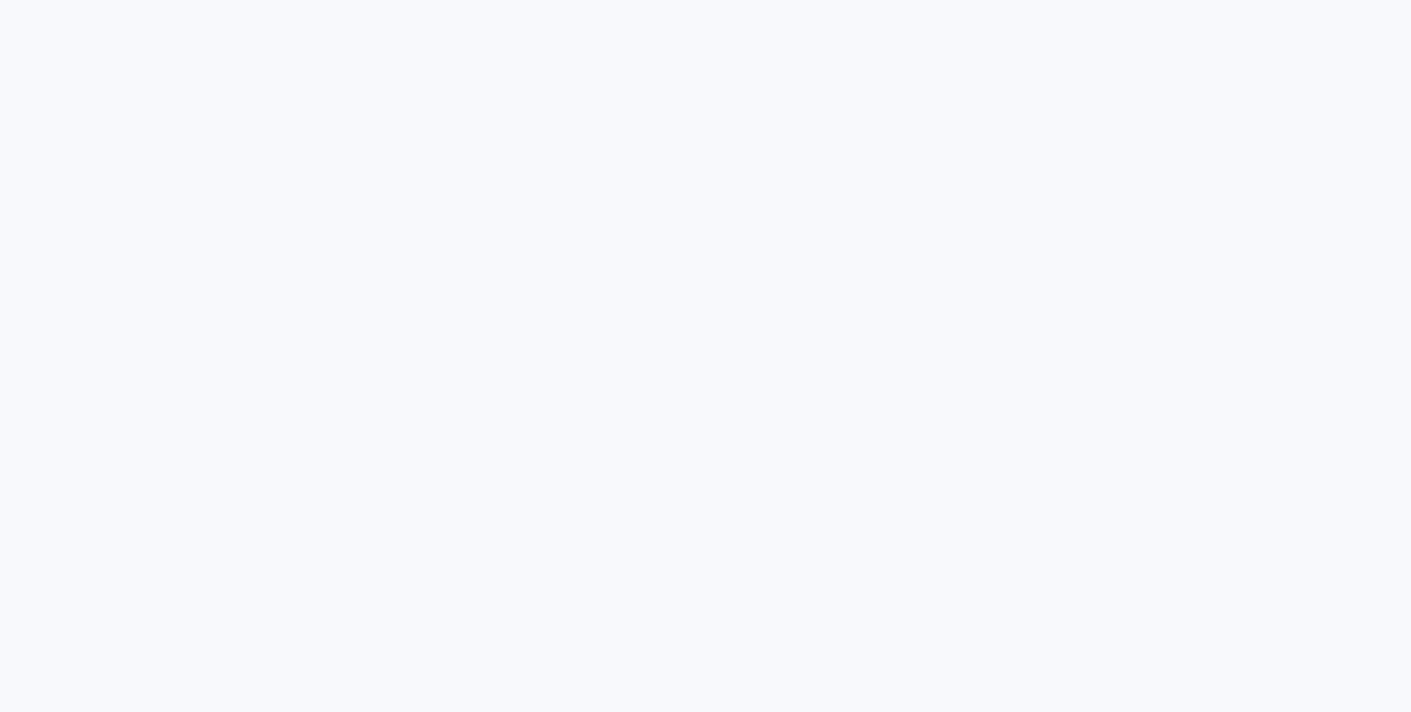 scroll, scrollTop: 0, scrollLeft: 0, axis: both 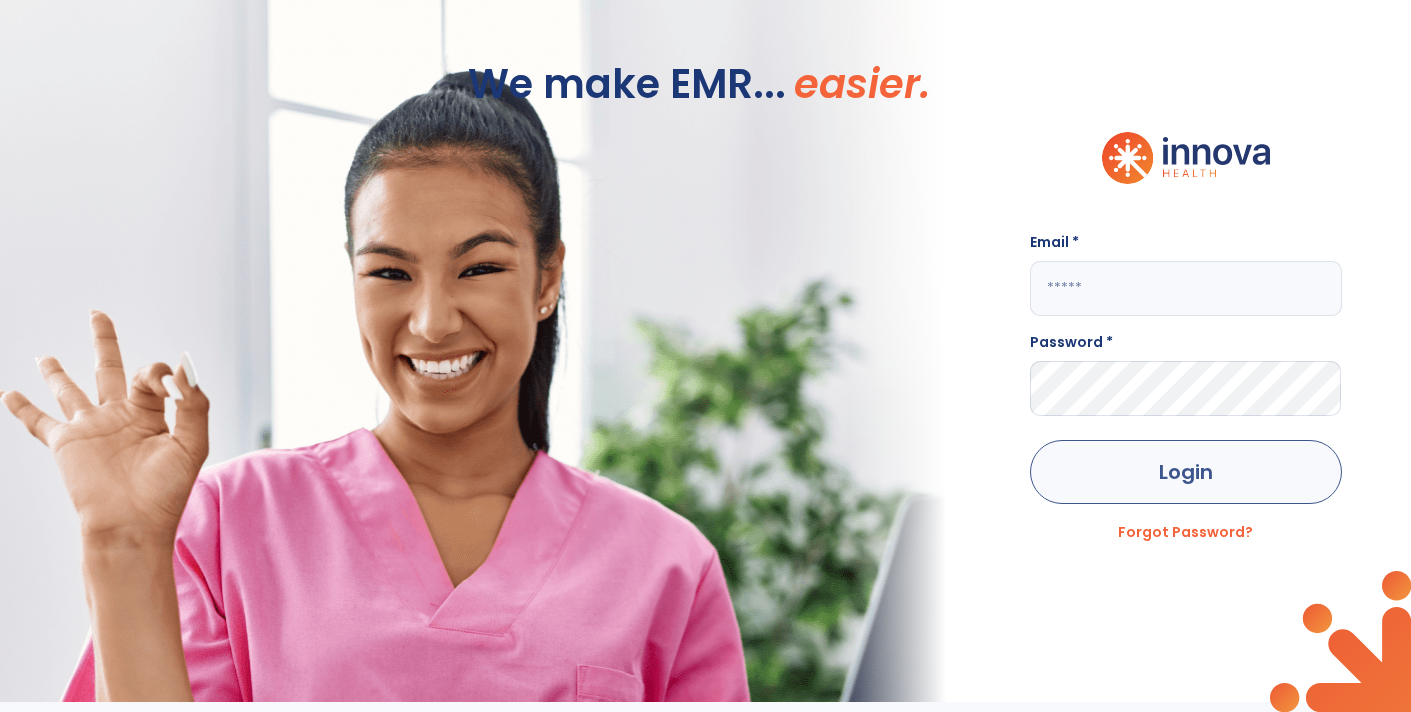 type on "**********" 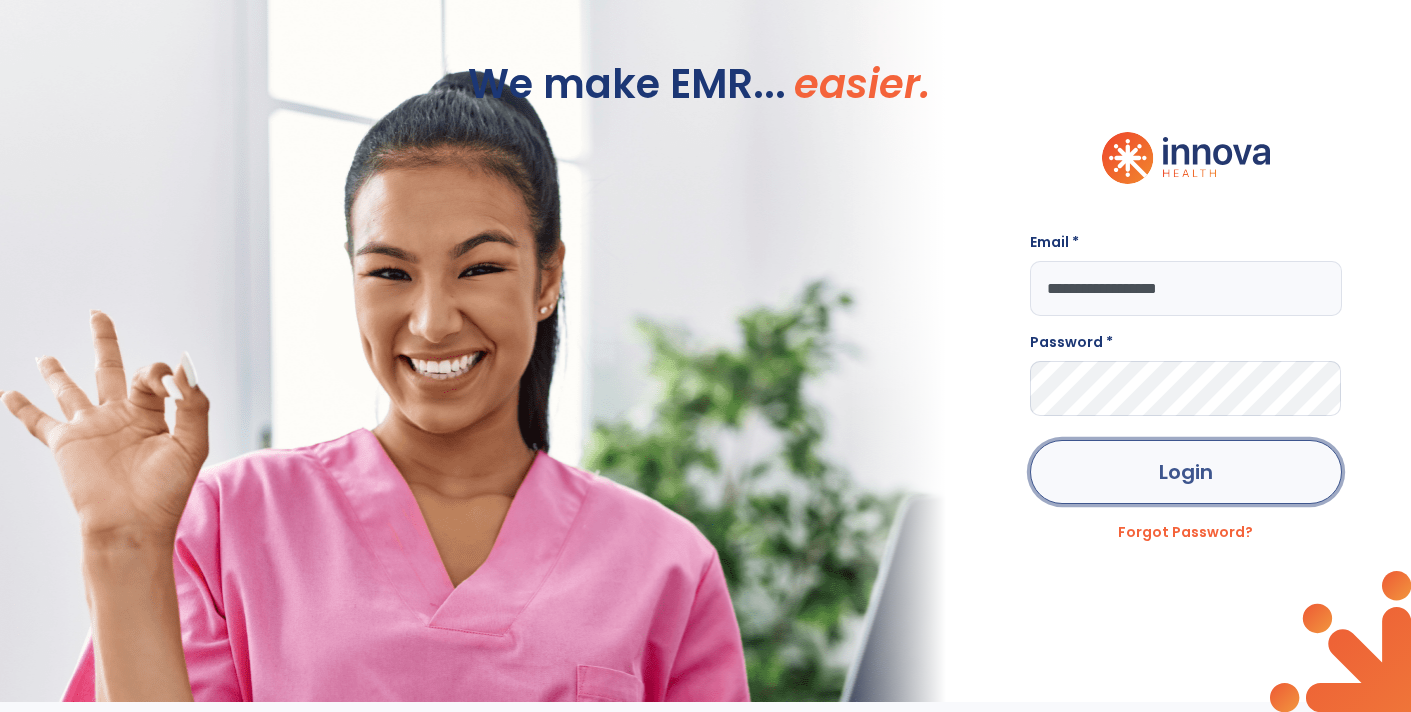 click on "Login" 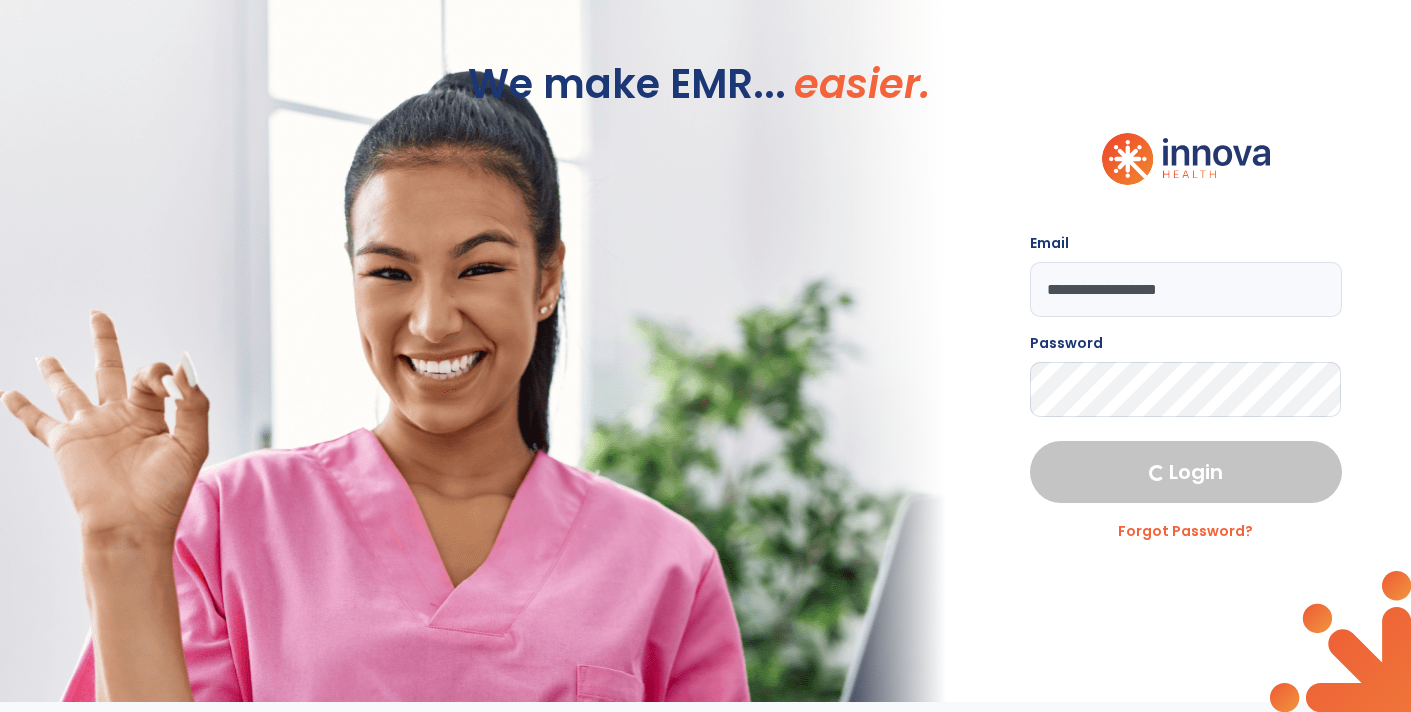 select on "****" 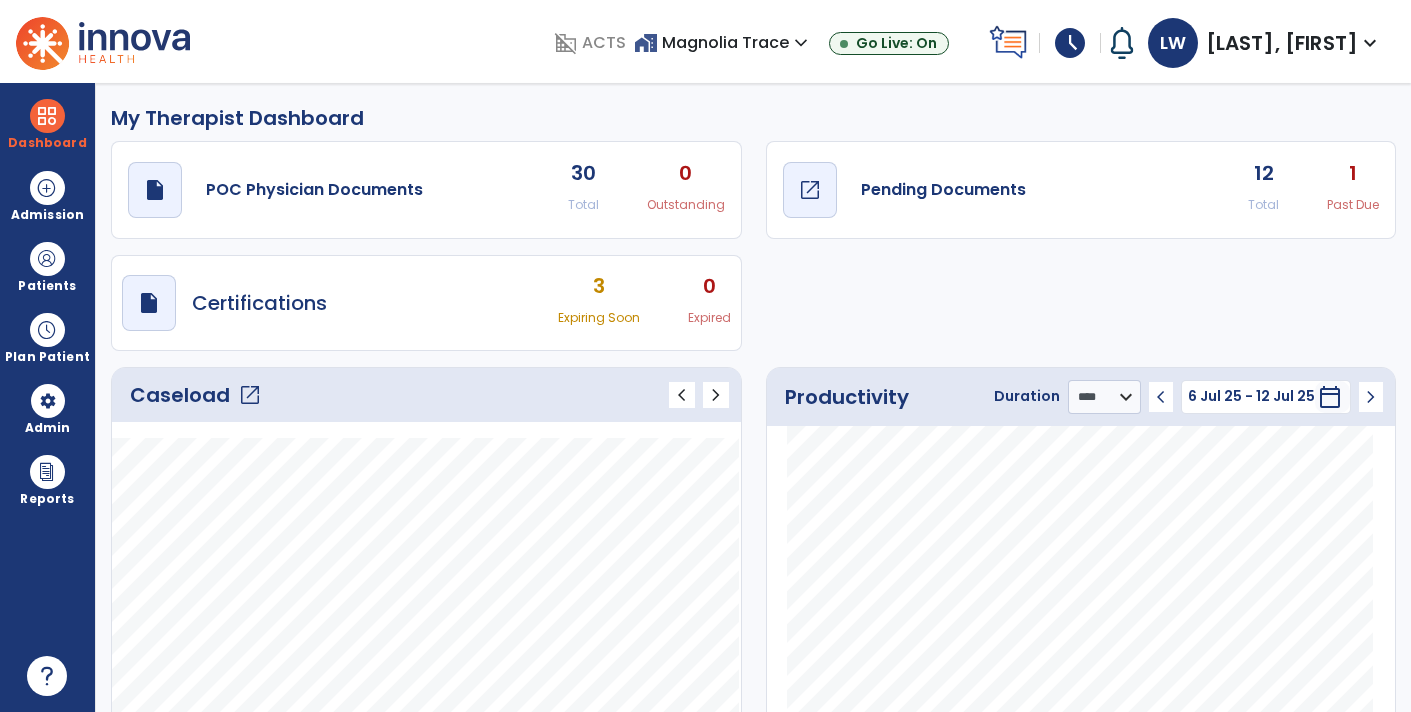 click on "draft   open_in_new  Pending Documents" 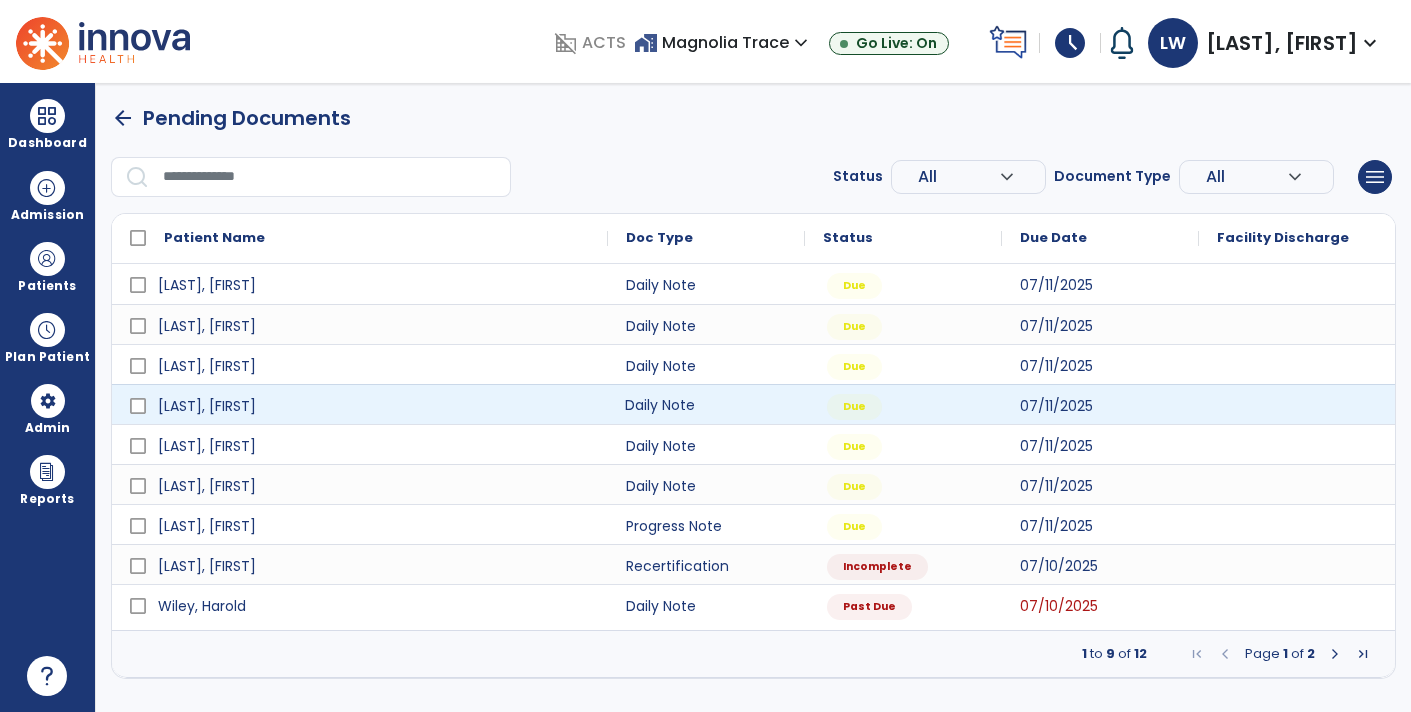 click on "Daily Note" at bounding box center [706, 404] 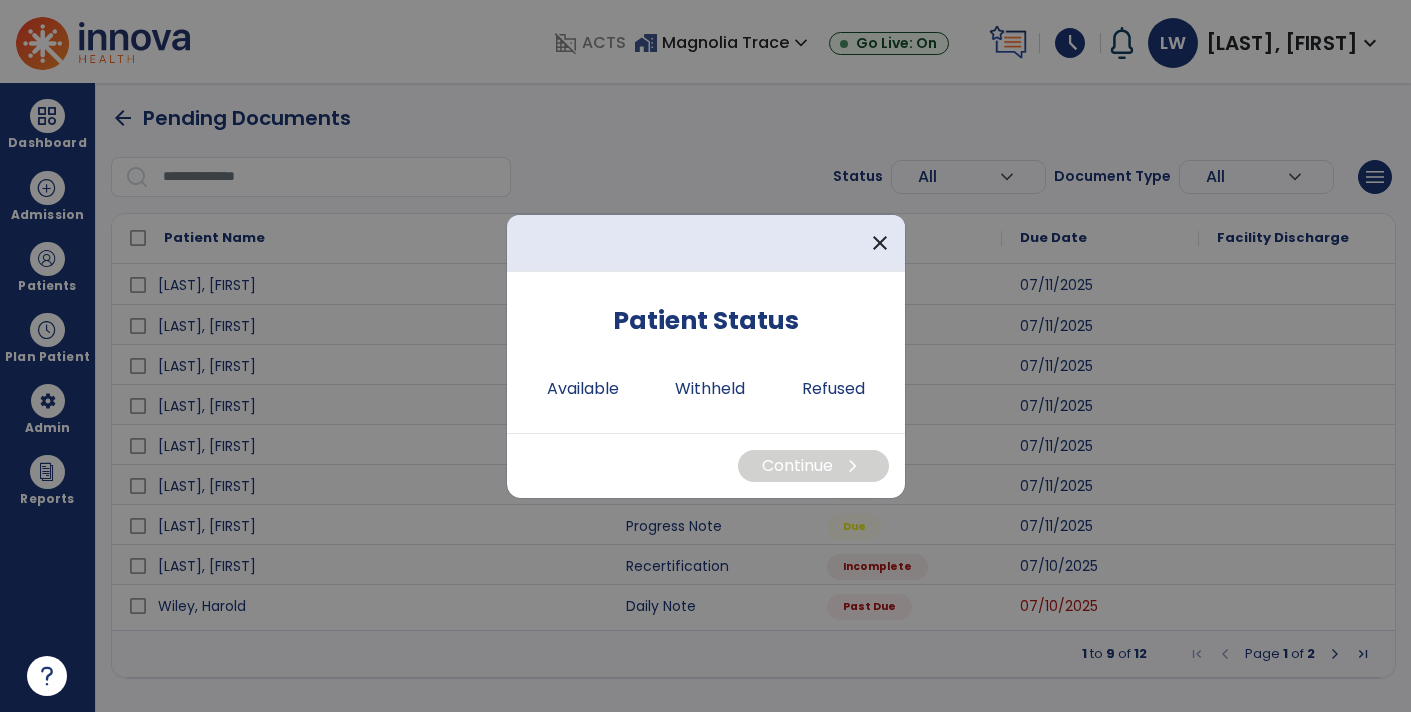 click on "Patient Status  Available   Withheld   Refused" at bounding box center (706, 352) 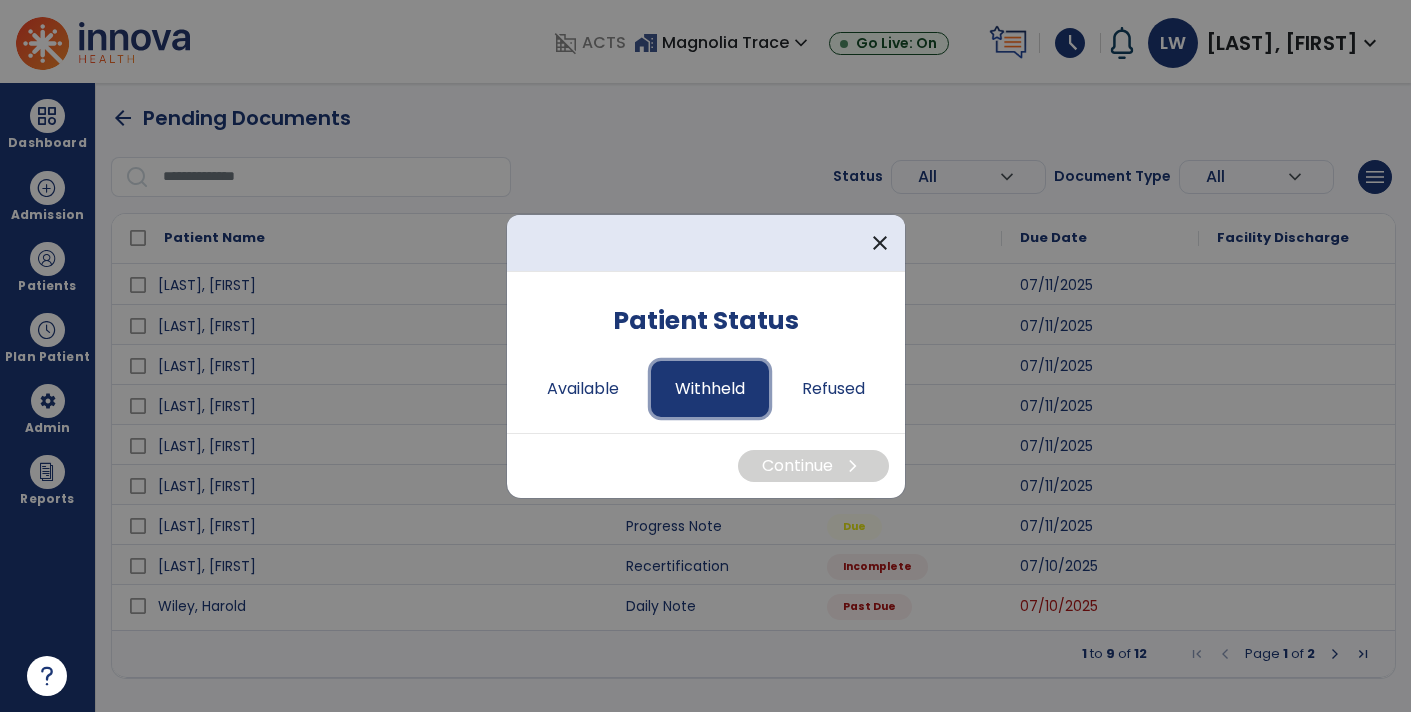 click on "Withheld" at bounding box center (710, 389) 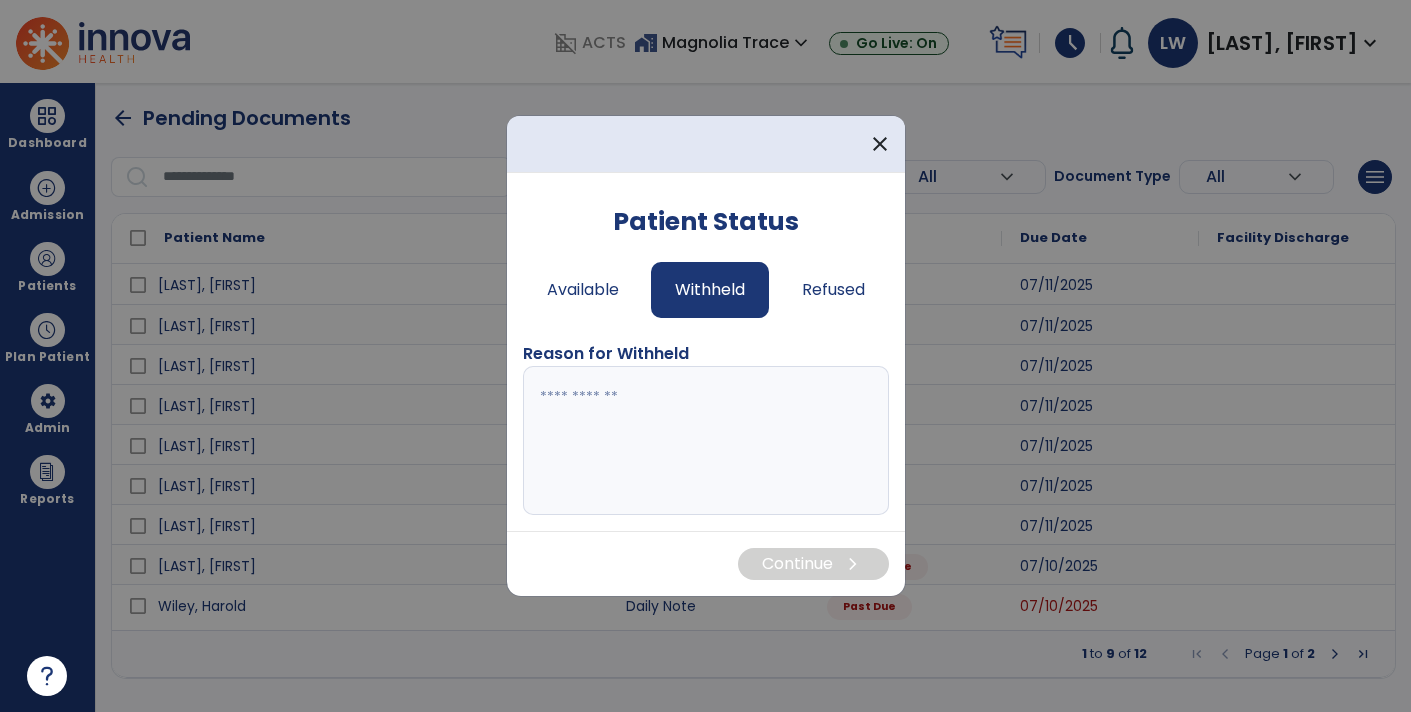 click at bounding box center [706, 441] 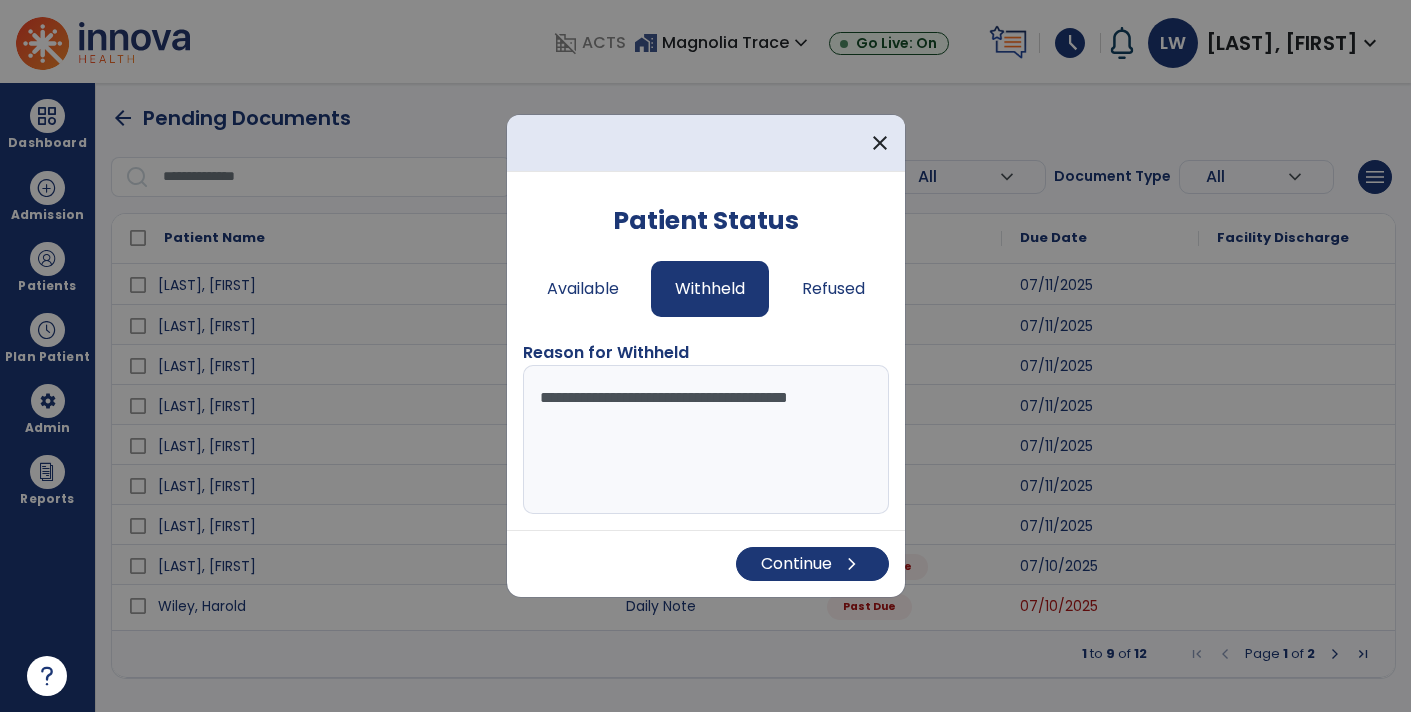 click on "**********" at bounding box center [706, 440] 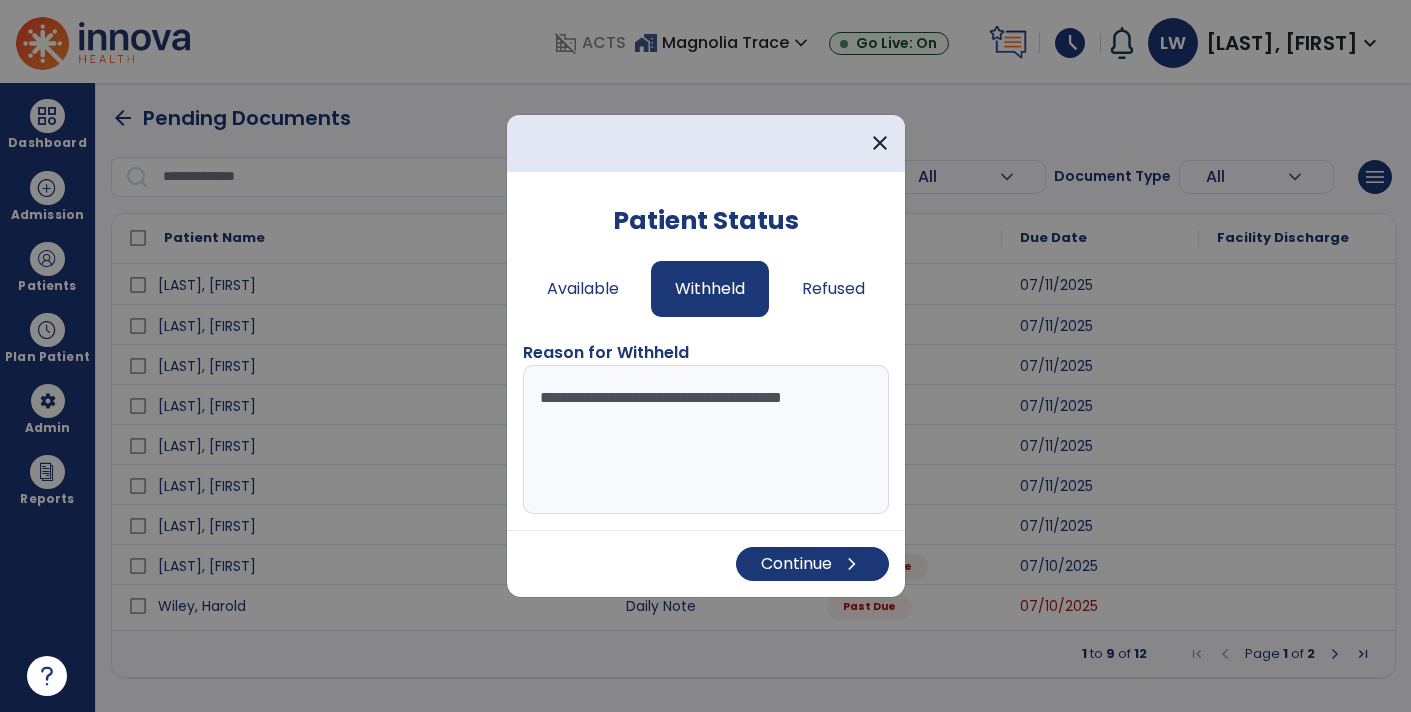 click on "**********" at bounding box center [706, 440] 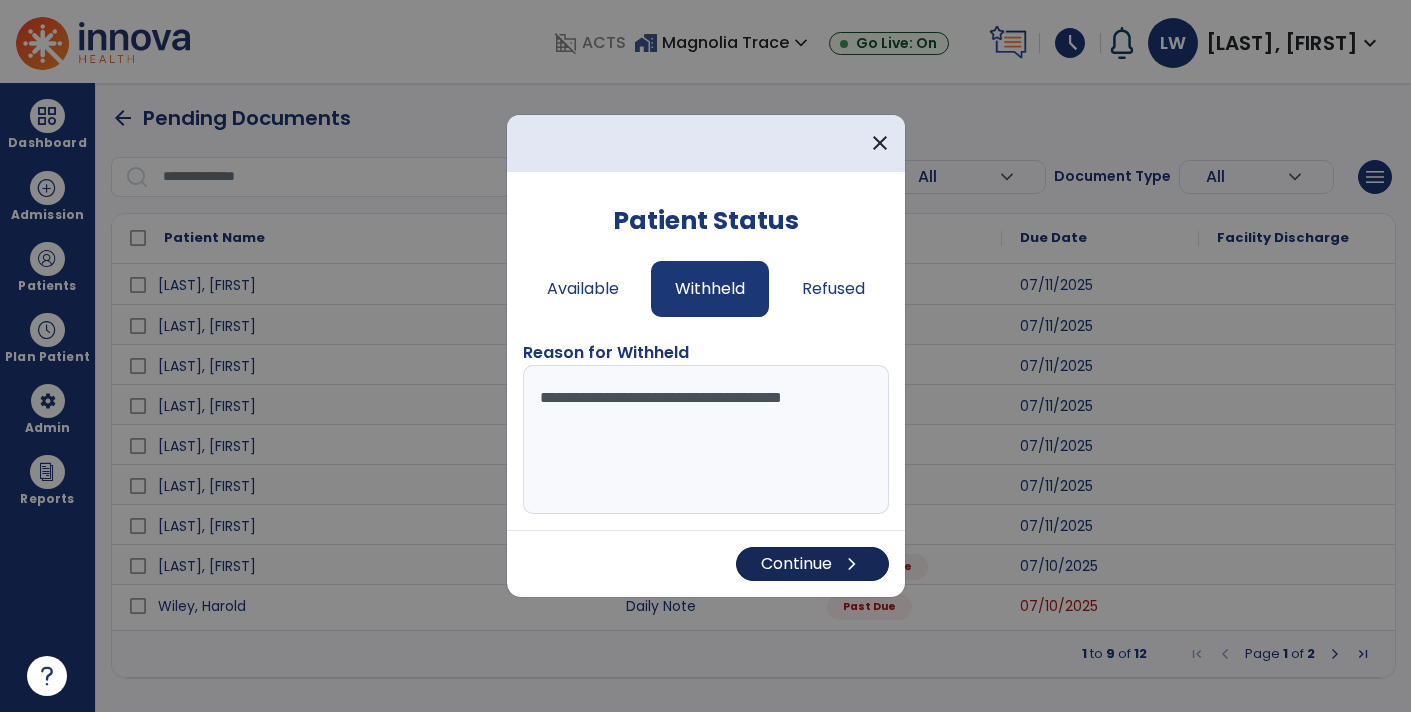 type on "**********" 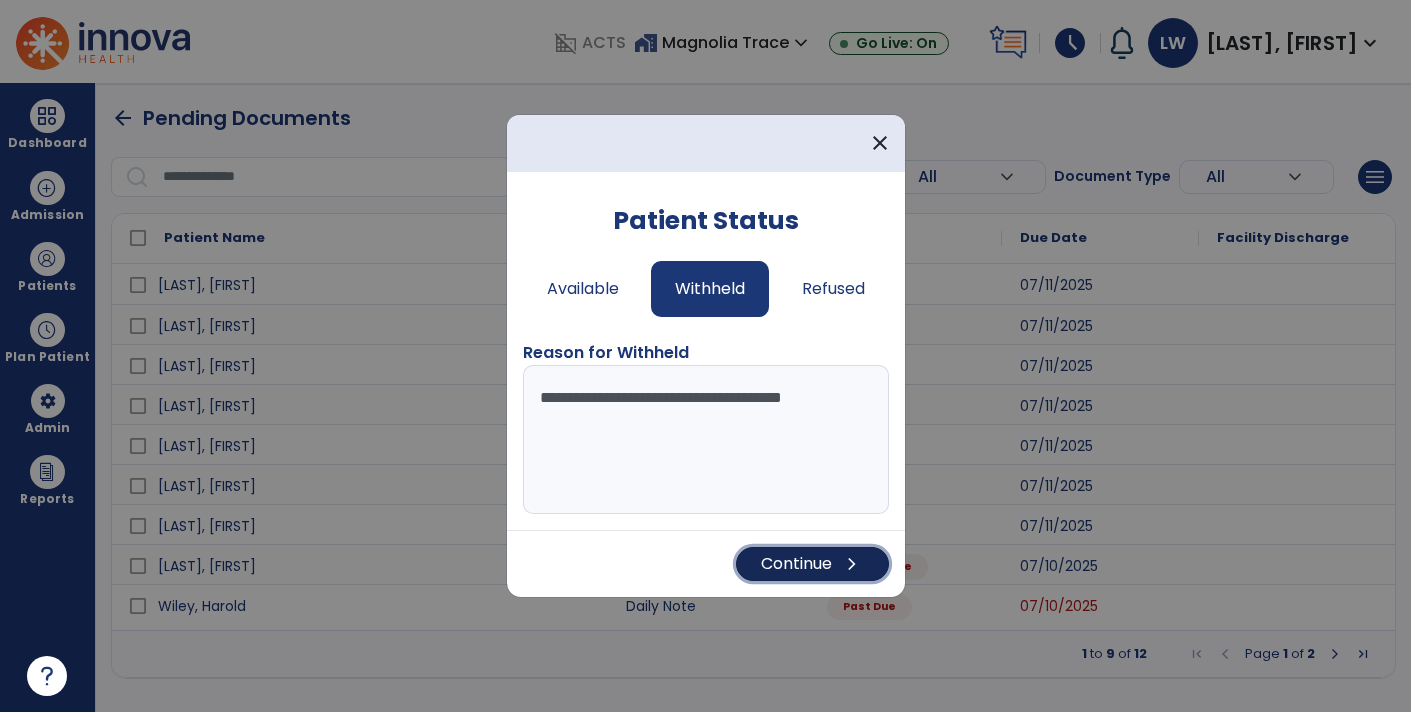 click on "Continue   chevron_right" at bounding box center (812, 564) 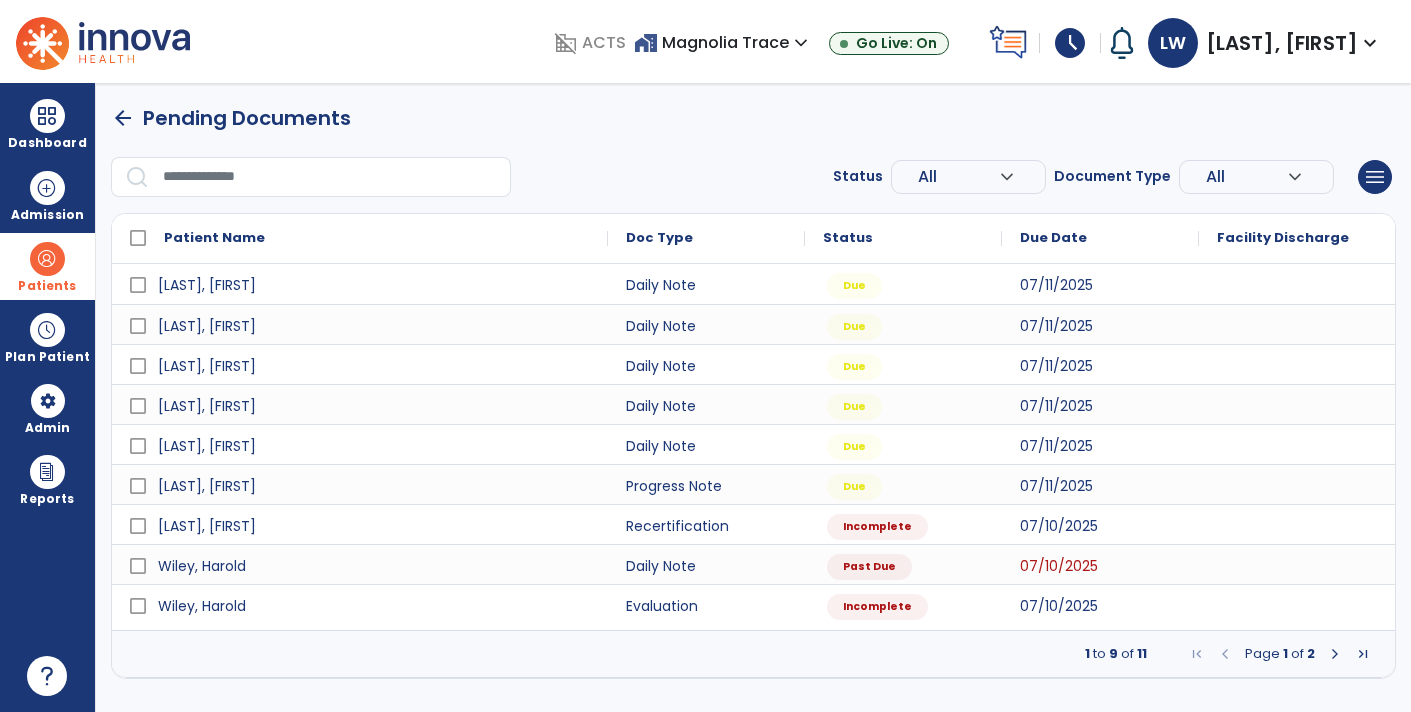 click at bounding box center [47, 259] 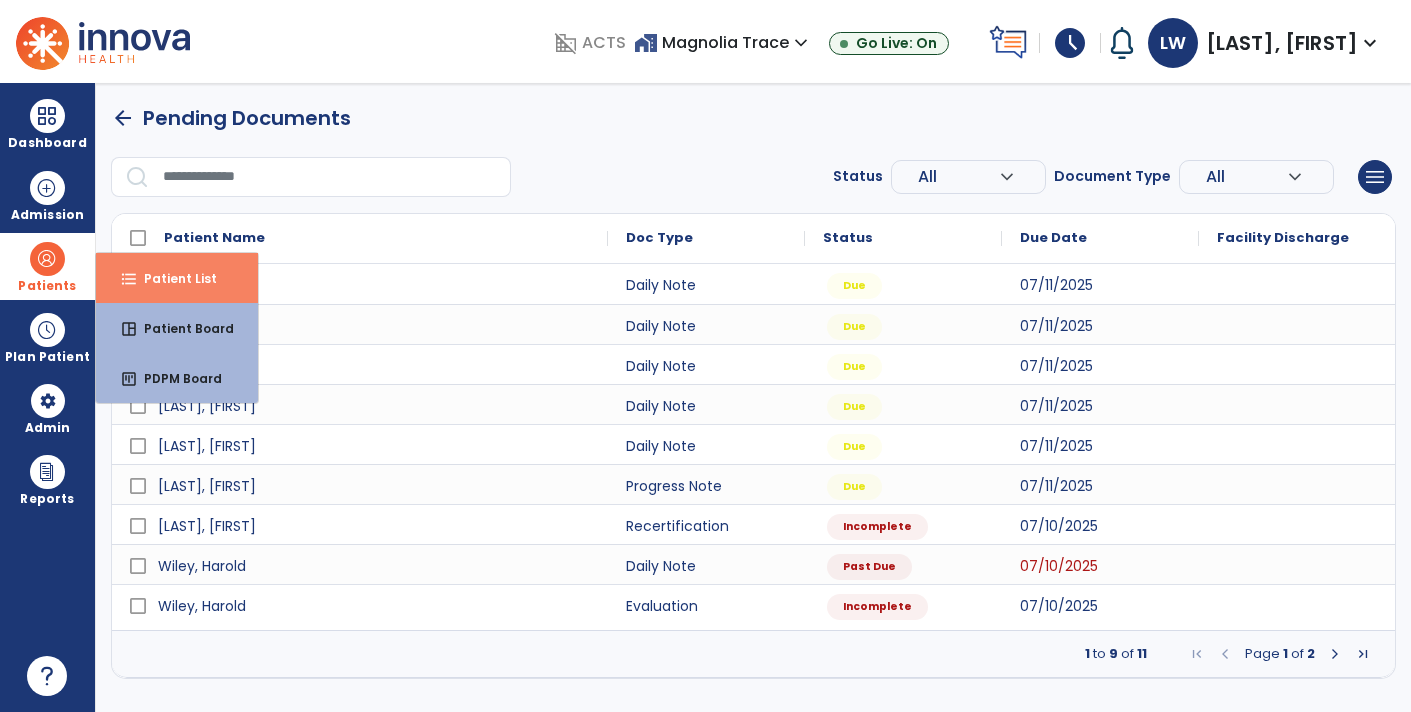 click on "Patient List" at bounding box center (172, 278) 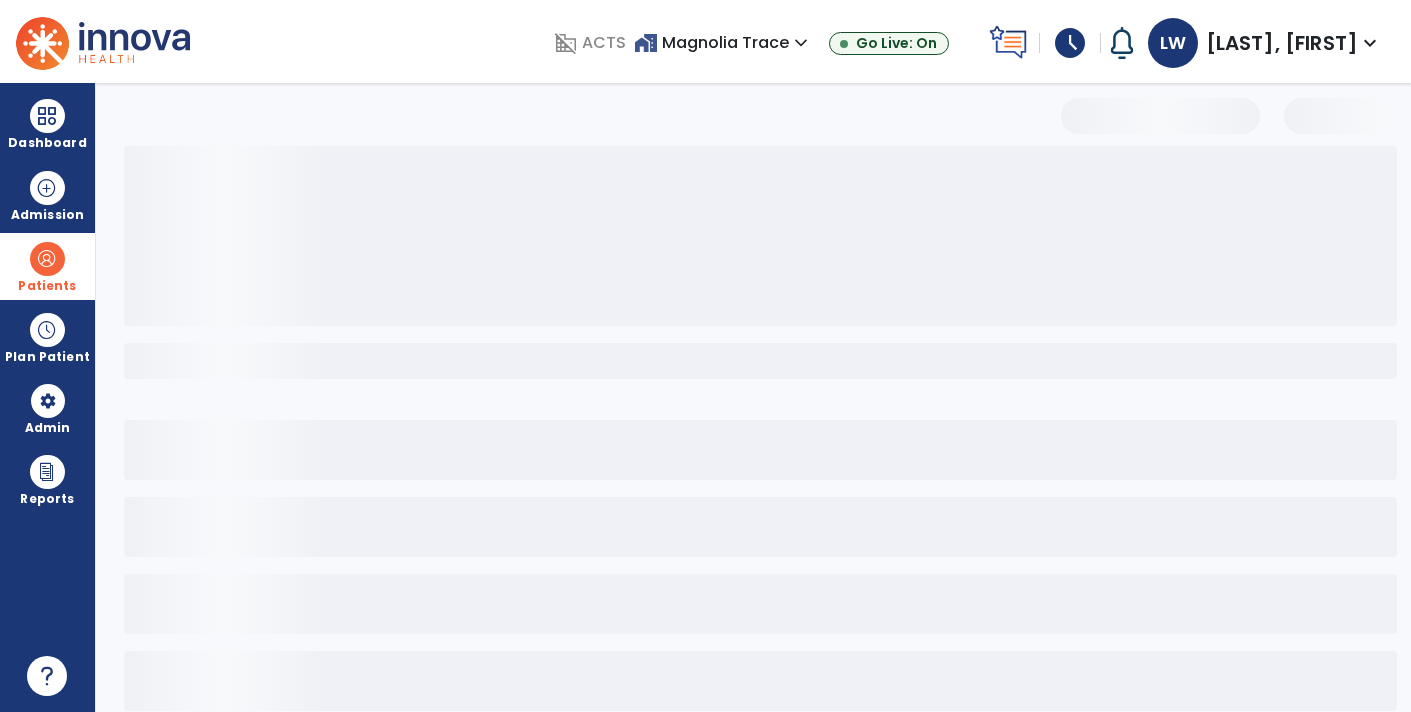 select on "***" 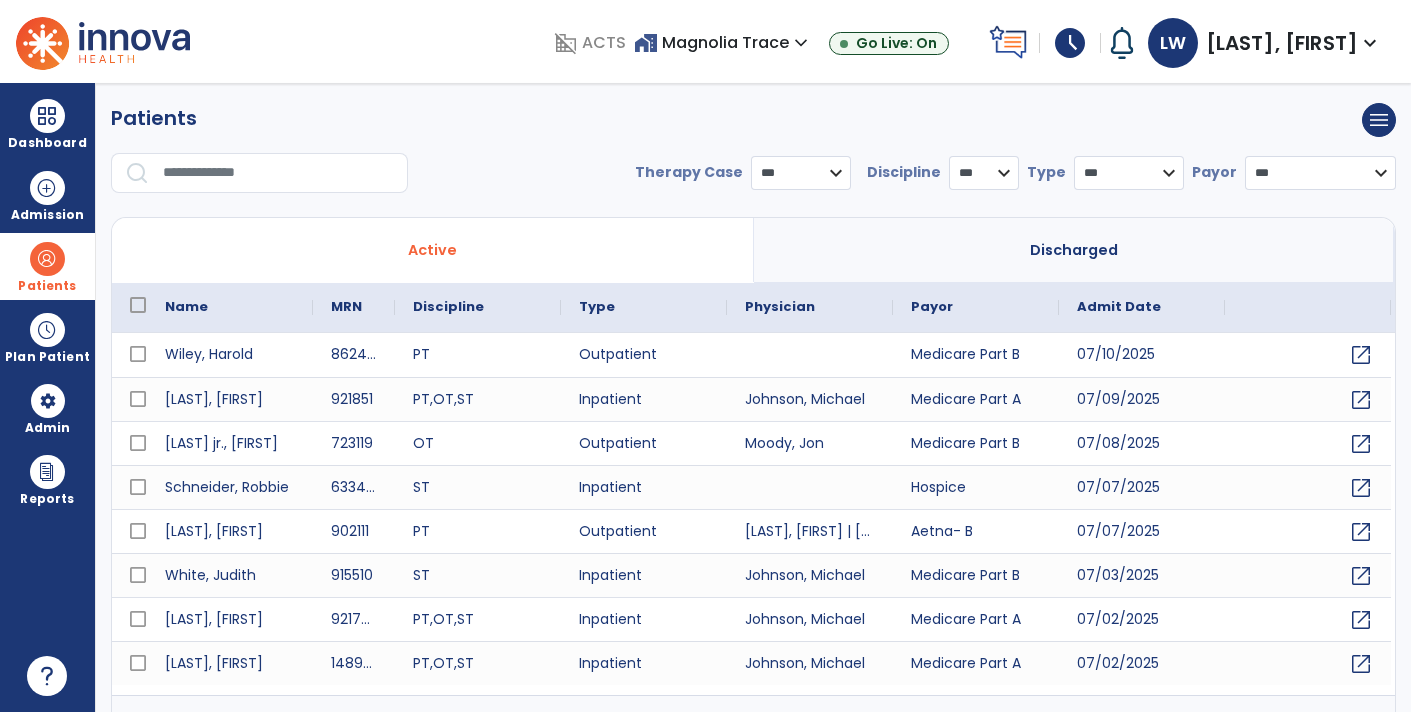 click at bounding box center [278, 173] 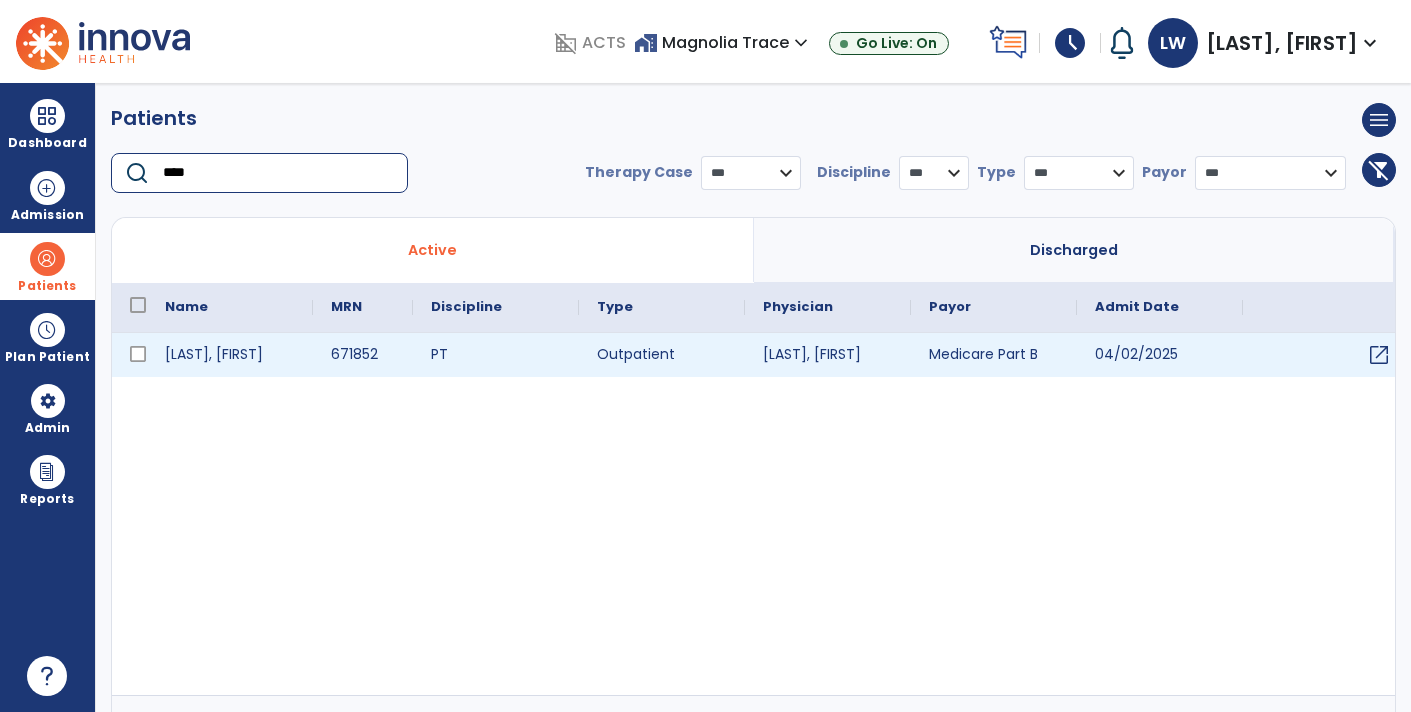 type on "****" 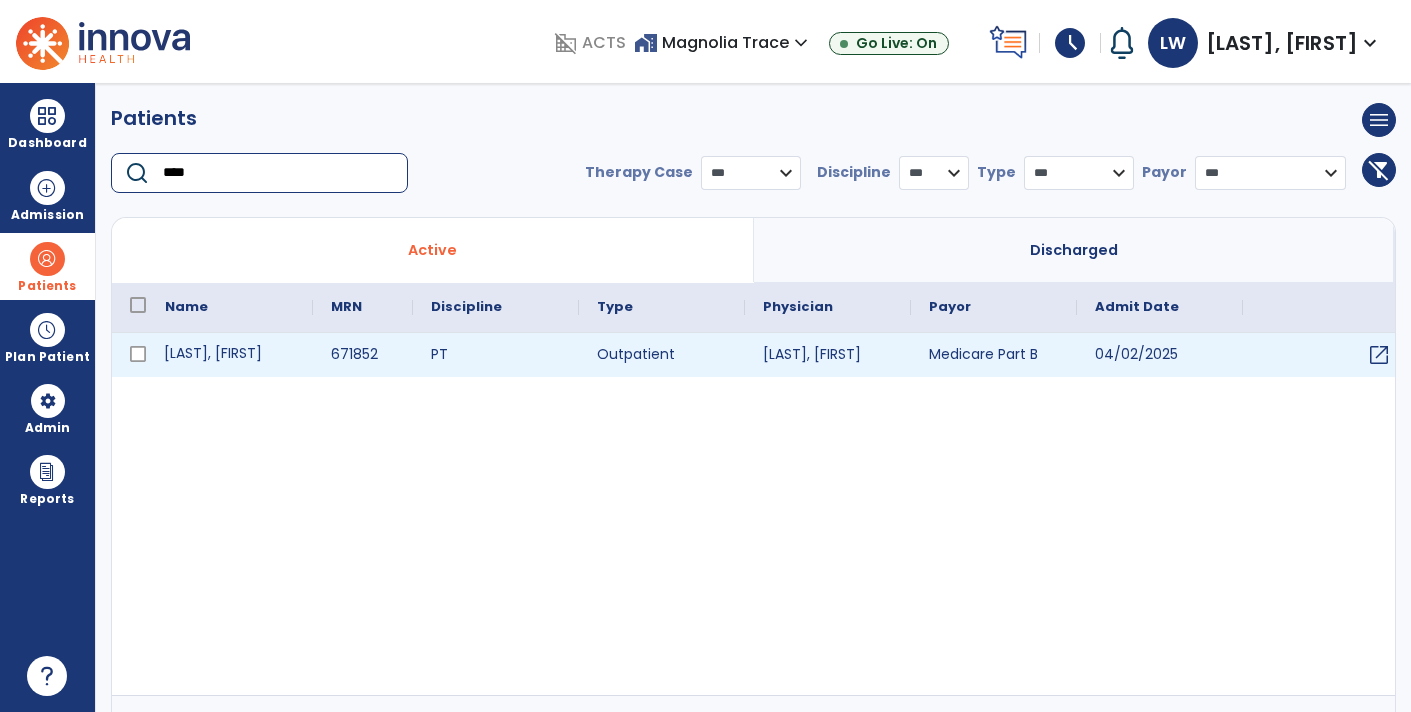 click on "[LAST], [FIRST]" at bounding box center [230, 355] 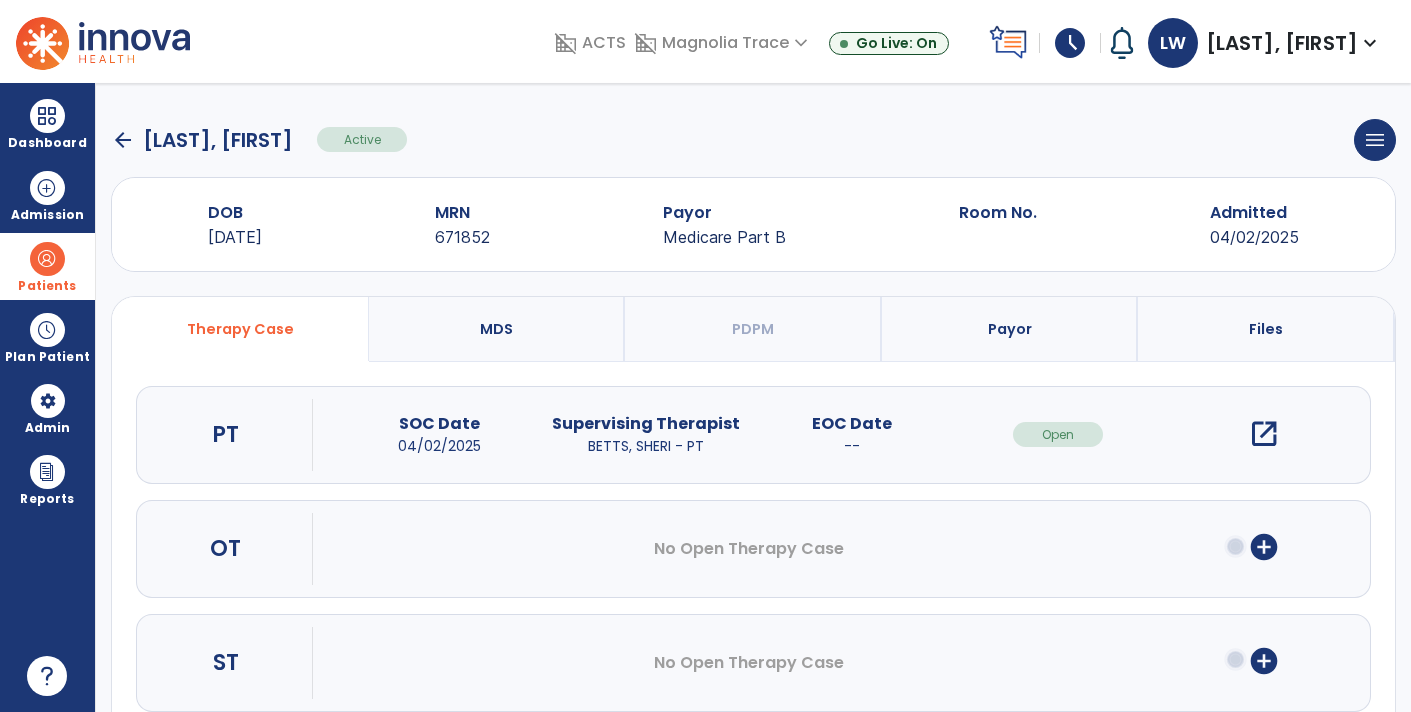 click on "open_in_new" at bounding box center [1264, 434] 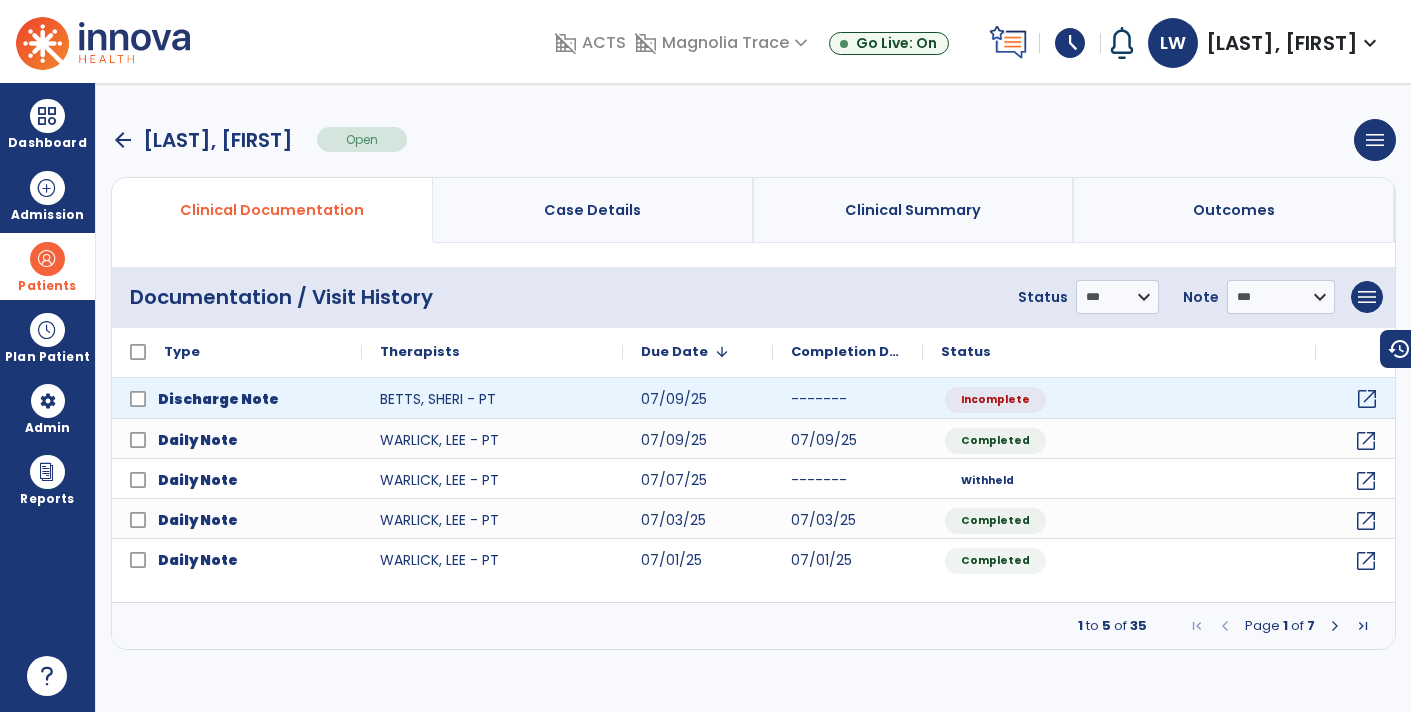 click on "open_in_new" 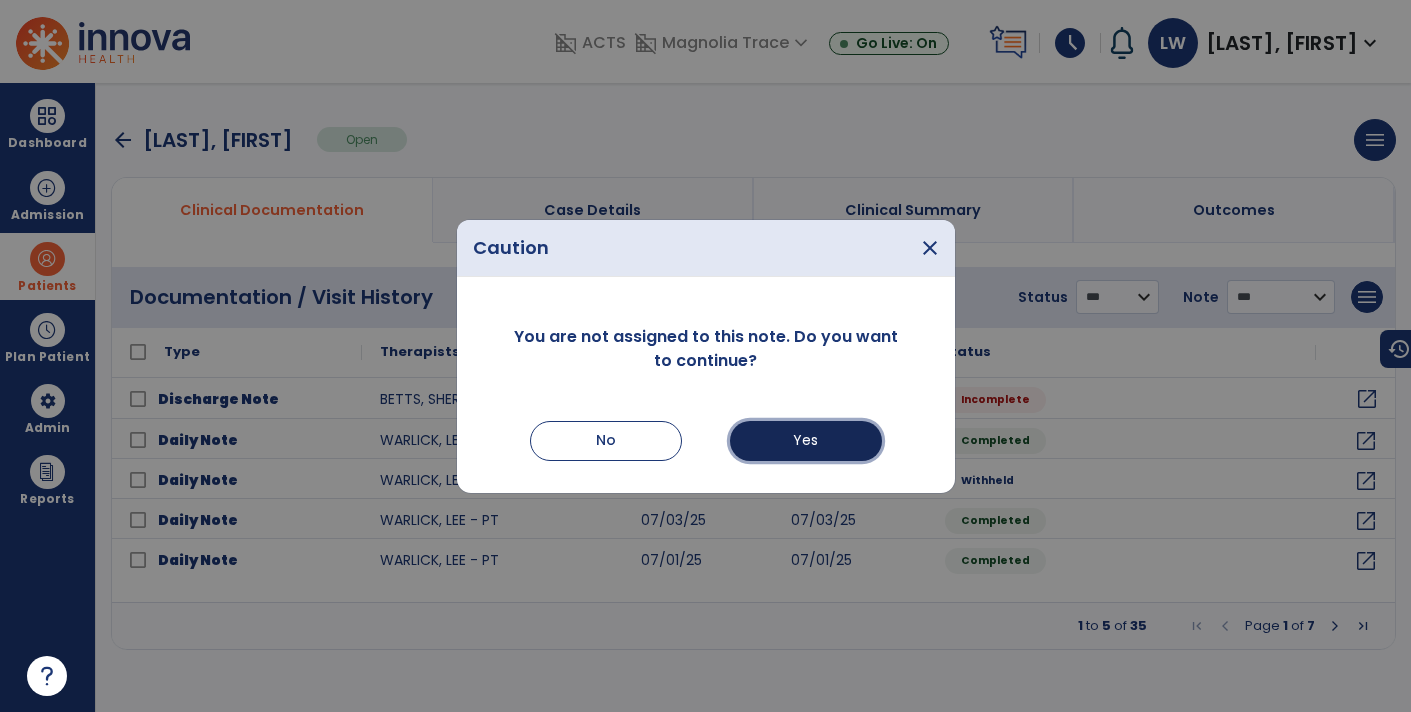 click on "Yes" at bounding box center [806, 441] 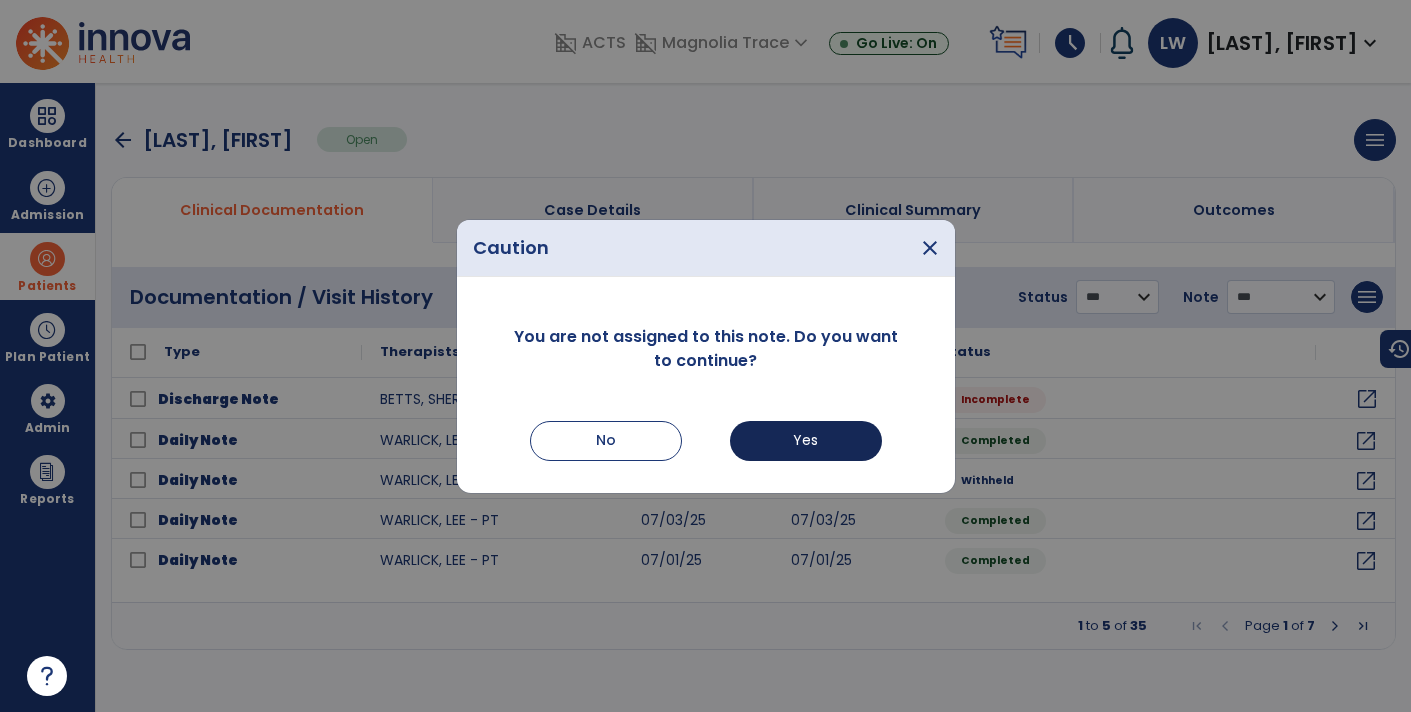 select on "**********" 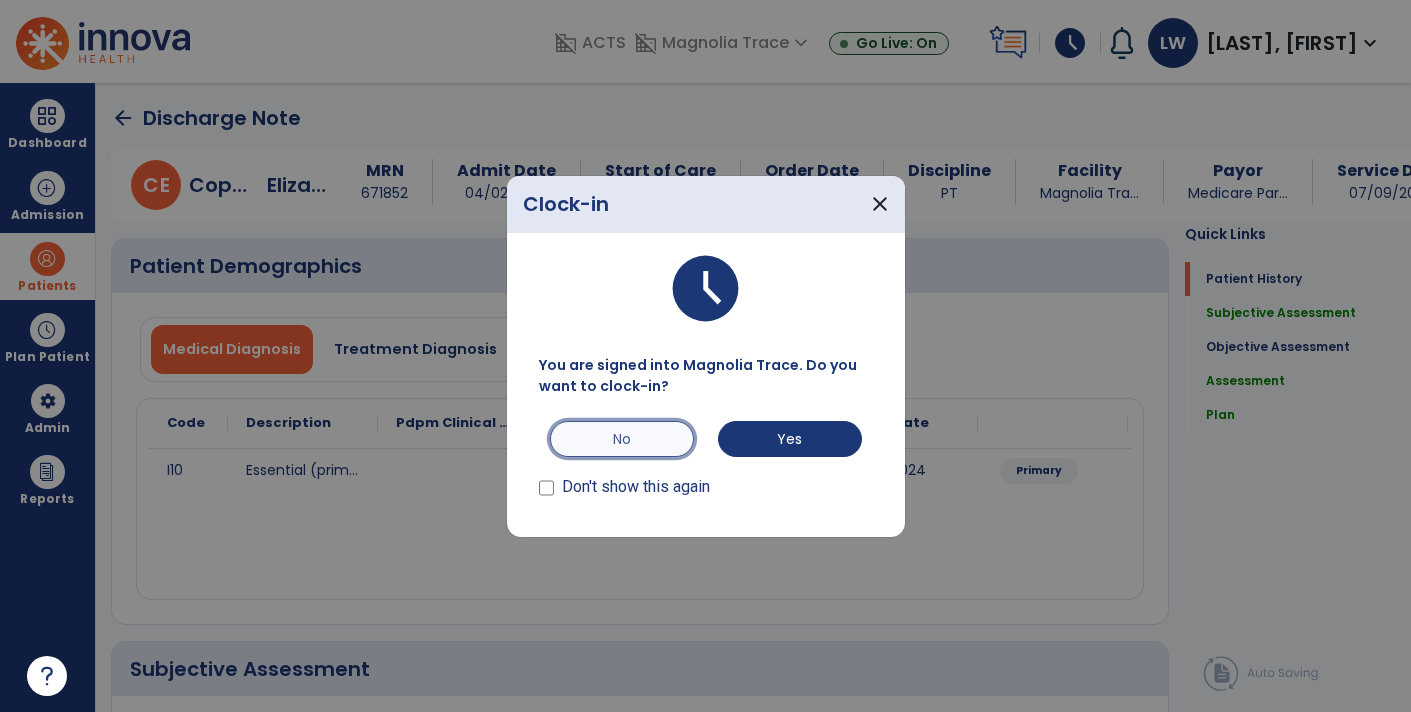 click on "No" at bounding box center [622, 439] 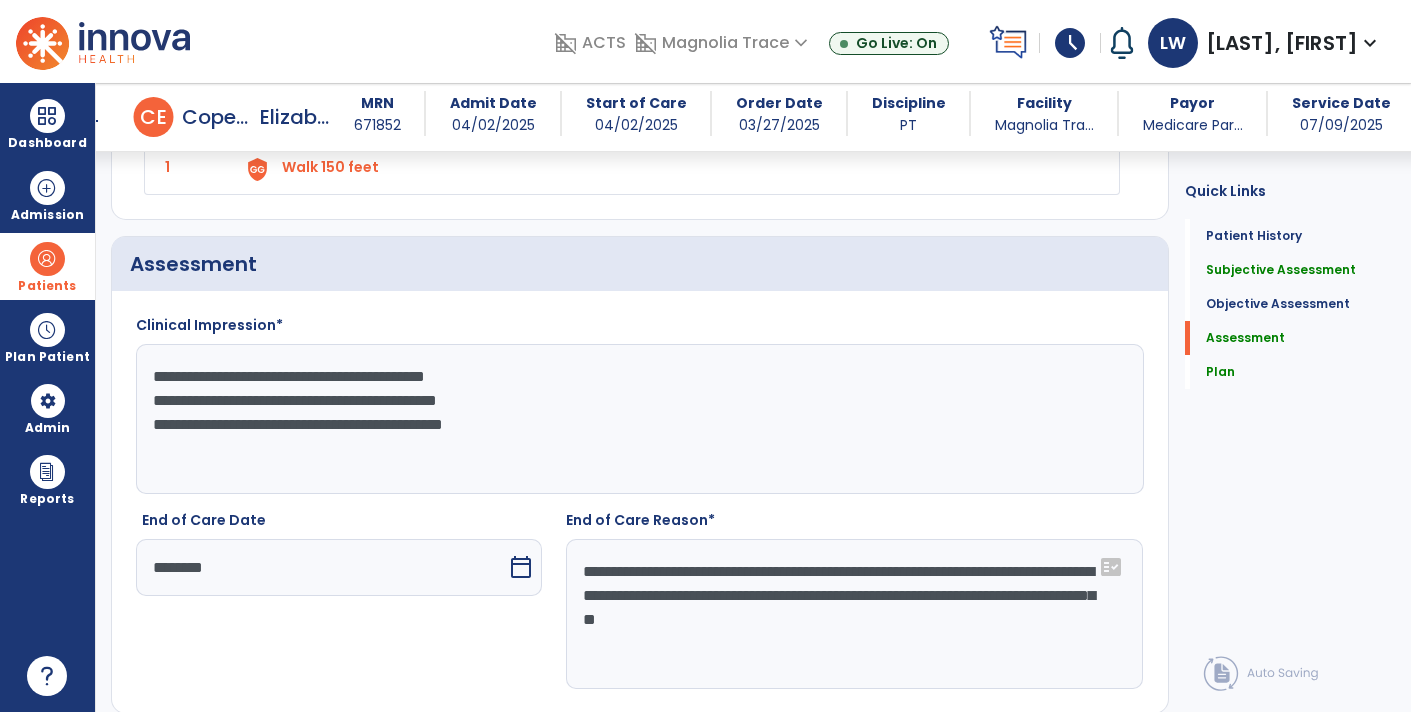 scroll, scrollTop: 2302, scrollLeft: 0, axis: vertical 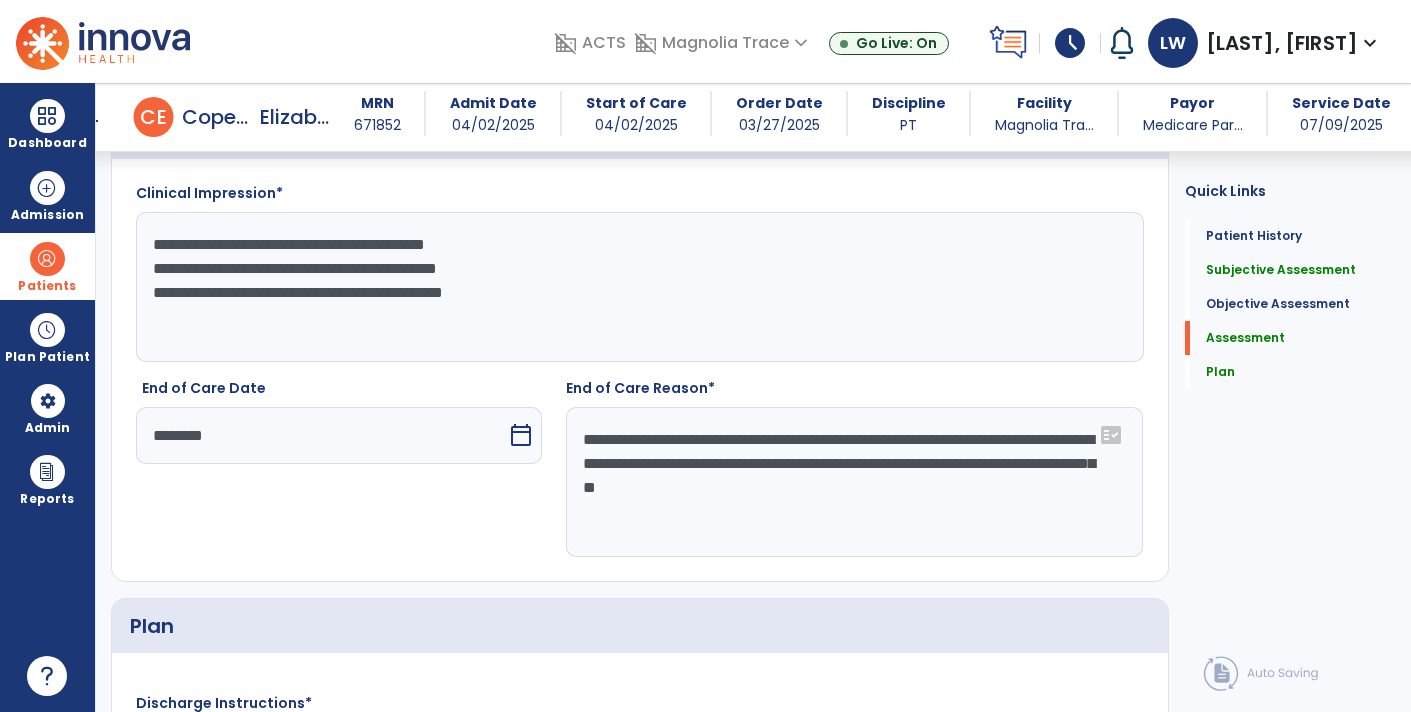click on "**********" 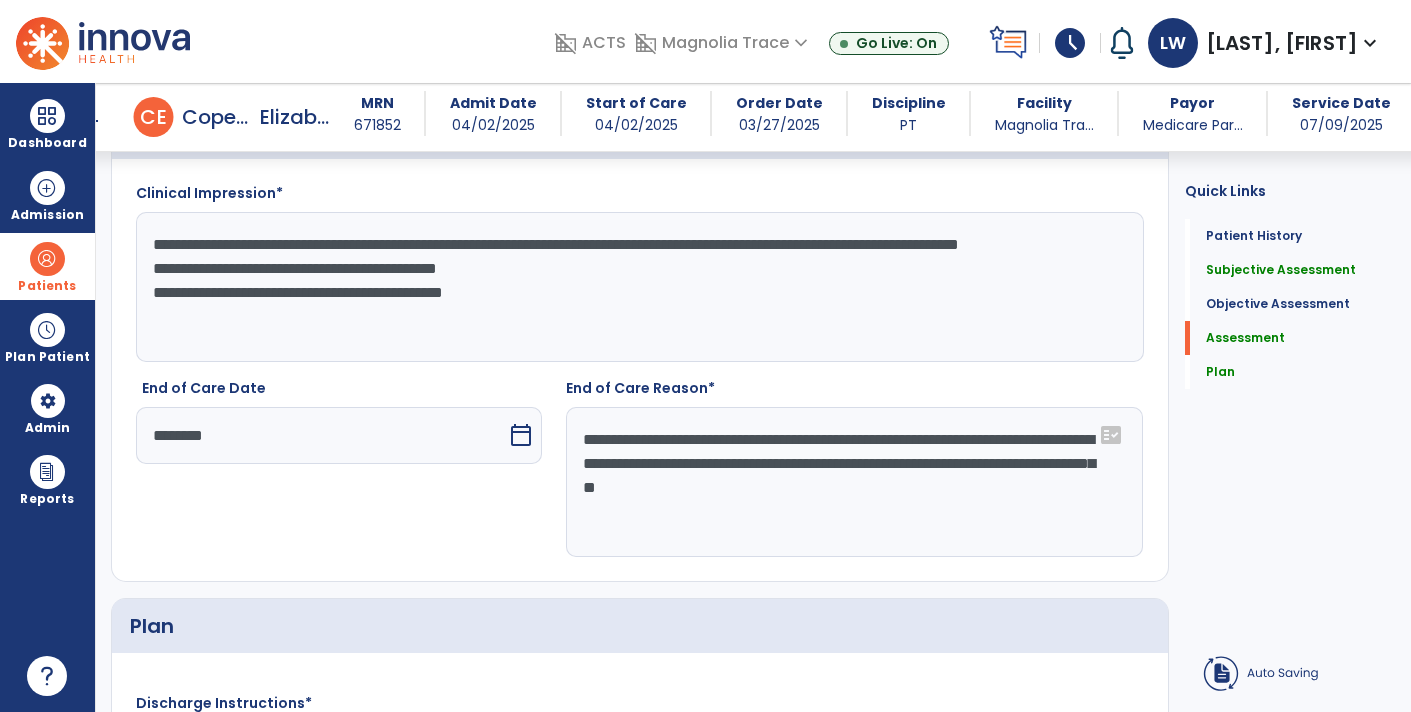 click on "**********" 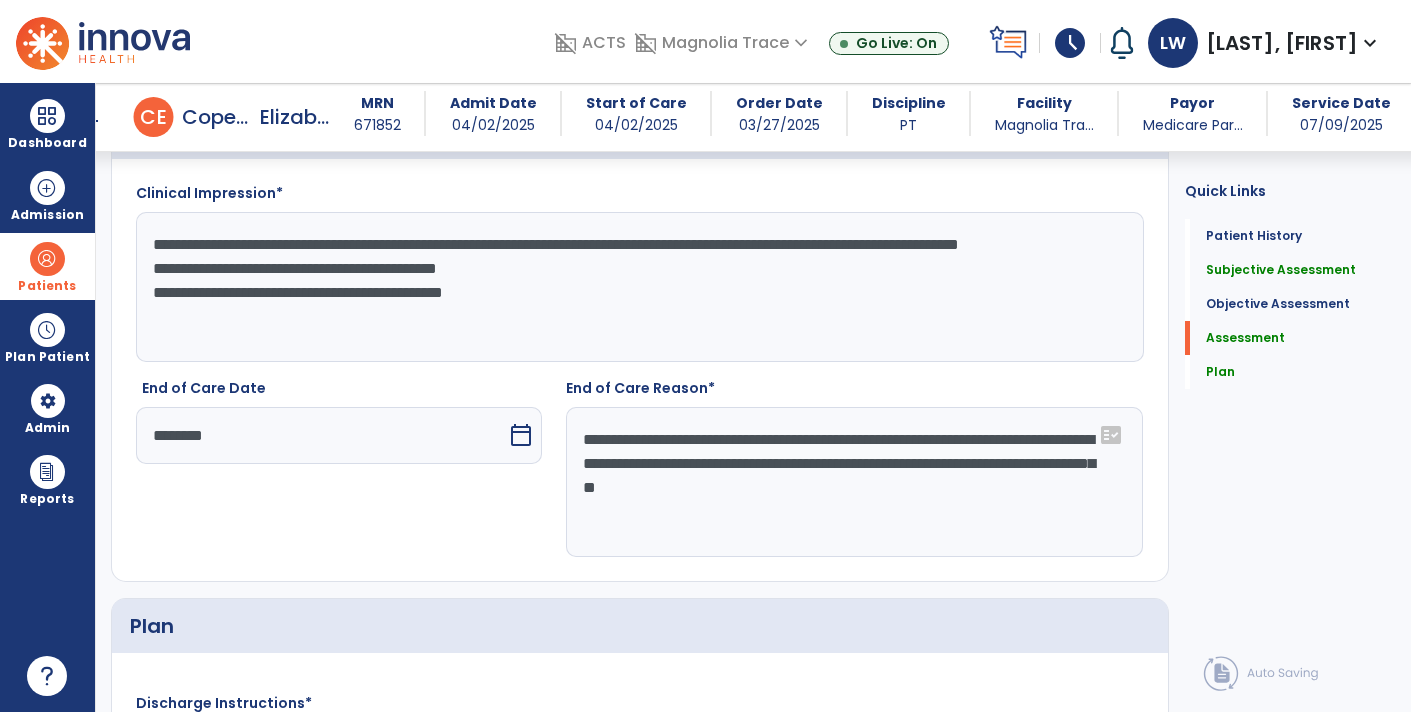 paste on "**********" 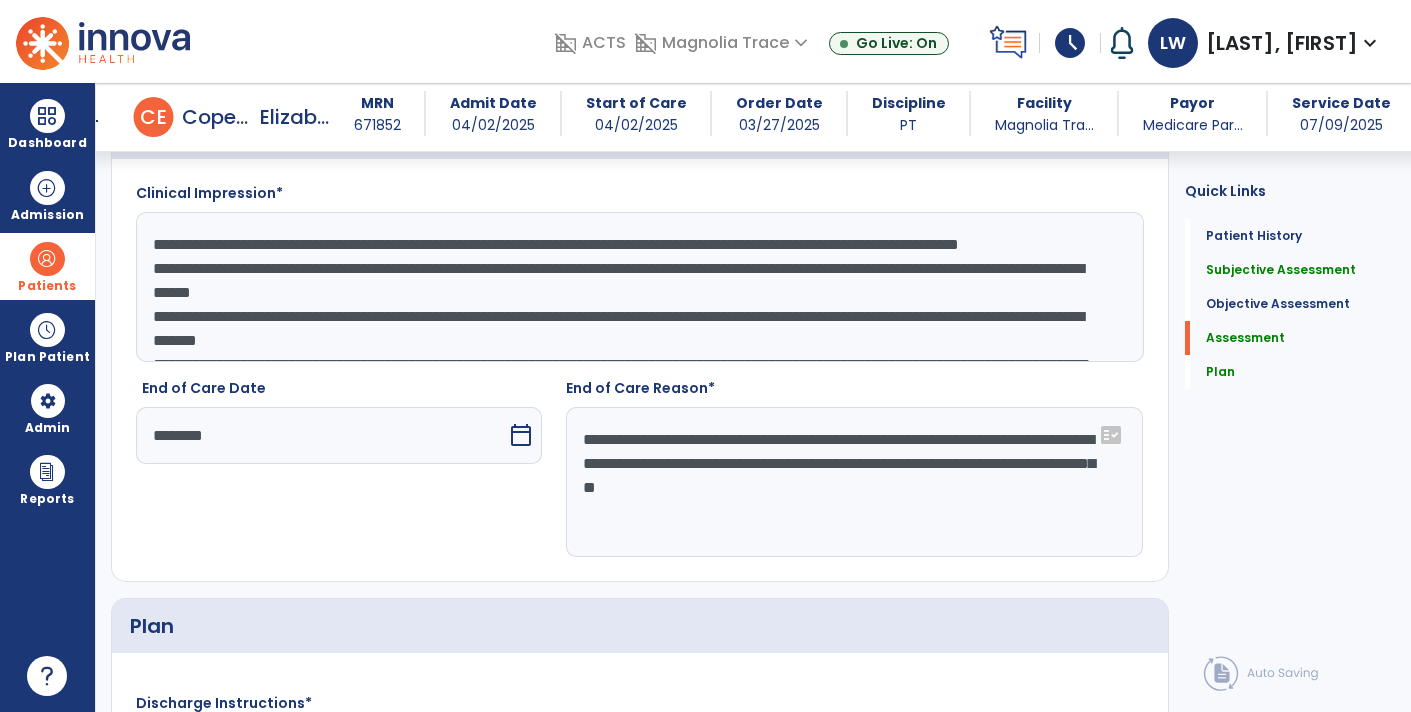 scroll, scrollTop: 183, scrollLeft: 0, axis: vertical 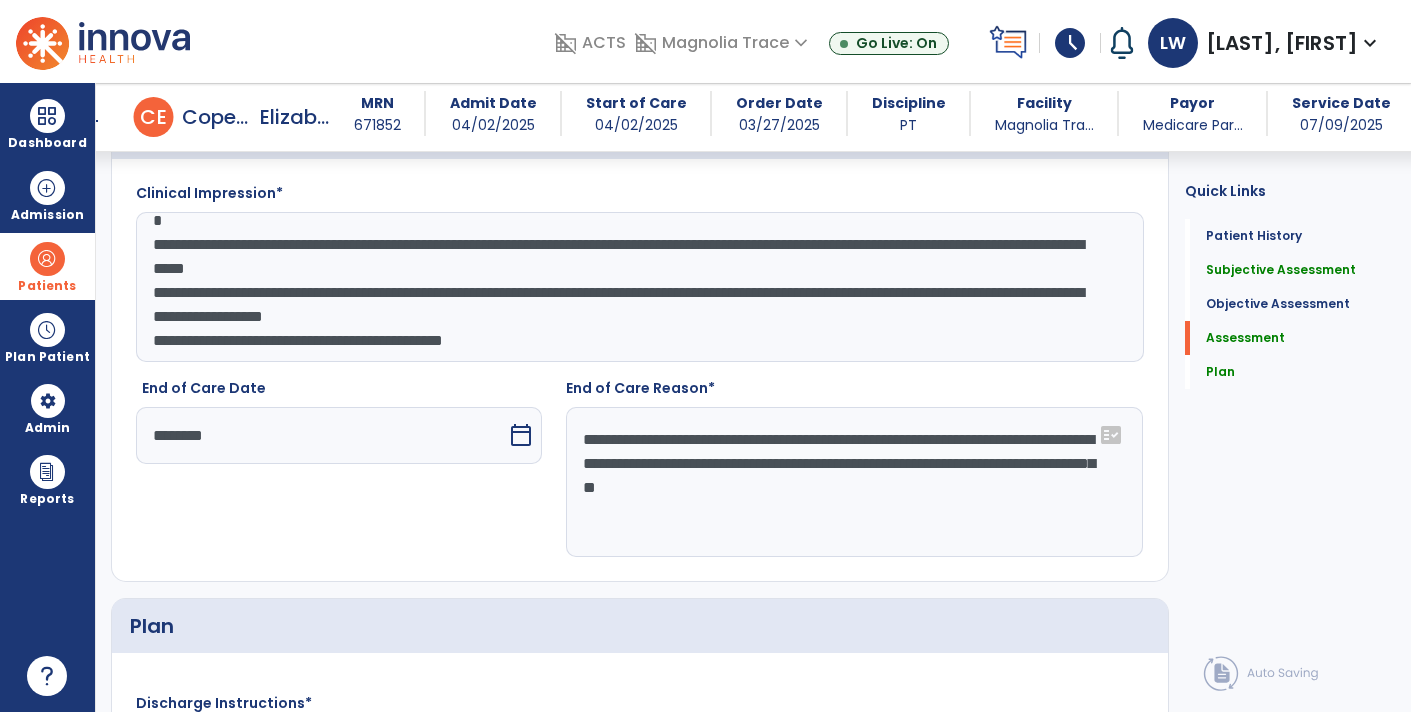 drag, startPoint x: 818, startPoint y: 288, endPoint x: 1055, endPoint y: 289, distance: 237.0021 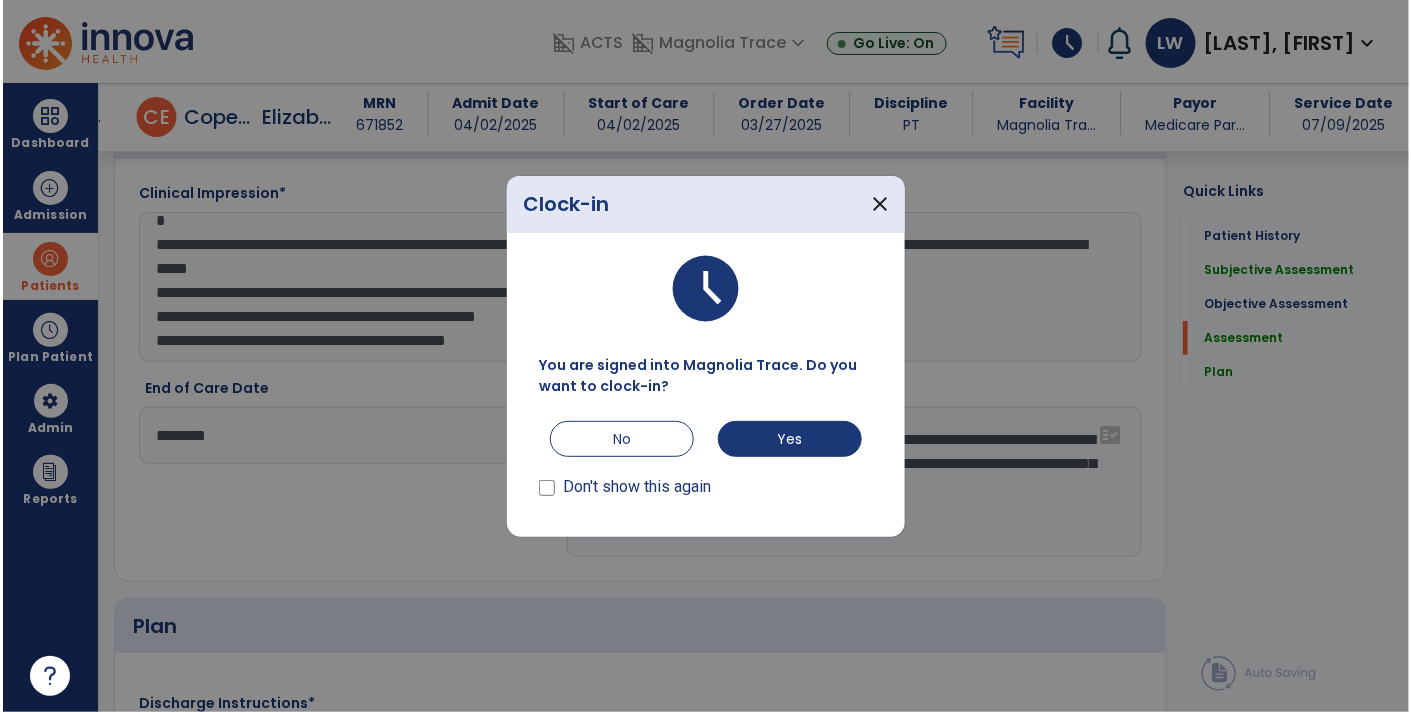 scroll, scrollTop: 2302, scrollLeft: 0, axis: vertical 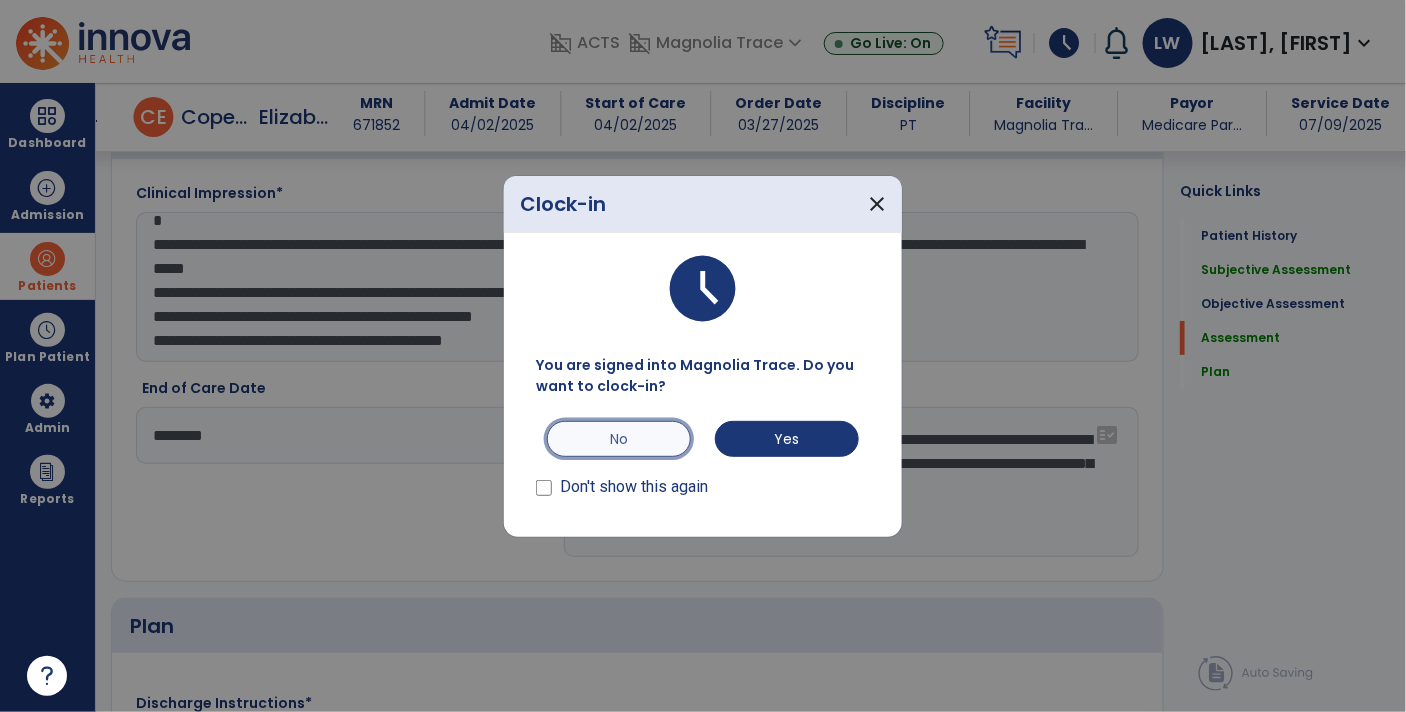 click on "No" at bounding box center (619, 439) 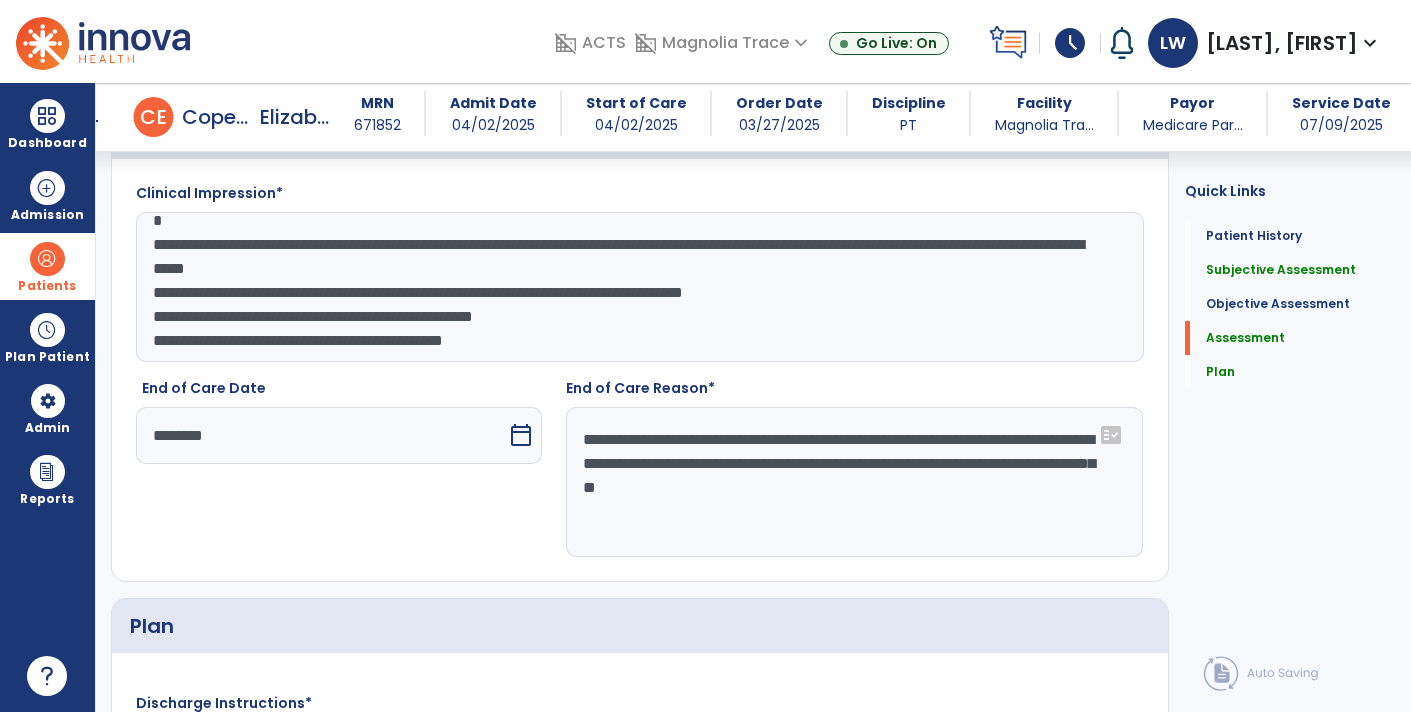 click on "**********" 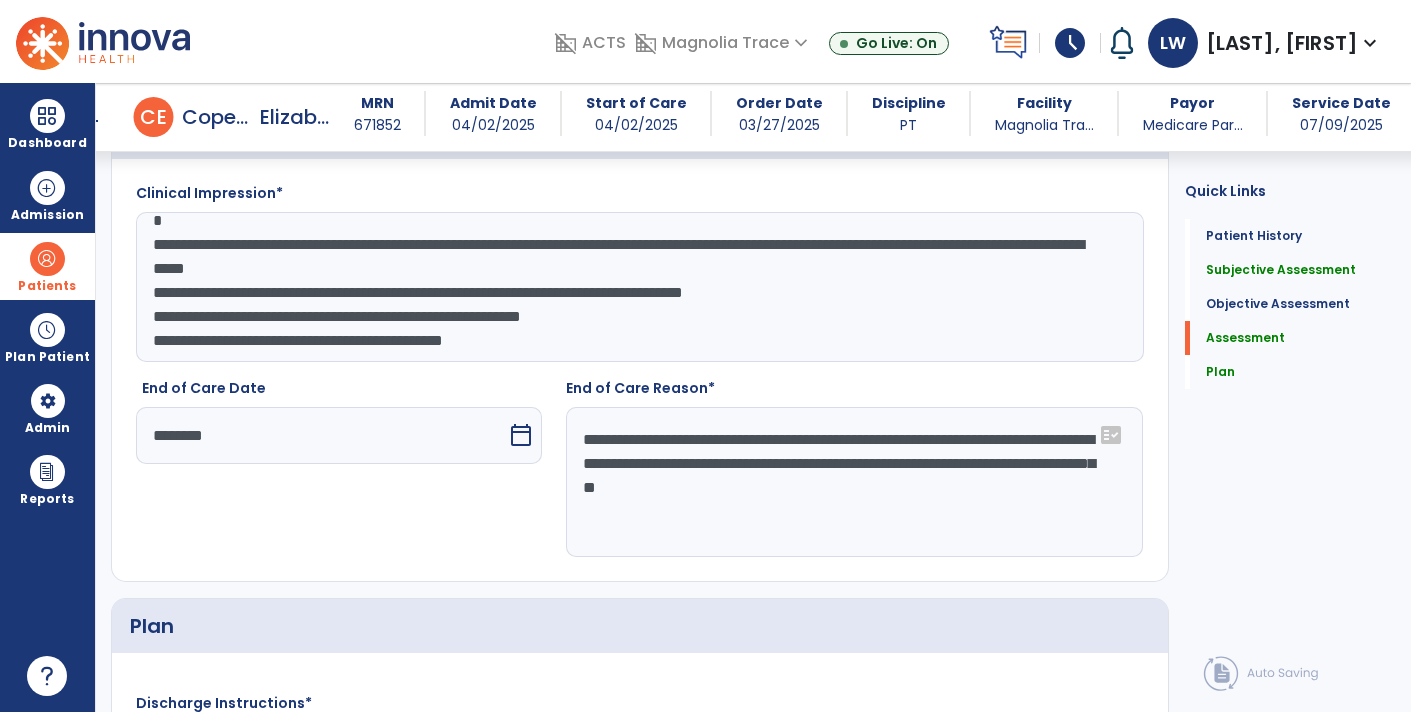click on "**********" 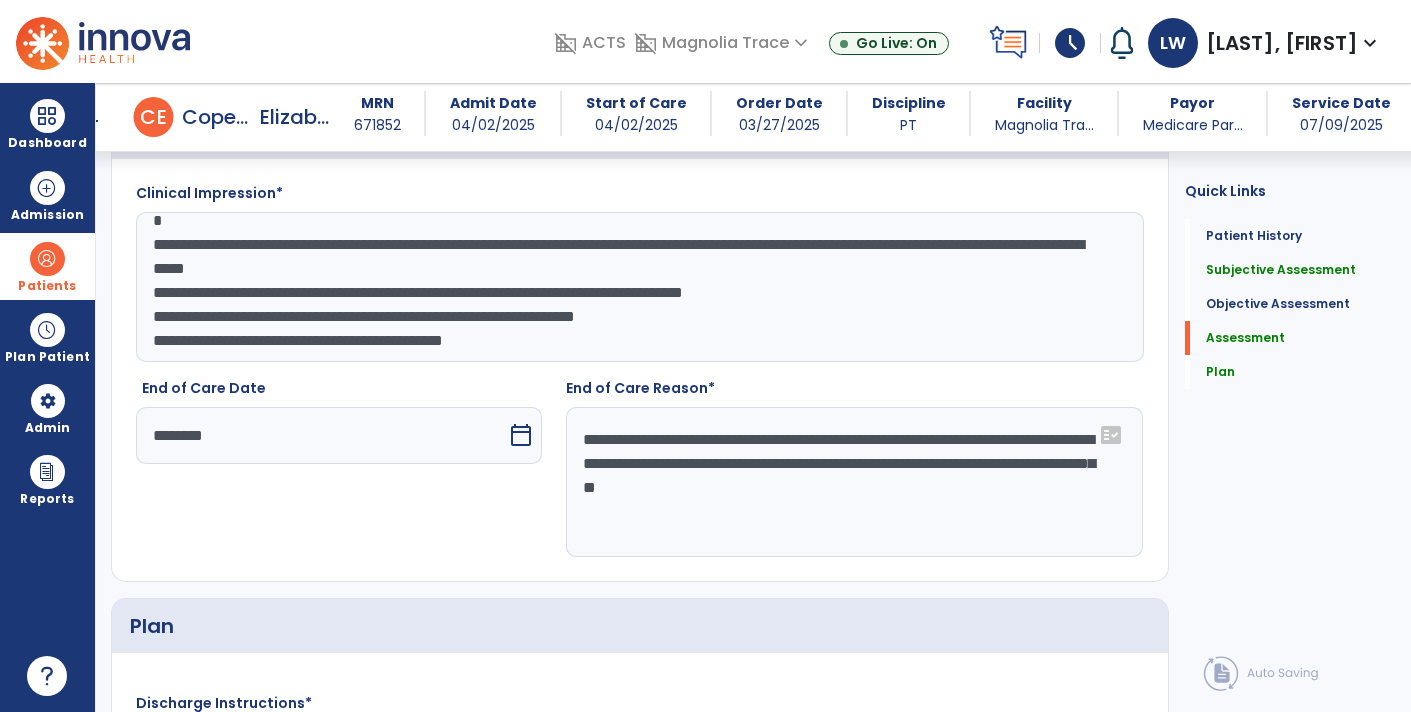 click on "**********" 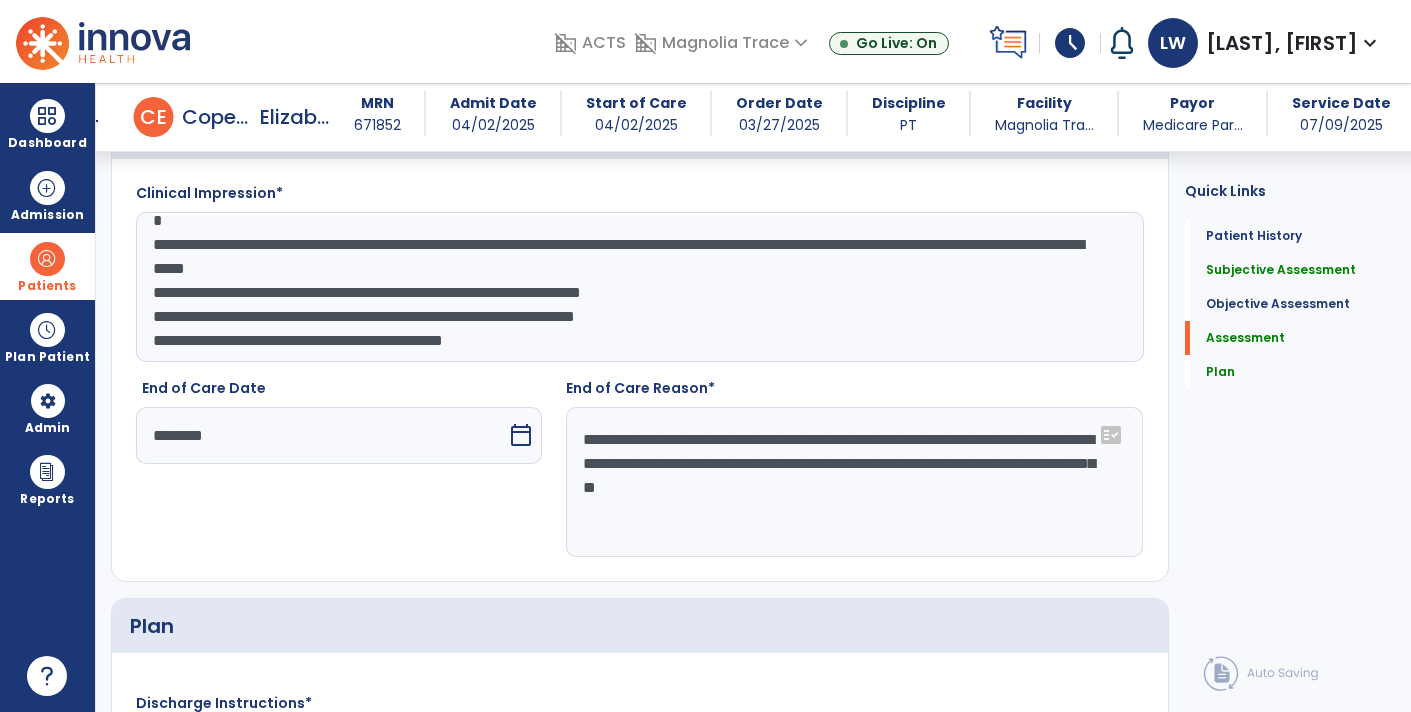 click on "**********" 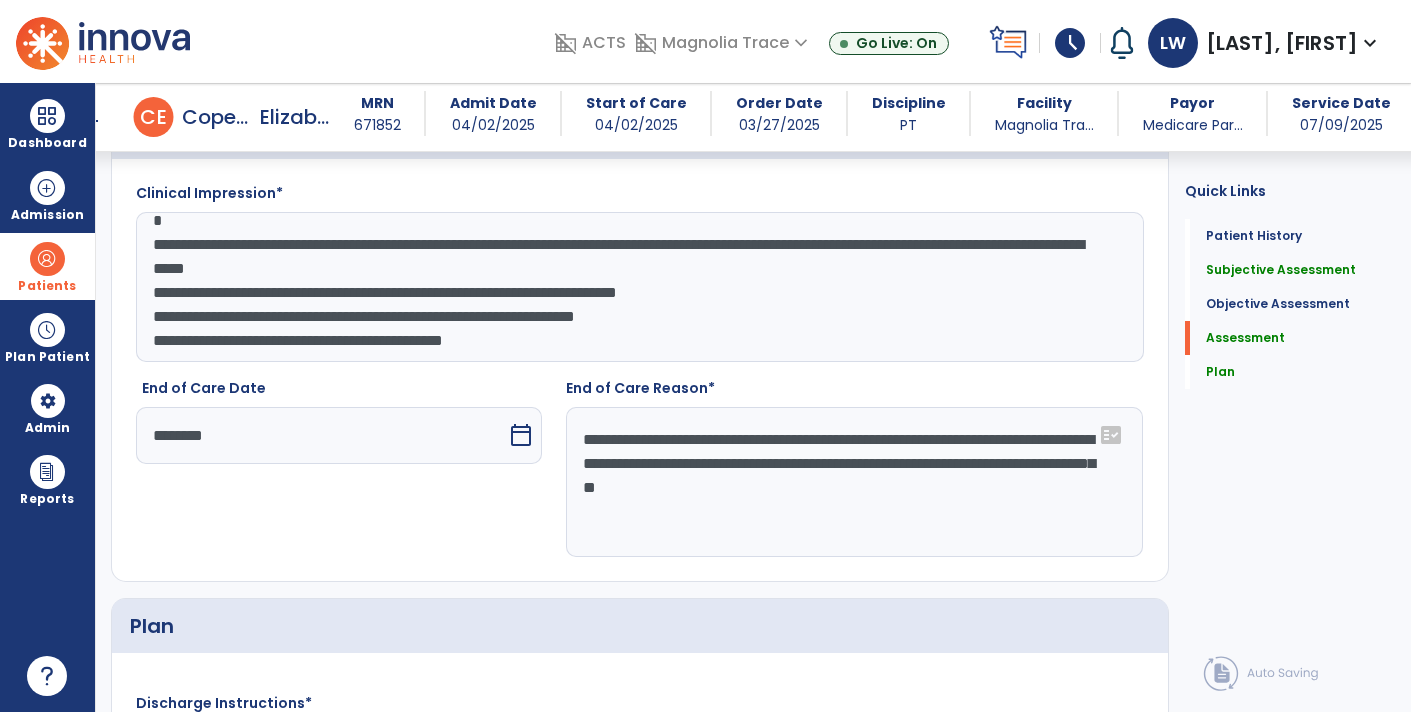 click on "**********" 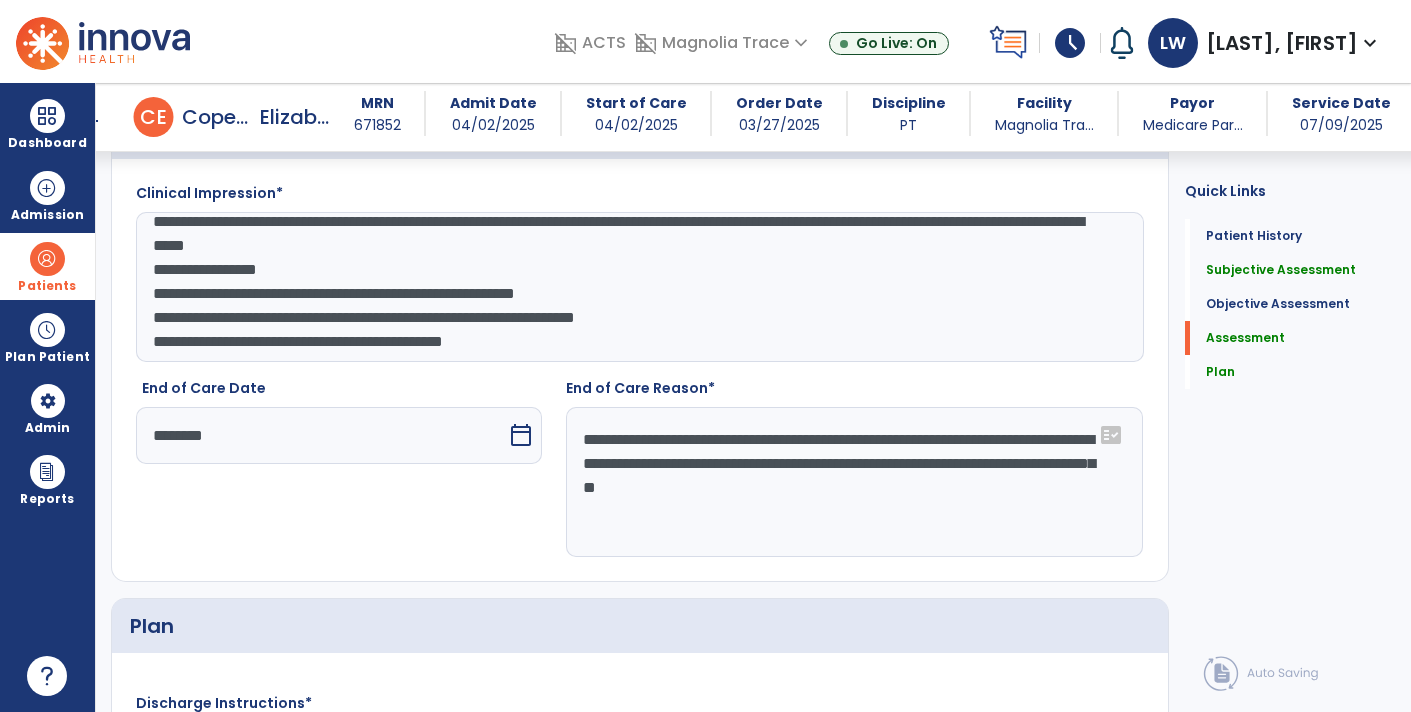 scroll, scrollTop: 216, scrollLeft: 0, axis: vertical 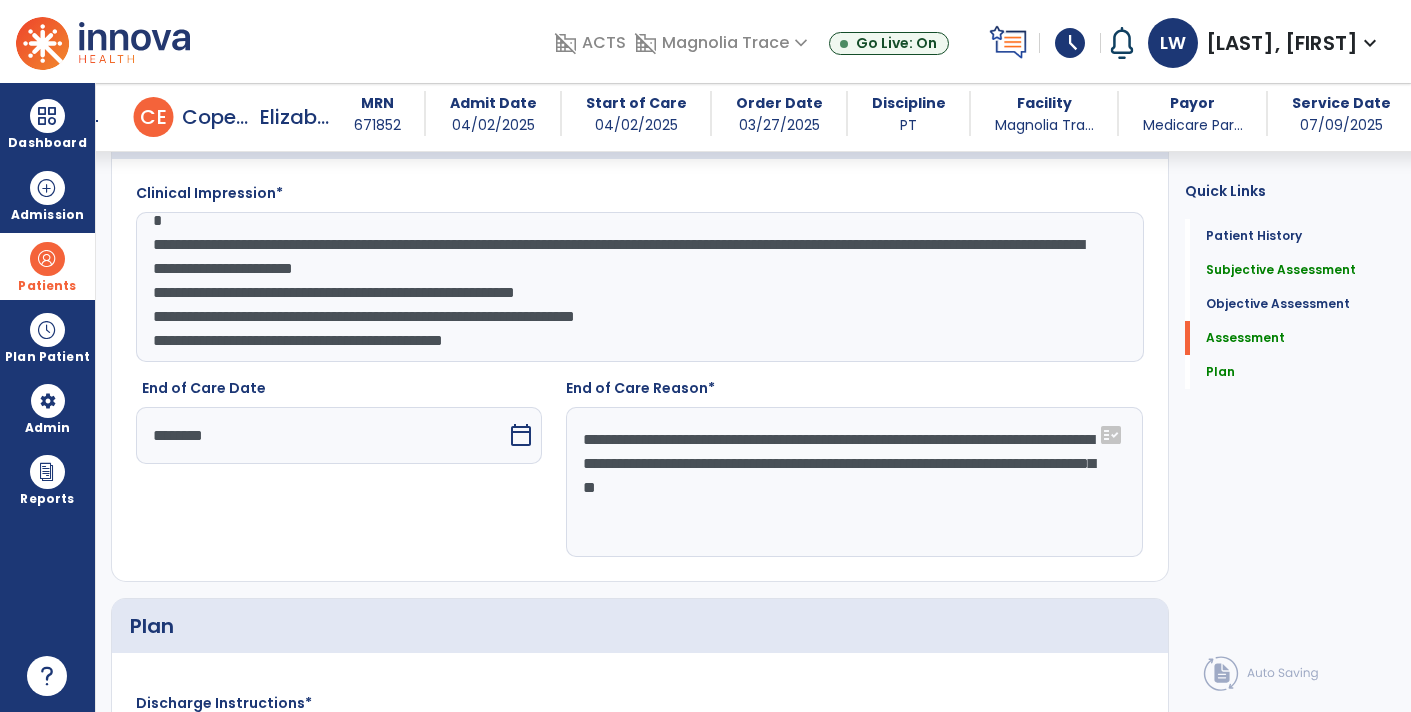 click on "Clinical Impression*  Skilled services provided since last report: therex, theract, neur re-education, gait training, manual therapy, electrical stimulation
Skilled services provided since start of care: Developed/titrated a progressive LE strength/stretch program. Assessed functional mobility deficits, instructed in
strategies to improve functional balance/safety. Assessed balance deficits, titrated balance challenges to address deficits. Progressed gait distance, facilitated
inc cadence and gait safety/efficiency. Utilized soft tissue mob, manual ROM stretches to reduce spasm, restore ROM, improve alignment in order to dec pain,
restore function. Determined most effective wave form, intensity, freq, duration, pulse width, electrode placement to reduce pain, dec spasm, inc circulation to healing tissues.
Electrical stimulation (IFC) for pain provided to low back
Pain assessment at the start and end of reporting period: 5/10 -> 4/10
Continued below in "Caregiver Education" section End of Care Date" 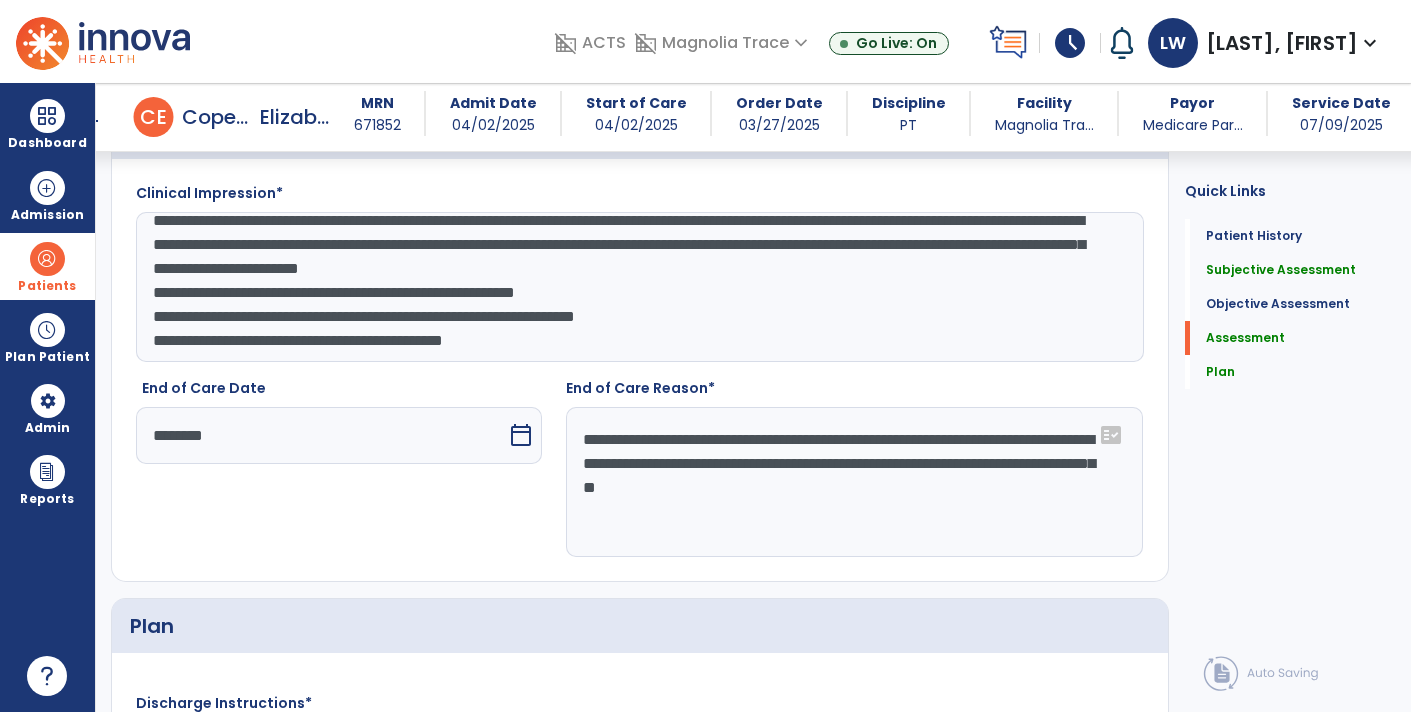 scroll, scrollTop: 168, scrollLeft: 0, axis: vertical 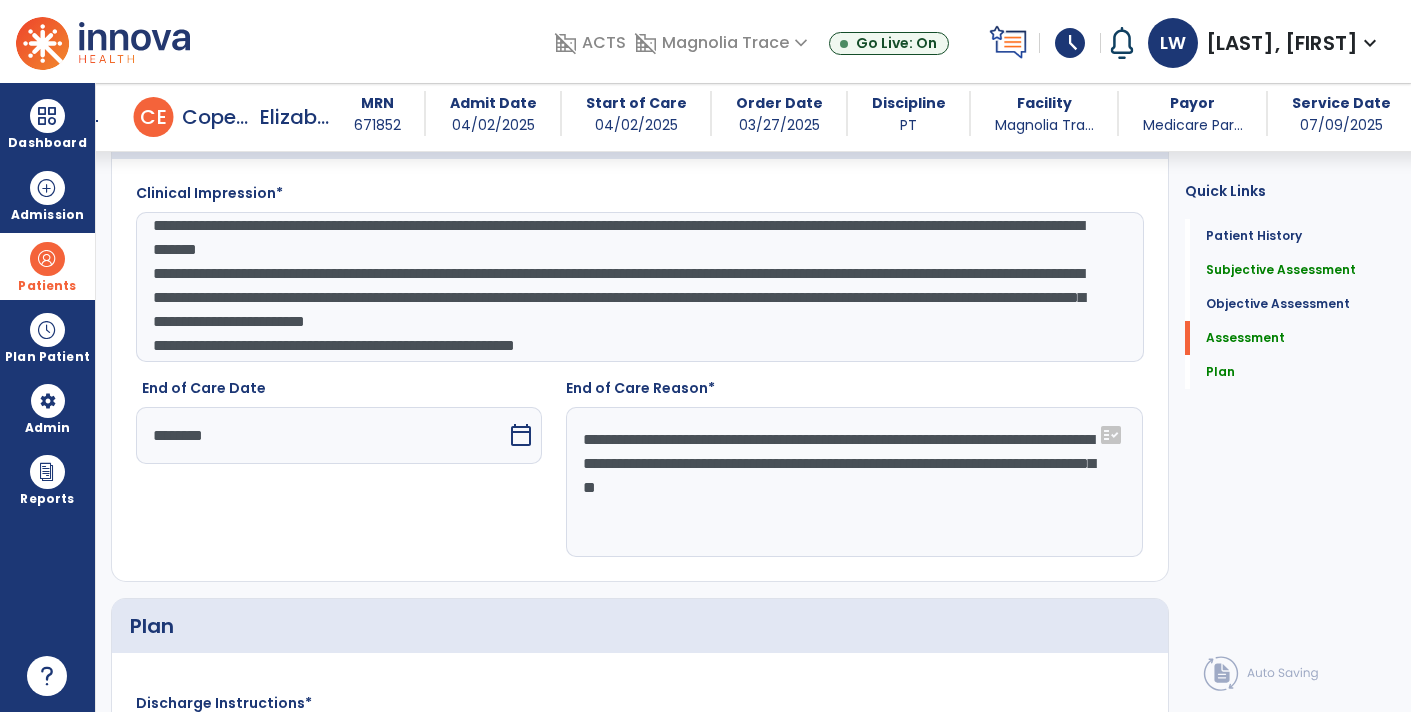 click on "Clinical Impression*  Skilled services provided since last report: therex, theract, neur re-education, gait training, manual therapy, electrical stimulation
Skilled services provided since start of care: Developed/titrated a progressive LE strength/stretch program. Assessed functional mobility deficits, instructed in
strategies to improve functional balance/safety. Assessed balance deficits, titrated balance challenges to address deficits. Progressed gait distance, facilitated
inc cadence and gait safety/efficiency. Utilized soft tissue mob, manual ROM stretches to reduce spasm, restore ROM, improve alignment in order to dec pain, restore function. Determined most effective wave form, intensity, freq, duration, pulse width, electrode placement to reduce pain, dec spasm, inc circulation to healing tissues.
Electrical stimulation (IFC) for pain provided to low back
Pain assessment at the start and end of reporting period [DATE]/[DATE]: 5/10 -> 4/10
Continued below in "Caregiver Education" section End of Care Date" 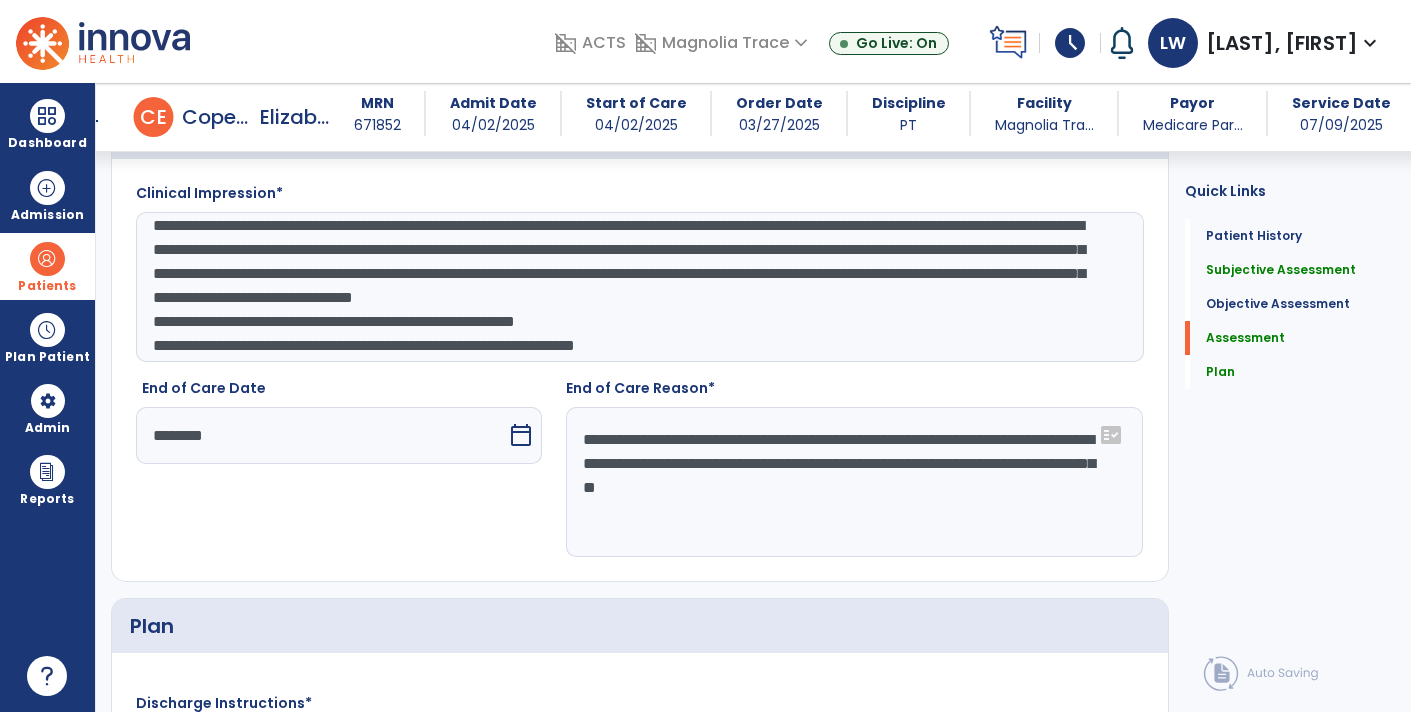 click on "Clinical Impression*  Skilled services provided since last report: therex, theract, neur re-education, gait training, manual therapy, electrical stimulation
Skilled services provided since start of care: Developed/titrated a progressive LE strength/stretch program. Assessed functional mobility deficits, instructed in
strategies to improve functional balance/safety. Assessed balance deficits, titrated balance challenges to address deficits. Progressed gait distance, facilitated inc cadence and gait safety/efficiency. Utilized soft tissue mob, manual ROM stretches to reduce spasm, restore ROM, improve alignment in order to dec pain, restore function. Determined most effective wave form, intensity, freq, duration, pulse width, electrode placement to reduce pain, dec spasm, inc circulation to healing tissues.
Electrical stimulation (IFC) for pain provided to low back
Pain assessment at the start and end of reporting period: 5/10 -> 4/10
Continued below in "Caregiver Education" section End of Care Date" 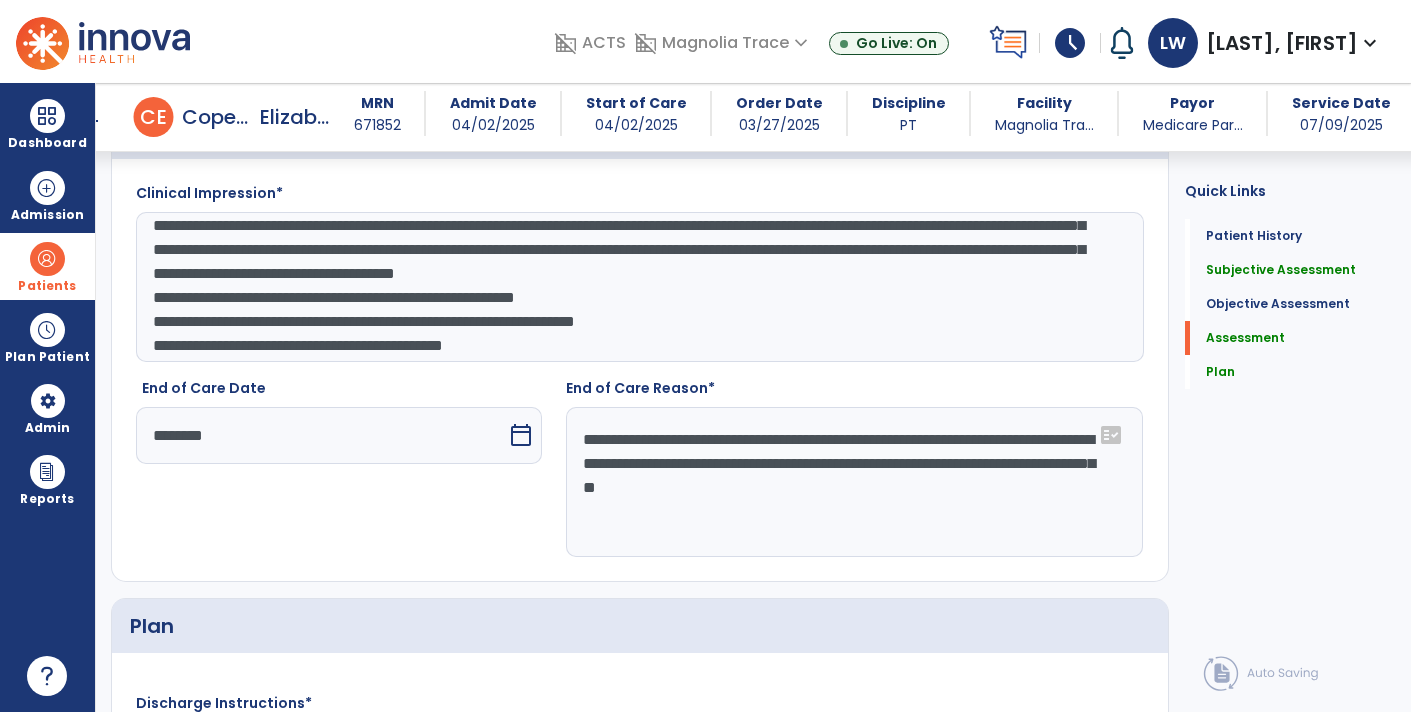 scroll, scrollTop: 67, scrollLeft: 0, axis: vertical 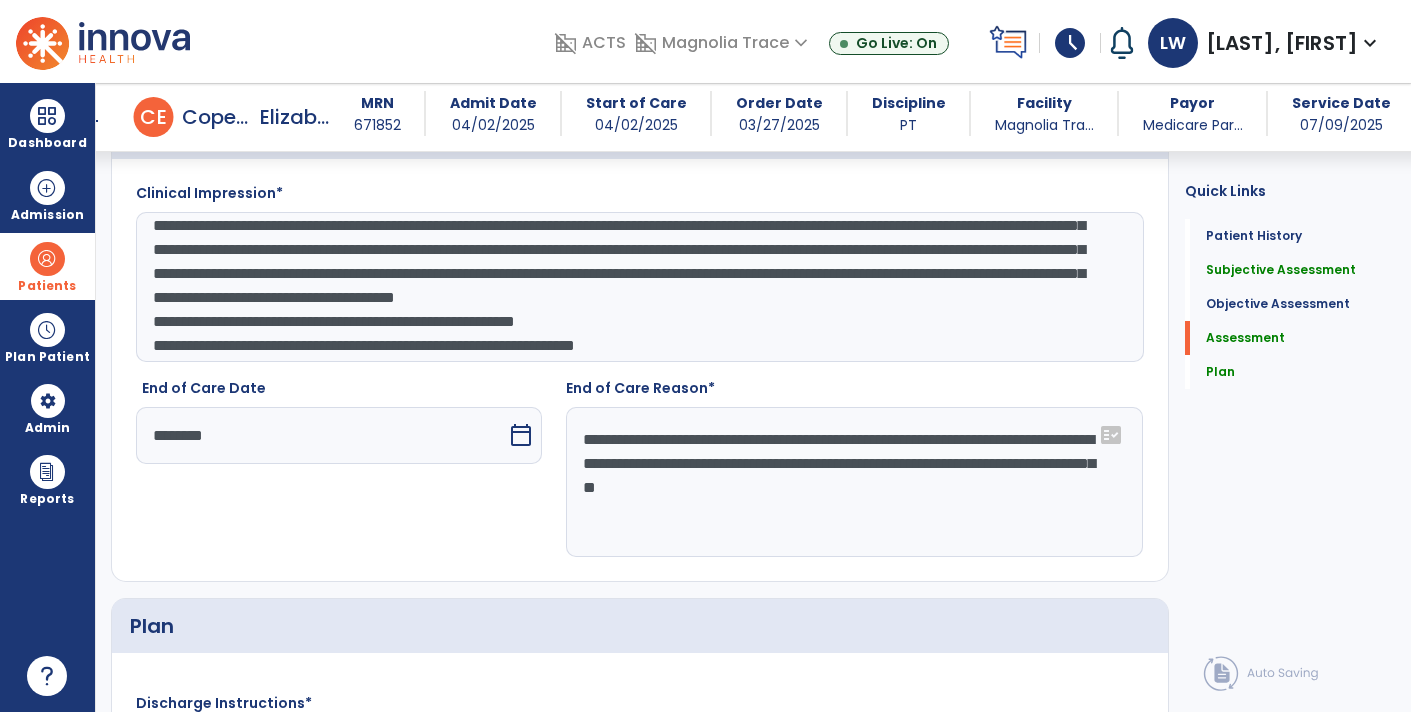 click on "**********" 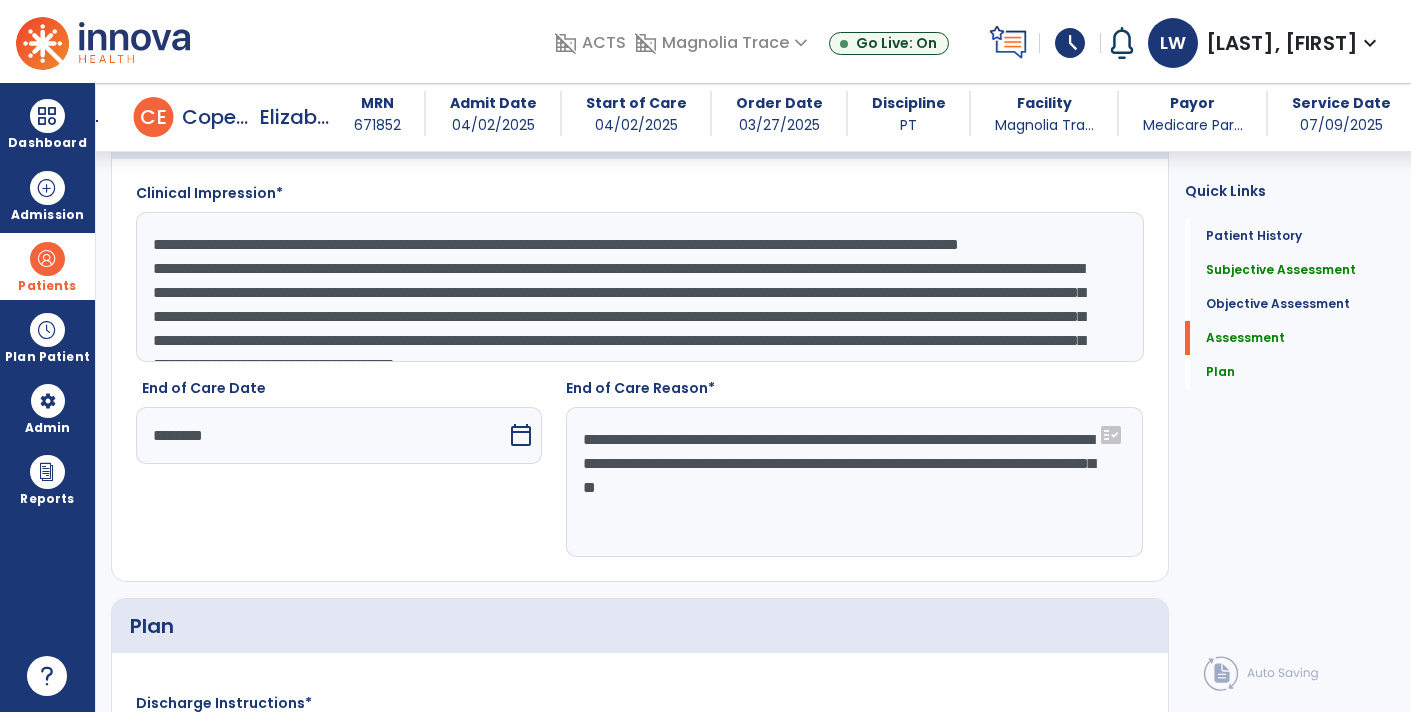scroll, scrollTop: 0, scrollLeft: 0, axis: both 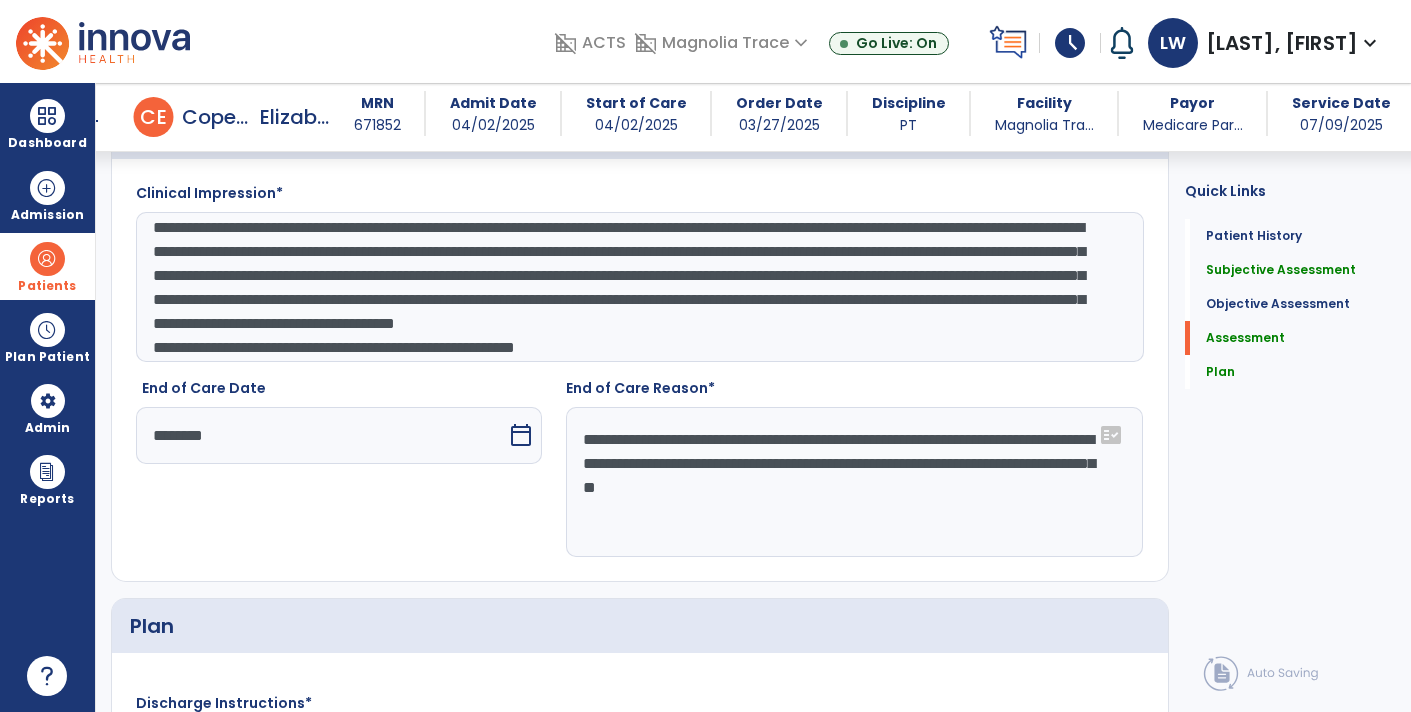 click on "**********" 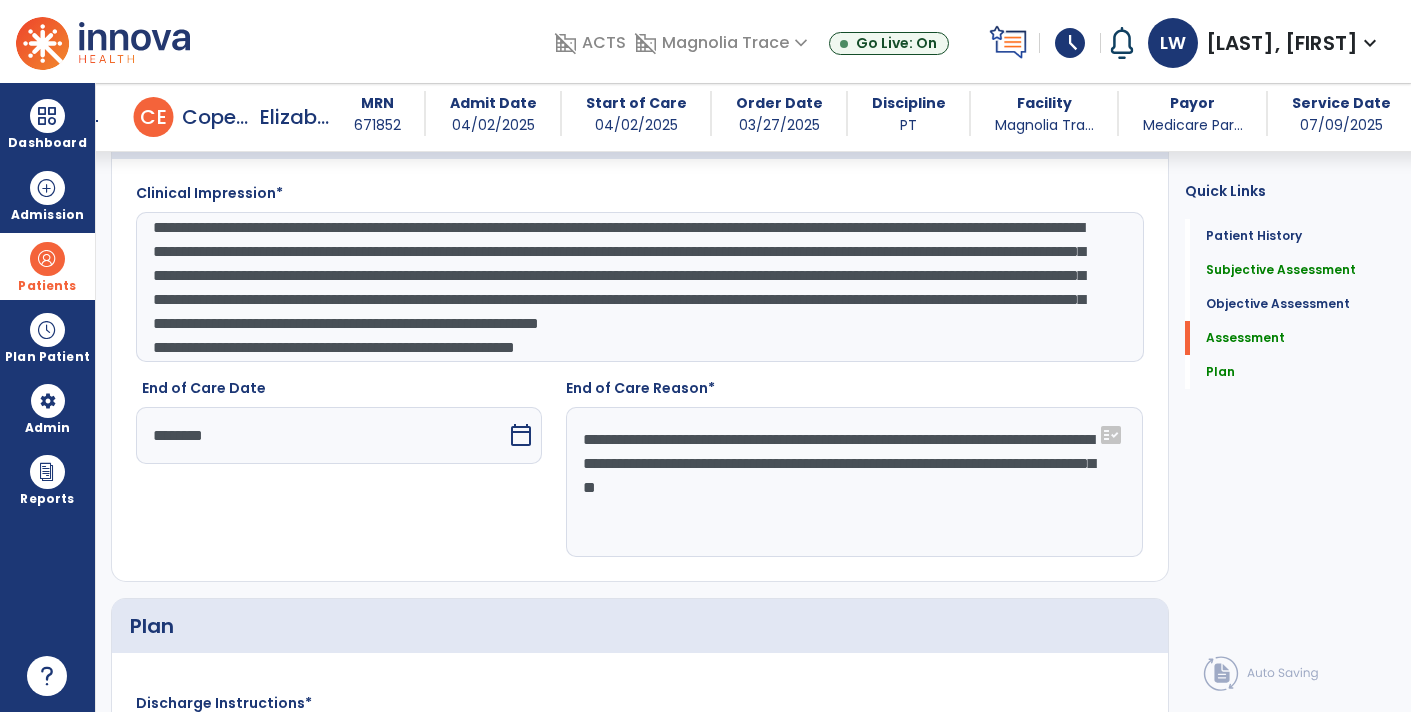 scroll, scrollTop: 22, scrollLeft: 0, axis: vertical 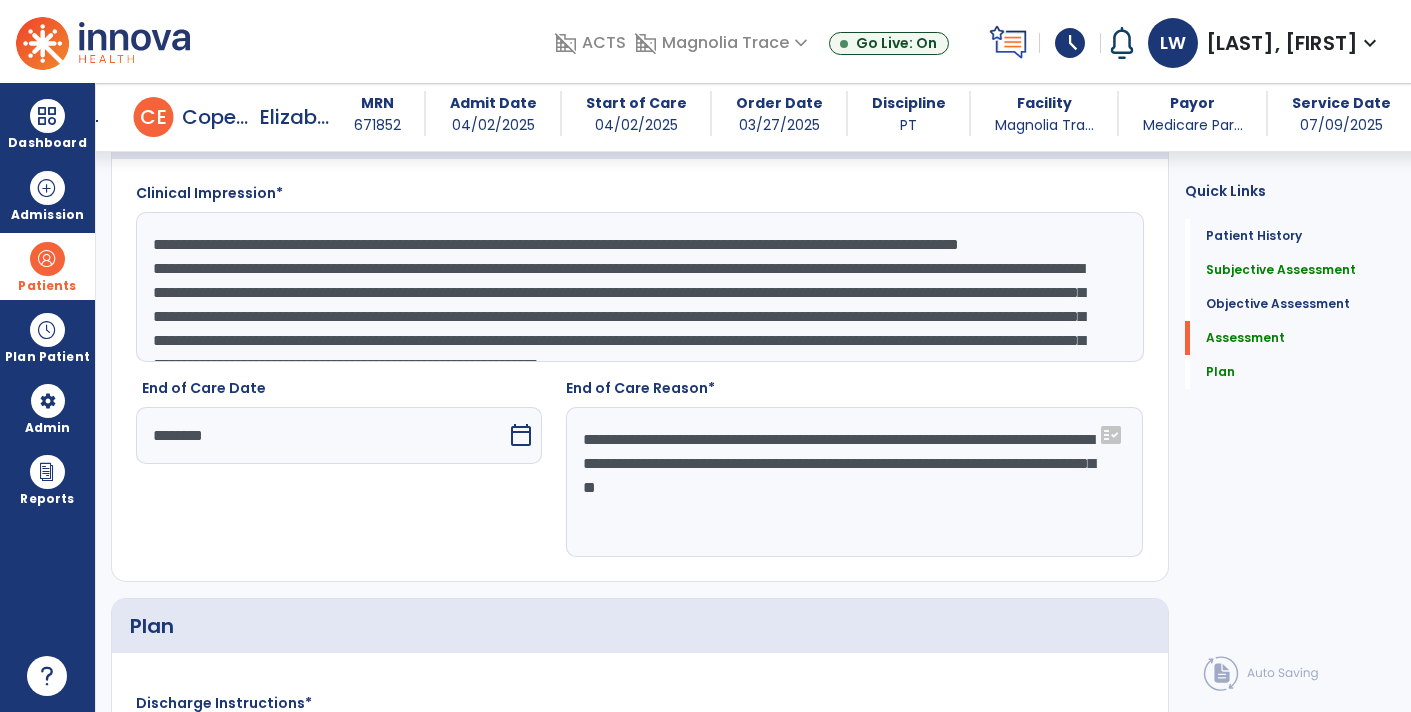 click on "**********" 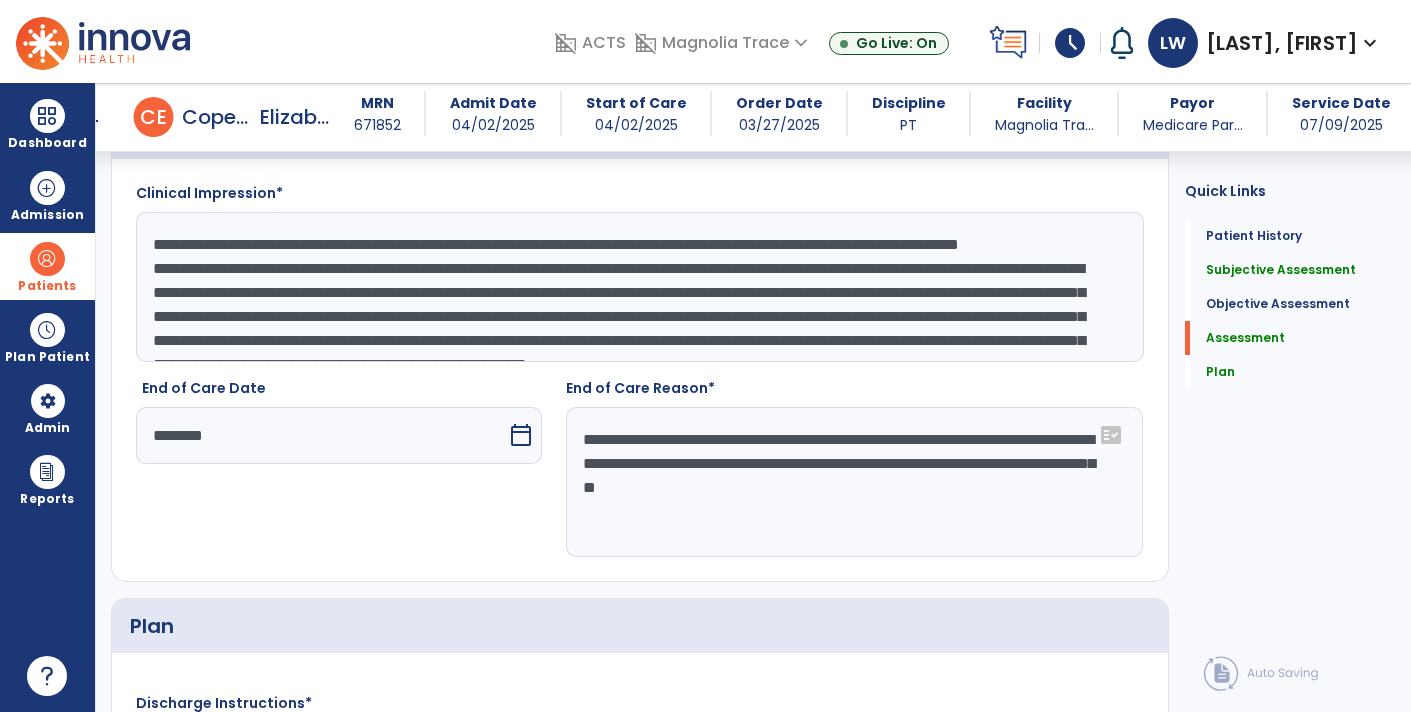 click on "**********" 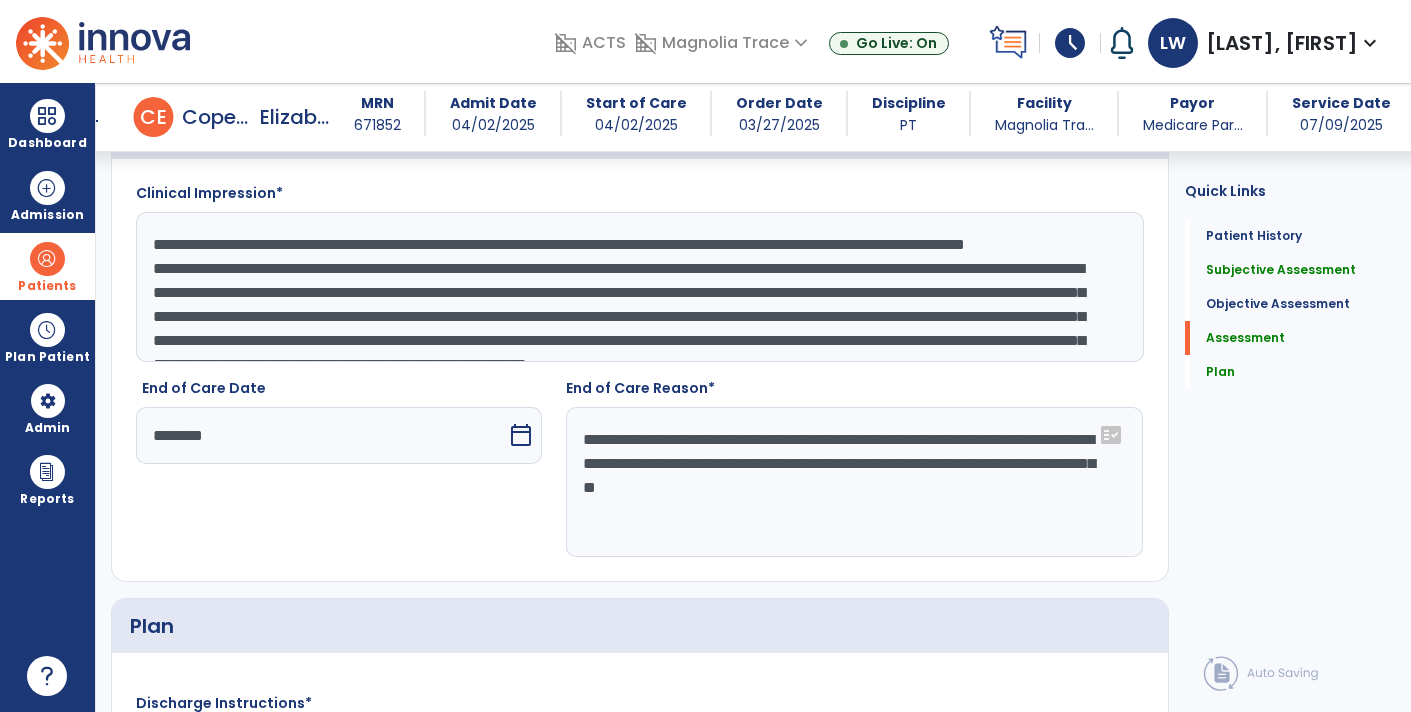 click on "**********" 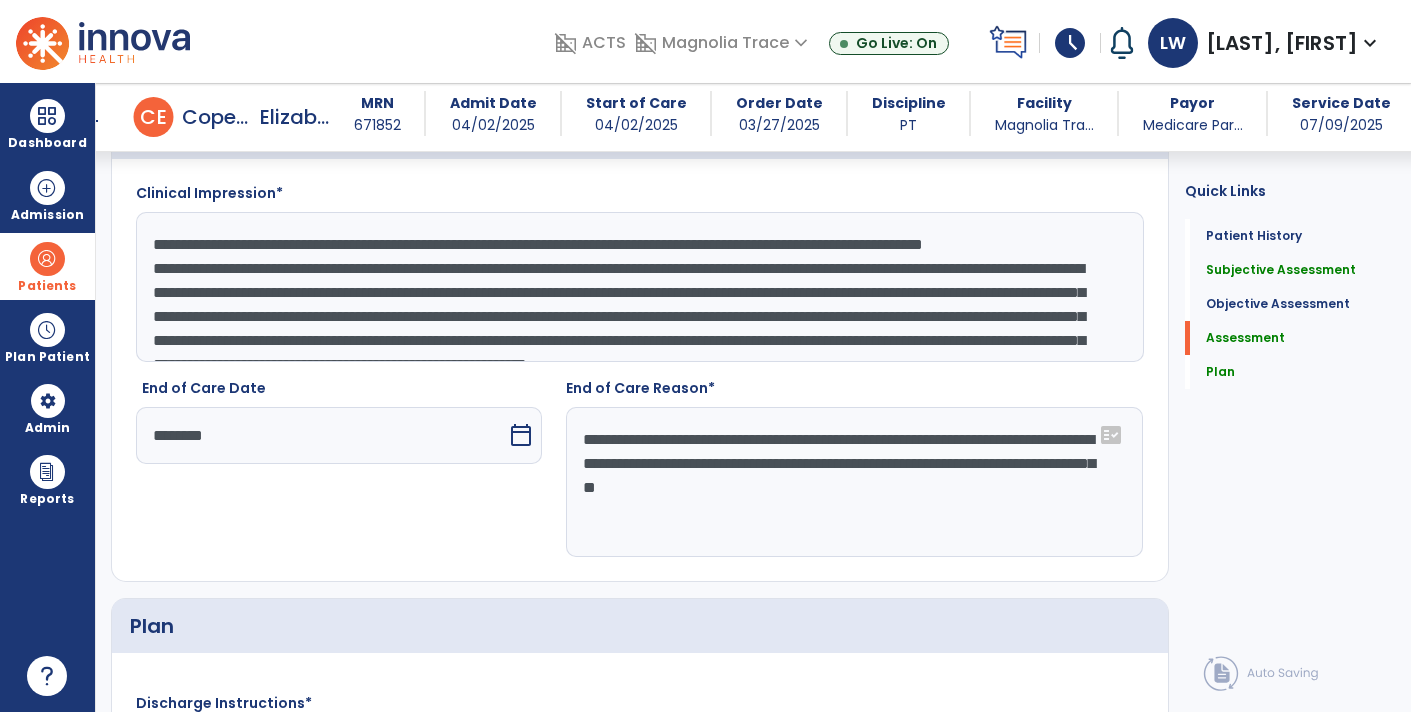scroll, scrollTop: 24, scrollLeft: 0, axis: vertical 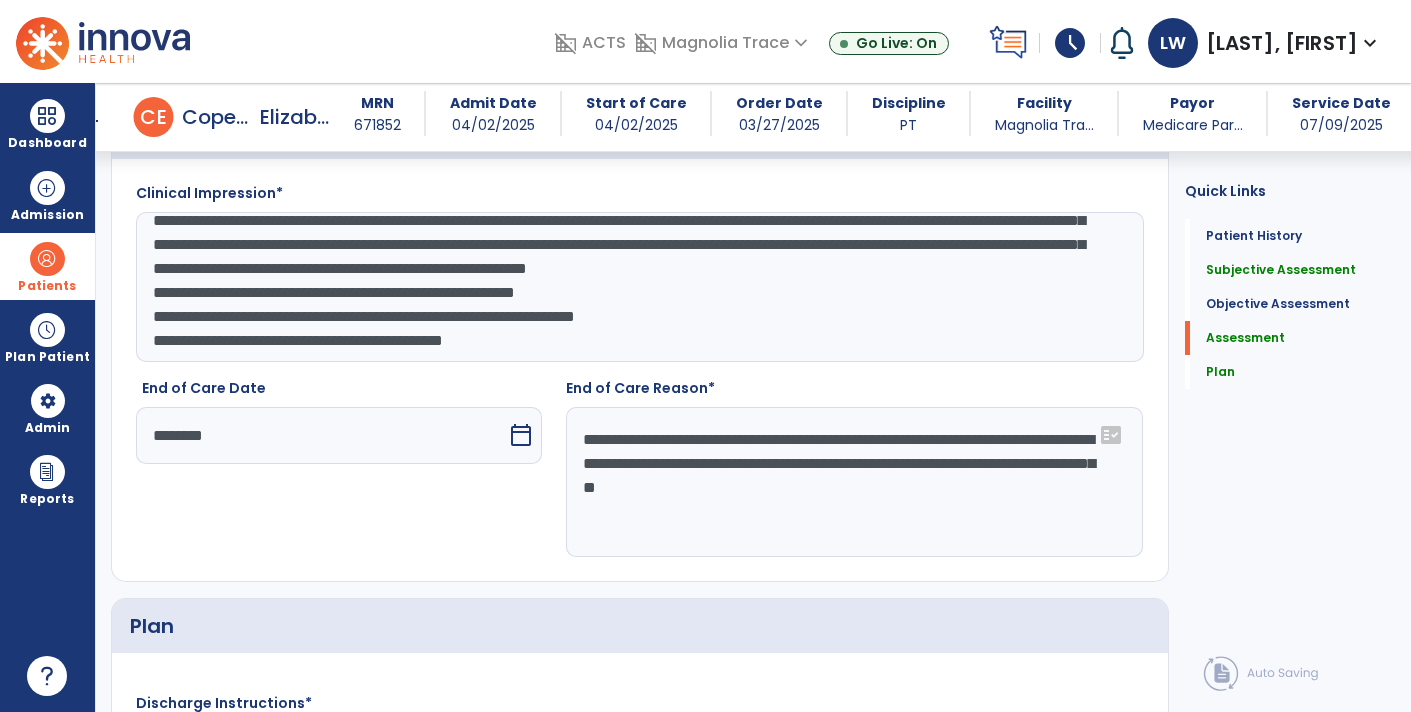 click on "**********" 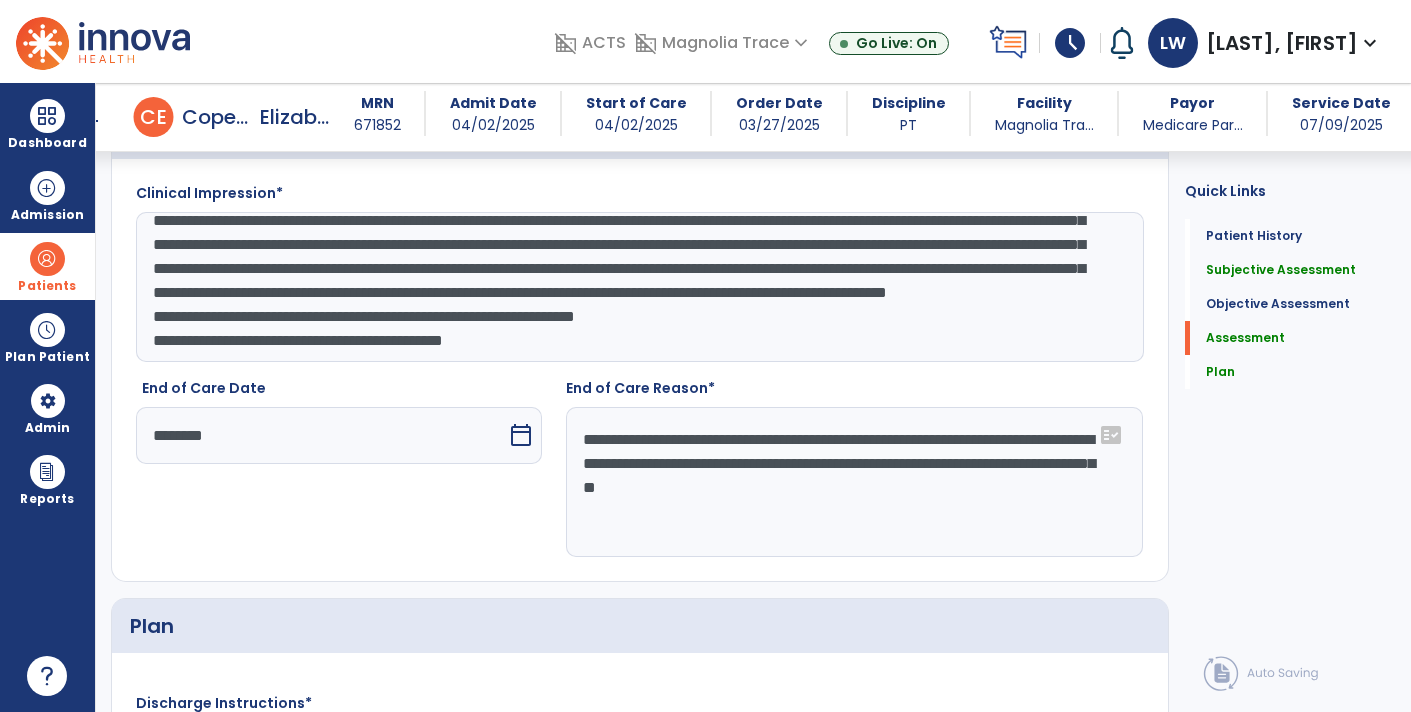scroll, scrollTop: 144, scrollLeft: 0, axis: vertical 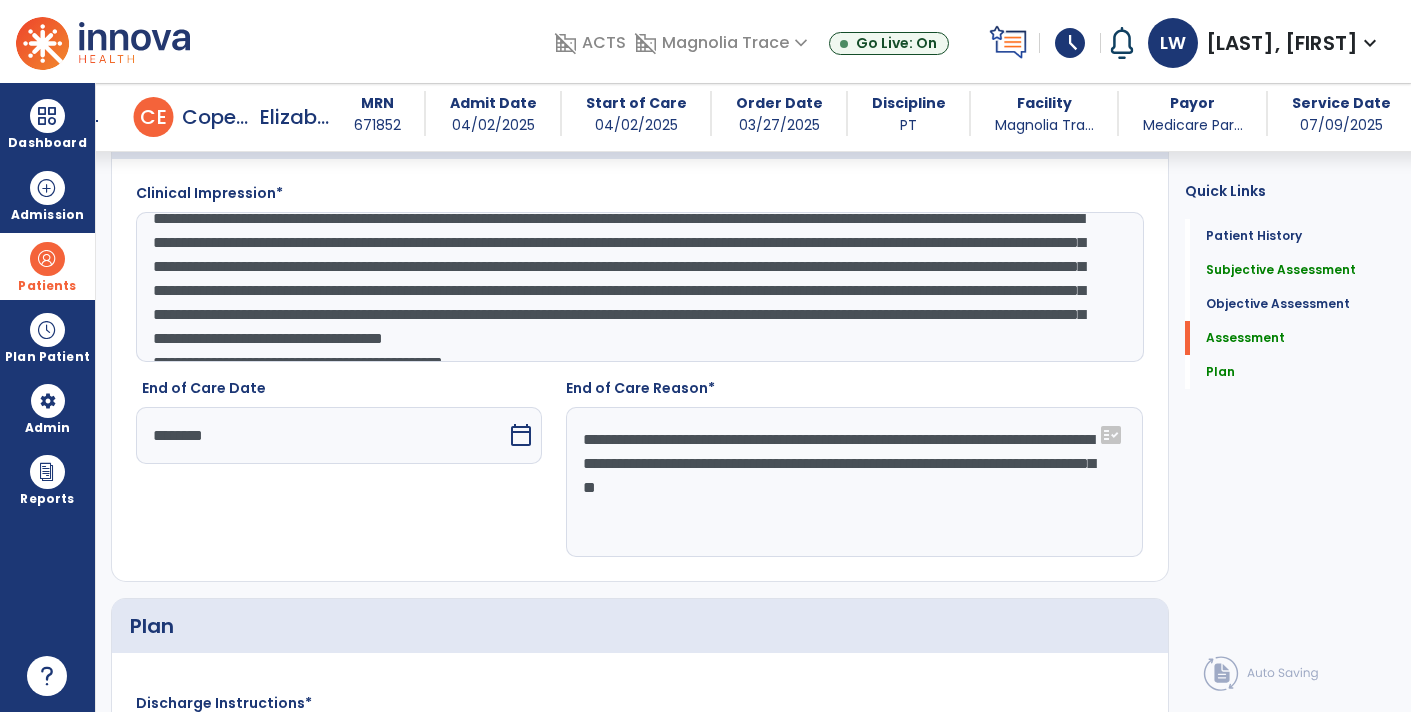 click on "**********" 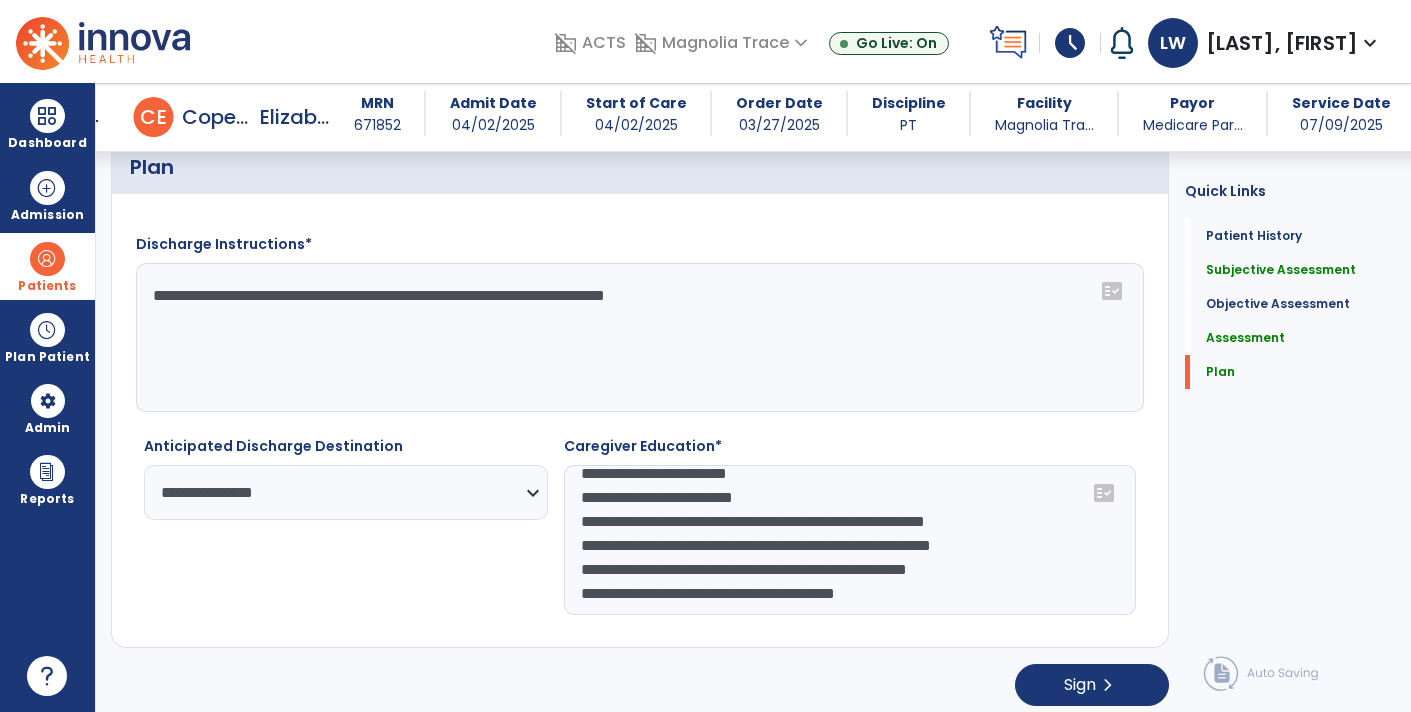type on "**********" 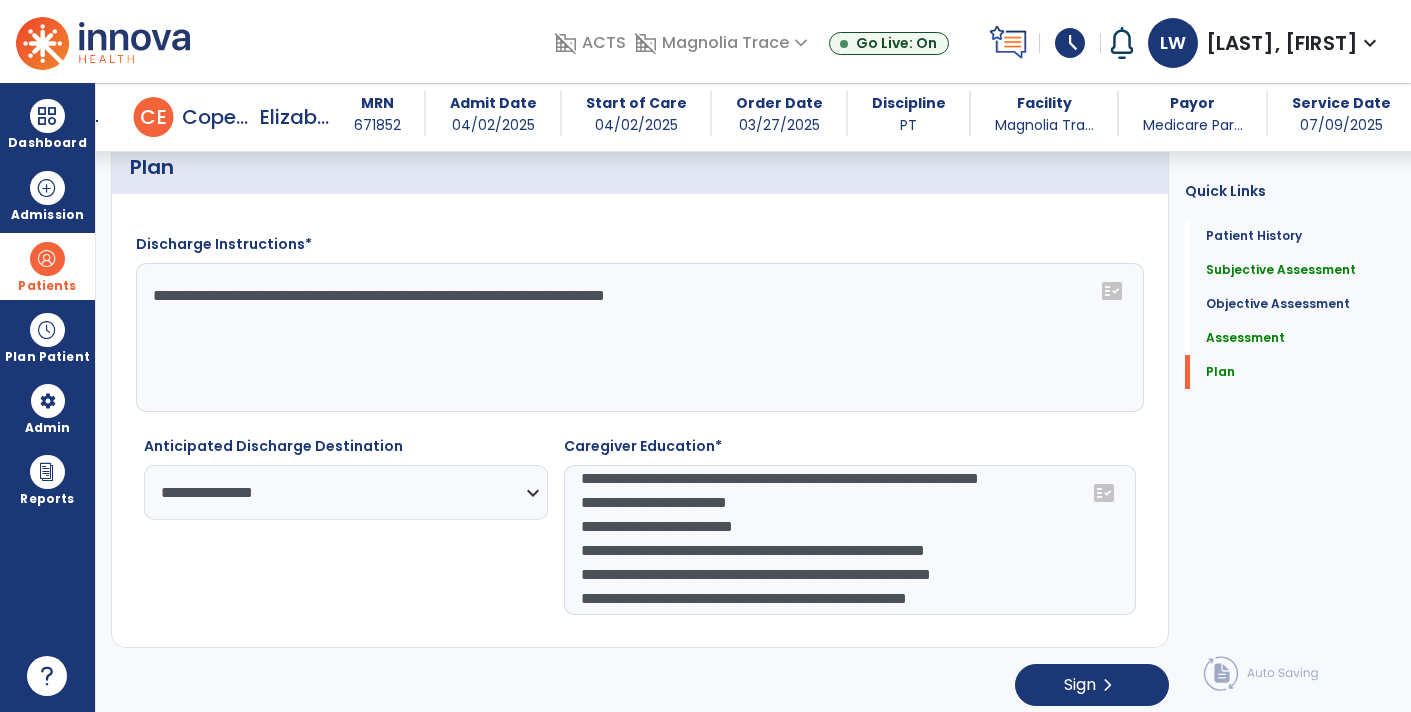 scroll, scrollTop: 72, scrollLeft: 0, axis: vertical 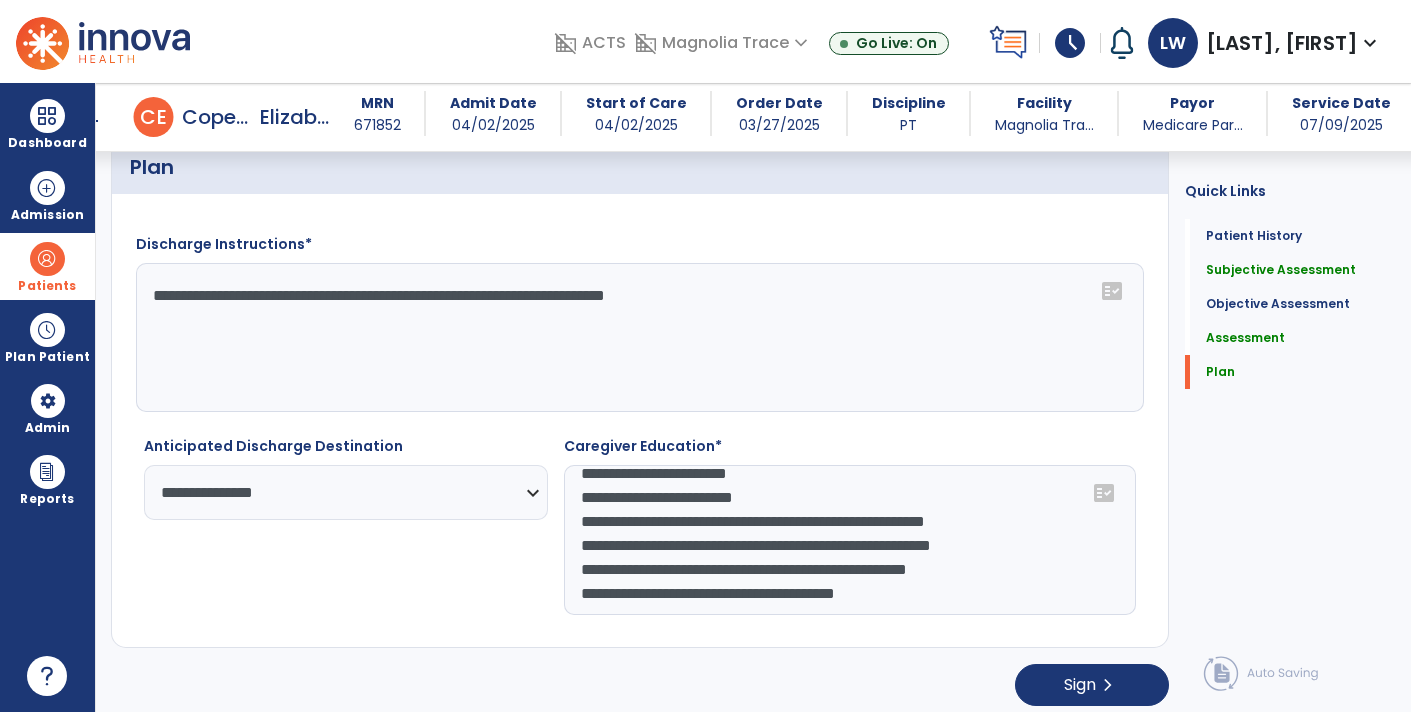 type on "**********" 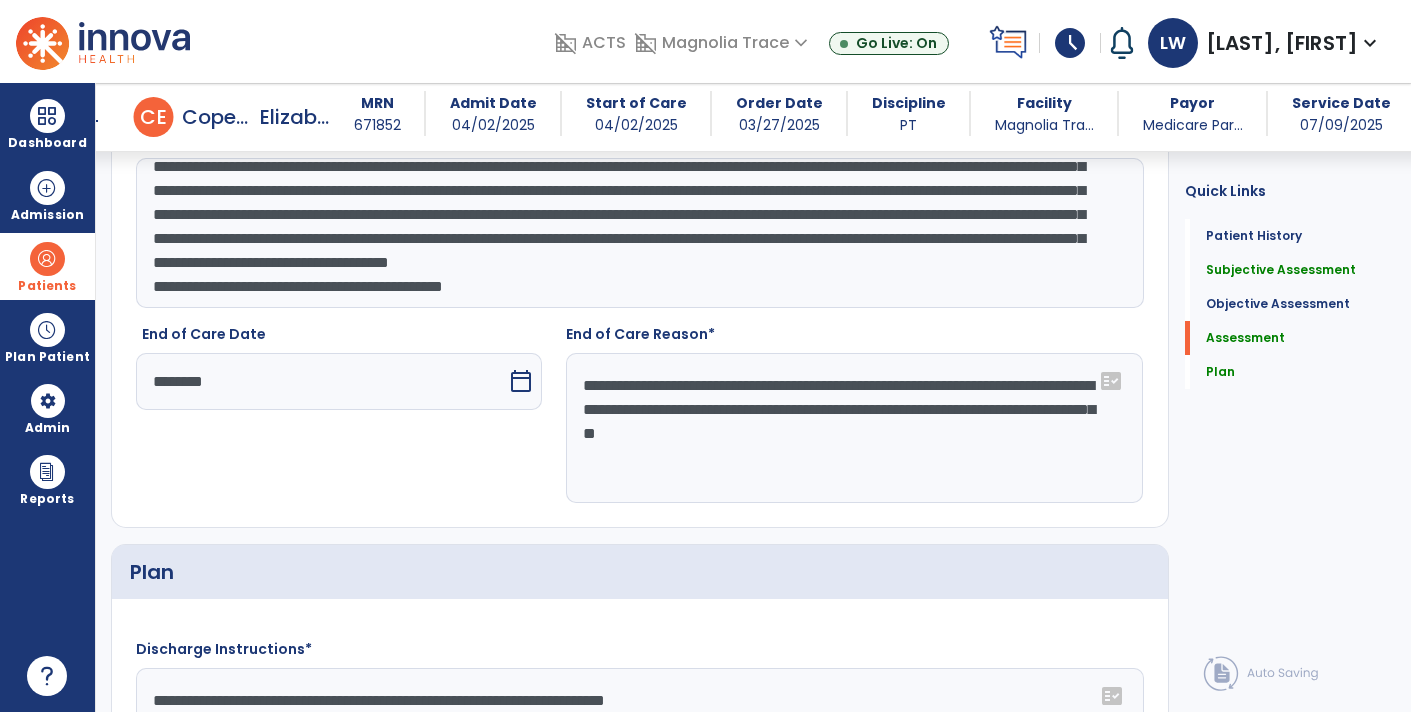 click on "**********" 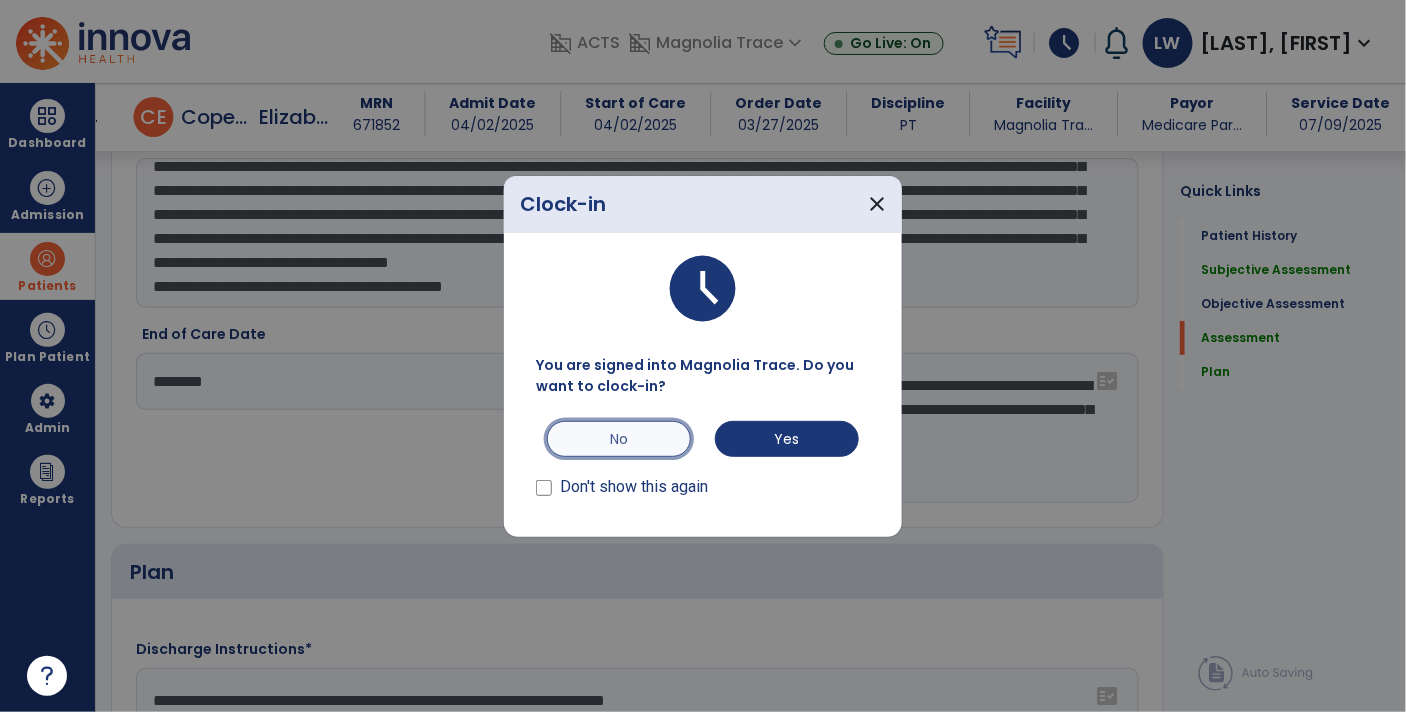 click on "No" at bounding box center (619, 439) 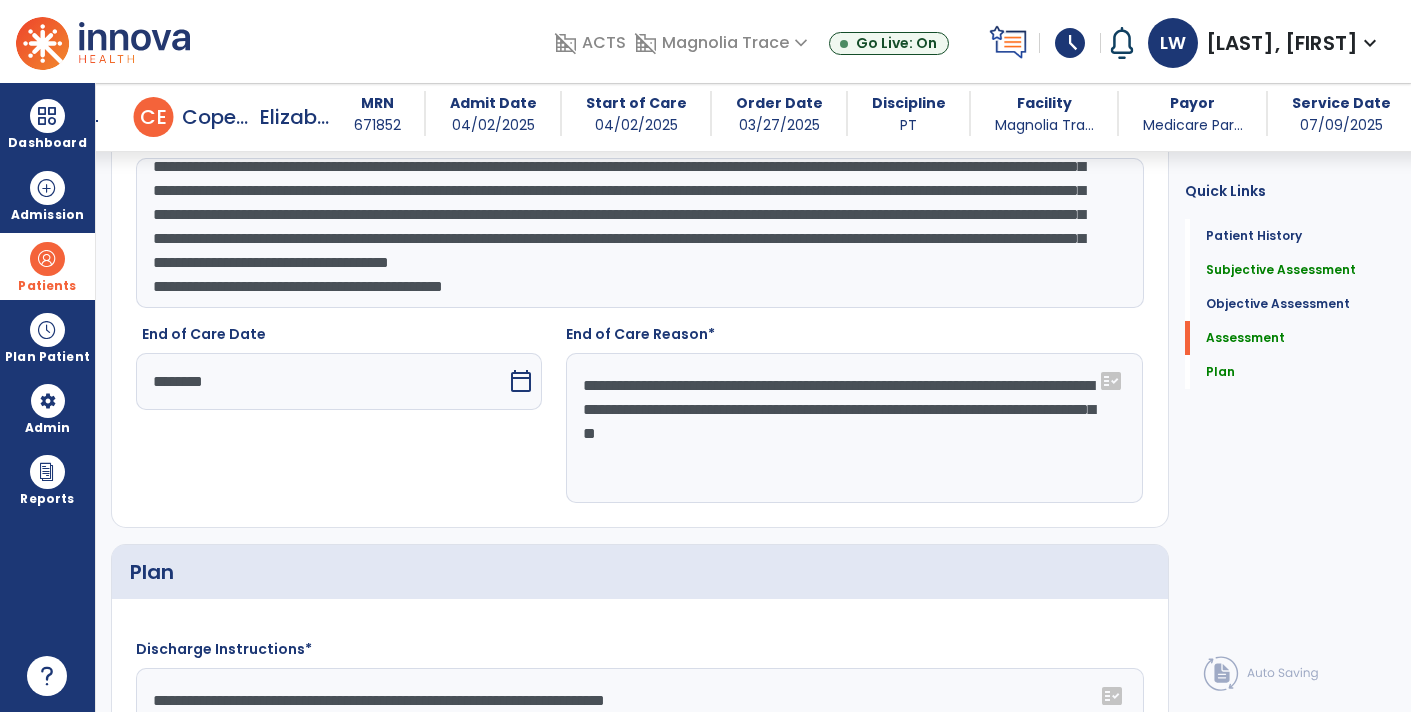 click on "**********" 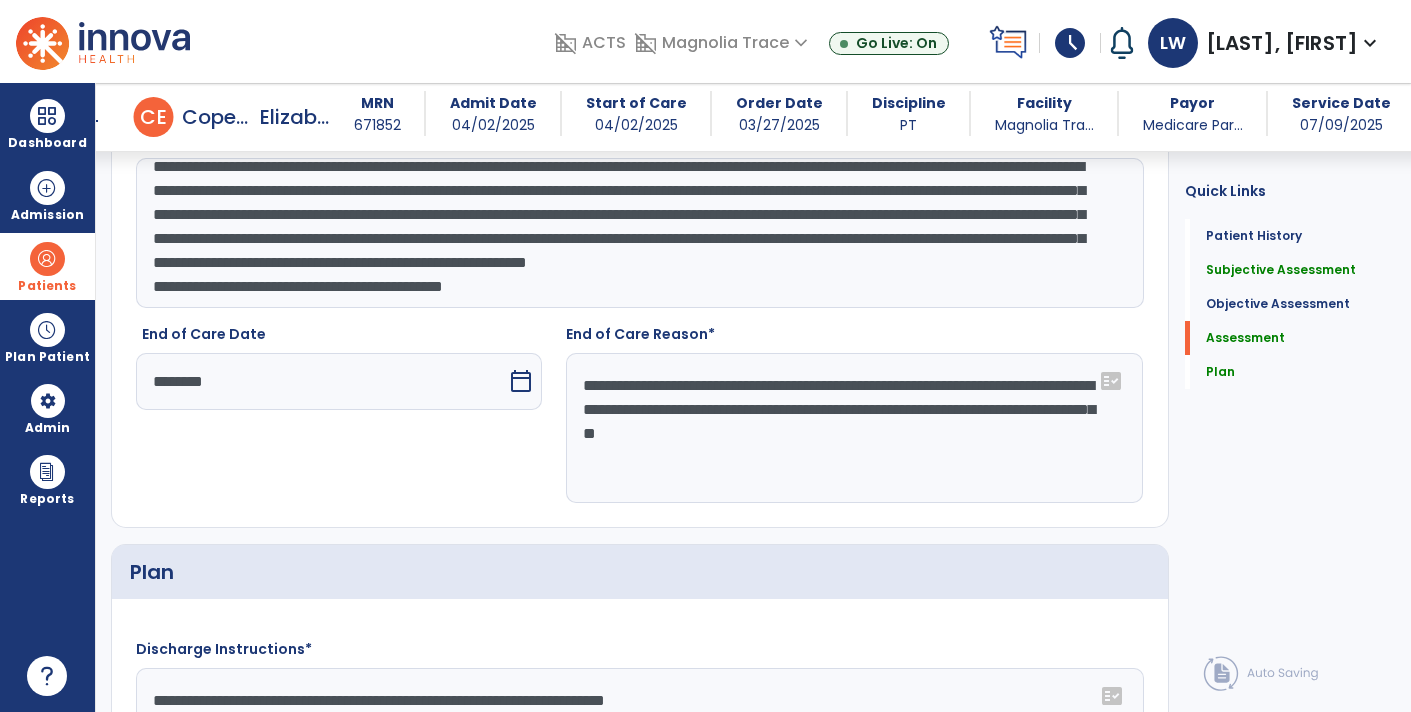 scroll, scrollTop: 50, scrollLeft: 0, axis: vertical 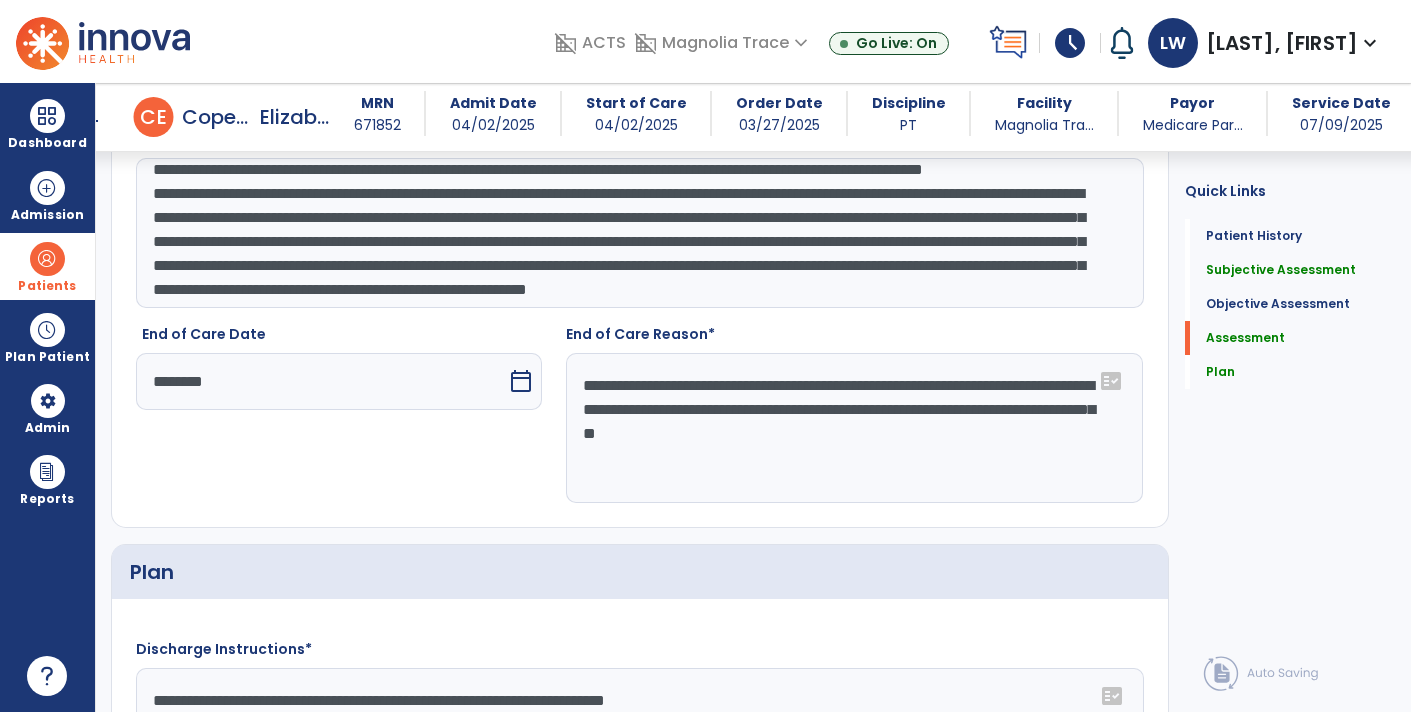 click on "**********" 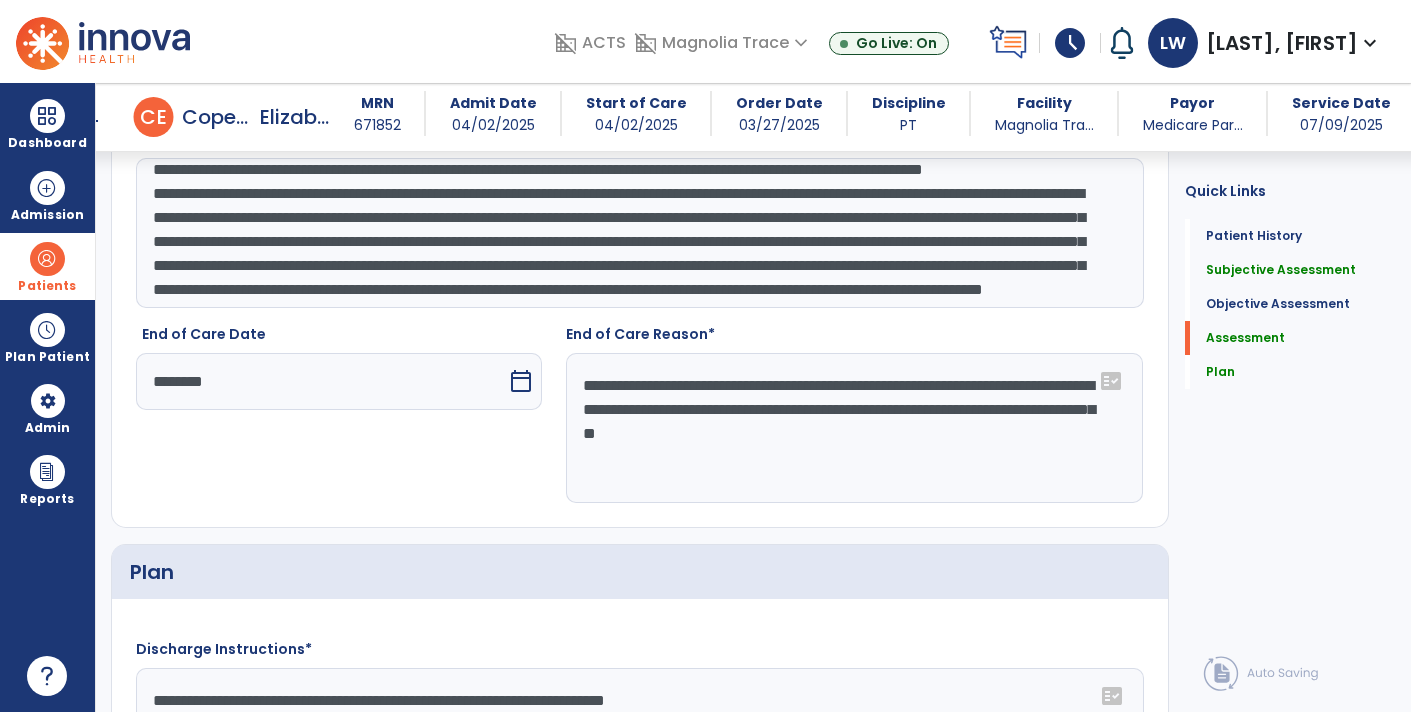 click on "**********" 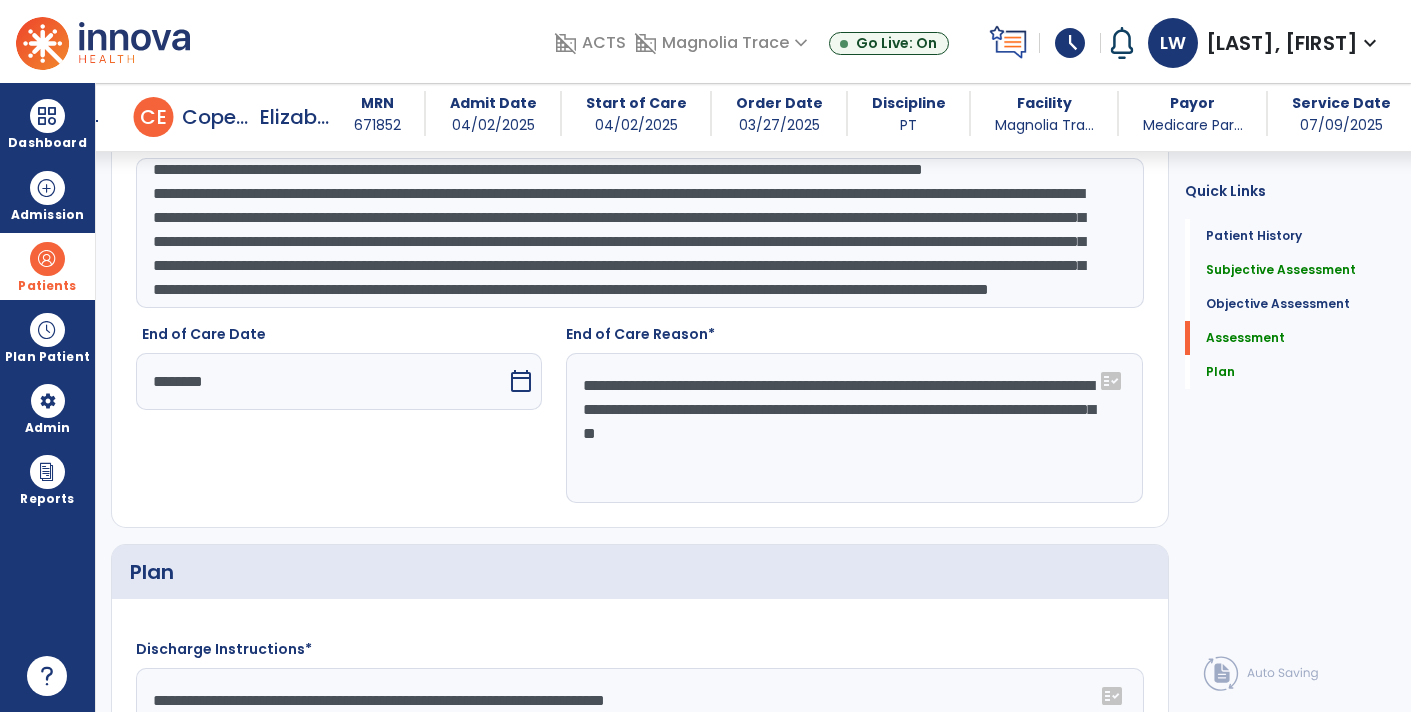 scroll, scrollTop: 27, scrollLeft: 0, axis: vertical 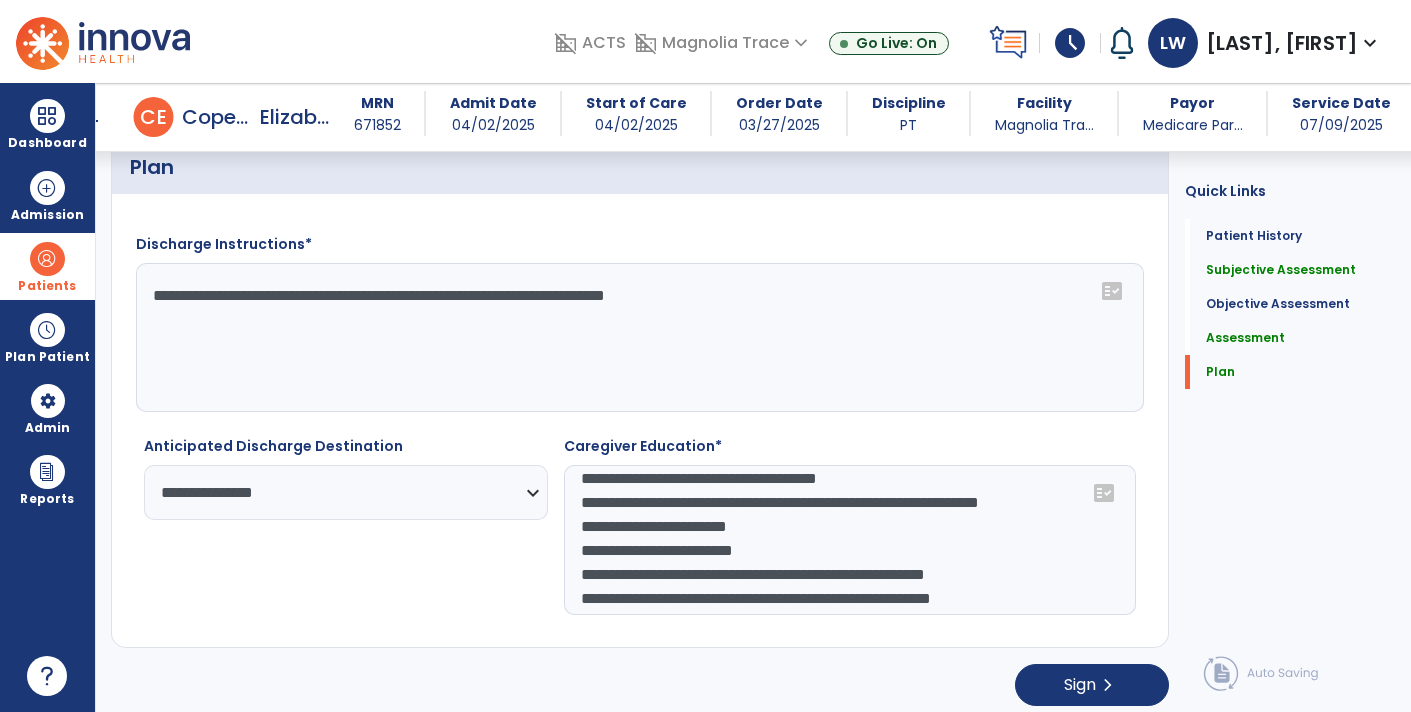 type on "**********" 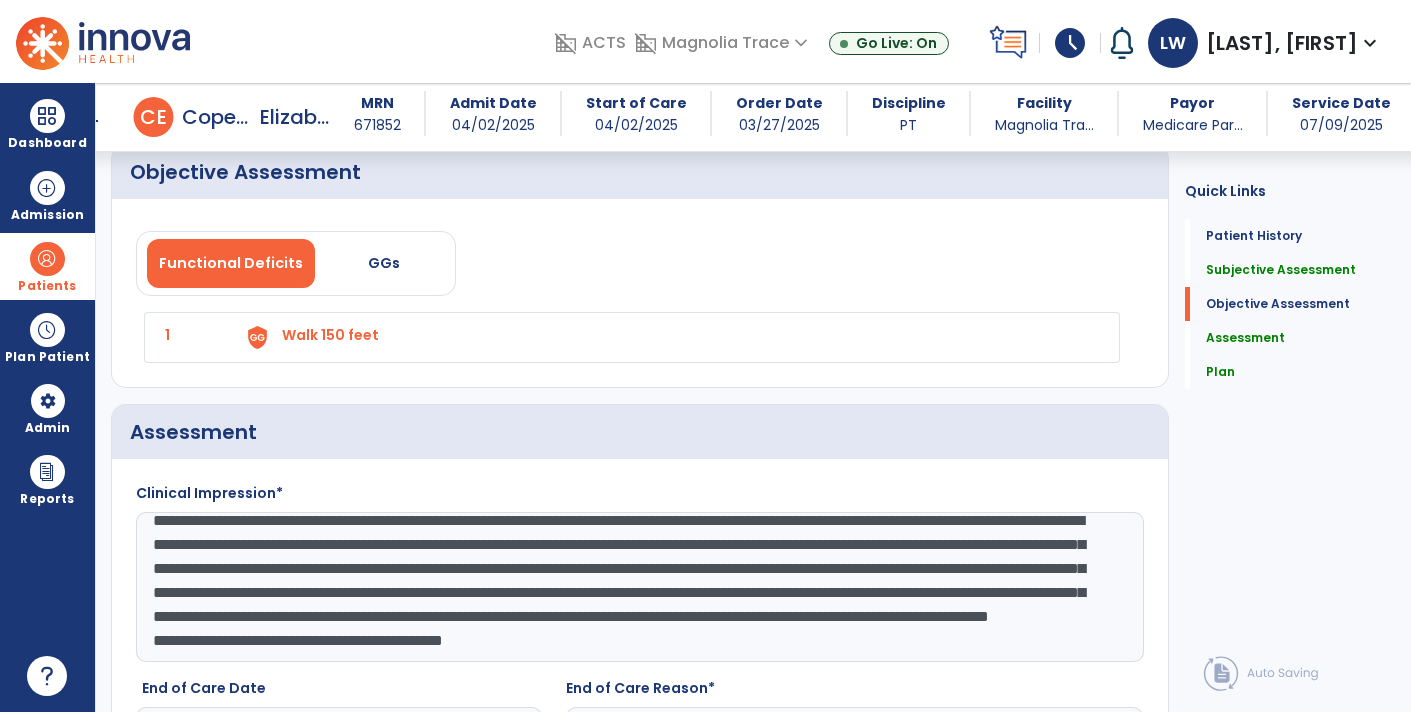 type on "**********" 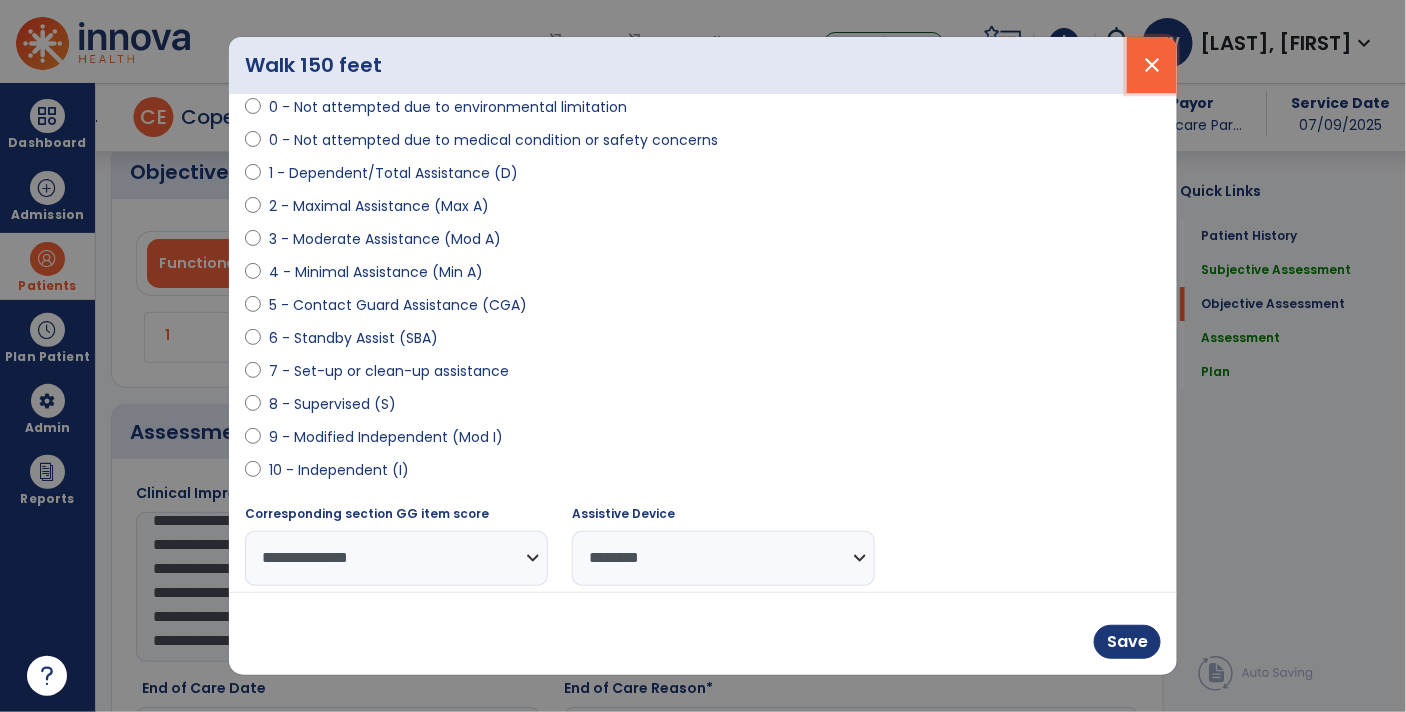 click on "close" at bounding box center [1152, 65] 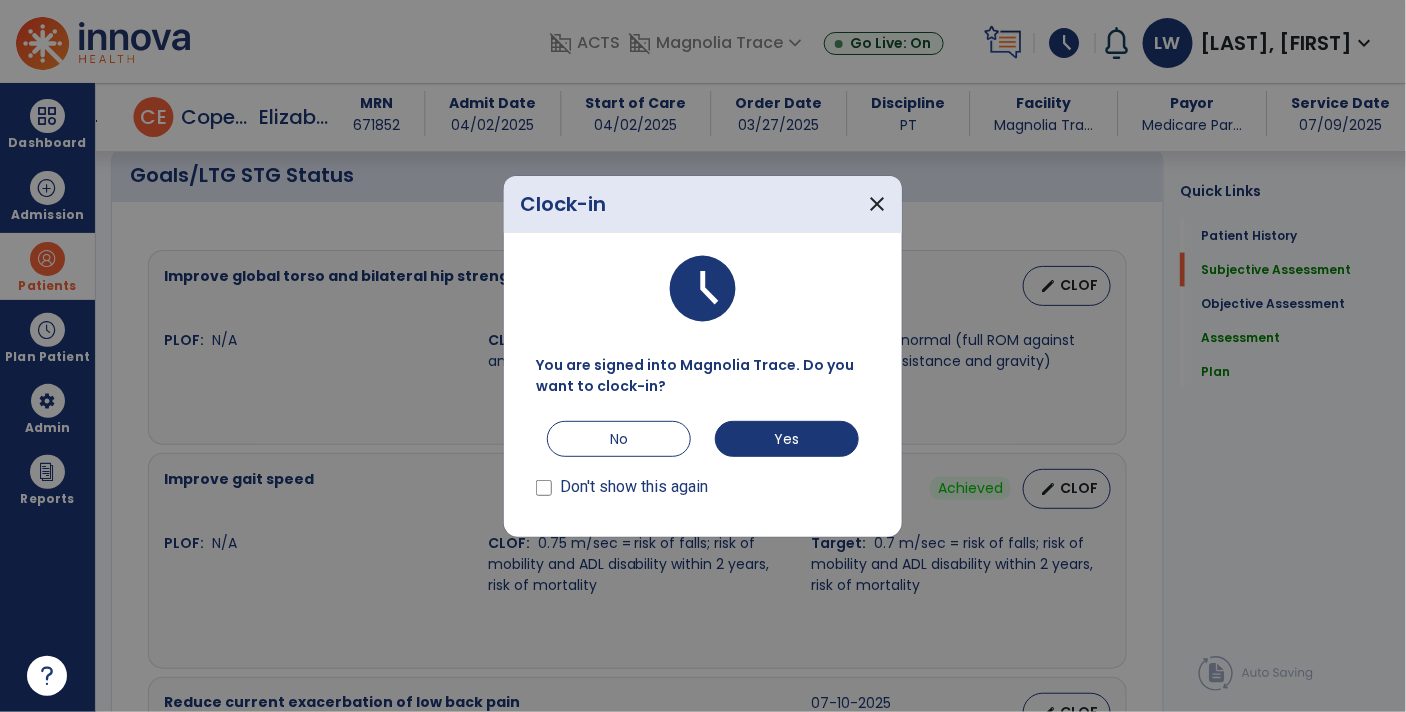 scroll, scrollTop: 778, scrollLeft: 0, axis: vertical 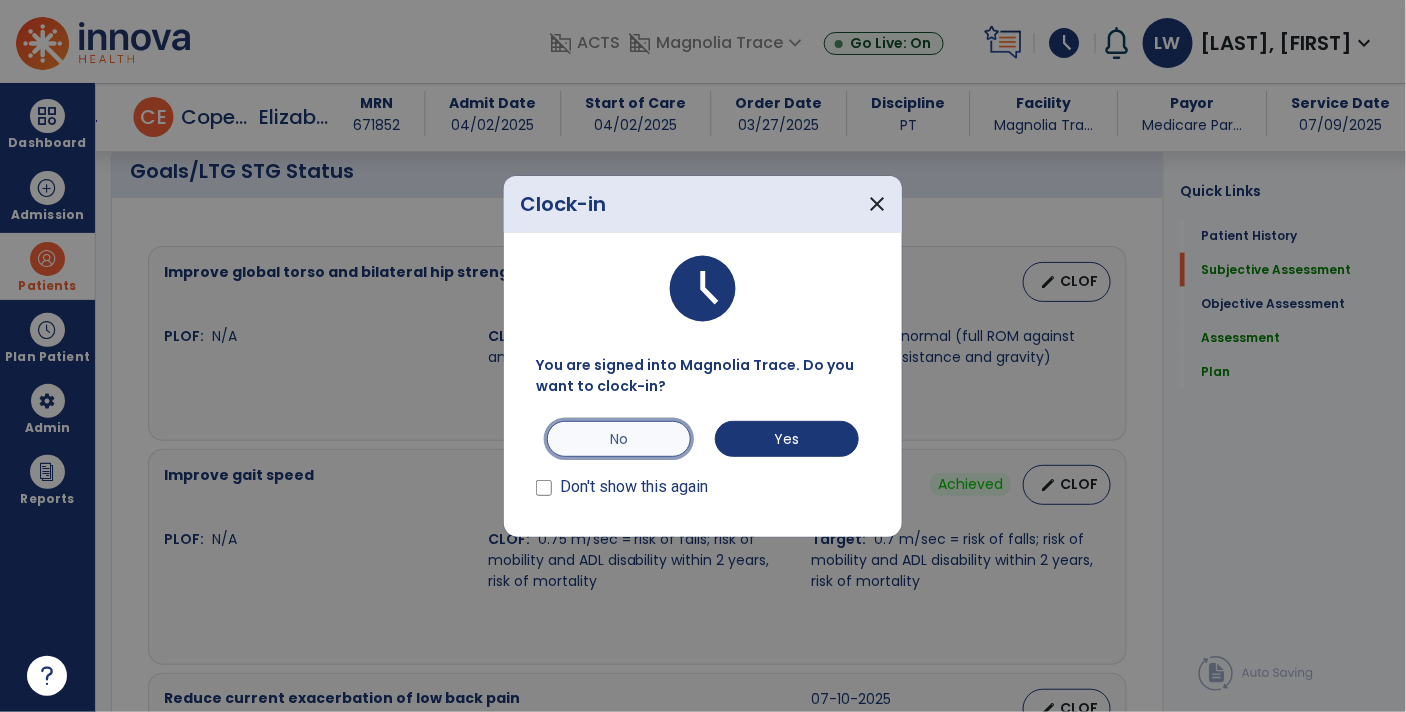 click on "No" at bounding box center [619, 439] 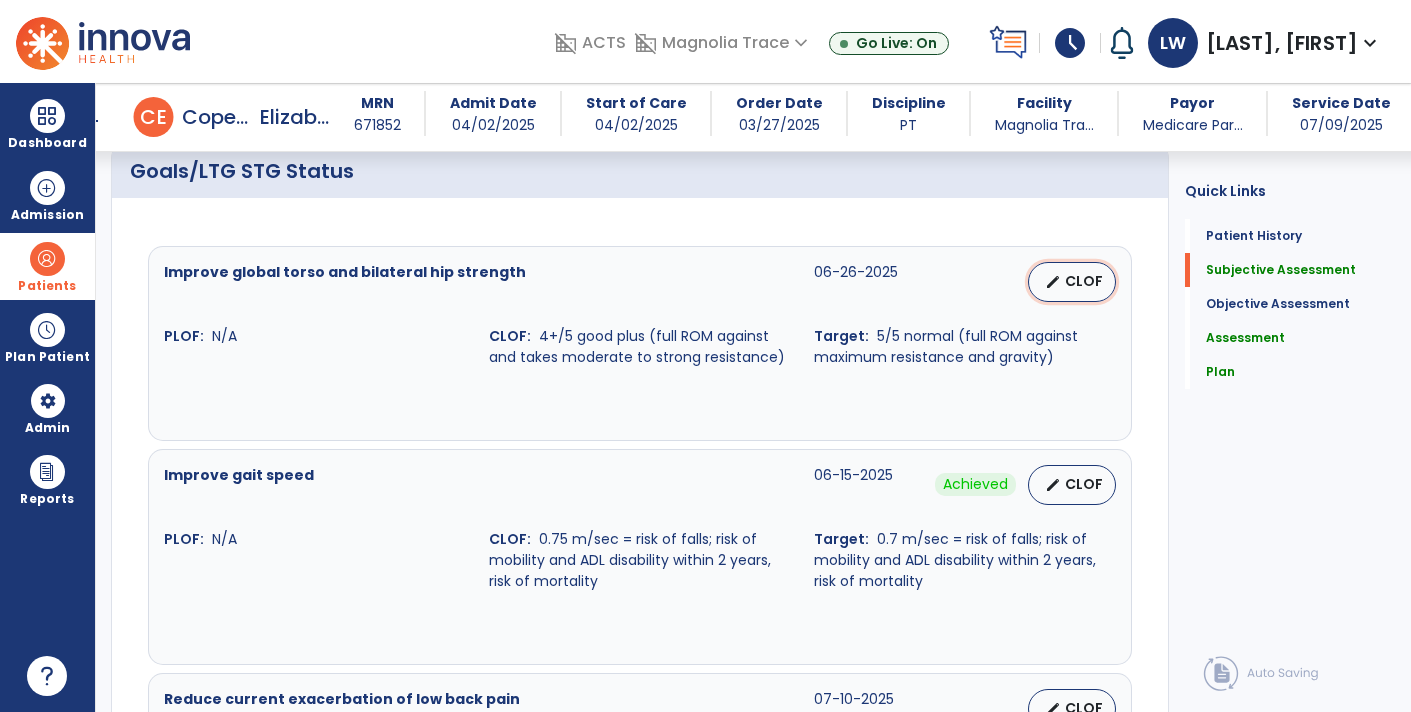 click on "CLOF" at bounding box center (1084, 281) 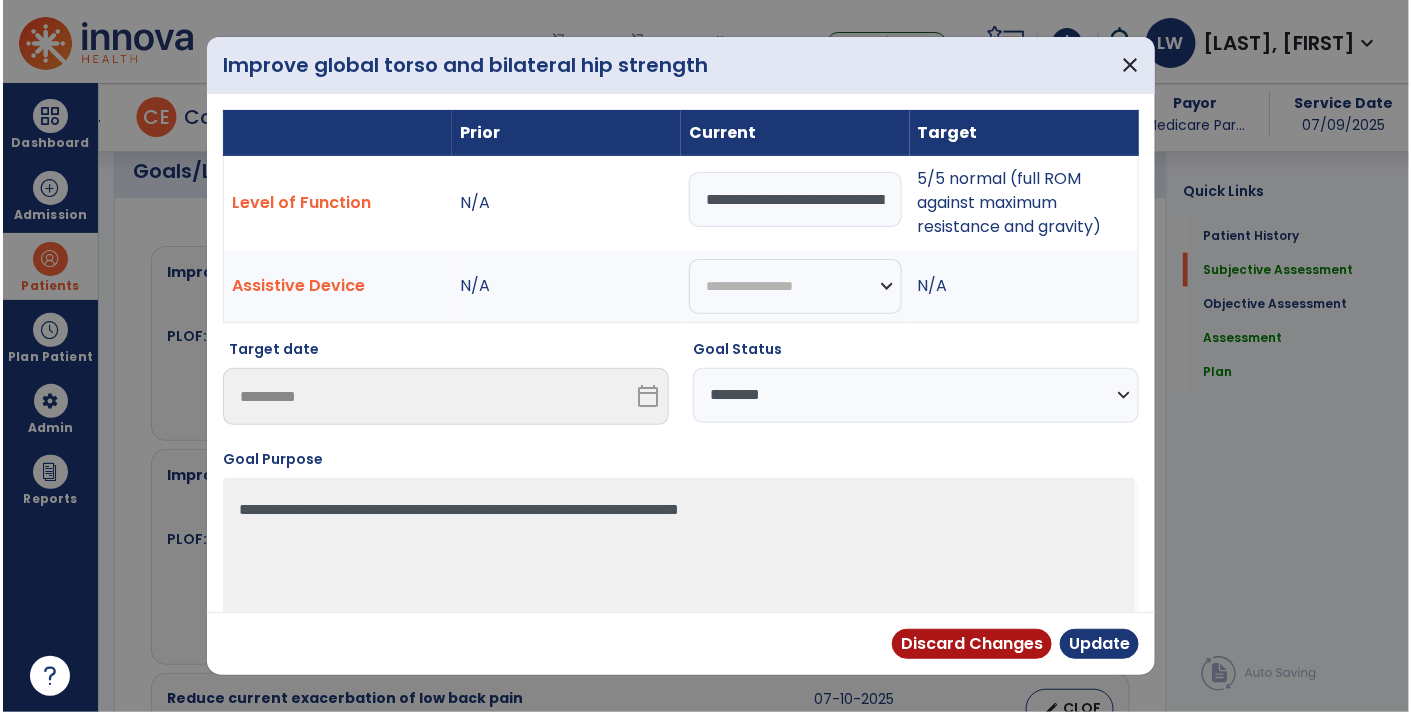 scroll, scrollTop: 778, scrollLeft: 0, axis: vertical 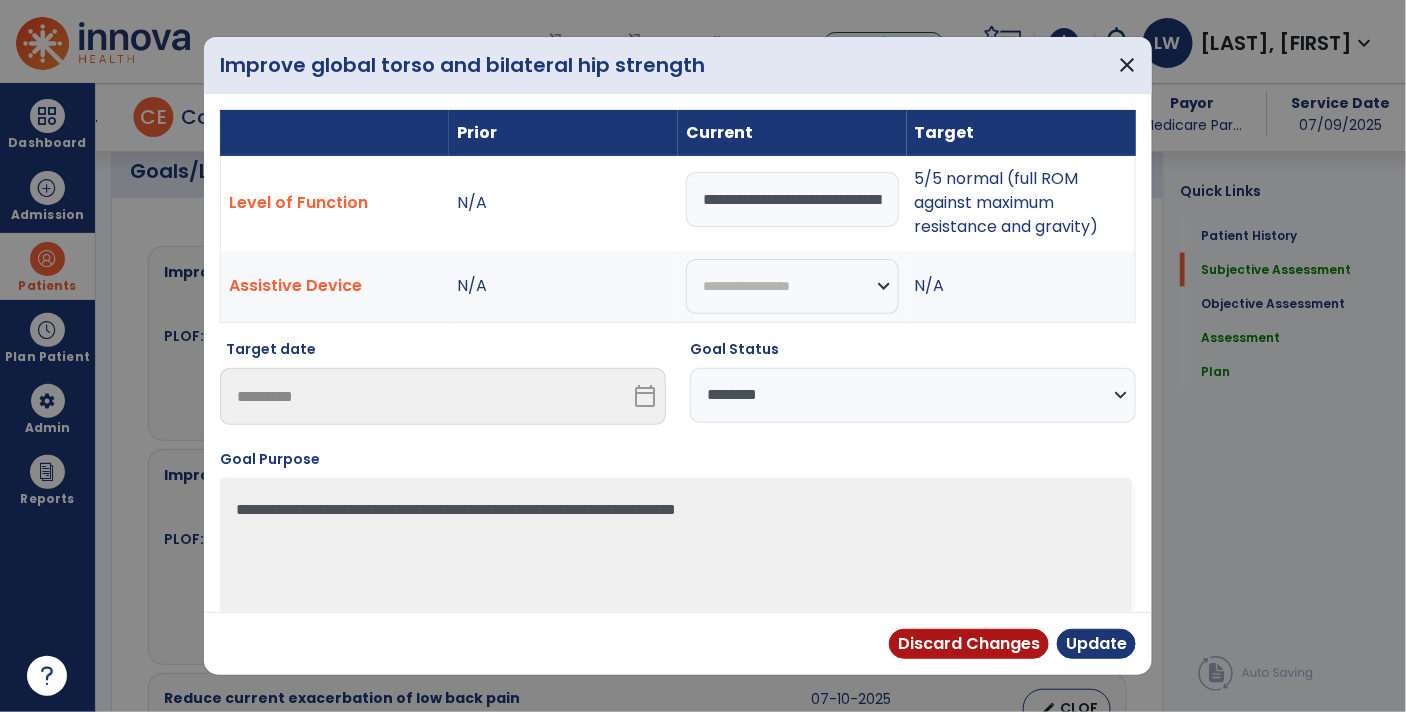 click on "**********" at bounding box center [913, 395] 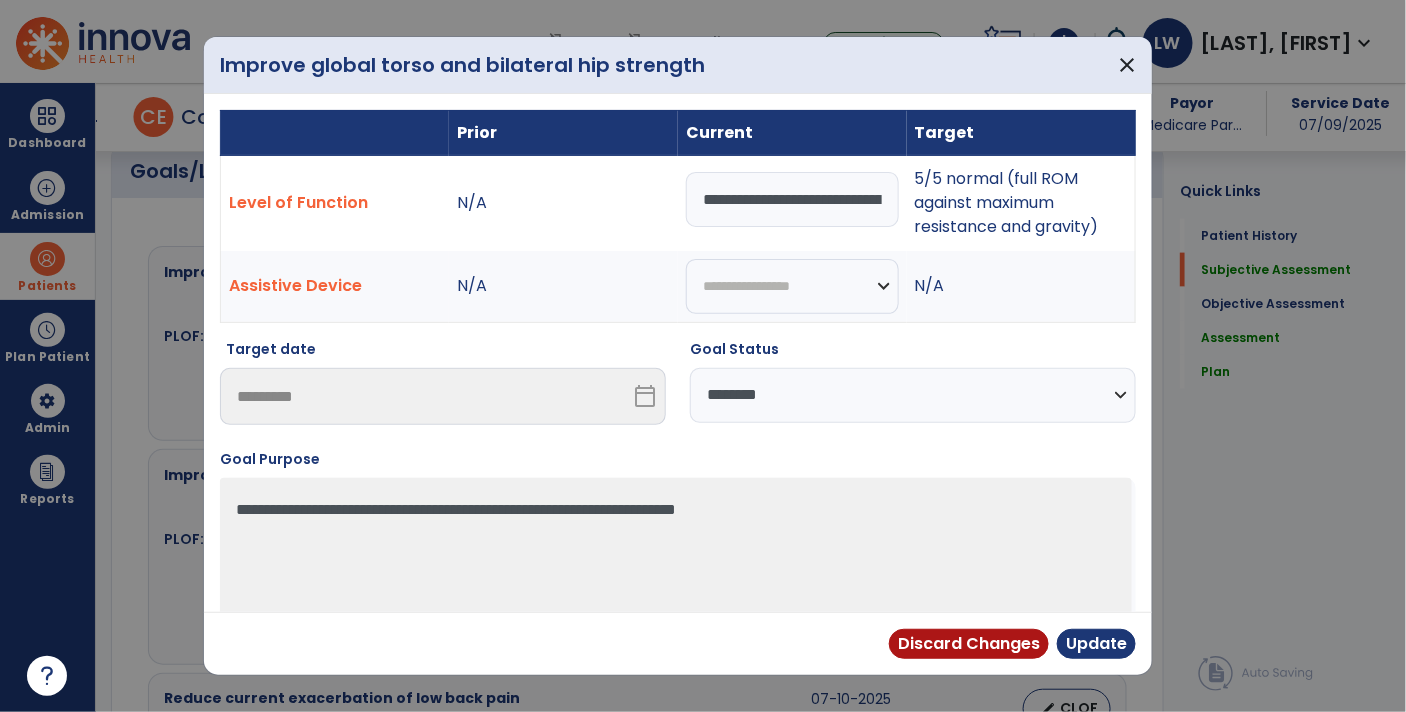 select on "**********" 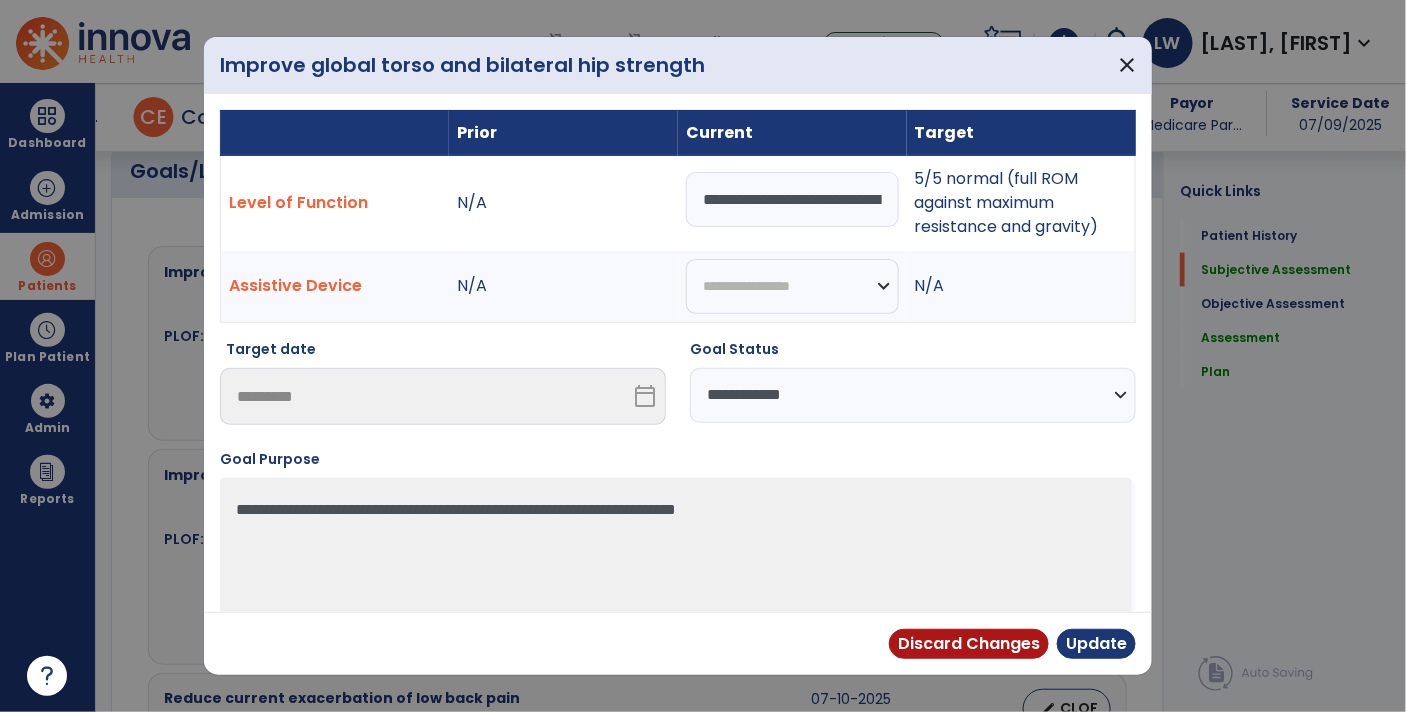 click on "**********" at bounding box center (913, 395) 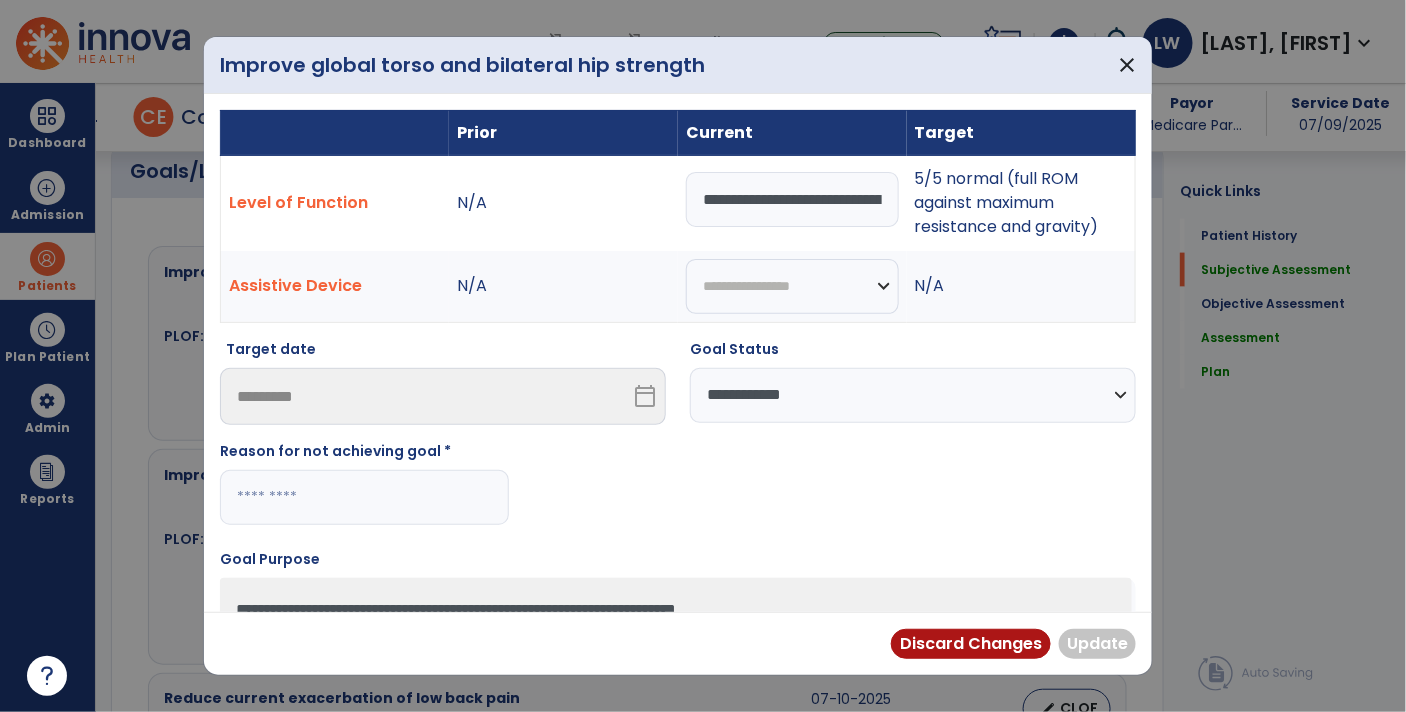 click at bounding box center [364, 497] 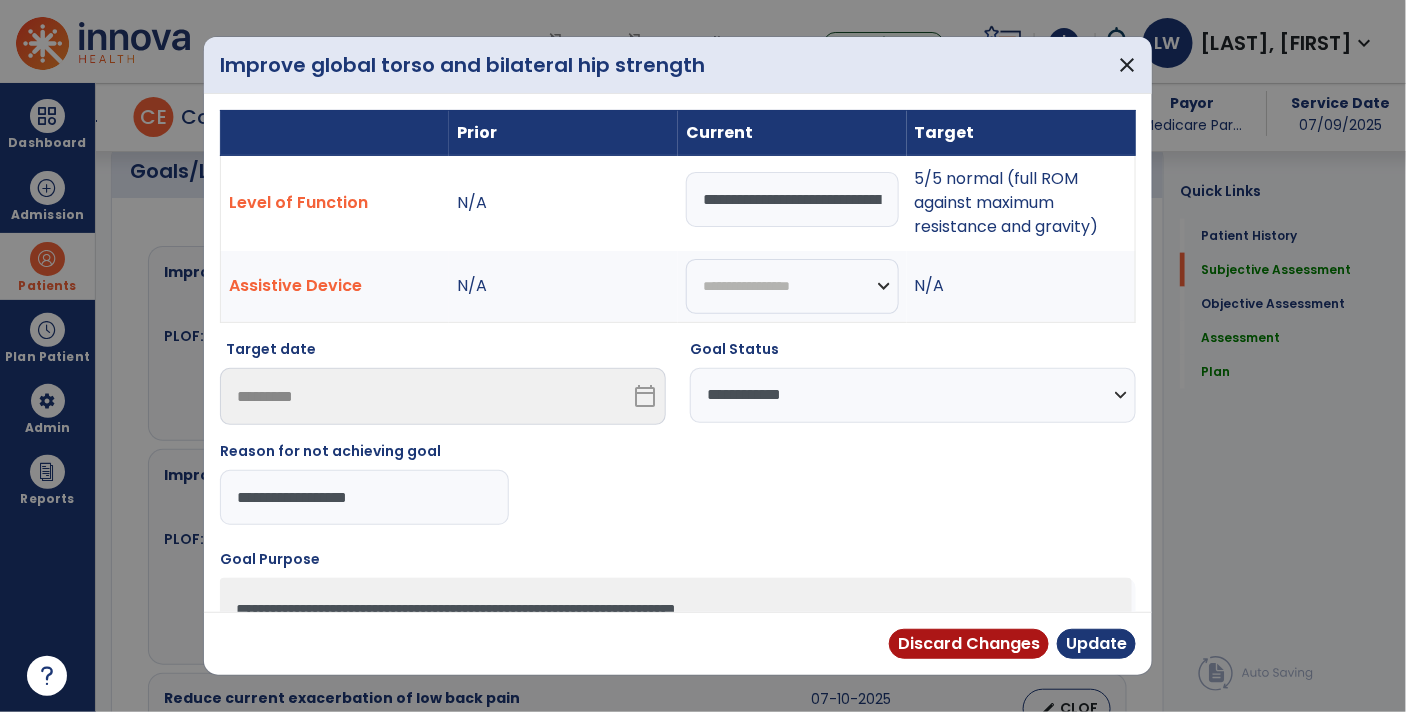 type on "**********" 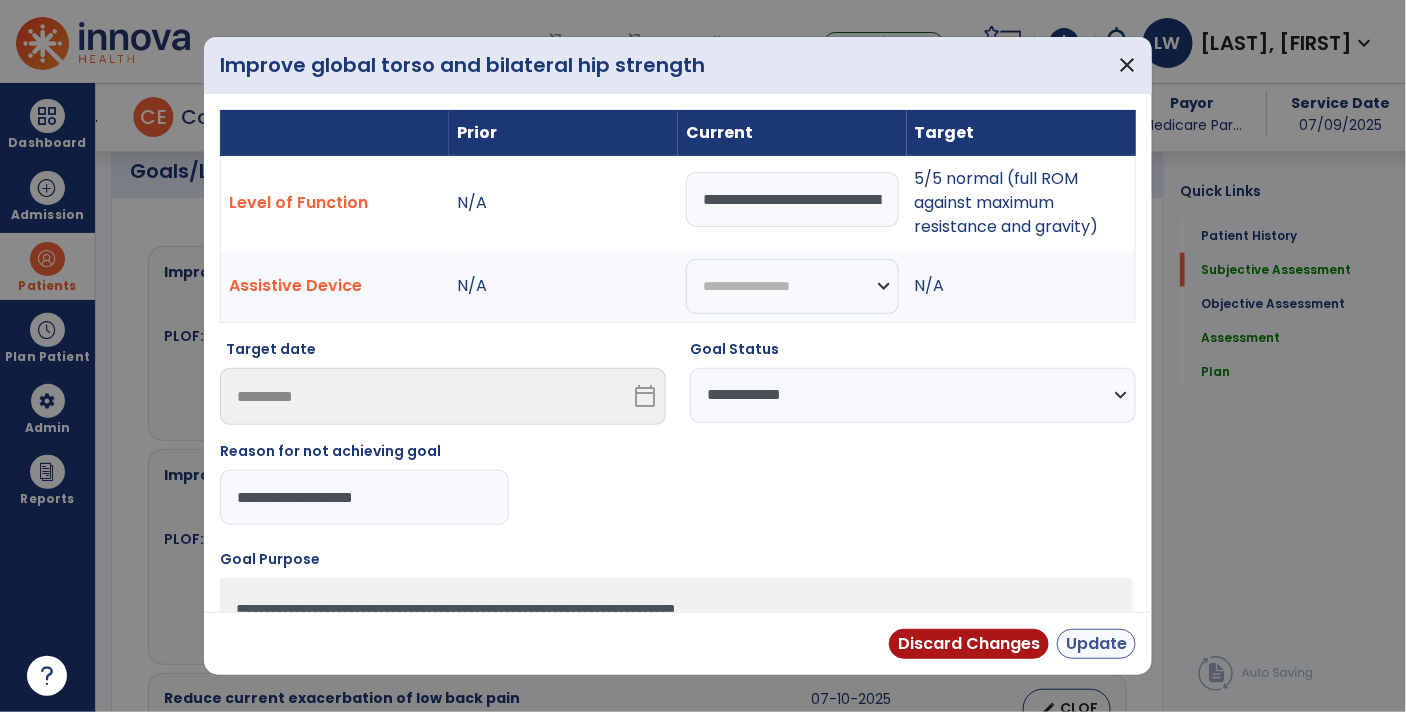 click on "Update" at bounding box center (1096, 644) 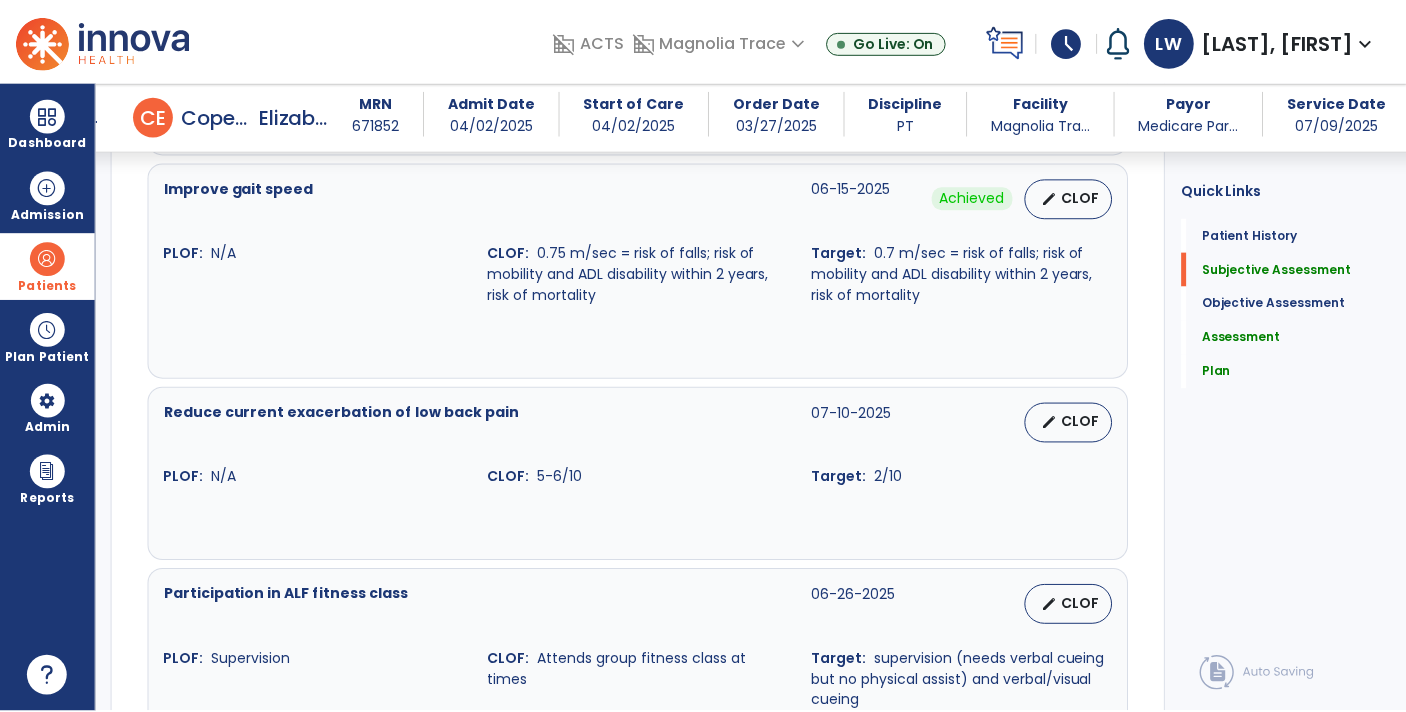 scroll, scrollTop: 1064, scrollLeft: 0, axis: vertical 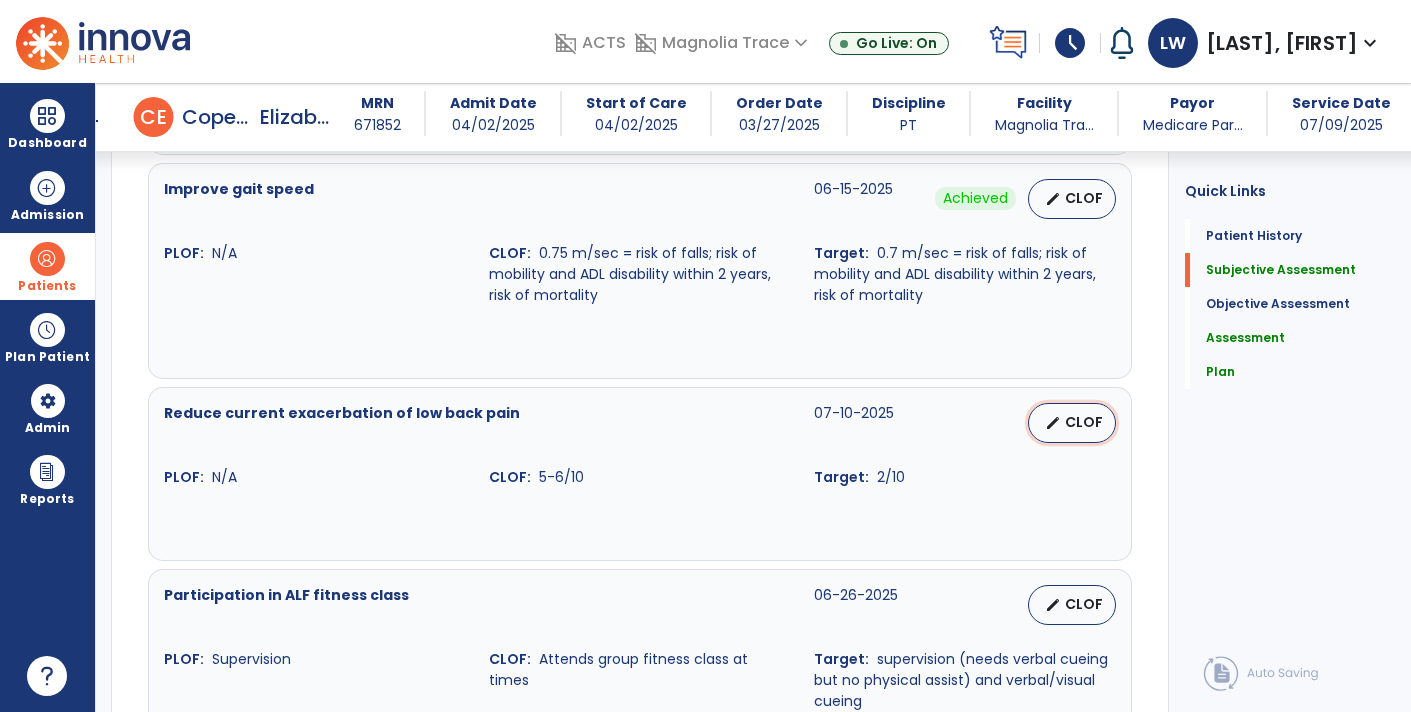 click on "CLOF" at bounding box center [1084, 422] 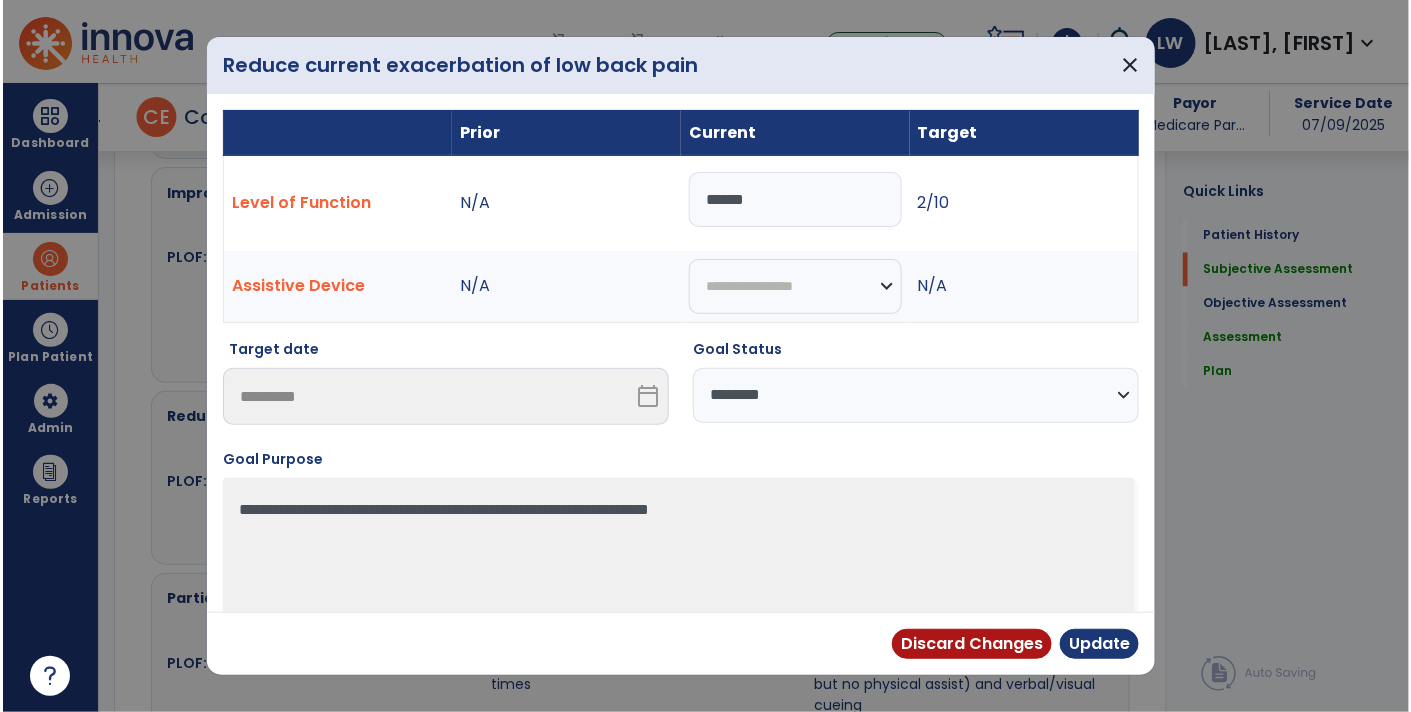 scroll, scrollTop: 1064, scrollLeft: 0, axis: vertical 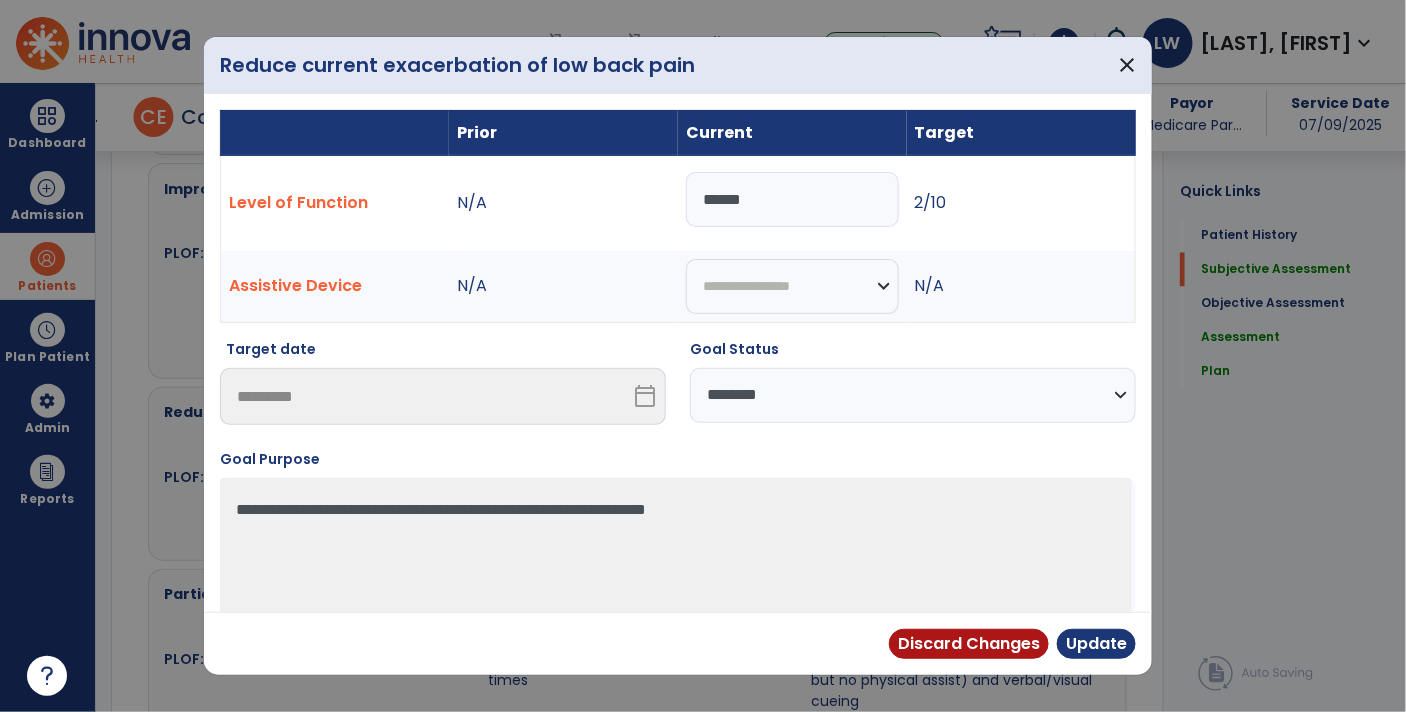 click on "******" at bounding box center [792, 199] 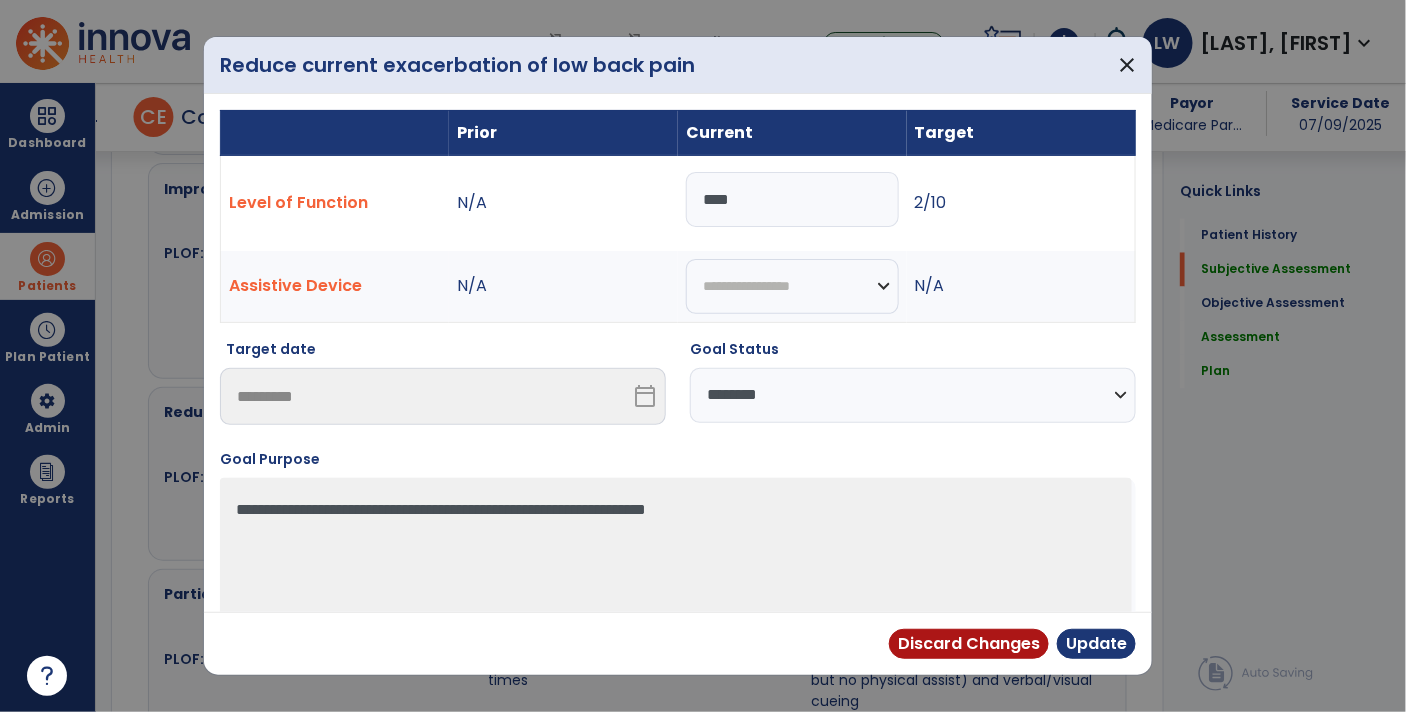 type on "****" 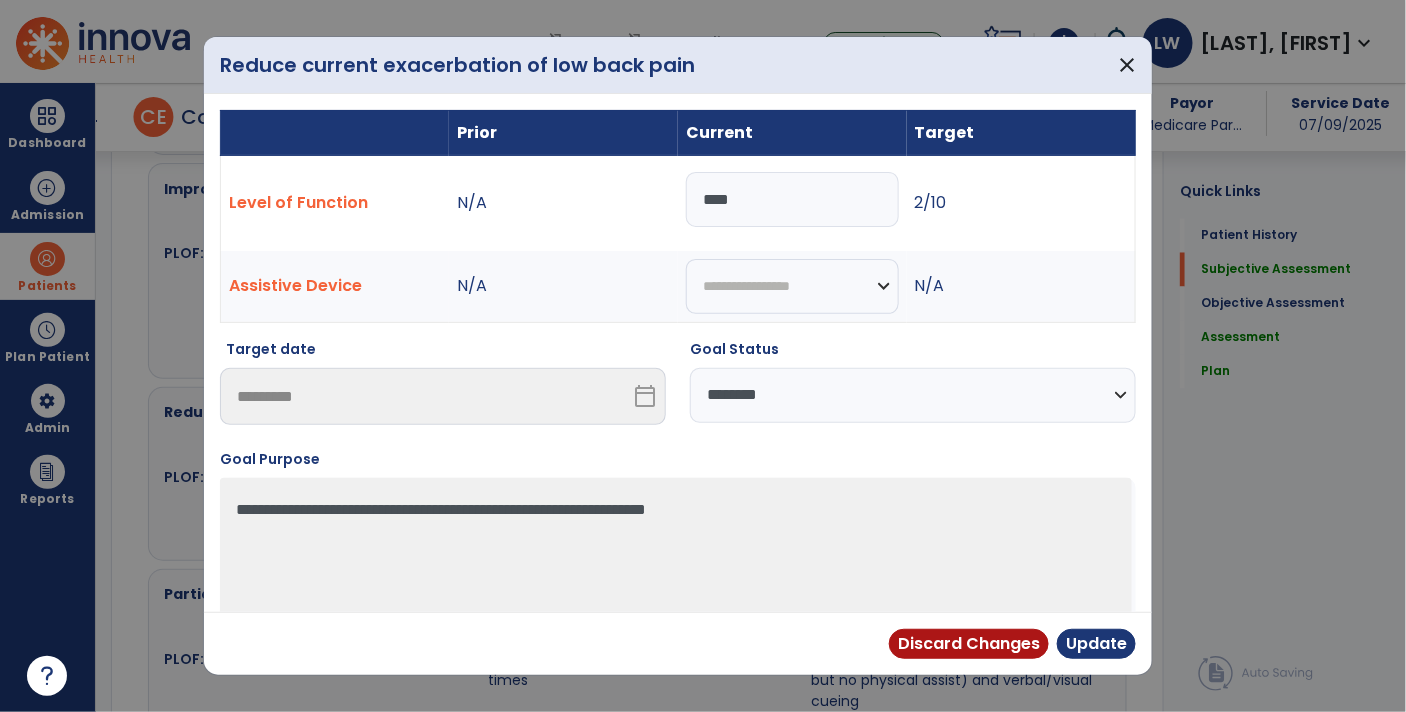 select on "**********" 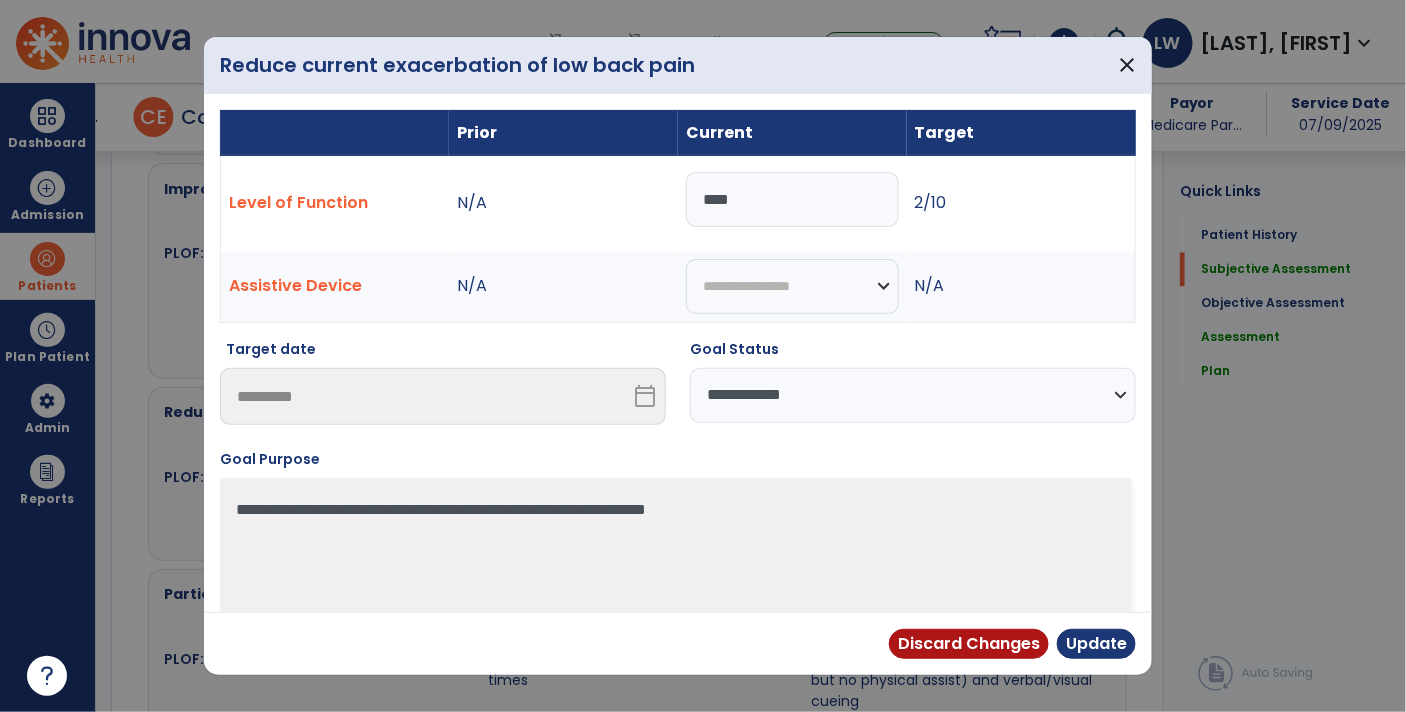 click on "**********" at bounding box center (913, 395) 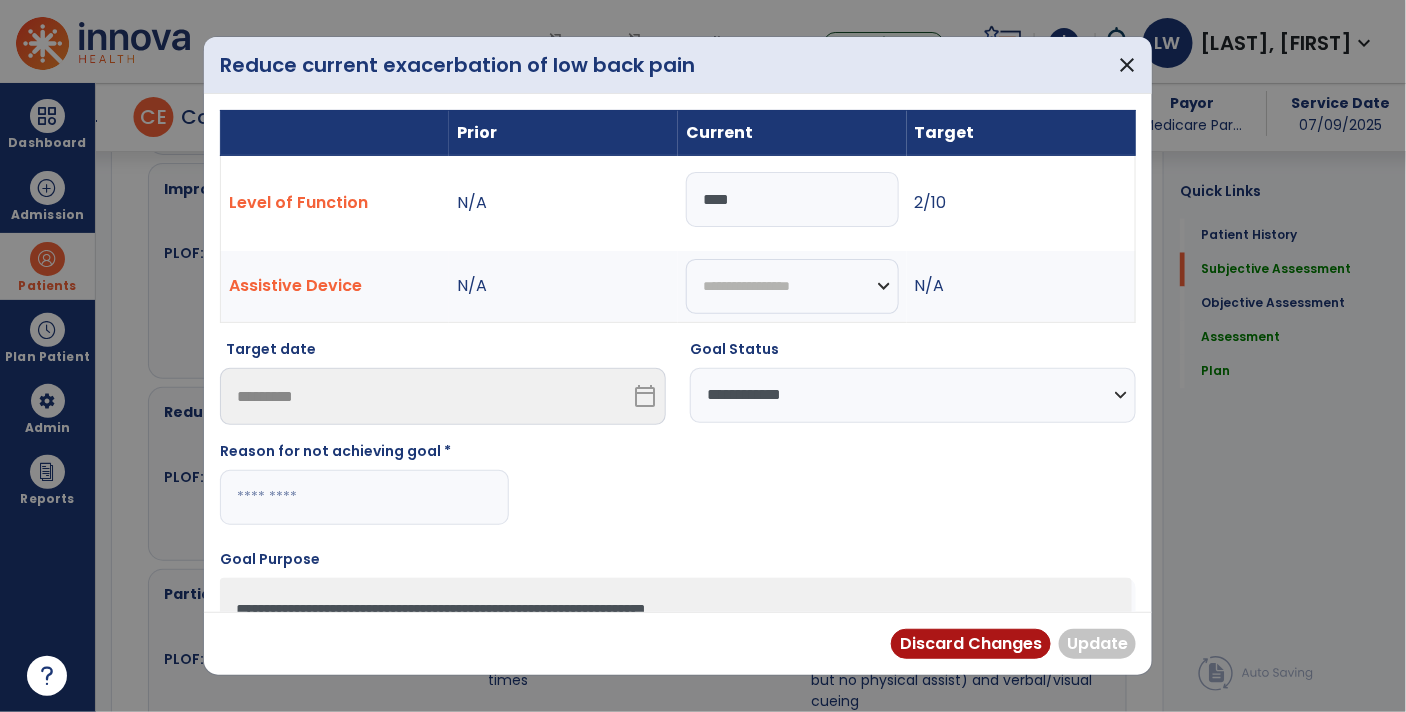 click at bounding box center [364, 497] 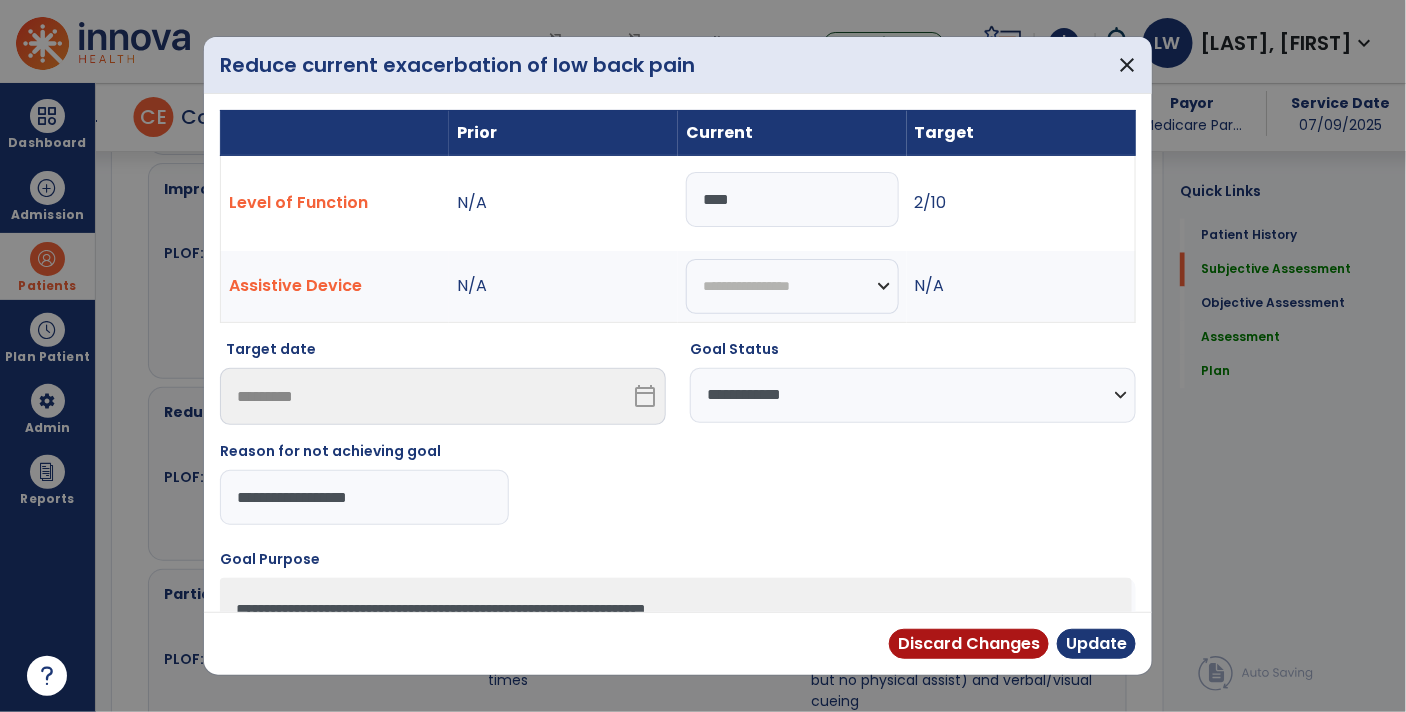 type on "**********" 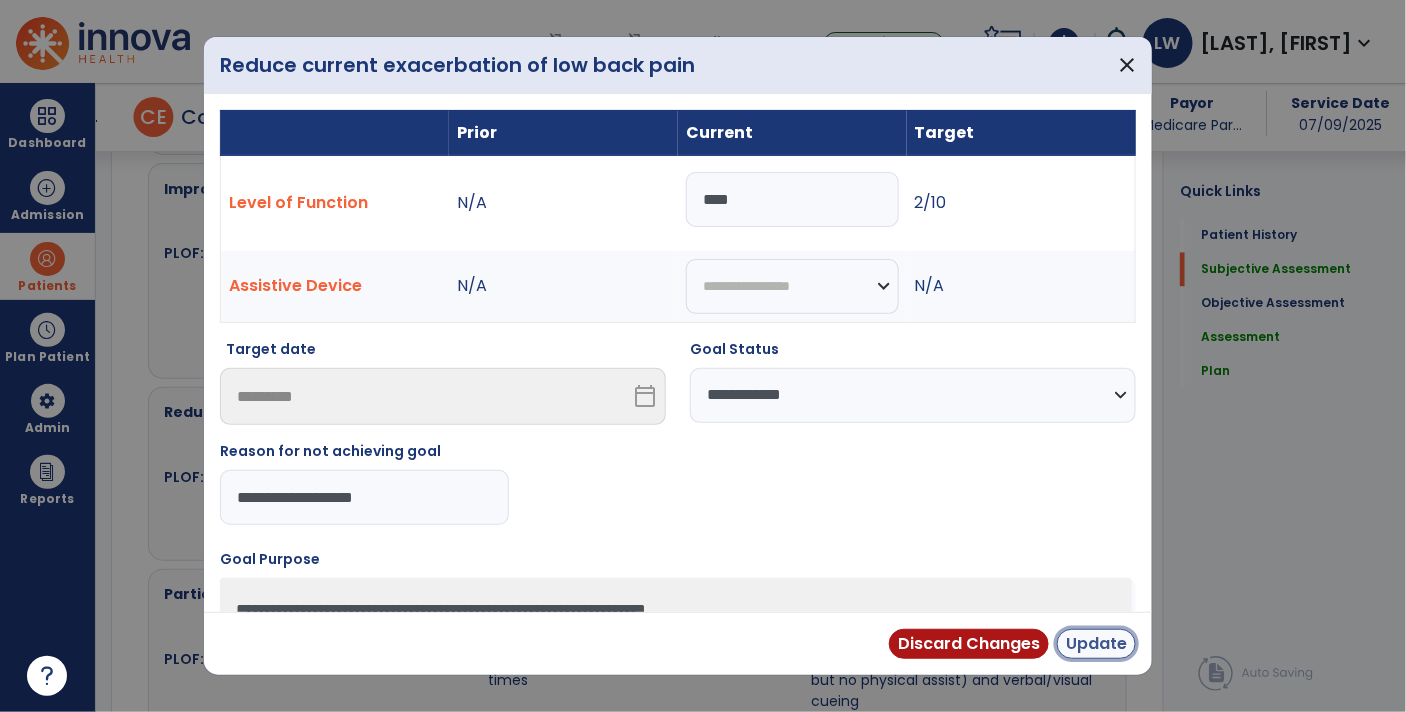click on "Update" at bounding box center (1096, 644) 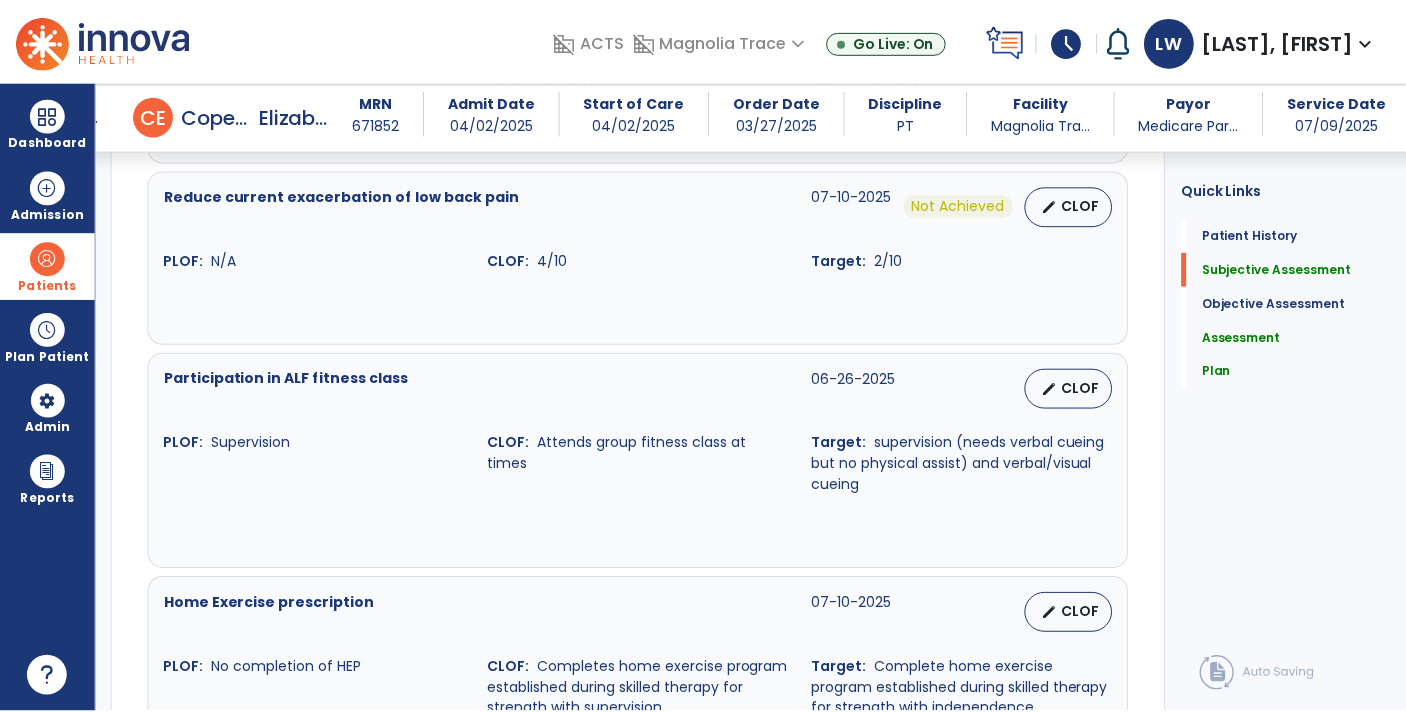 scroll, scrollTop: 1281, scrollLeft: 0, axis: vertical 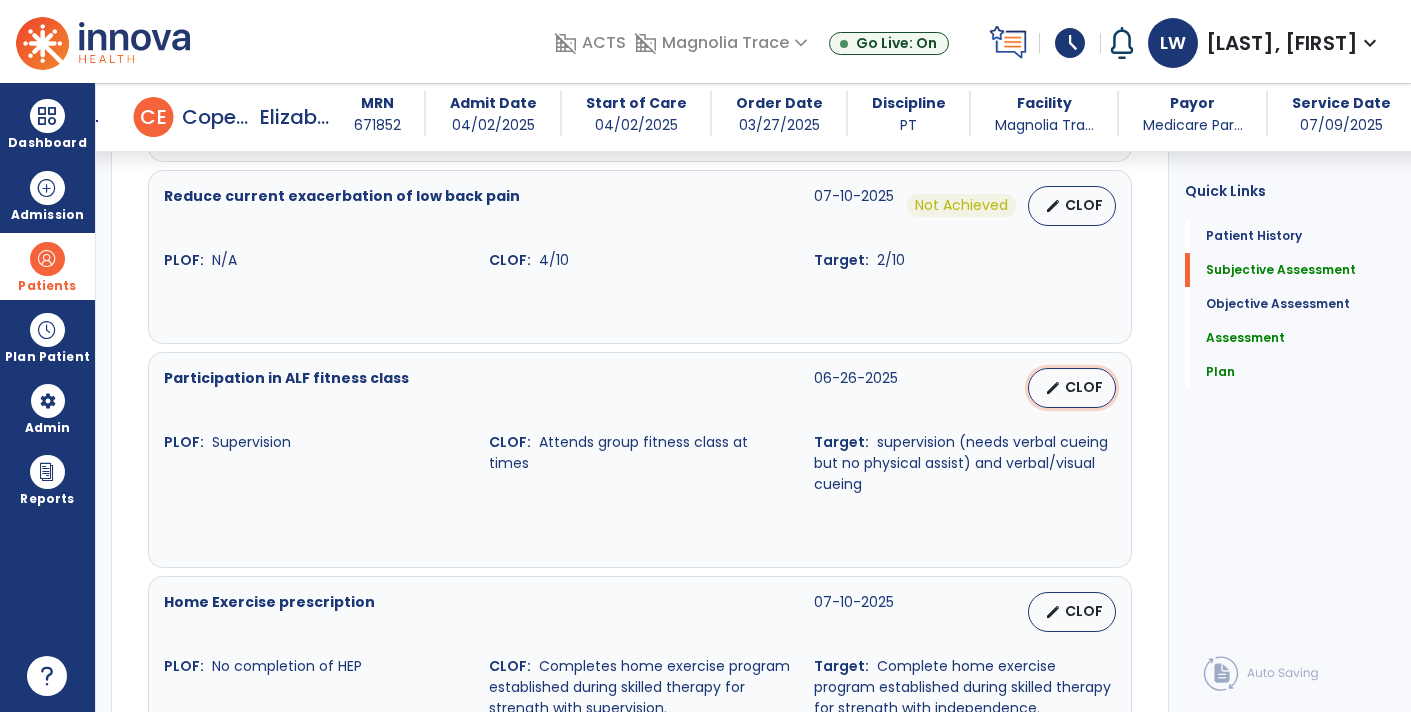 click on "edit   CLOF" at bounding box center [1072, 388] 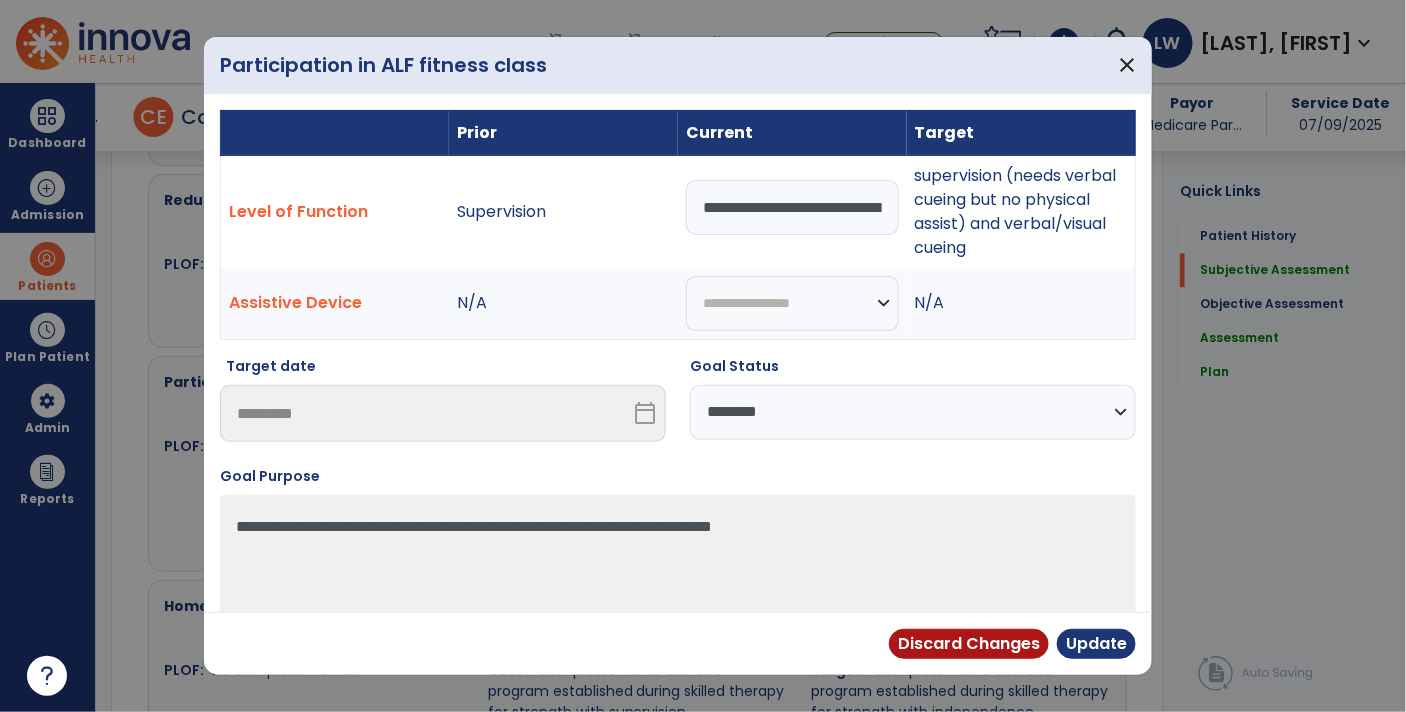 scroll, scrollTop: 1281, scrollLeft: 0, axis: vertical 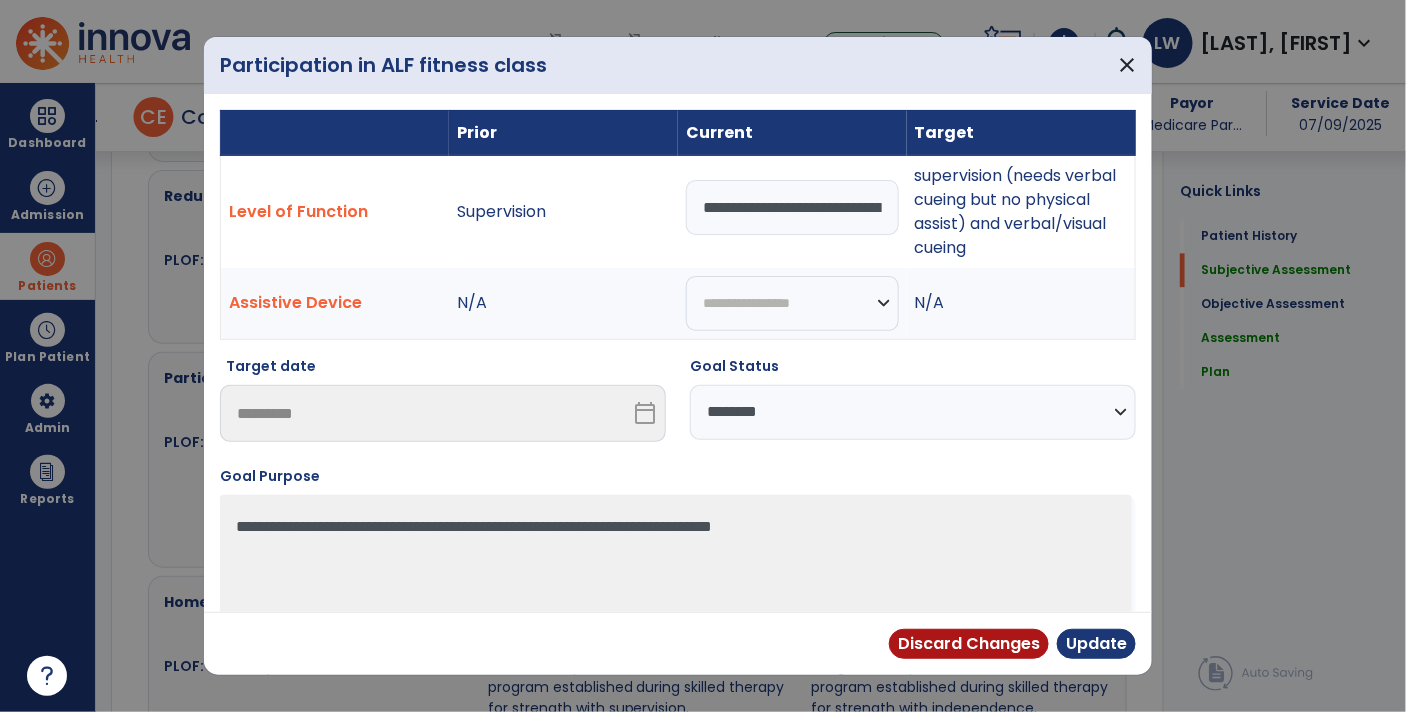 click on "**********" at bounding box center [792, 207] 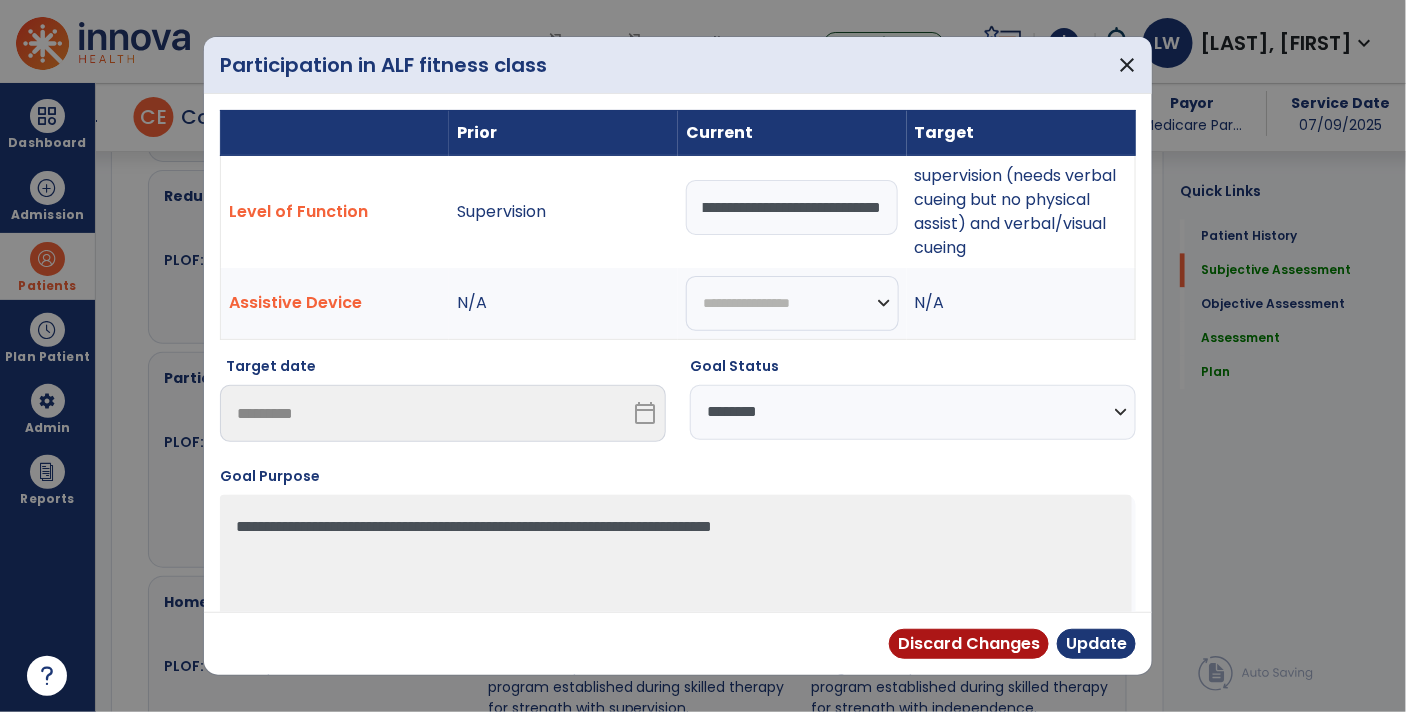 scroll, scrollTop: 0, scrollLeft: 180, axis: horizontal 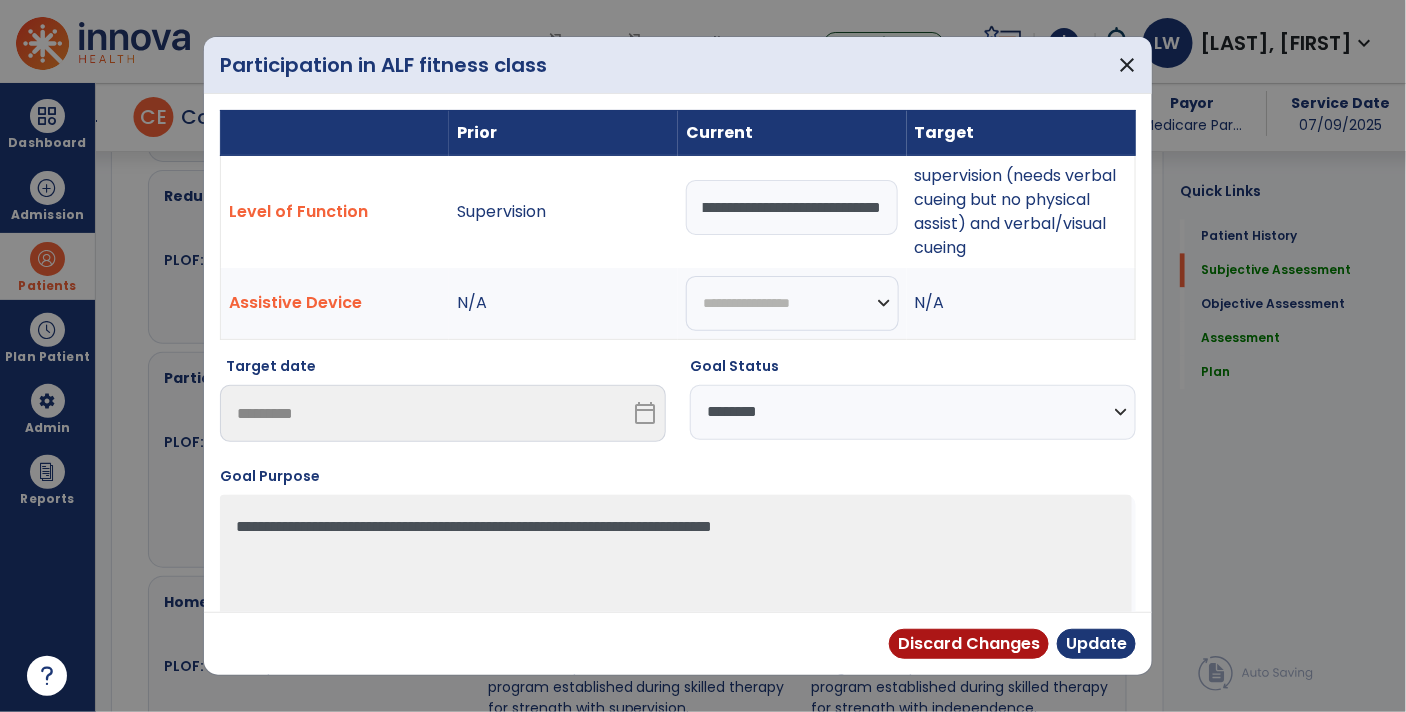 type on "**********" 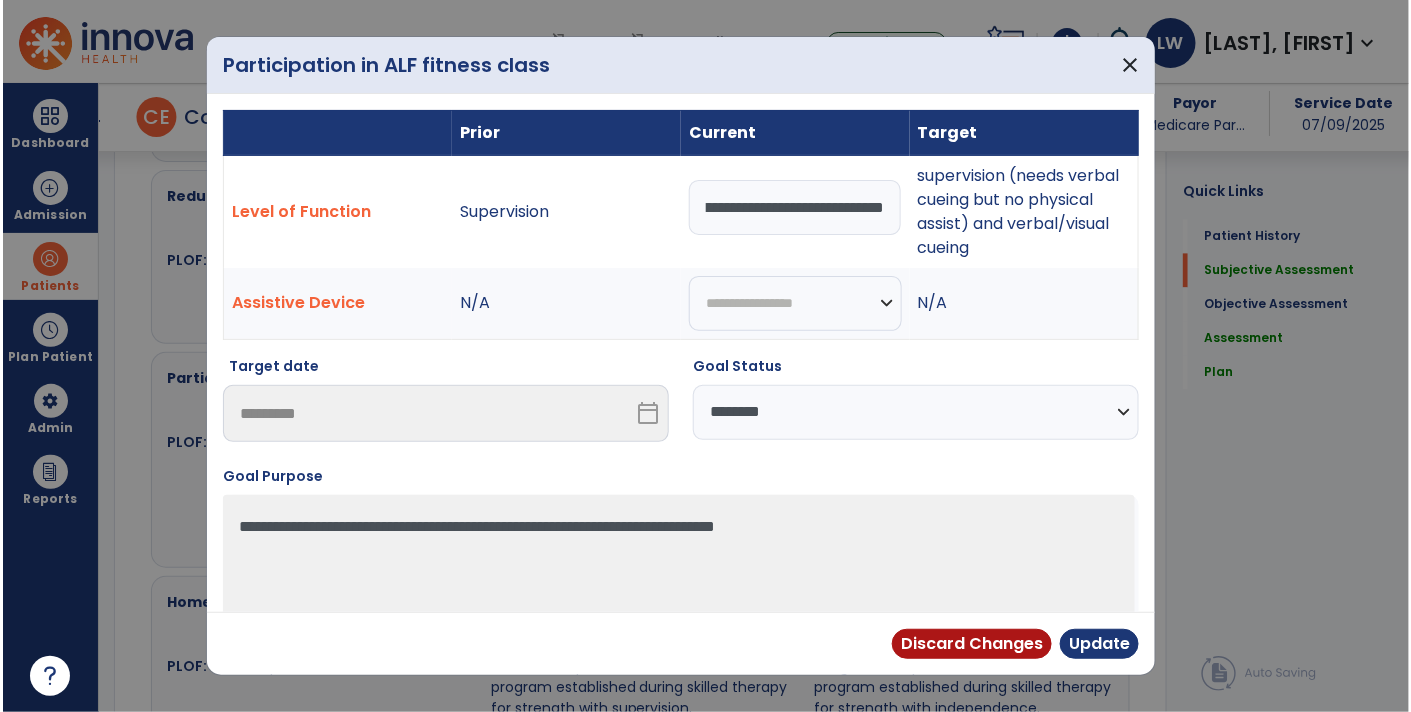 scroll, scrollTop: 0, scrollLeft: 0, axis: both 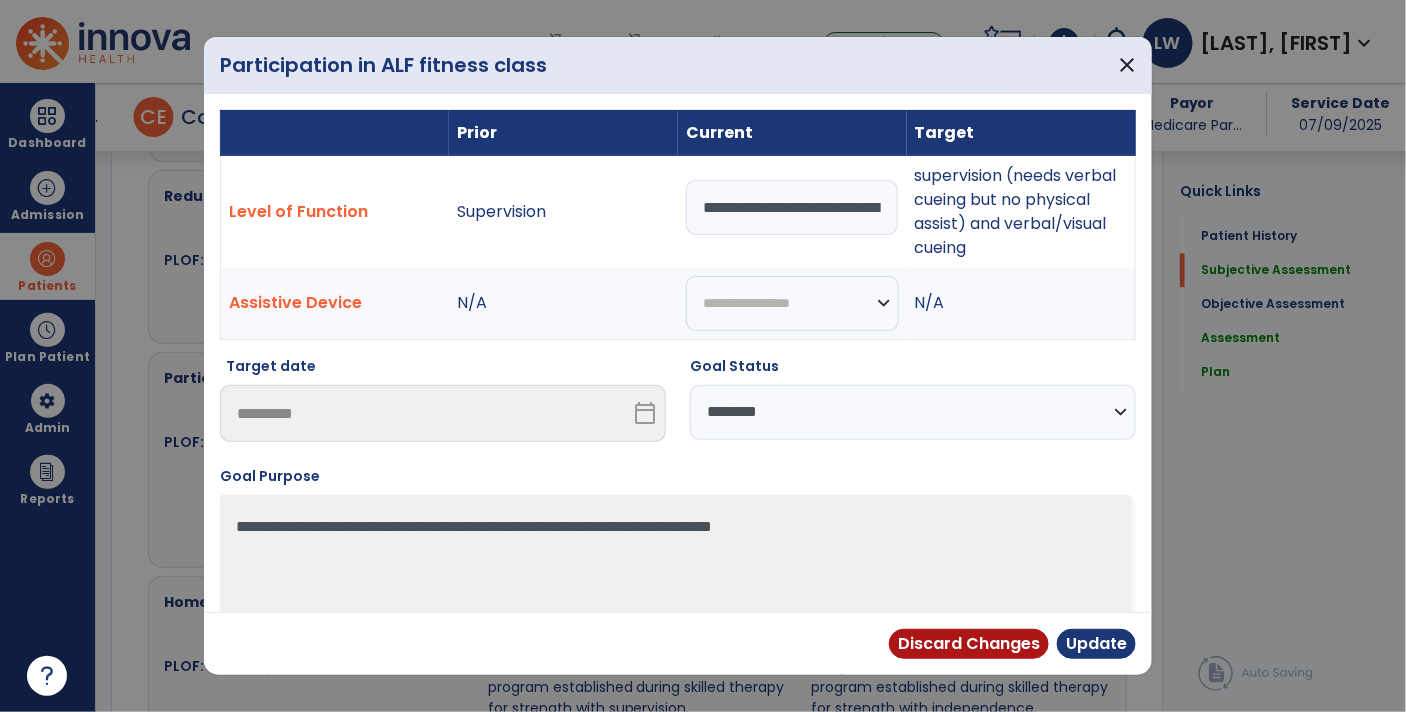 click on "supervision (needs verbal cueing but no physical assist) and verbal/visual cueing" at bounding box center (1021, 211) 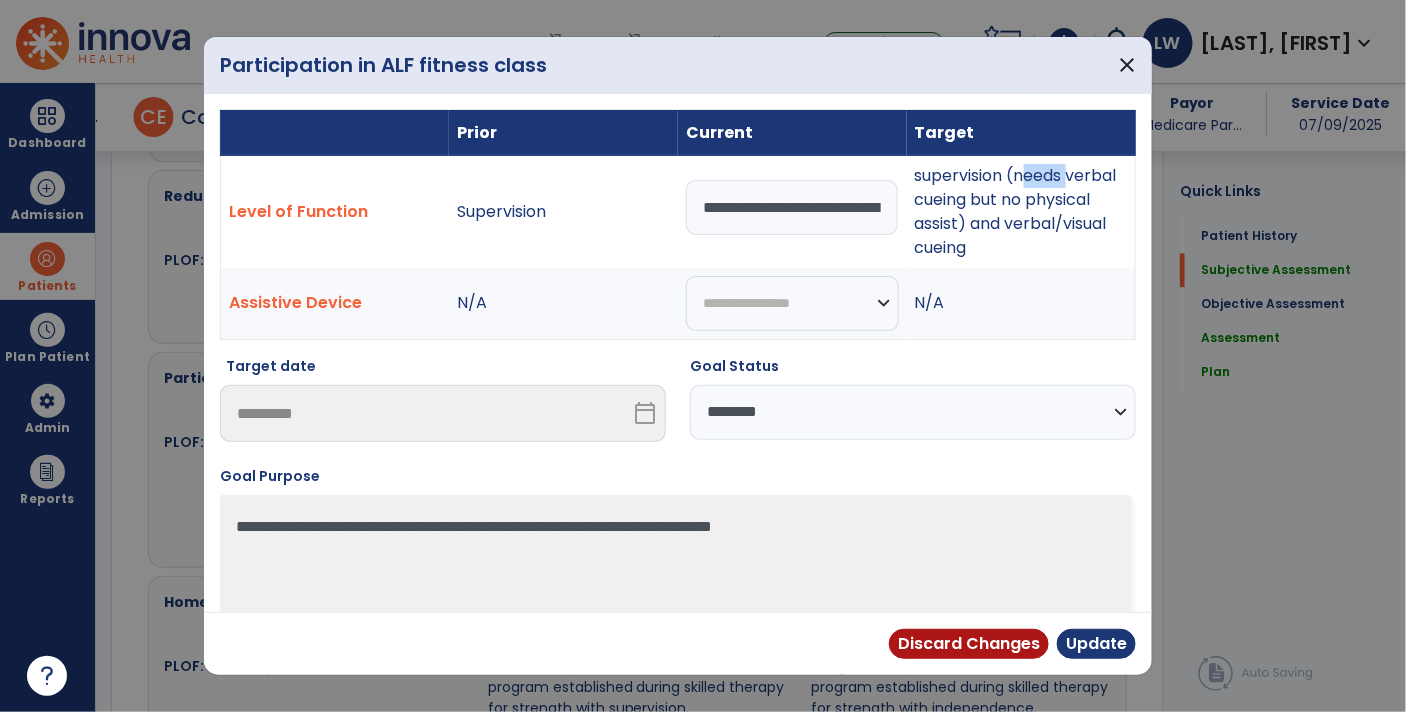 click on "supervision (needs verbal cueing but no physical assist) and verbal/visual cueing" at bounding box center [1021, 211] 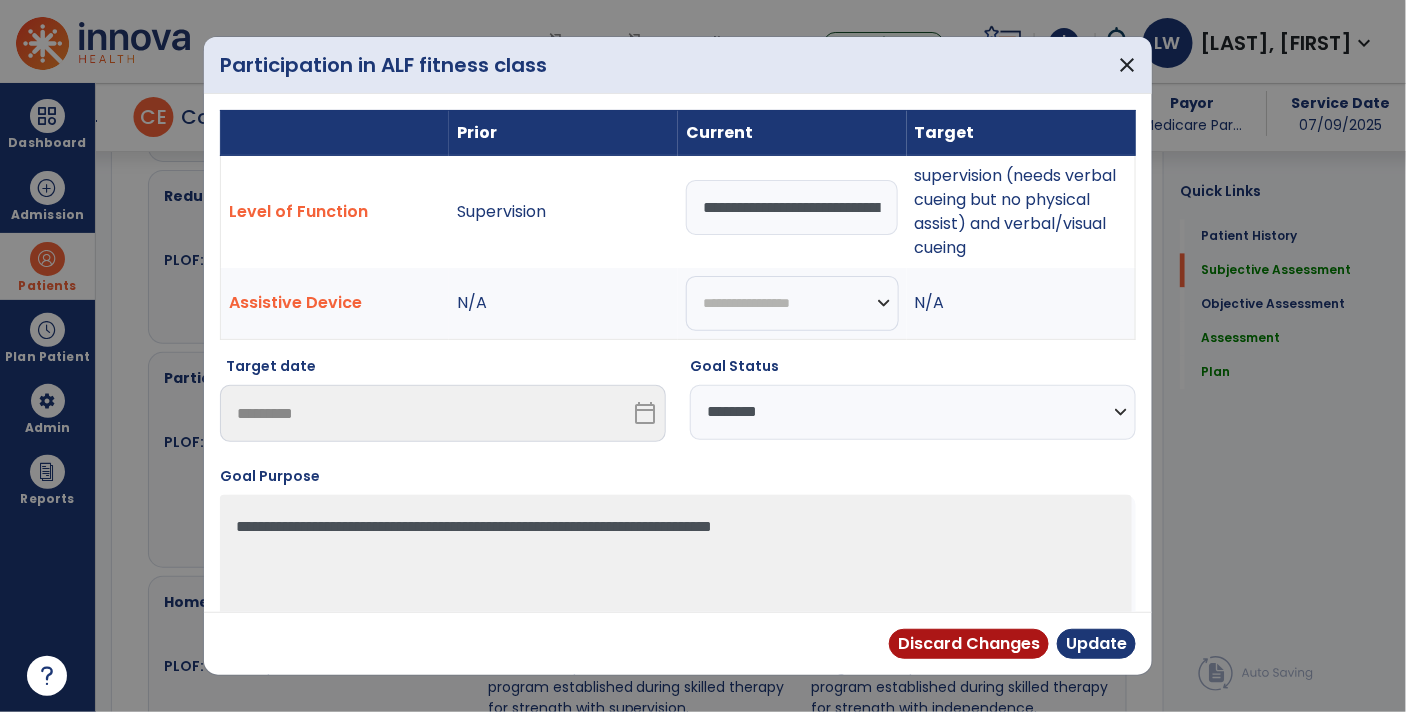 click on "**********" at bounding box center [913, 412] 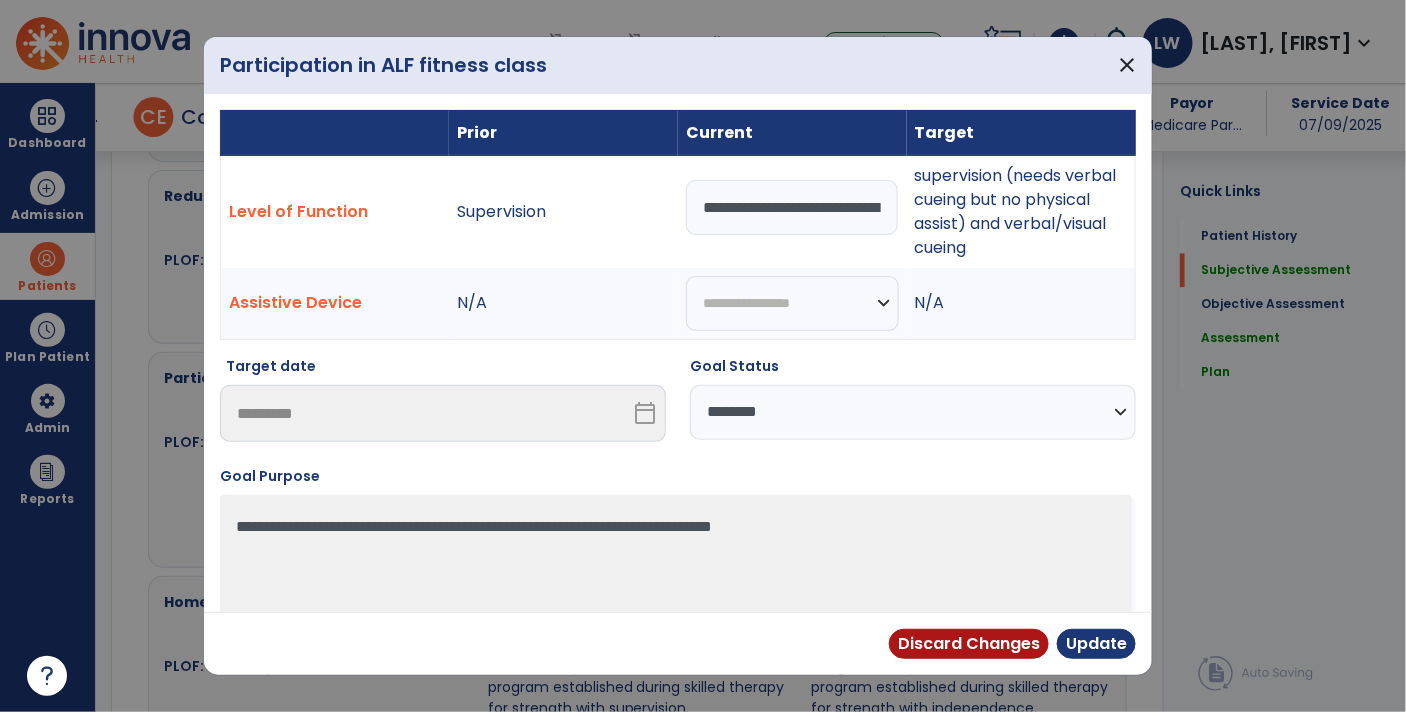 select on "**********" 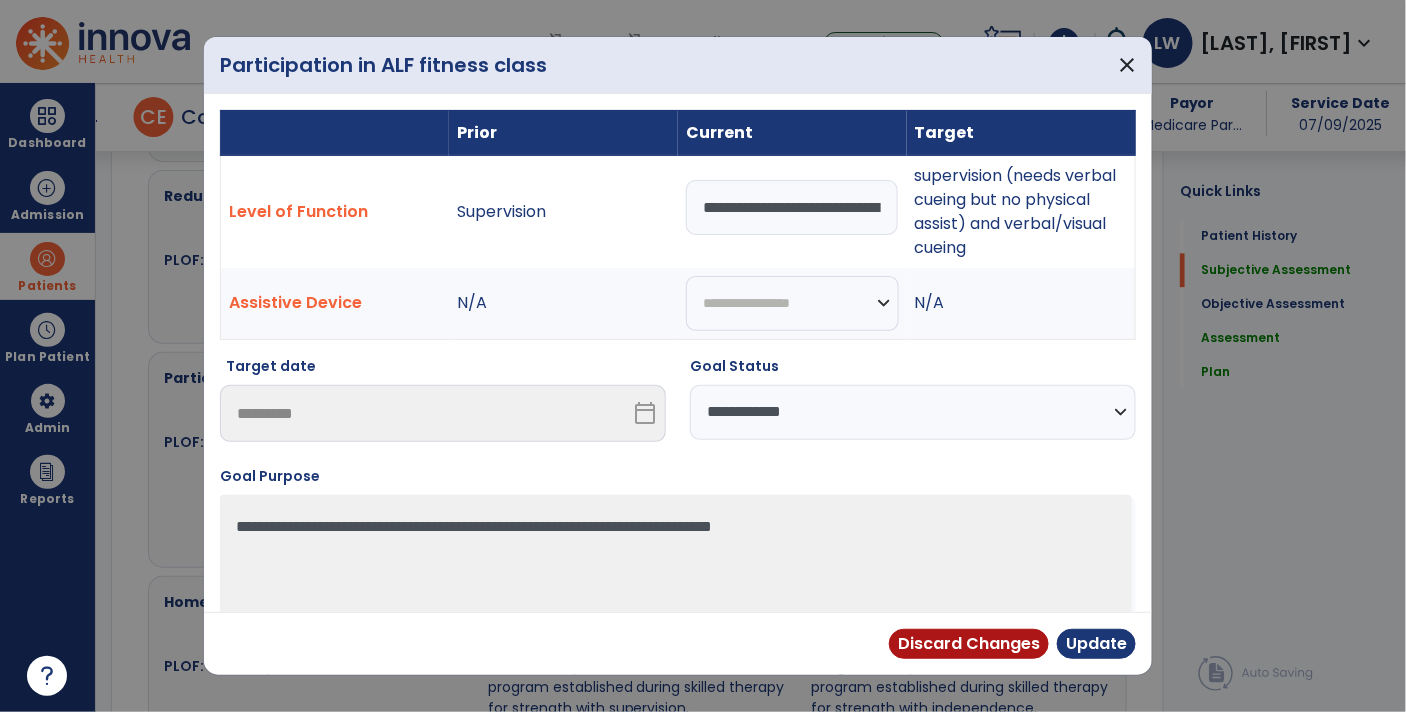 click on "**********" at bounding box center [913, 412] 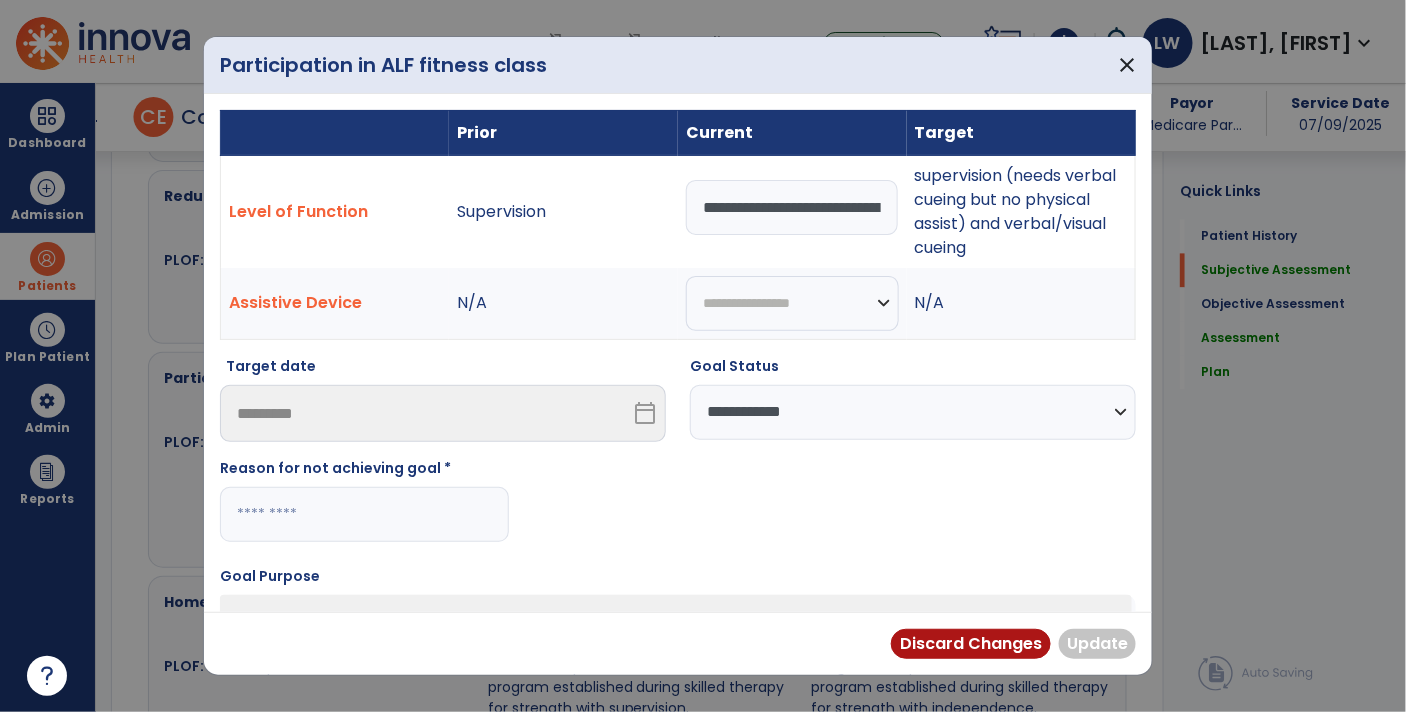 click at bounding box center [364, 514] 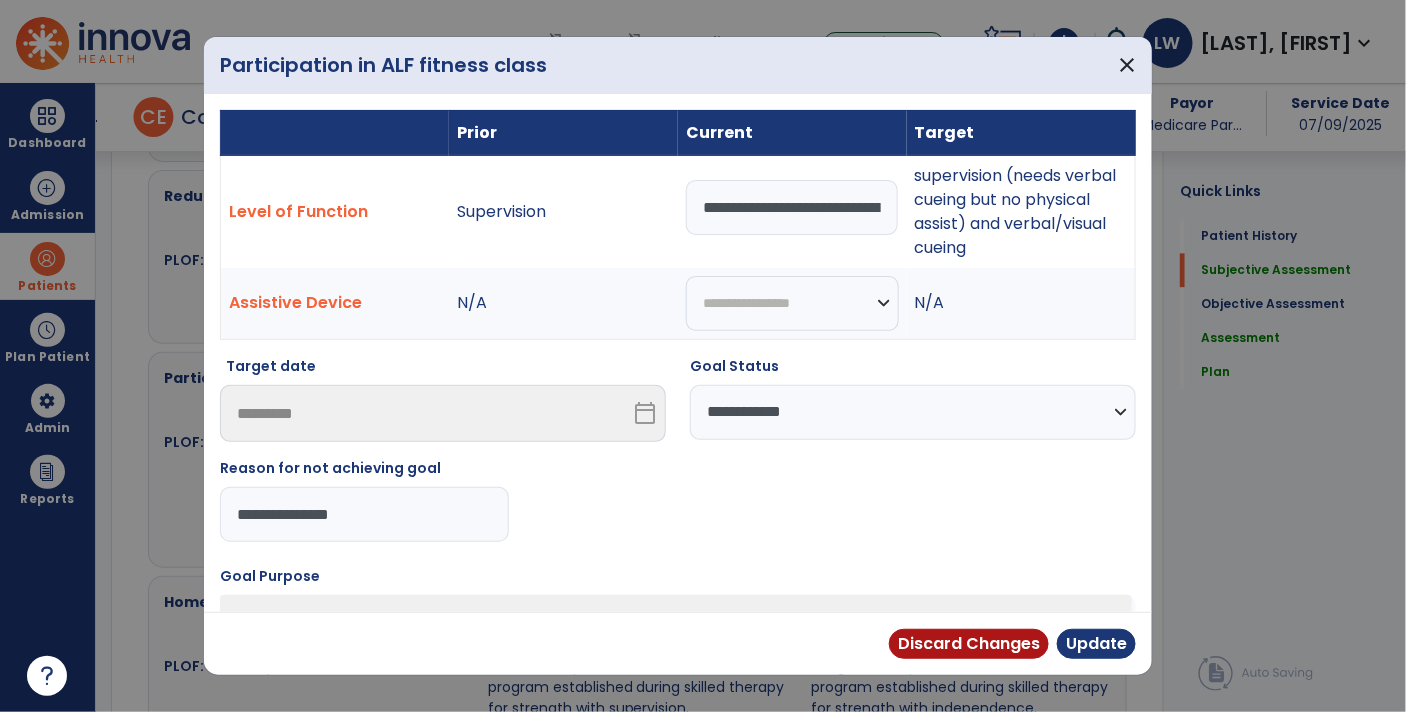 type on "**********" 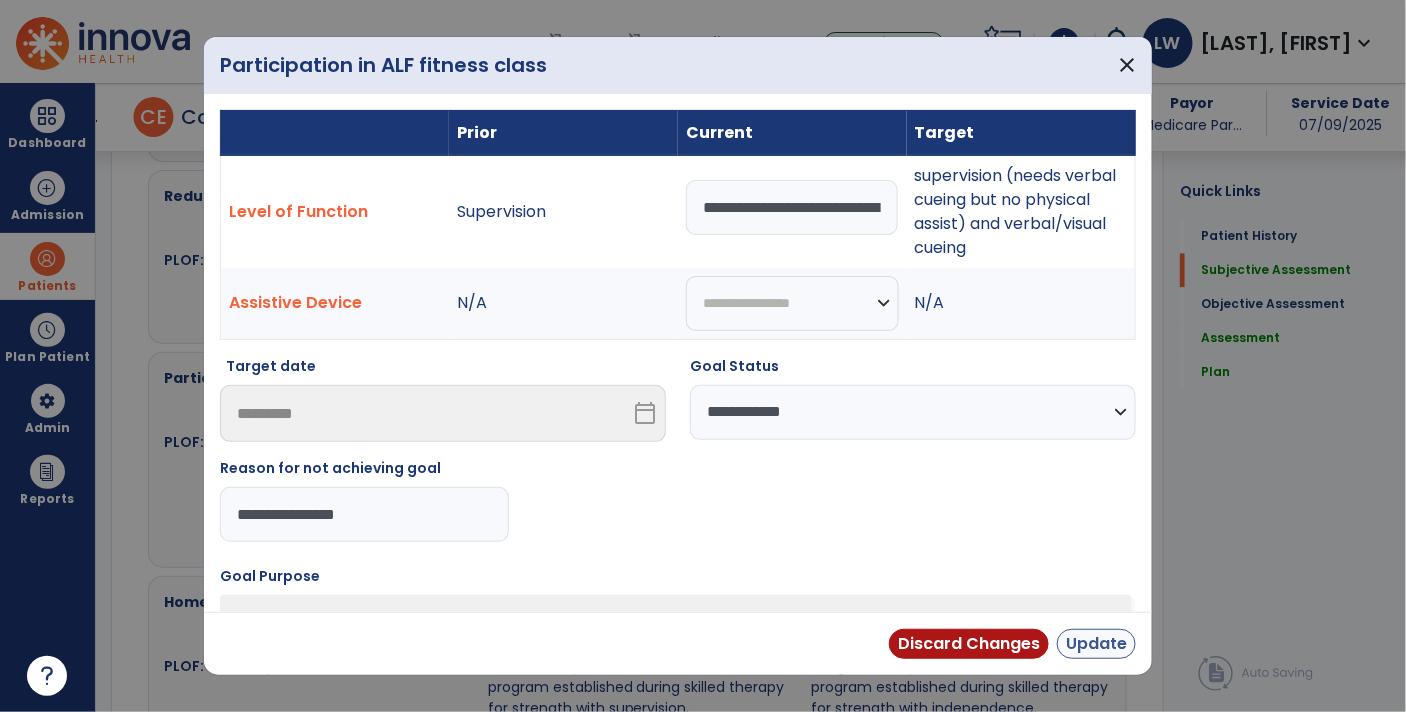 click on "Update" at bounding box center (1096, 644) 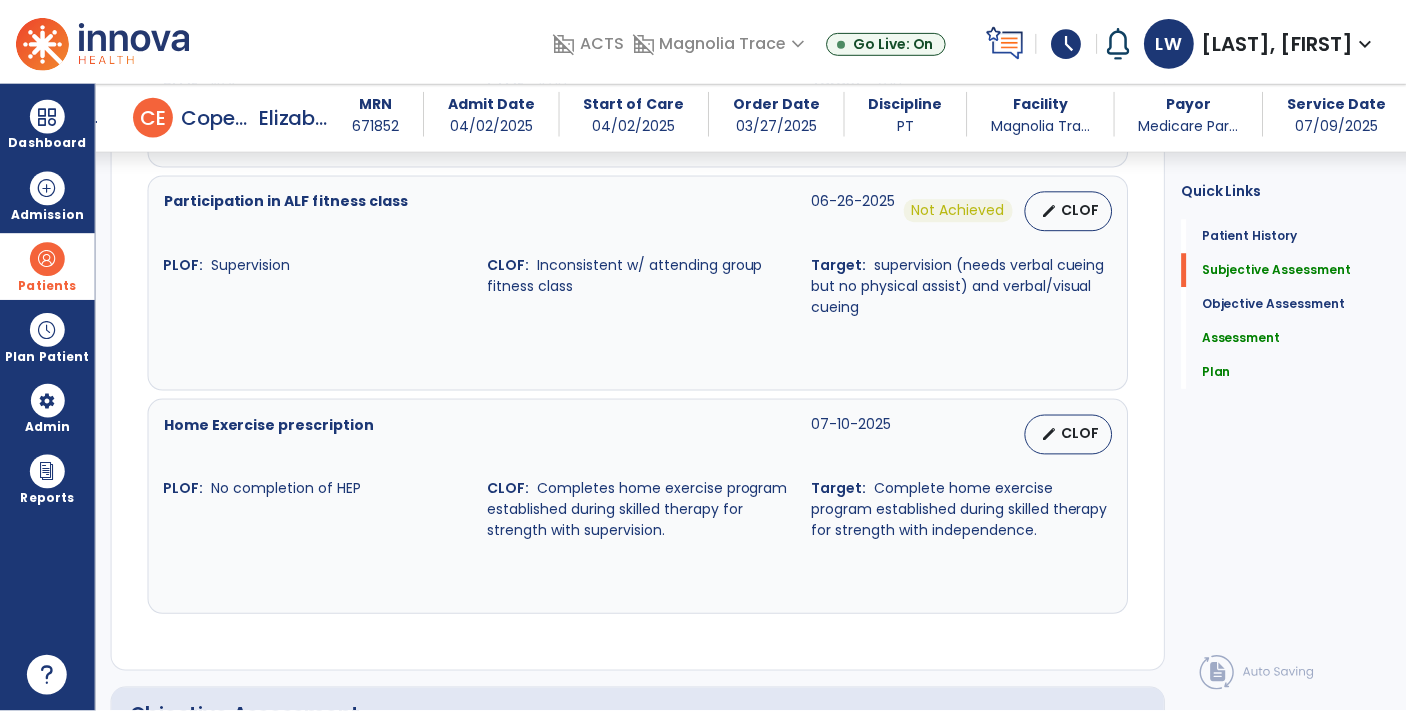 scroll, scrollTop: 1459, scrollLeft: 0, axis: vertical 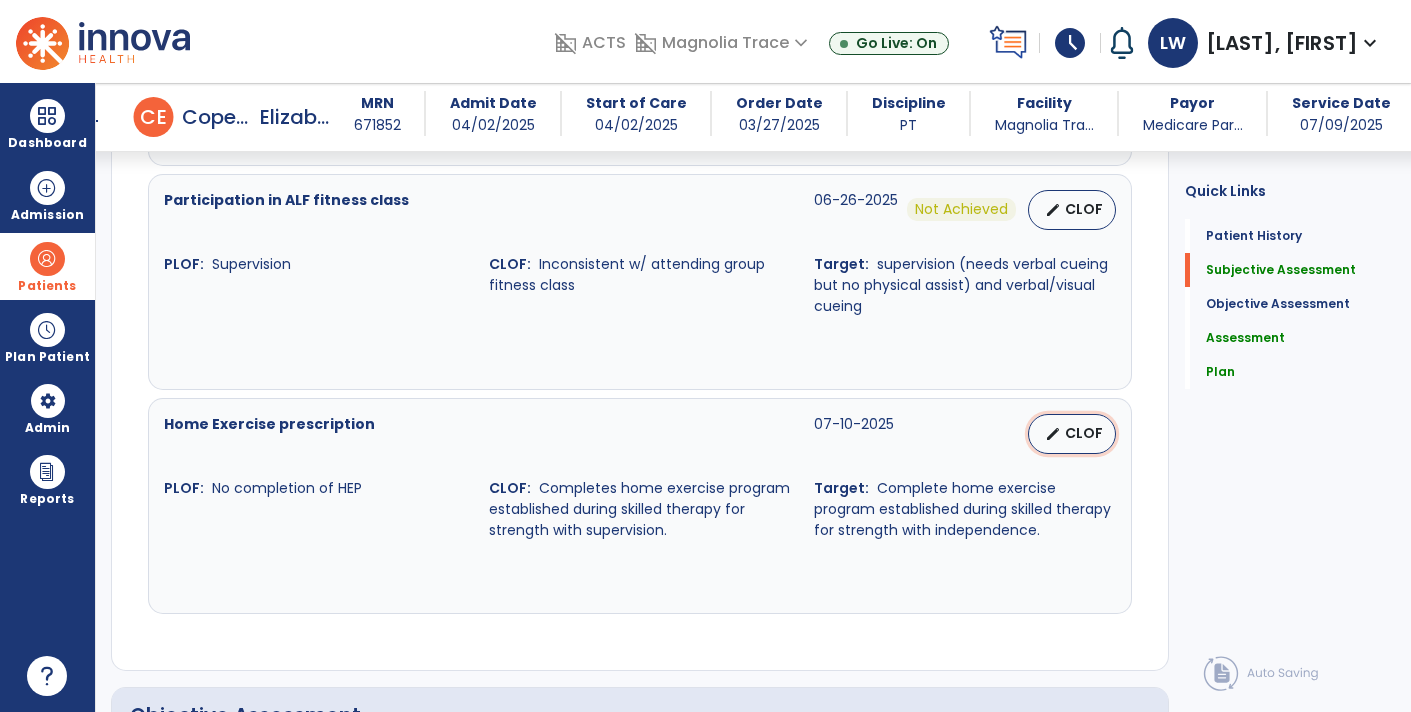 click on "CLOF" at bounding box center (1084, 433) 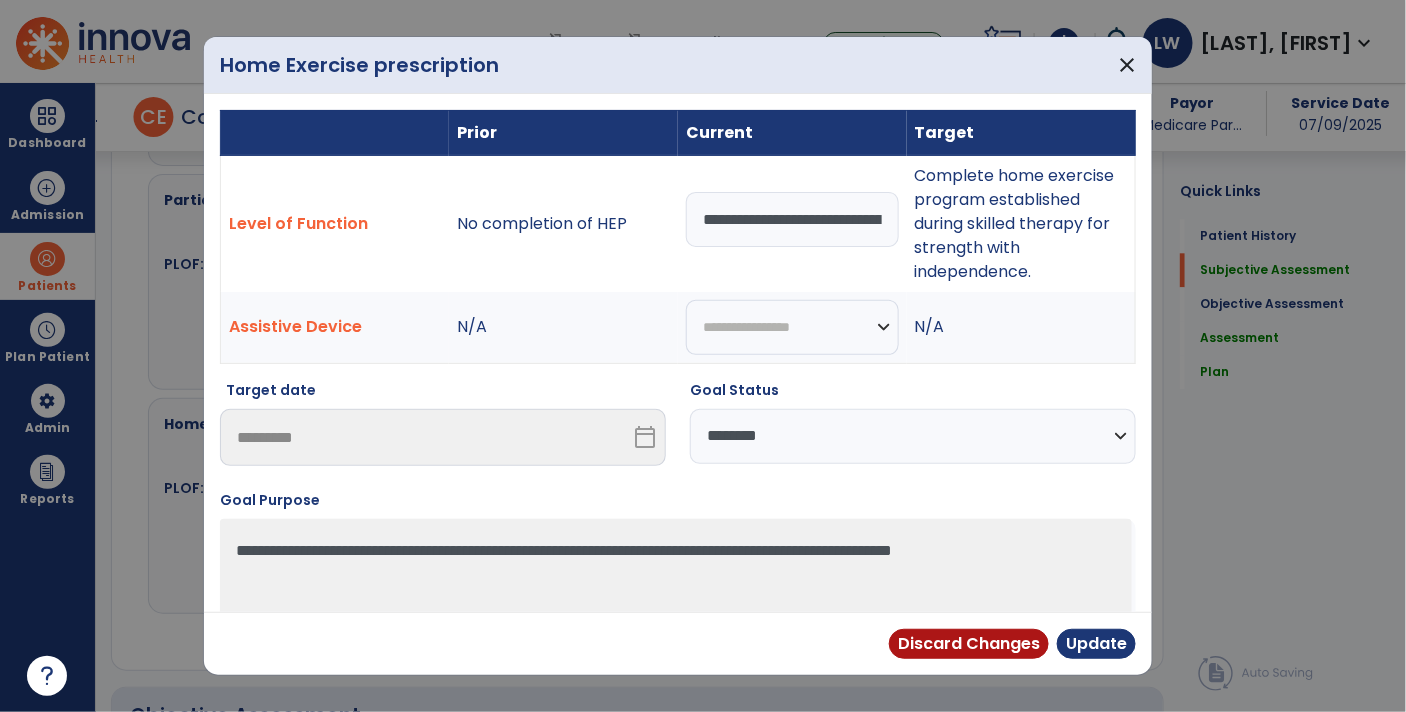 scroll, scrollTop: 1459, scrollLeft: 0, axis: vertical 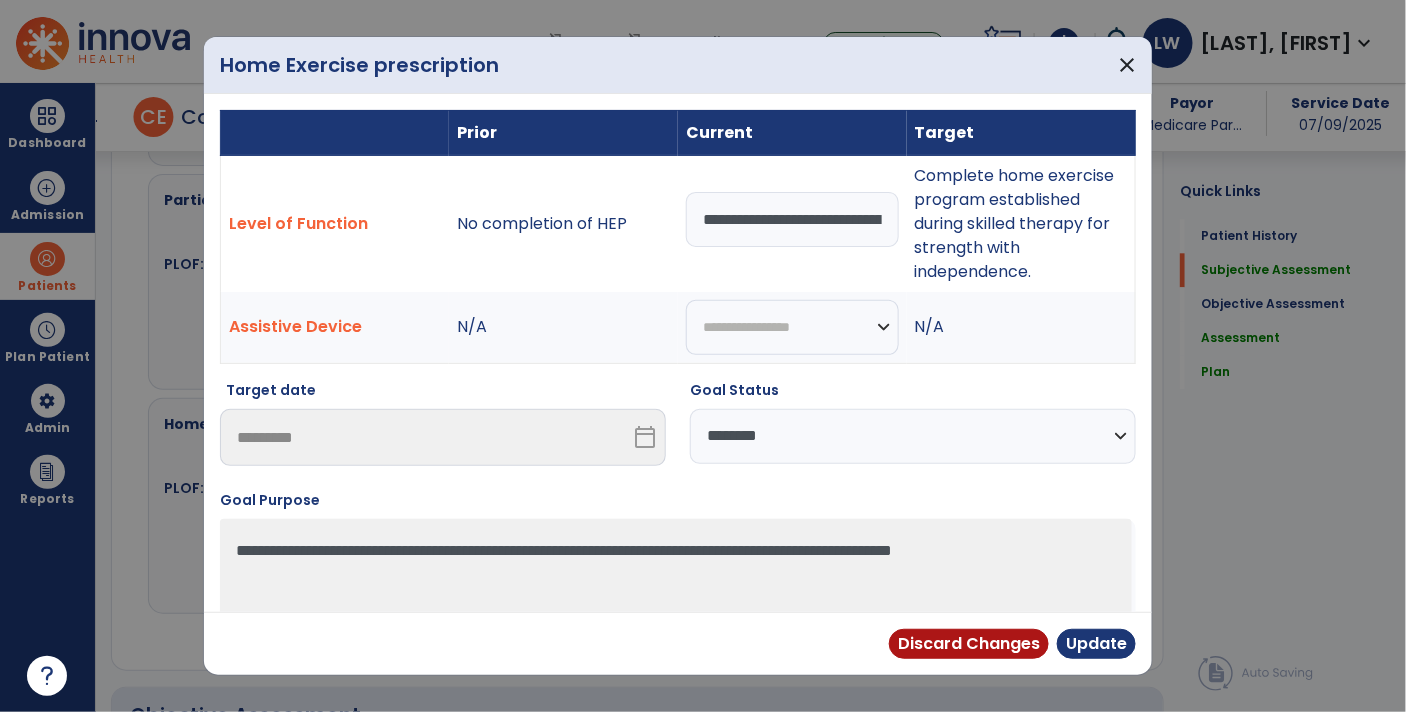 click on "**********" at bounding box center [792, 219] 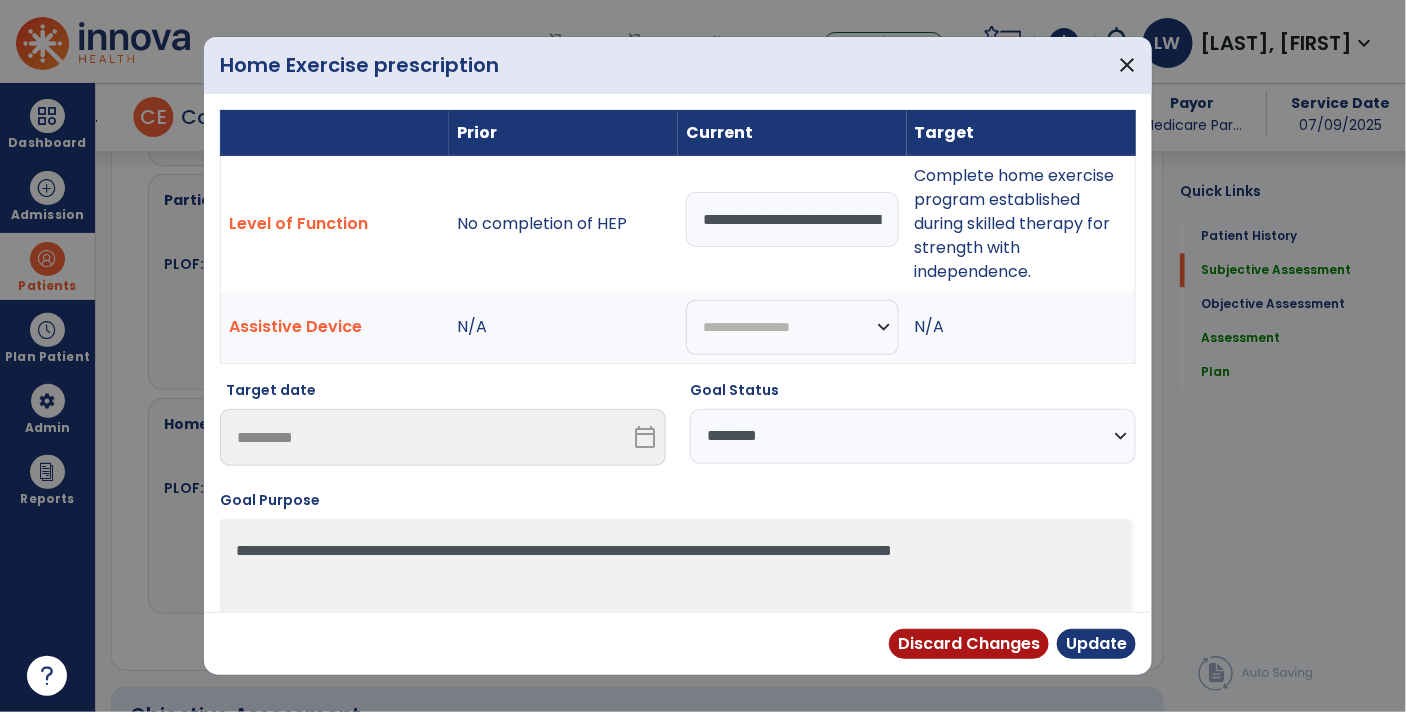 scroll, scrollTop: 0, scrollLeft: 612, axis: horizontal 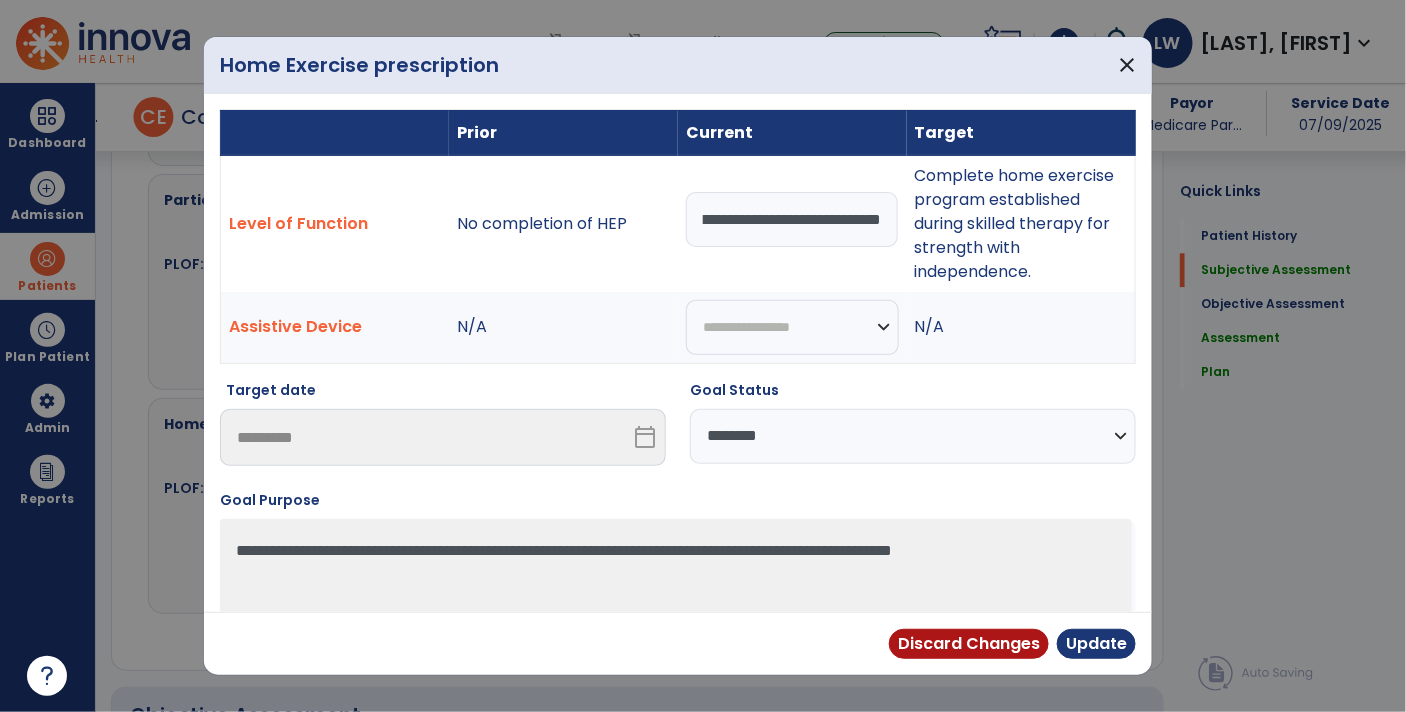 click on "**********" at bounding box center [913, 436] 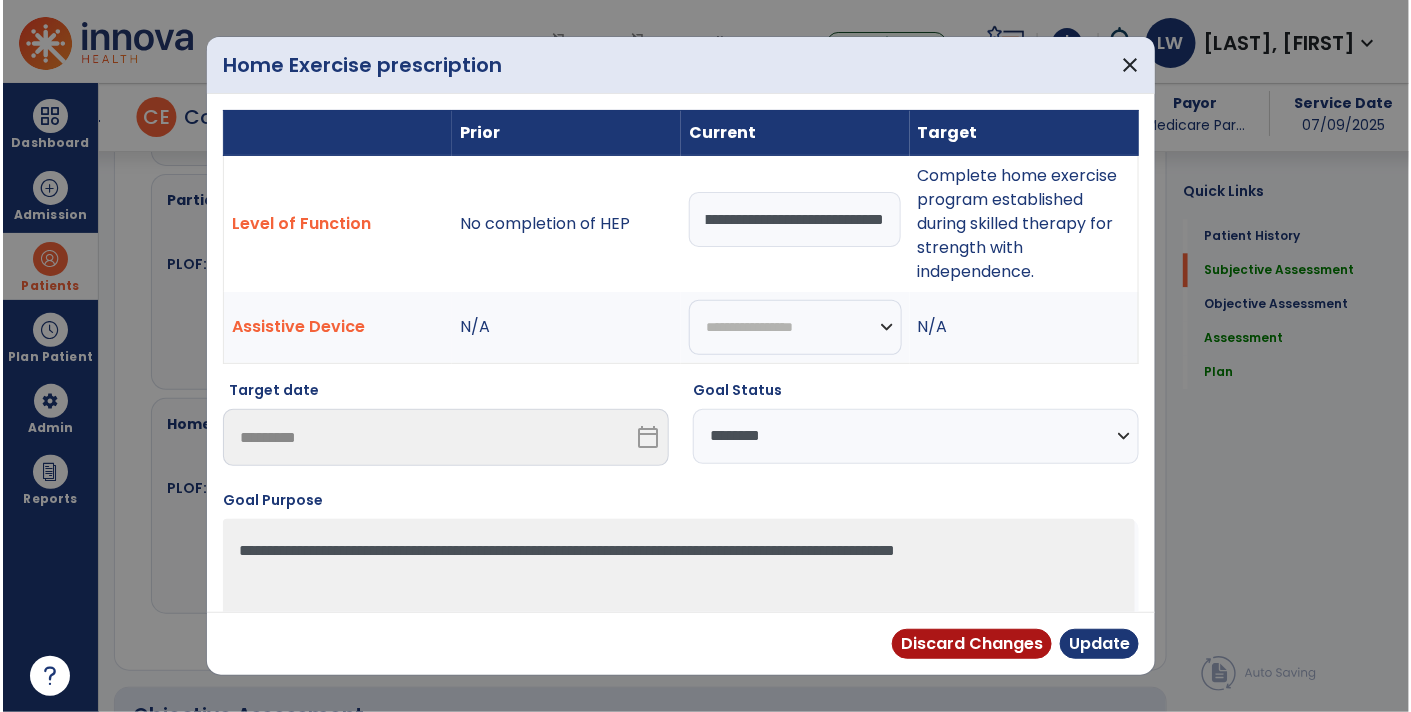 scroll, scrollTop: 0, scrollLeft: 0, axis: both 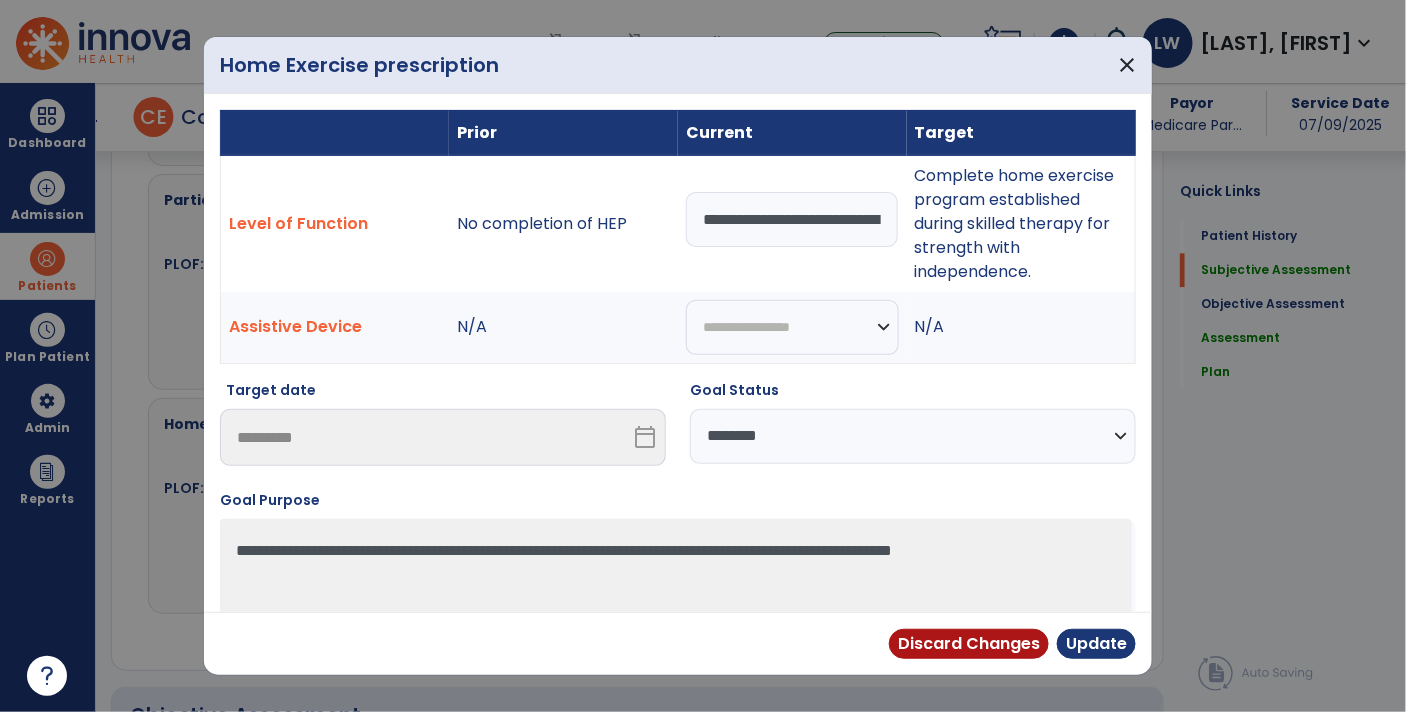 select on "**********" 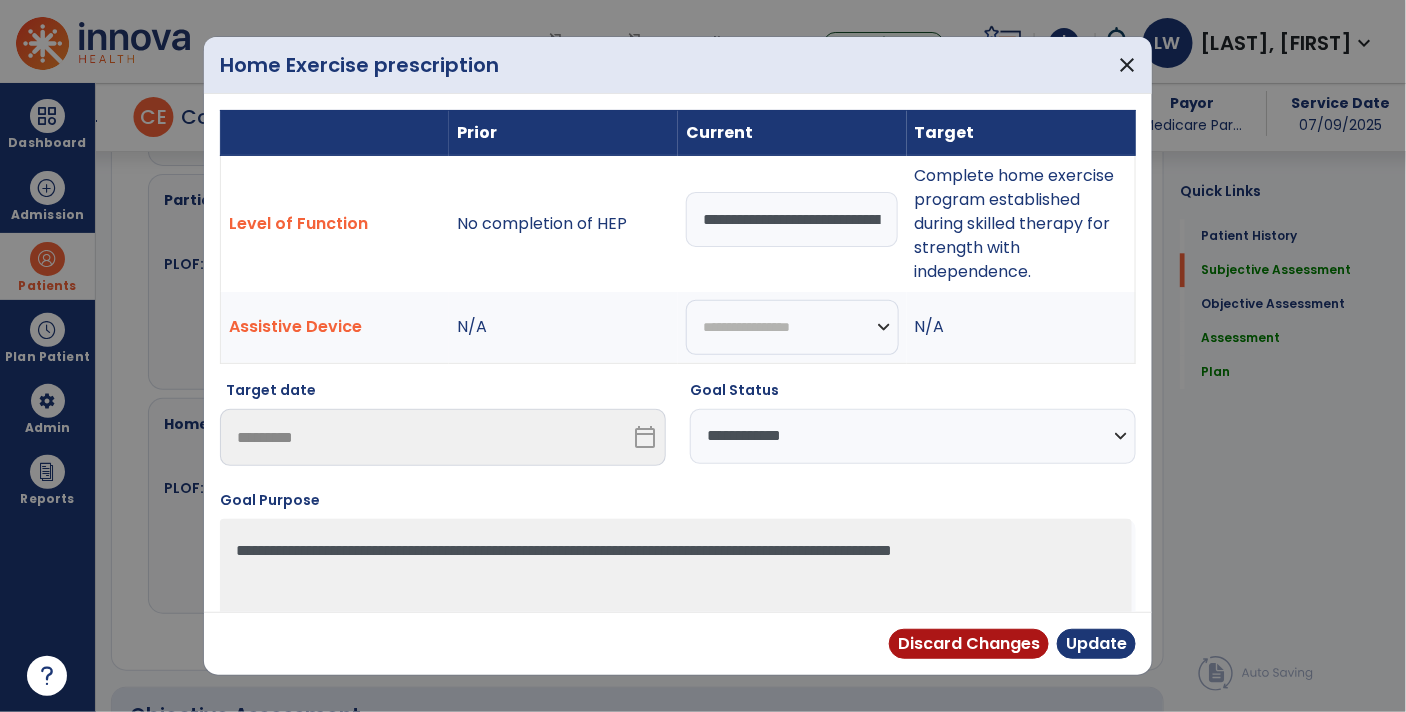 click on "**********" at bounding box center (913, 436) 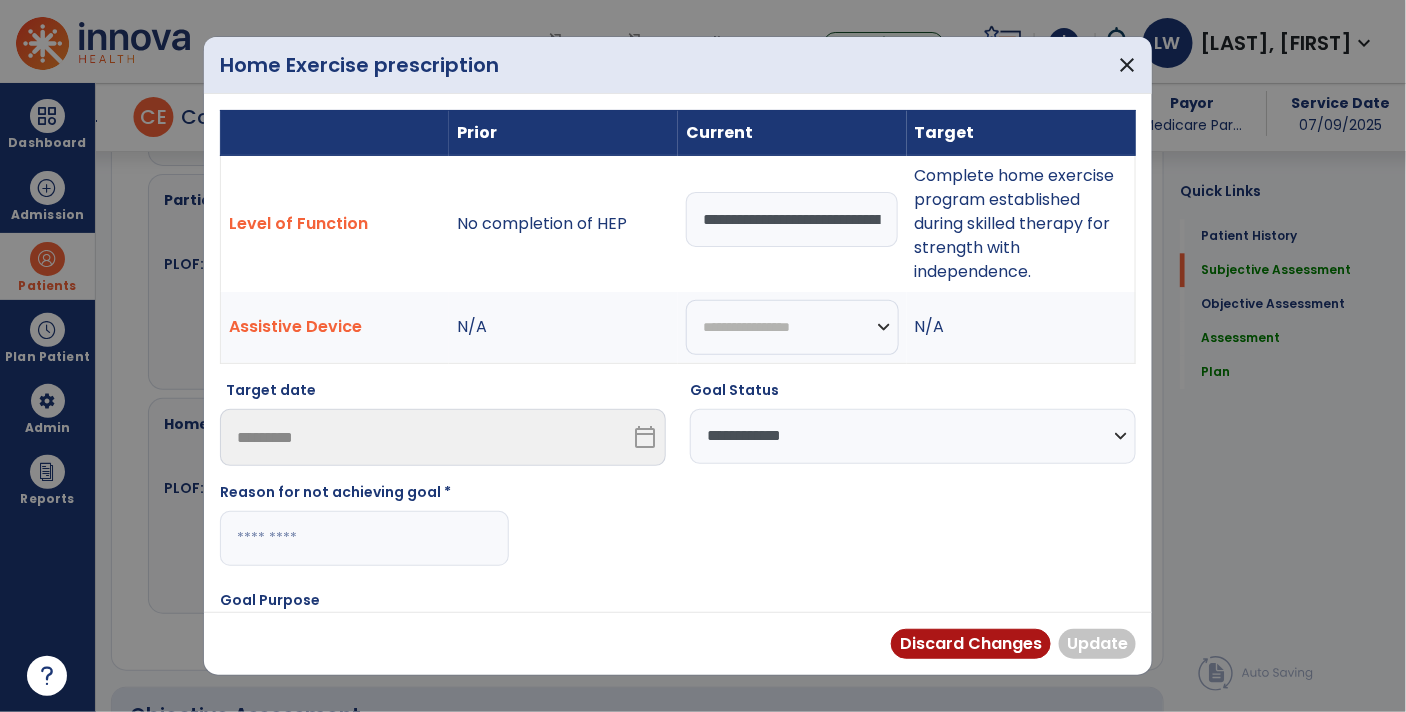 click at bounding box center [364, 538] 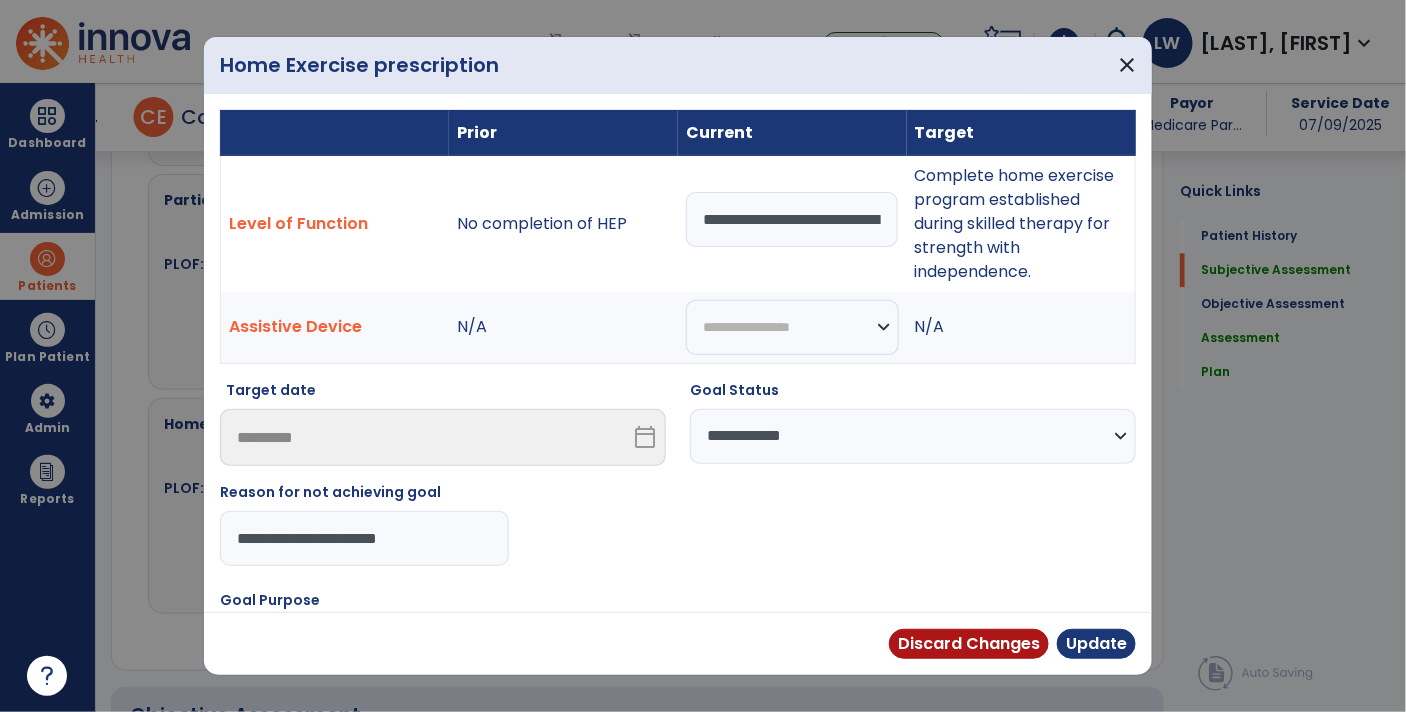 type on "**********" 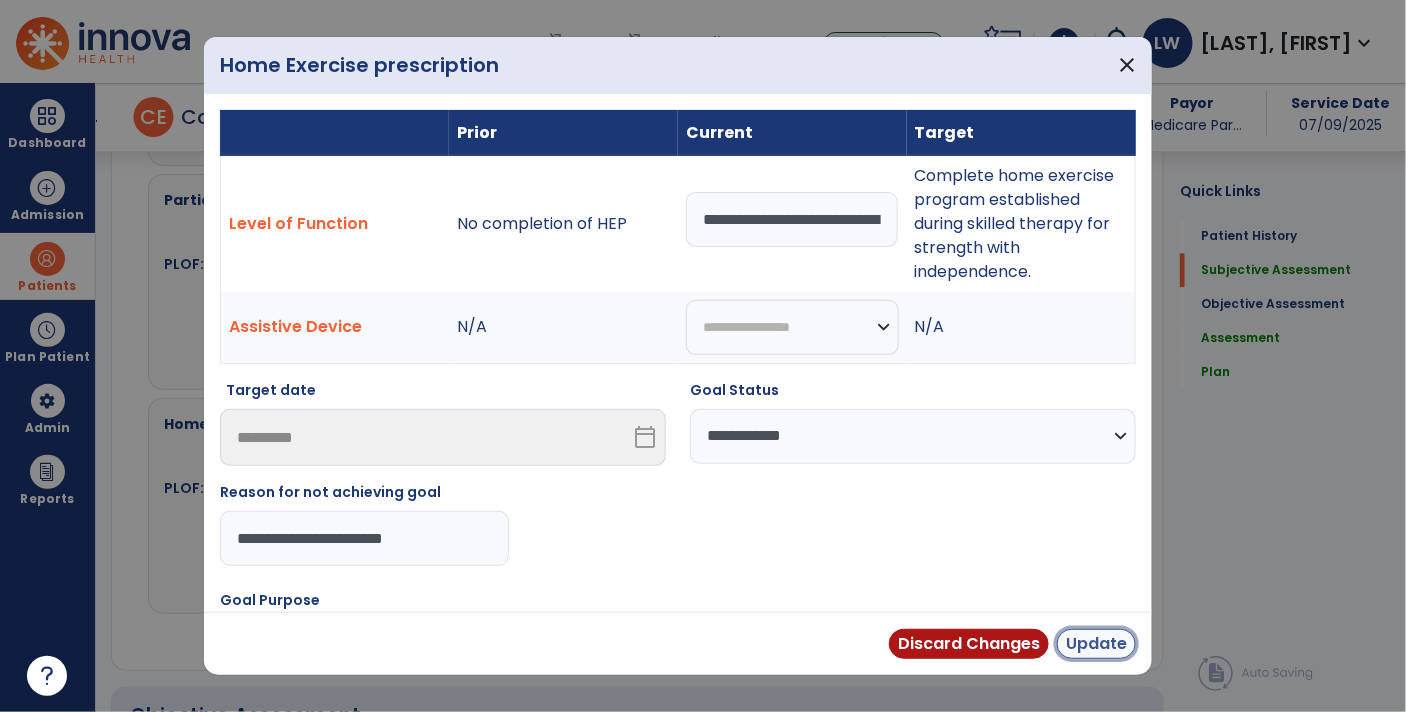 click on "Update" at bounding box center (1096, 644) 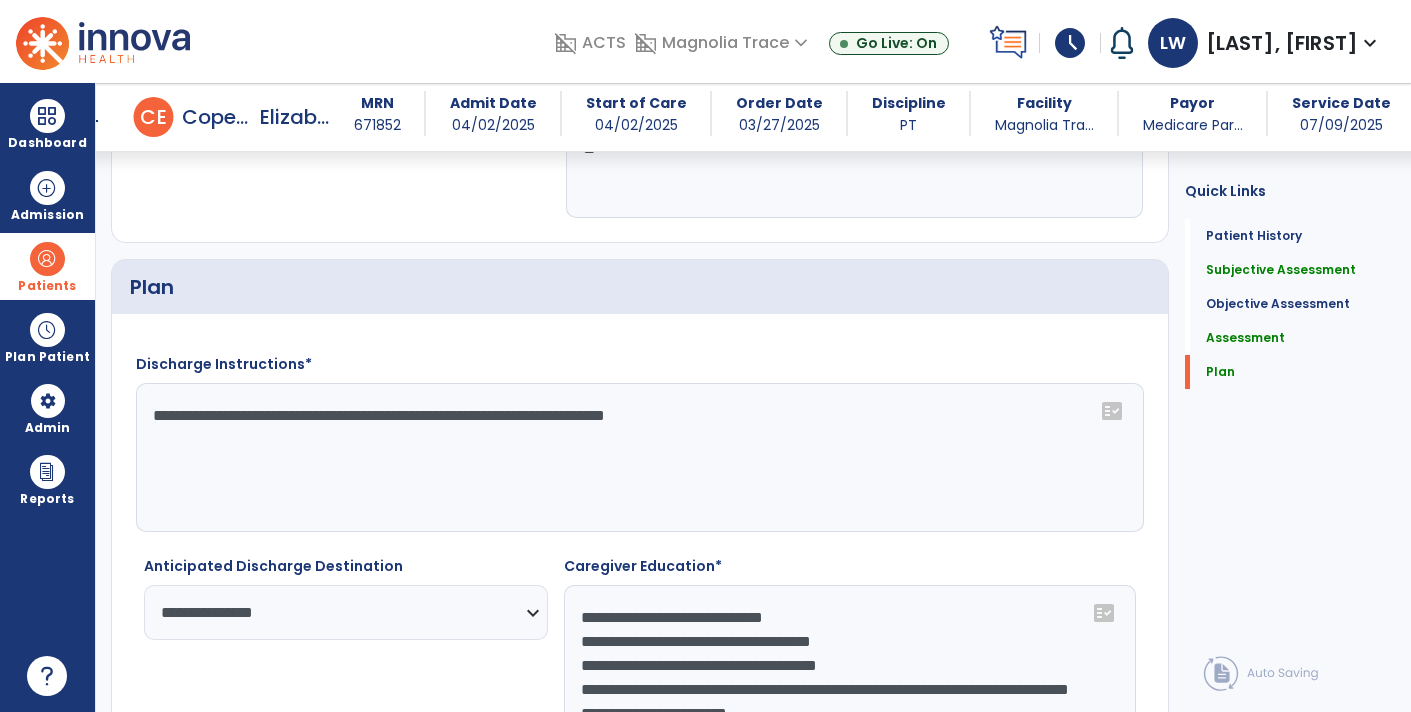 scroll, scrollTop: 2700, scrollLeft: 0, axis: vertical 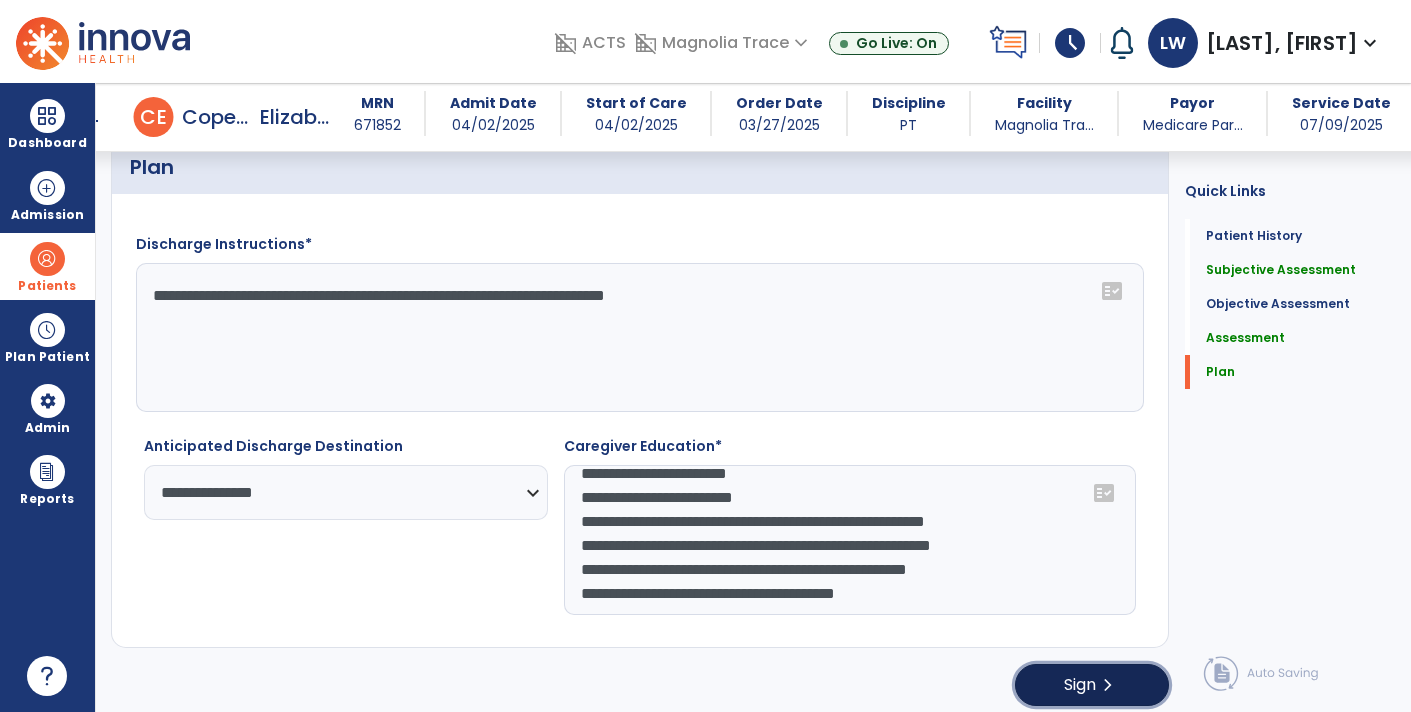 click on "Sign" 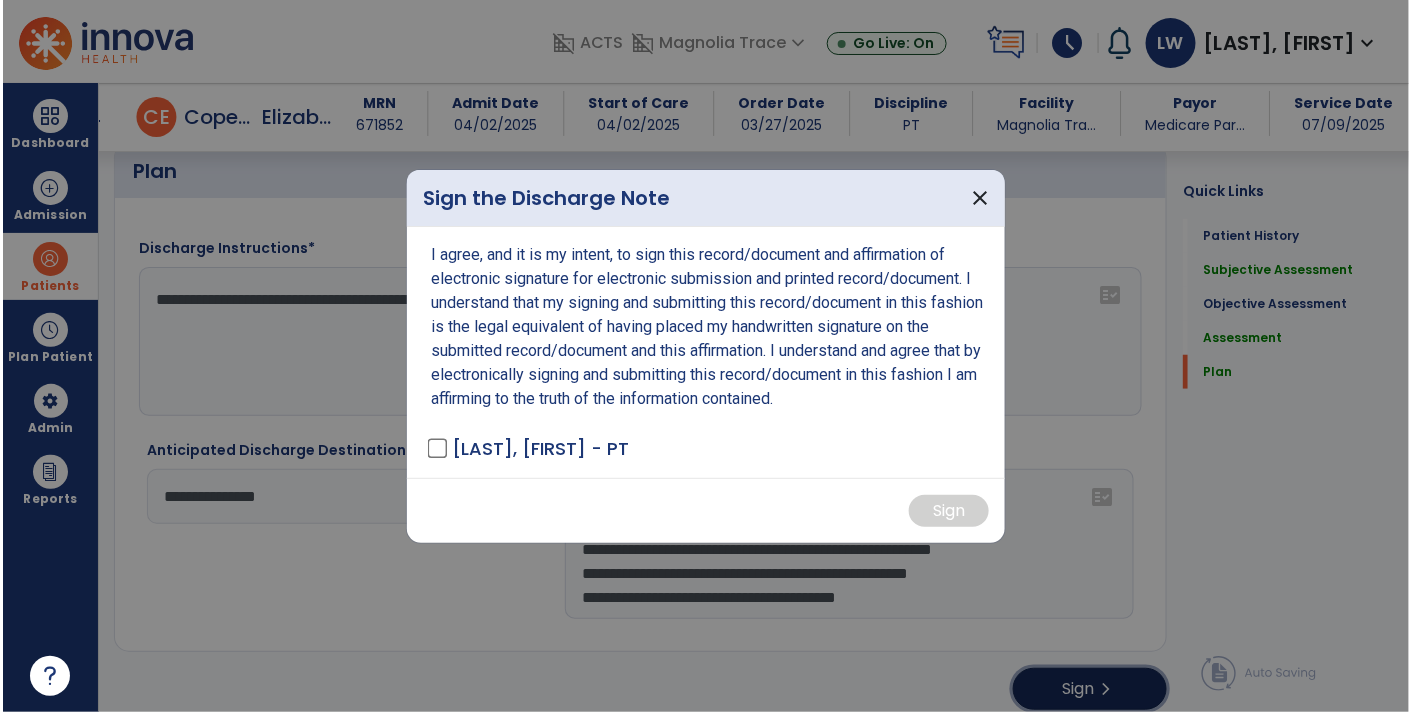 scroll, scrollTop: 2761, scrollLeft: 0, axis: vertical 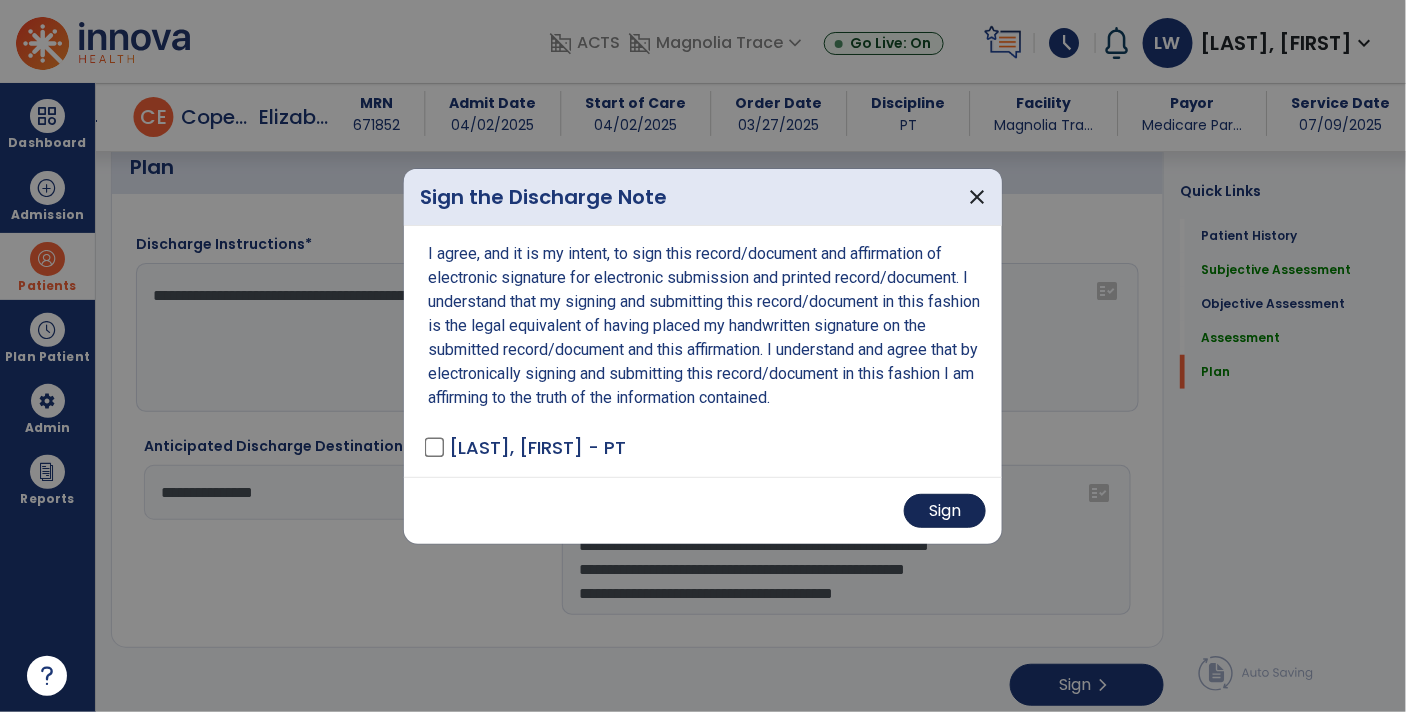 click on "Sign" at bounding box center [945, 511] 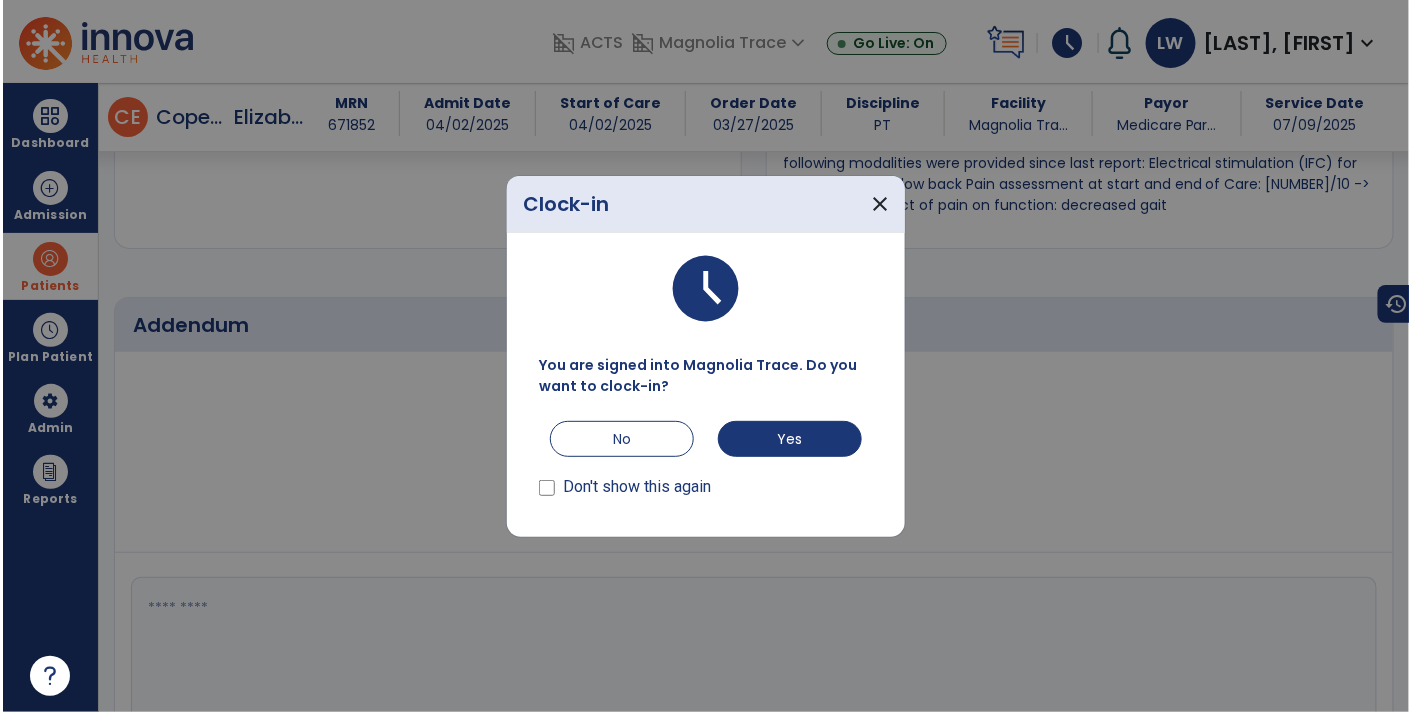 scroll, scrollTop: 3398, scrollLeft: 0, axis: vertical 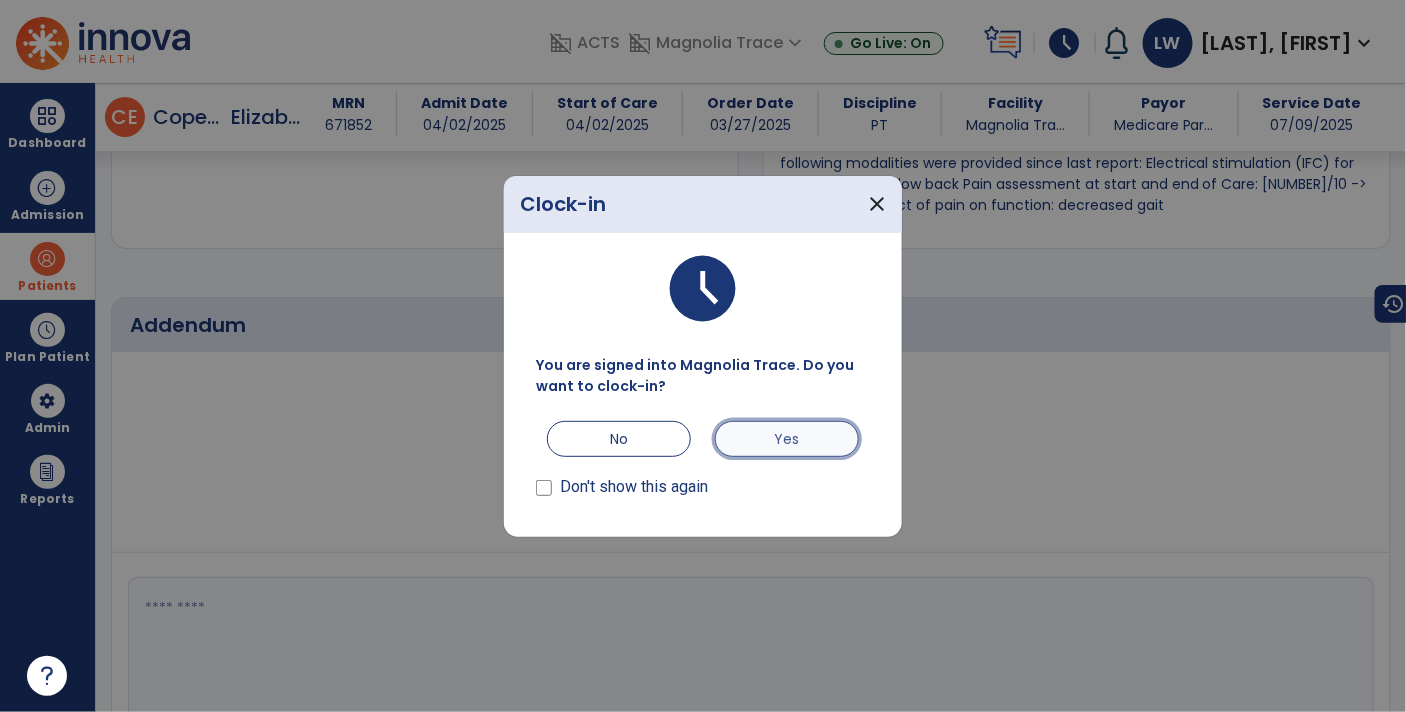 click on "Yes" at bounding box center [787, 439] 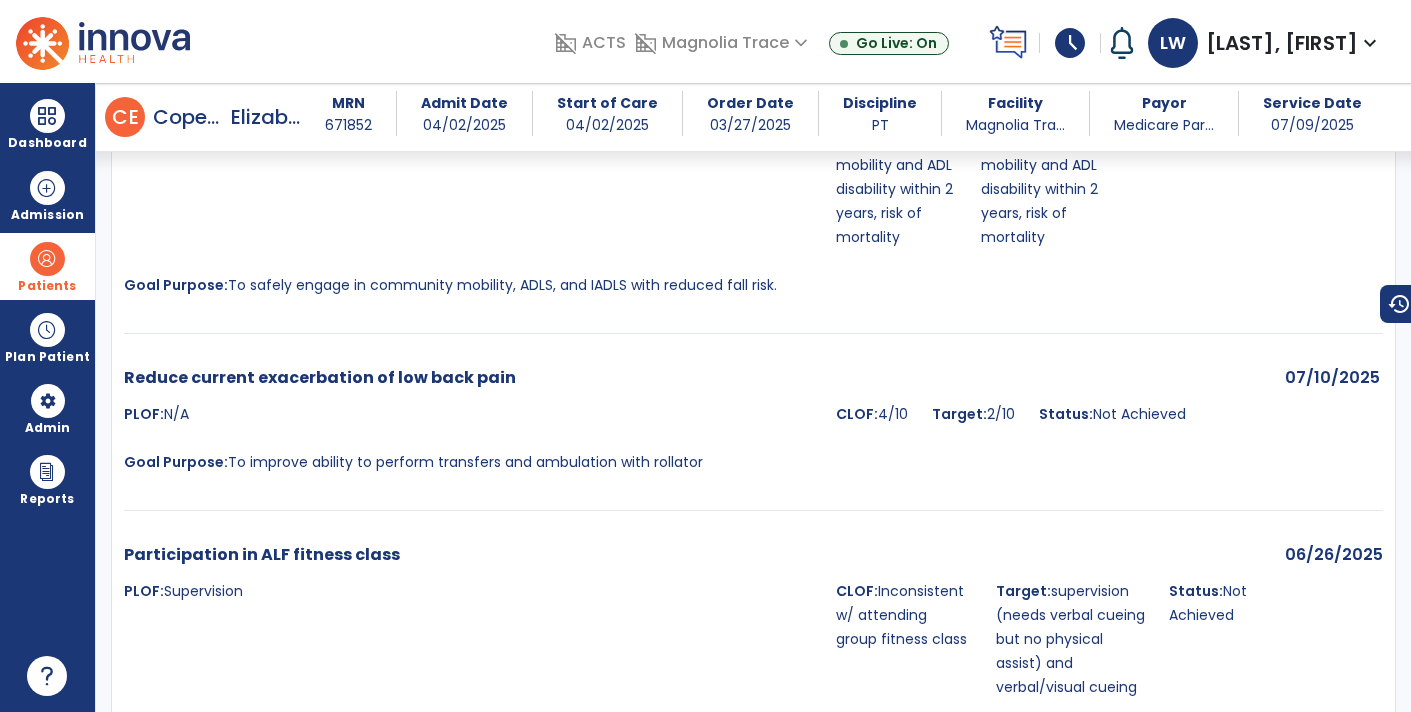 scroll, scrollTop: 1026, scrollLeft: 0, axis: vertical 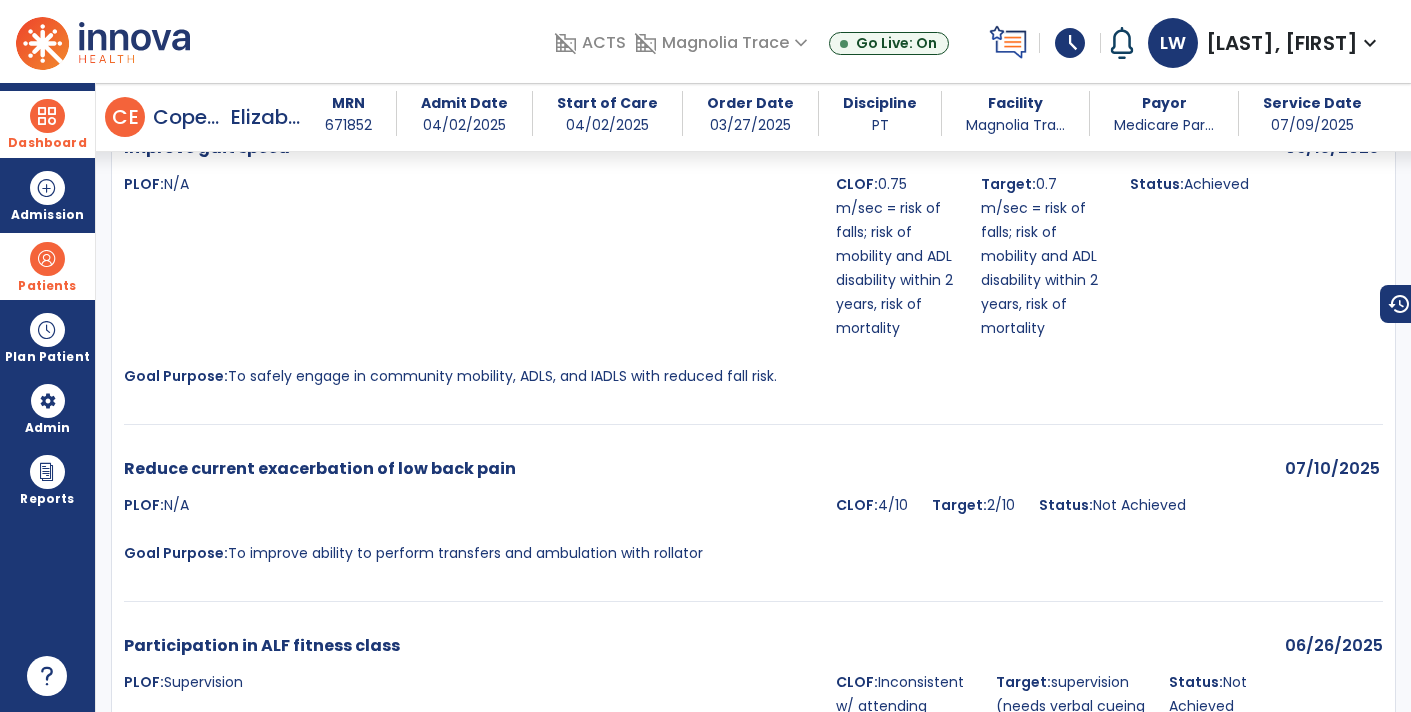 click on "Dashboard" at bounding box center [47, 124] 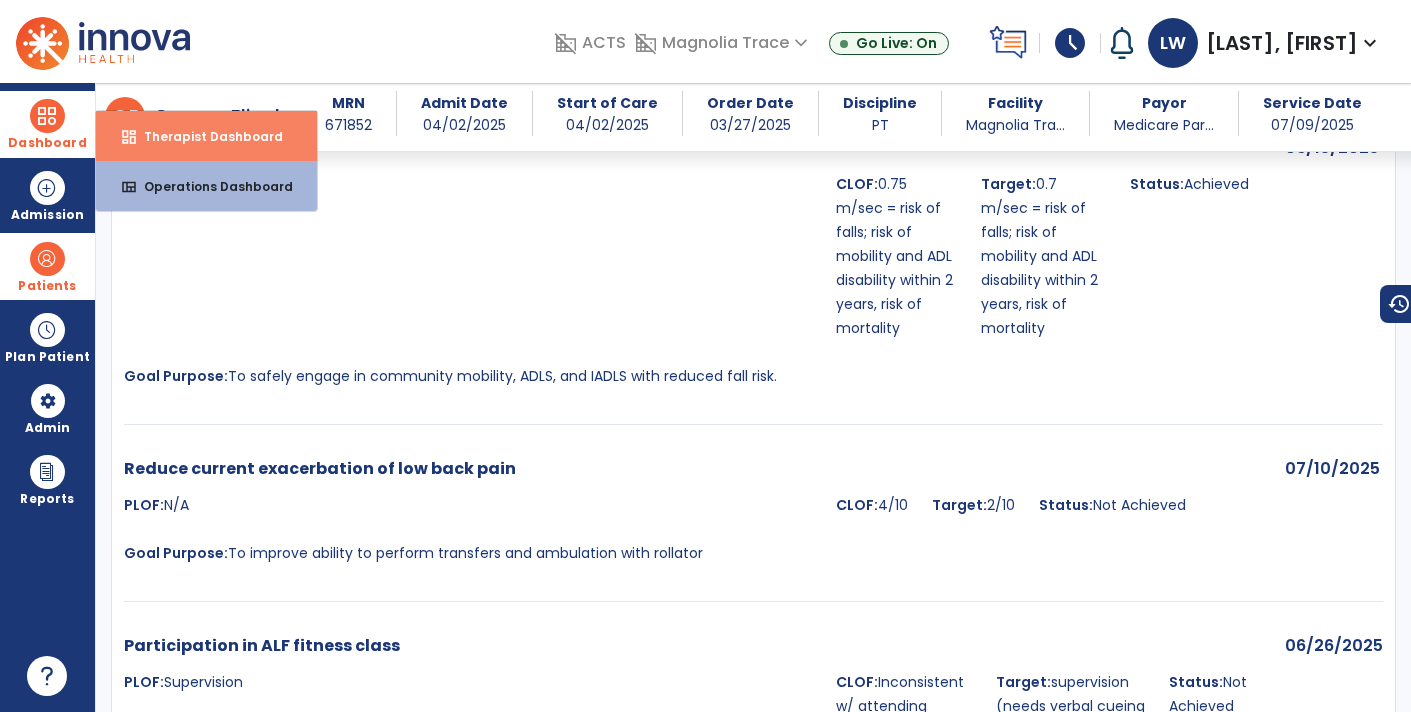 click on "dashboard  Therapist Dashboard" at bounding box center (206, 136) 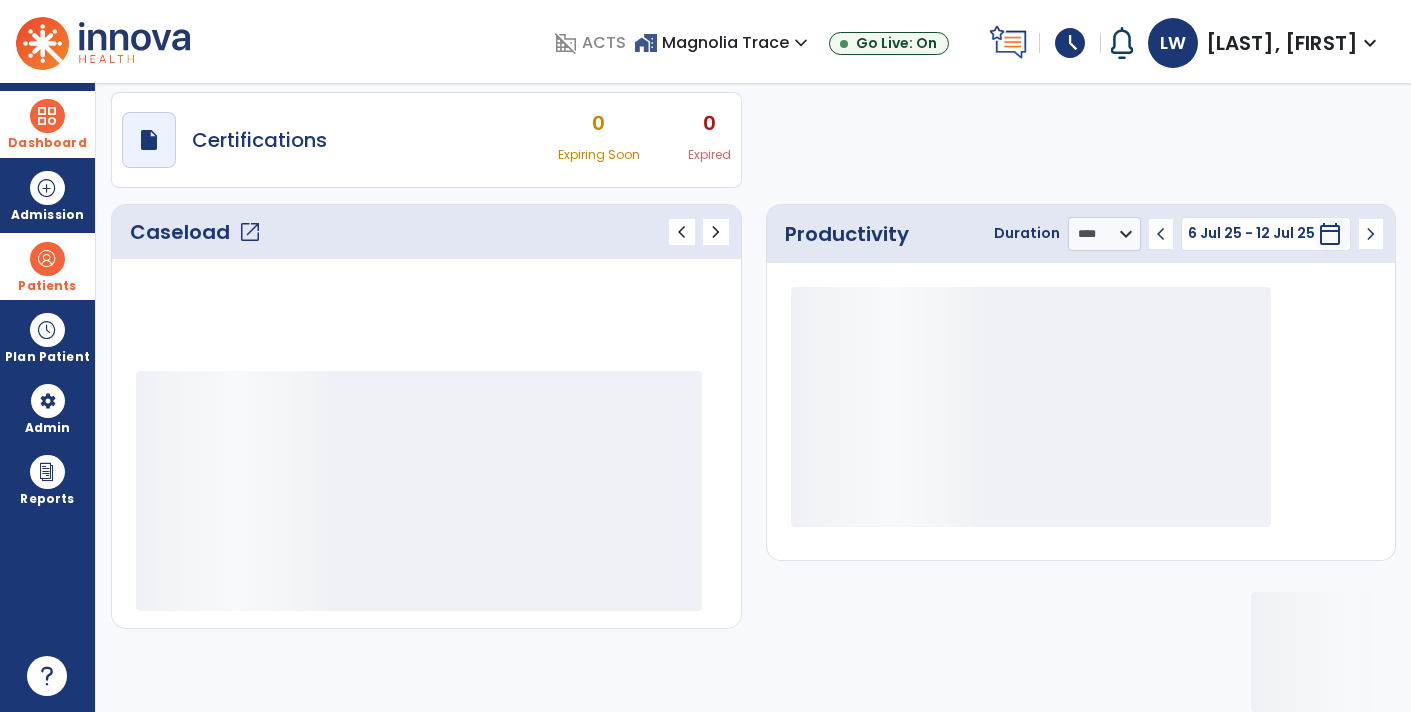 scroll, scrollTop: 162, scrollLeft: 0, axis: vertical 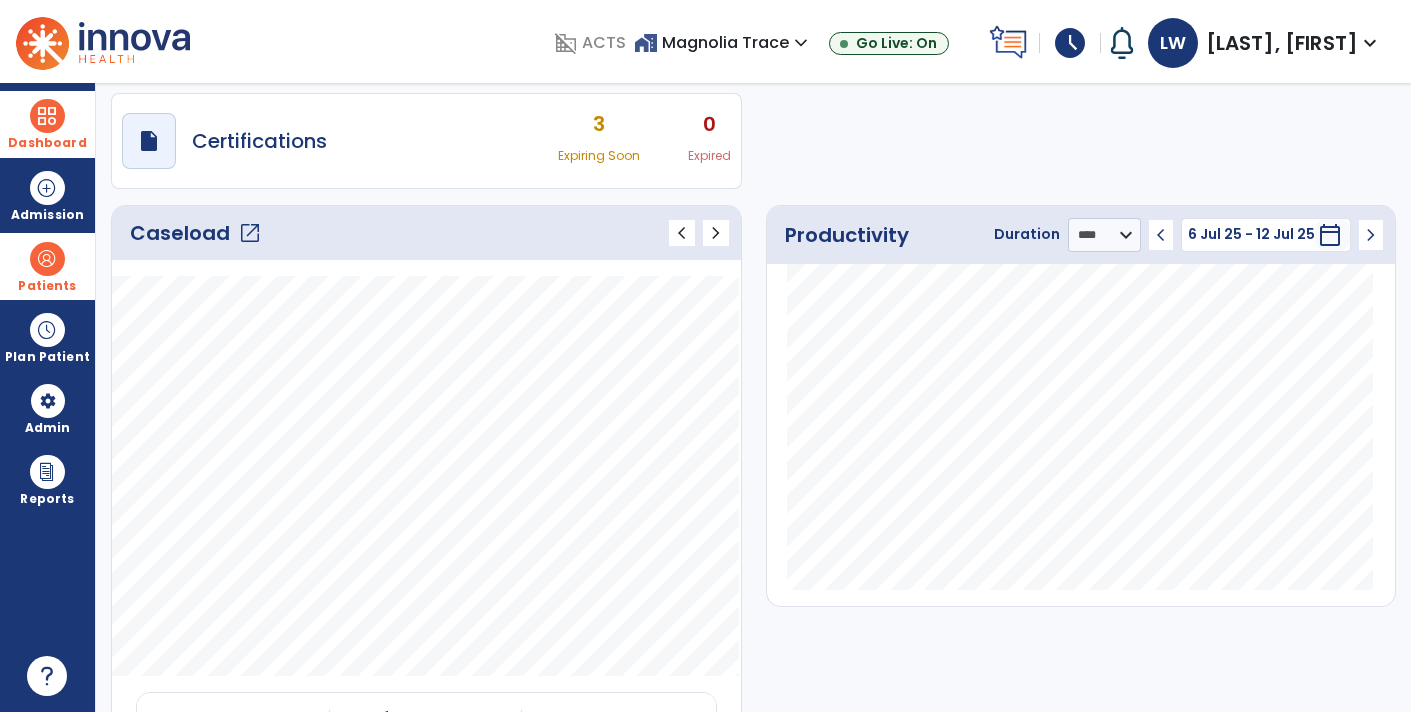 click on "chevron_right" 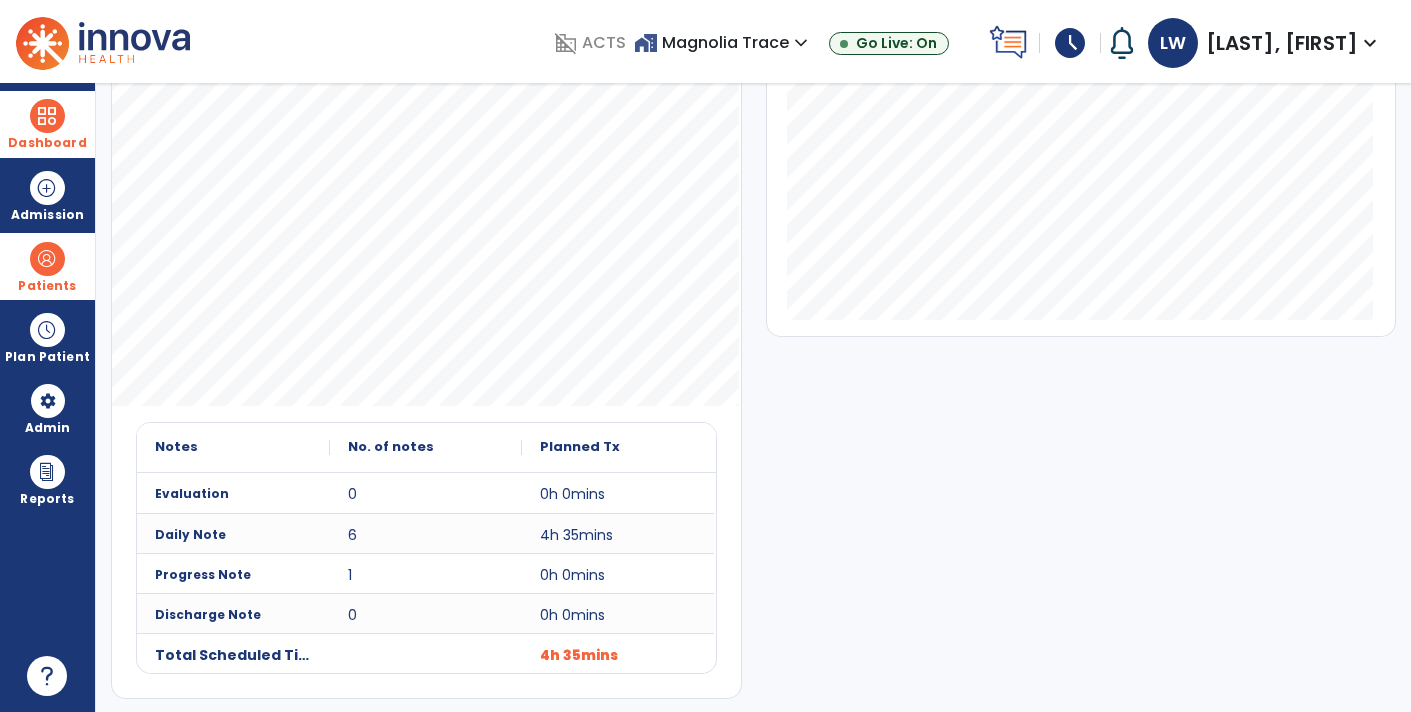 scroll, scrollTop: 0, scrollLeft: 0, axis: both 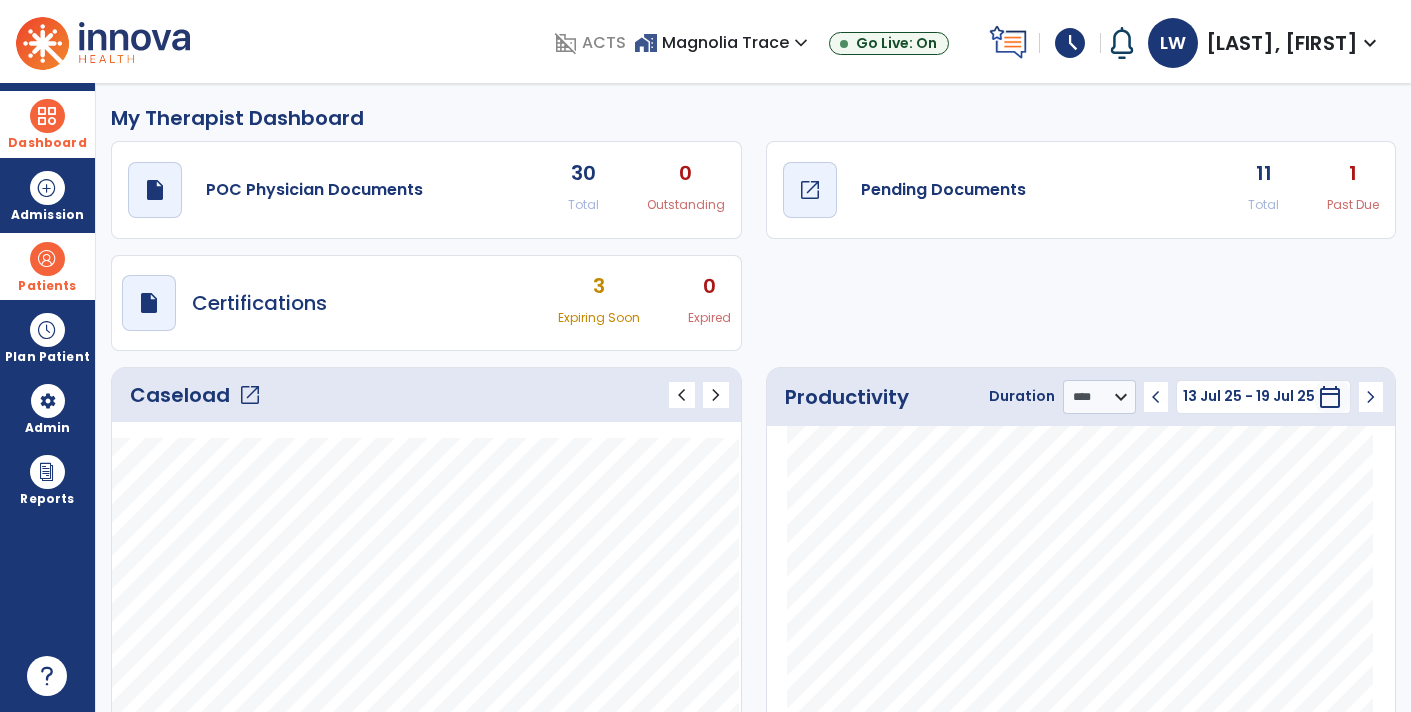 click on "Pending Documents" 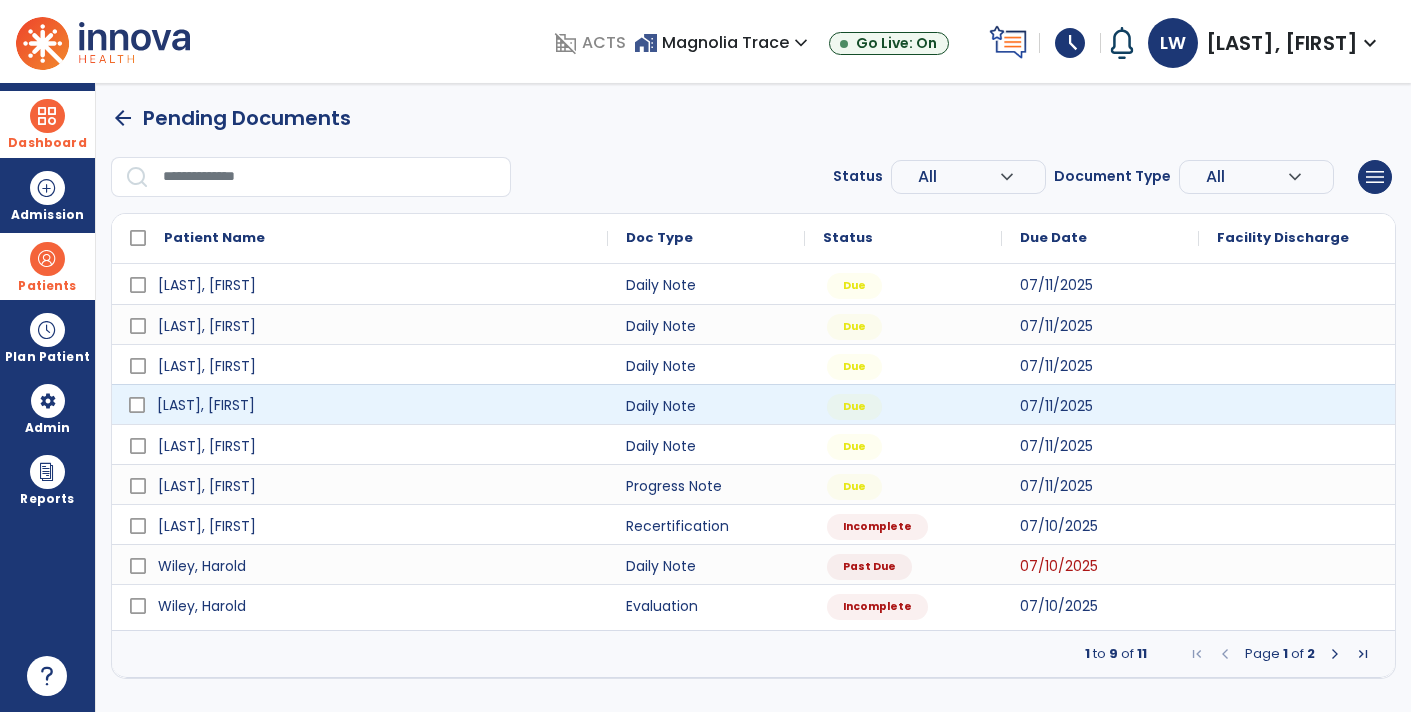 click on "[LAST], [FIRST]" at bounding box center (374, 405) 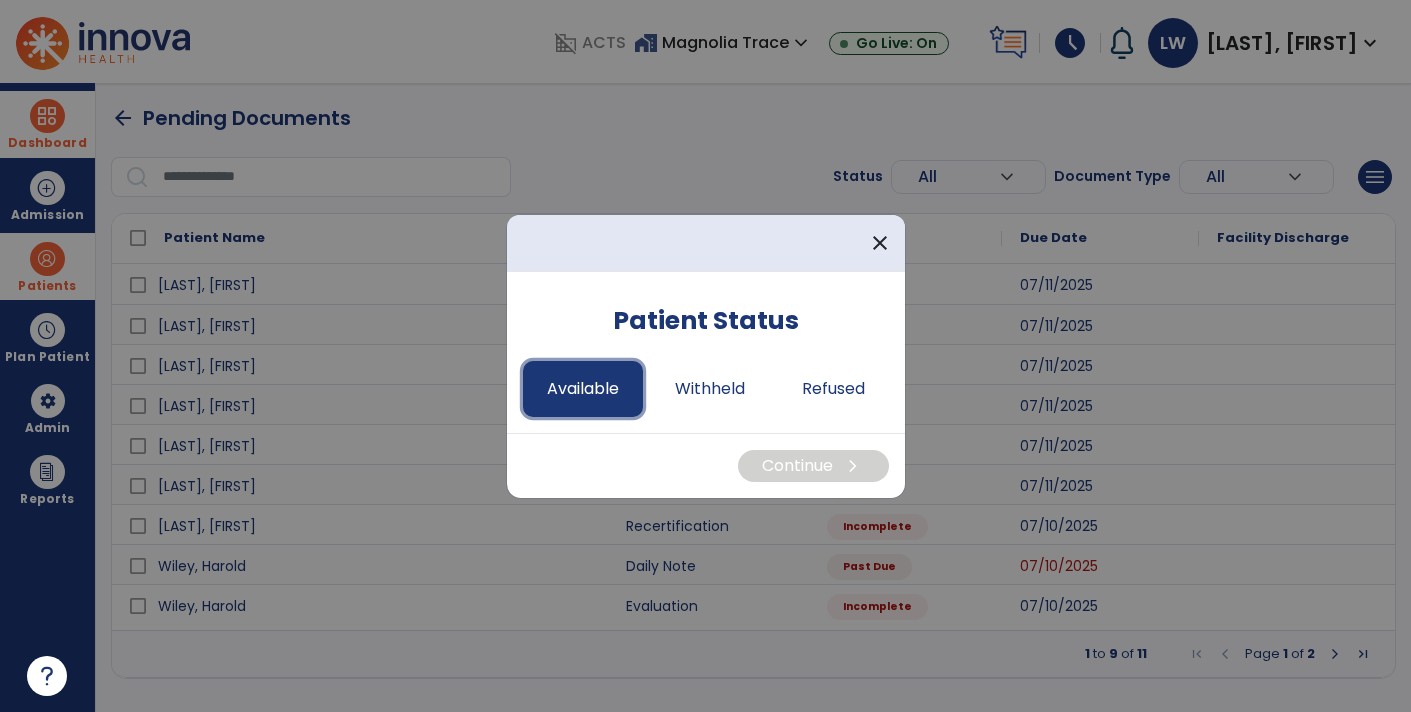 click on "Available" at bounding box center [583, 389] 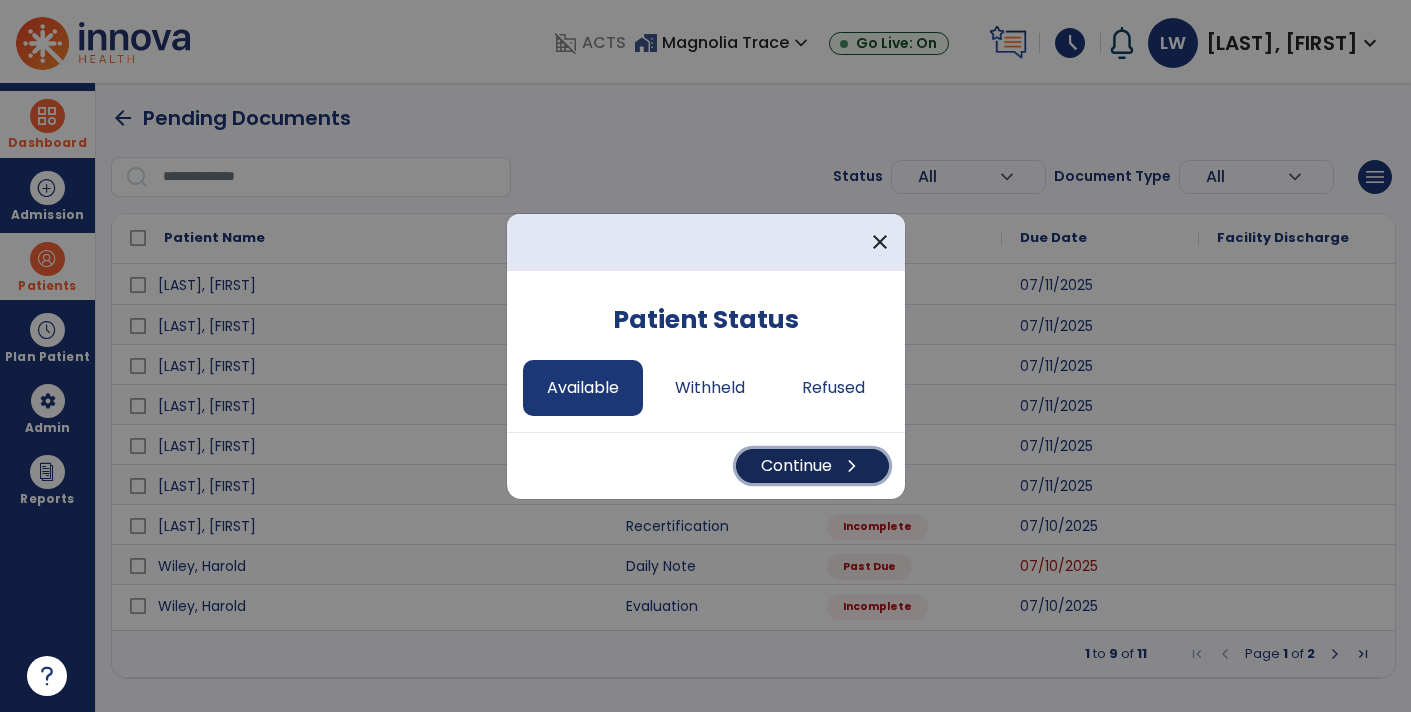 click on "Continue   chevron_right" at bounding box center (812, 466) 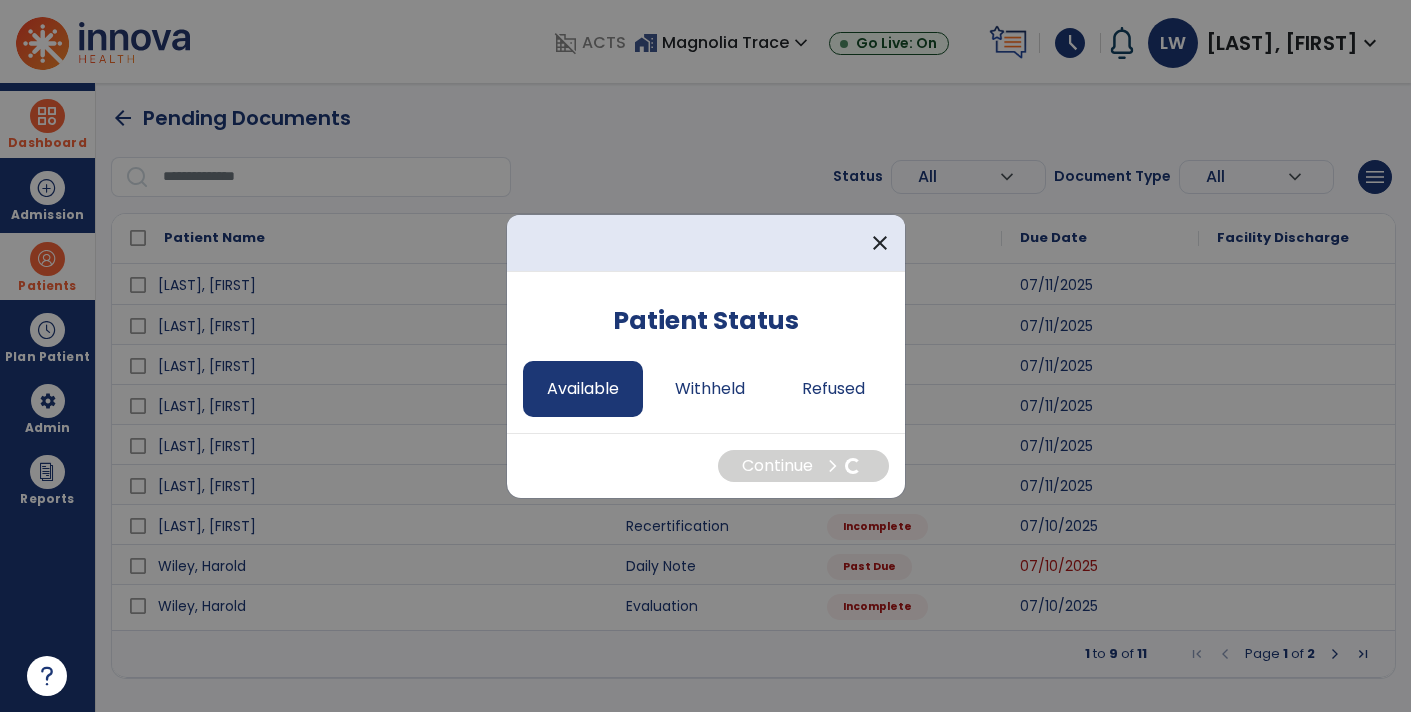 select on "*" 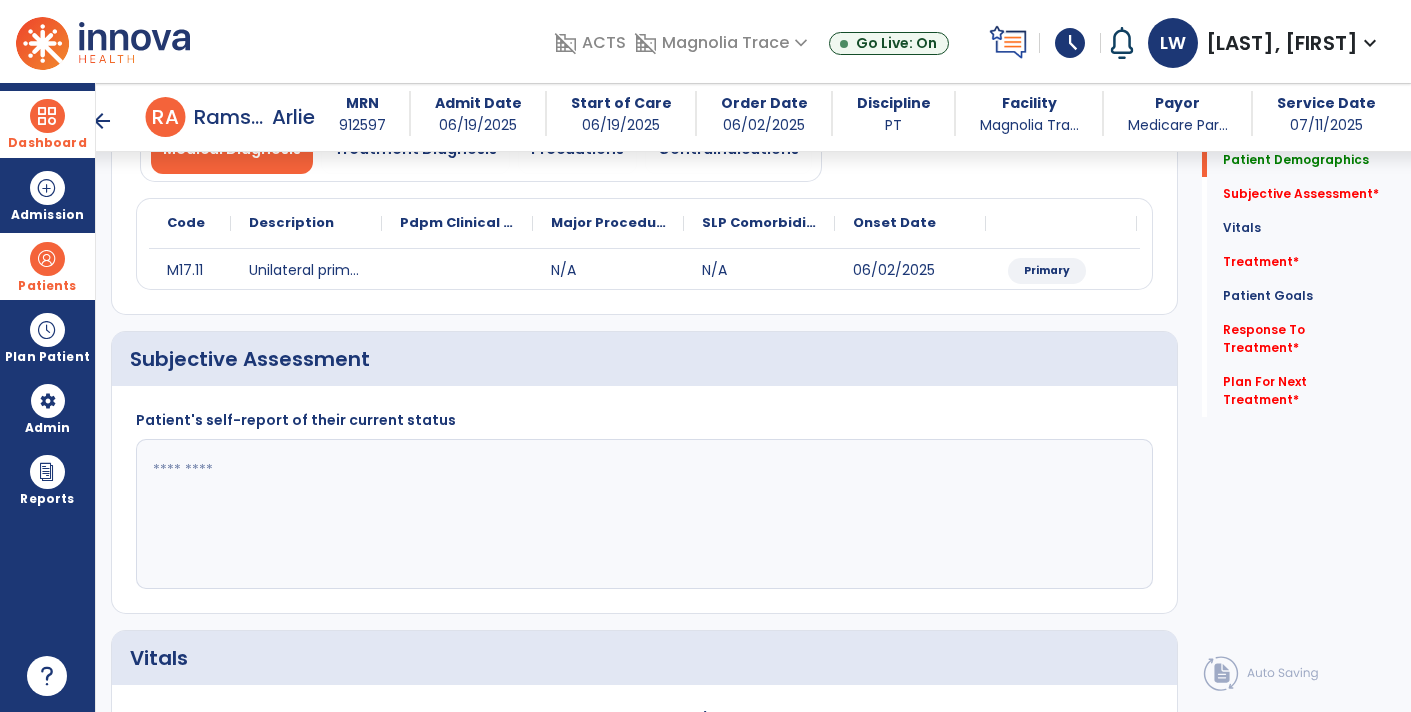 scroll, scrollTop: 204, scrollLeft: 0, axis: vertical 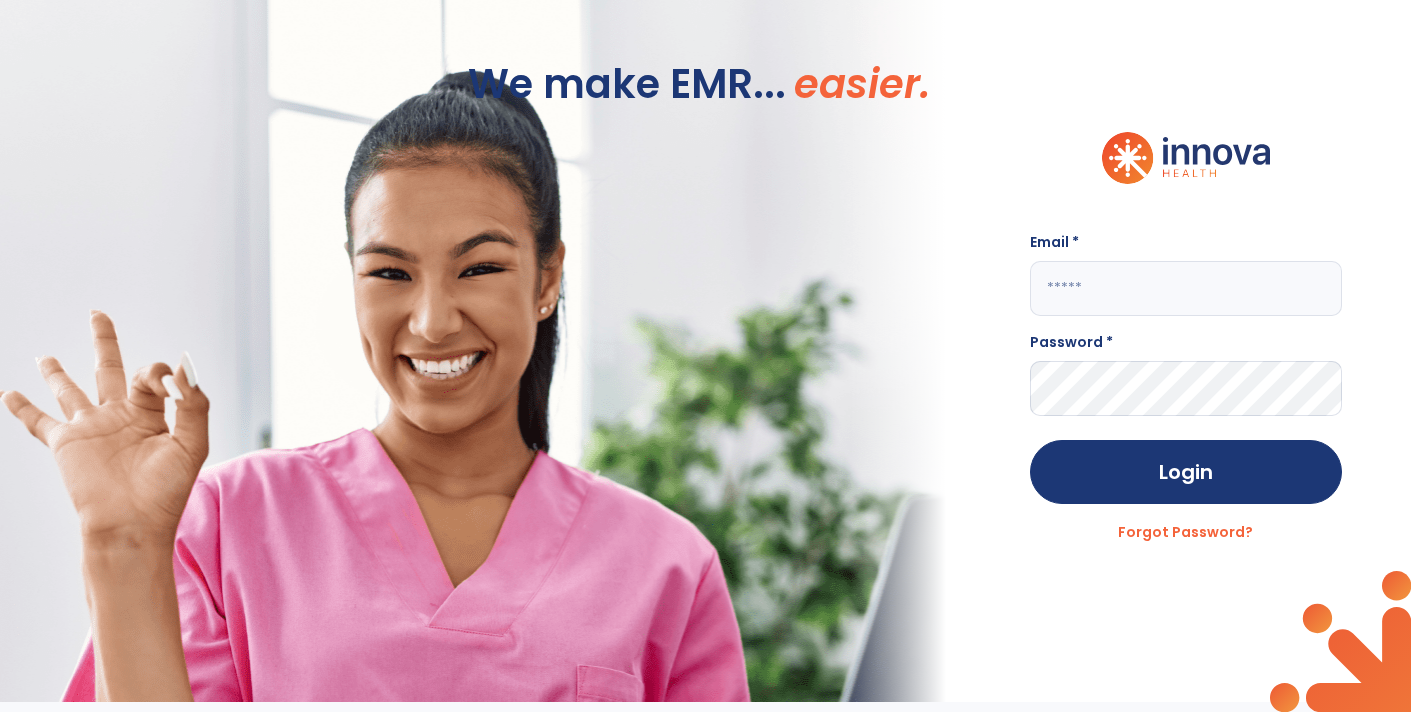type on "**********" 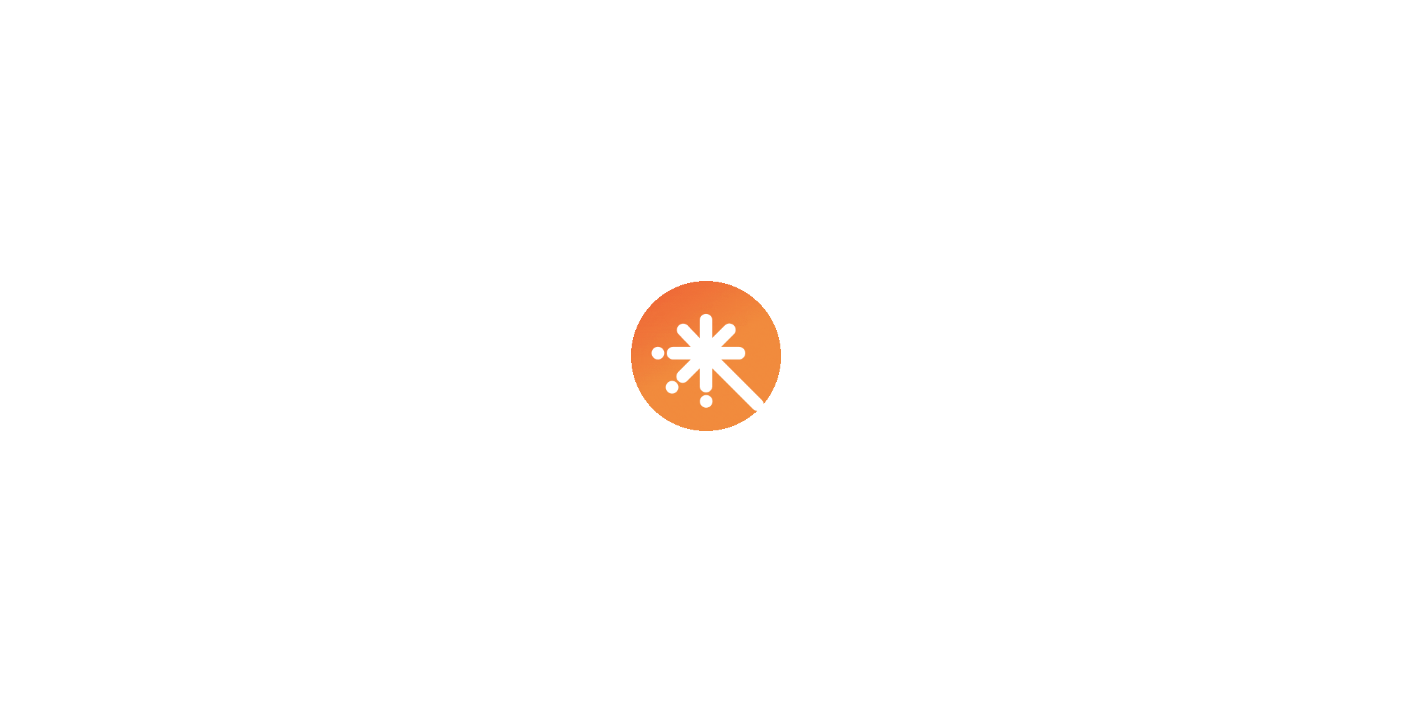 scroll, scrollTop: 0, scrollLeft: 0, axis: both 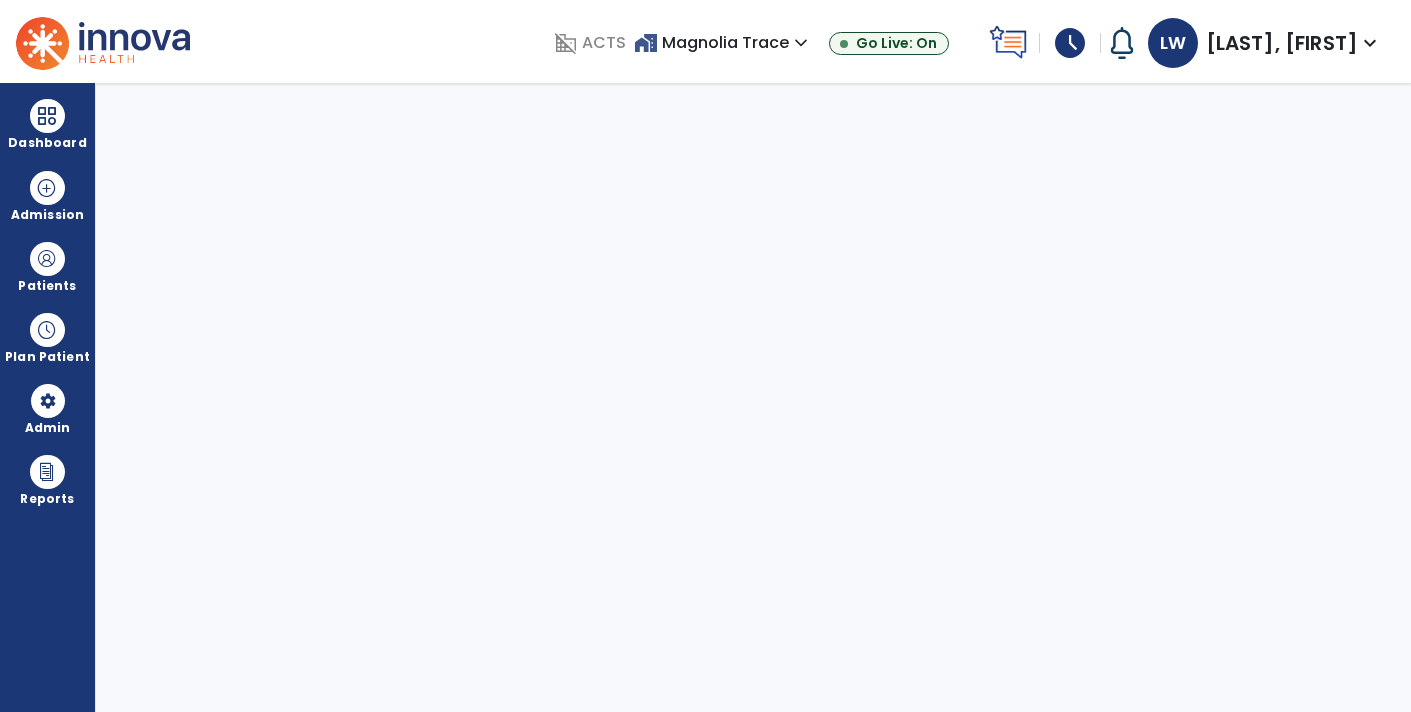 select on "****" 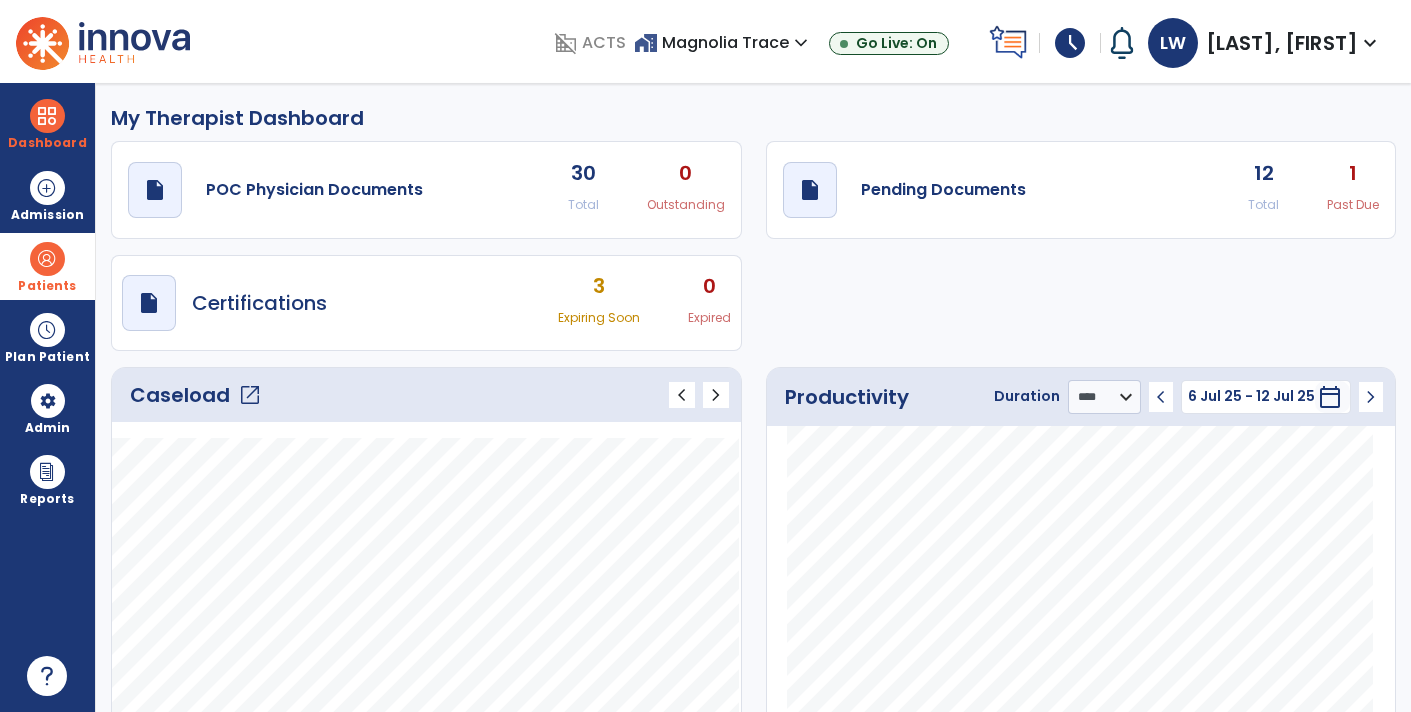 click at bounding box center (47, 259) 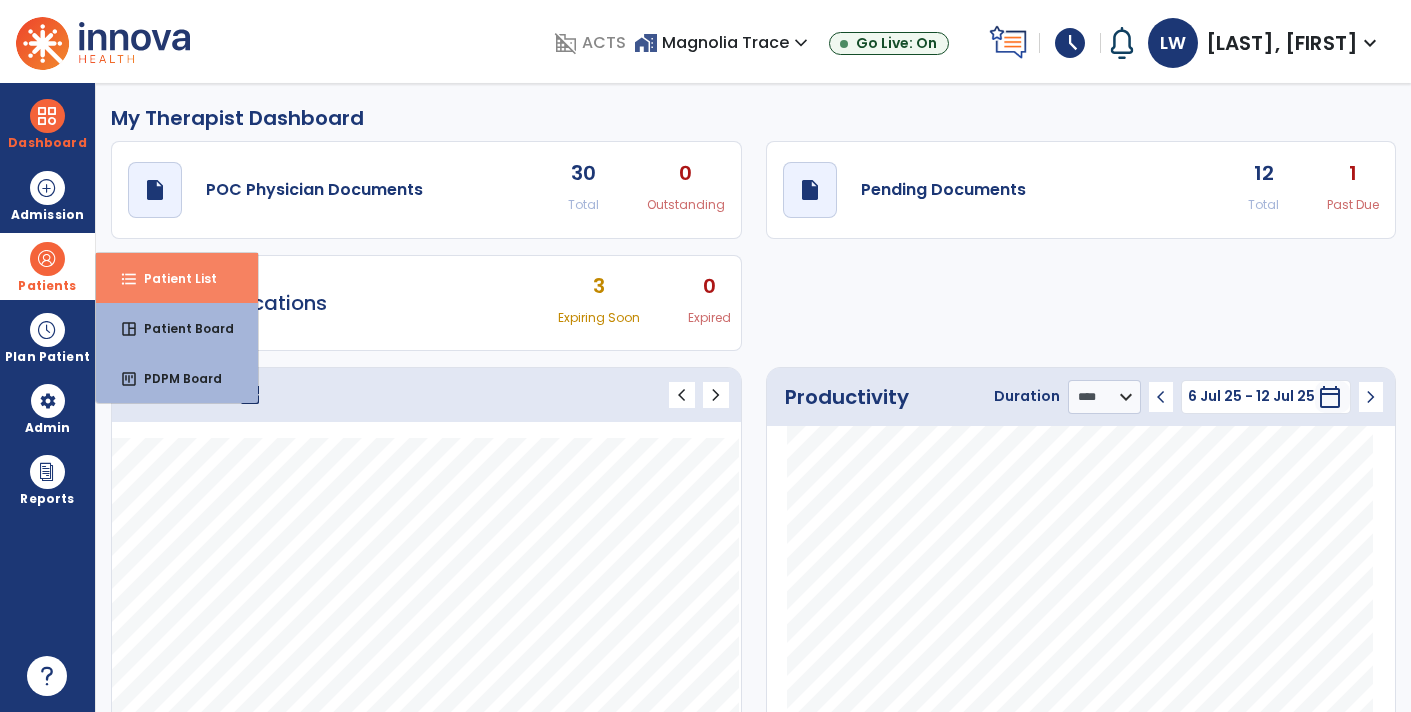 click on "Patient List" at bounding box center (172, 278) 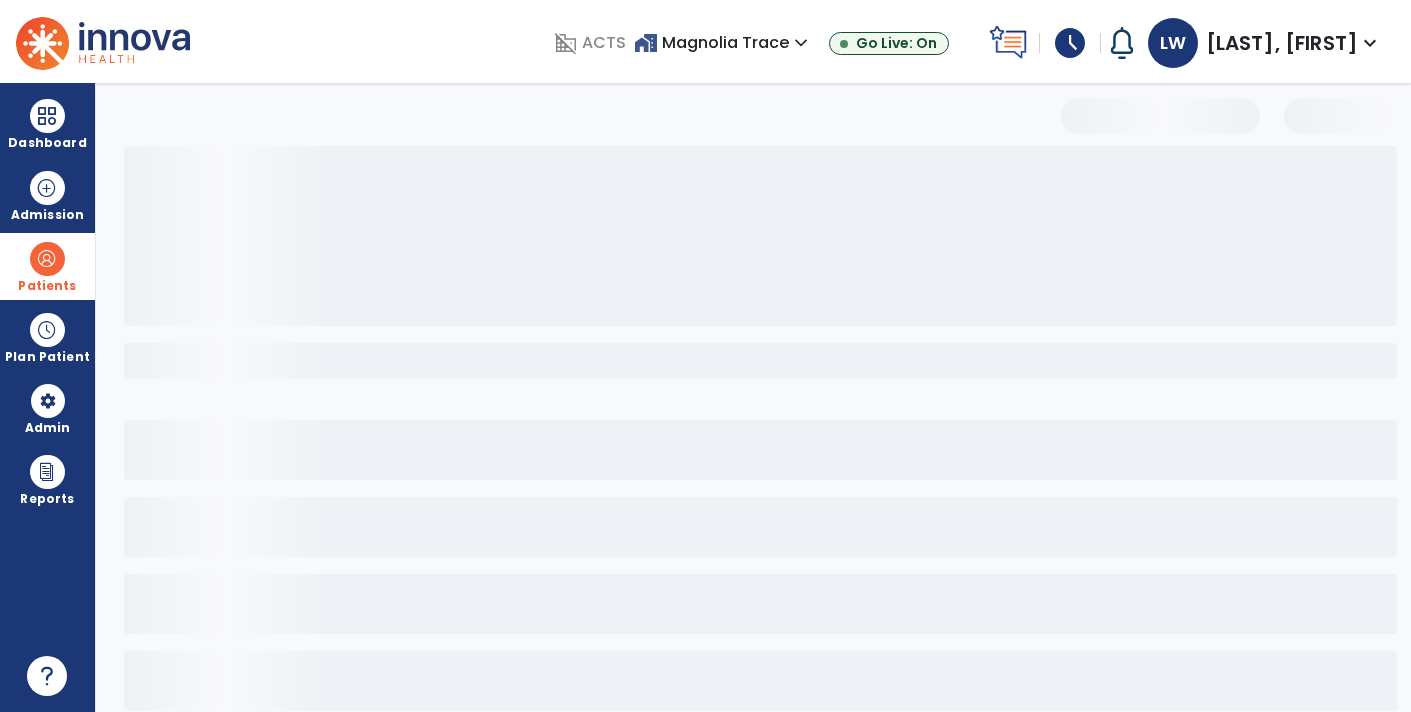 select on "***" 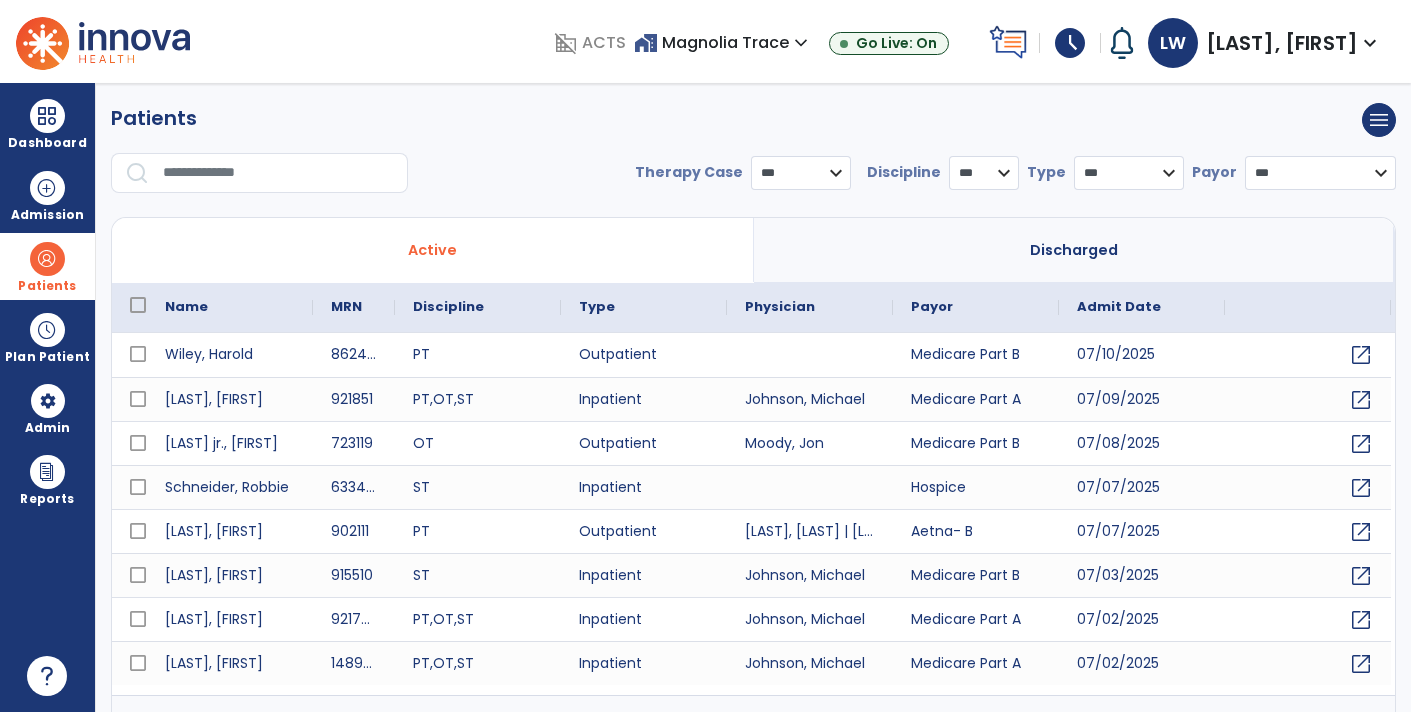 click at bounding box center [278, 173] 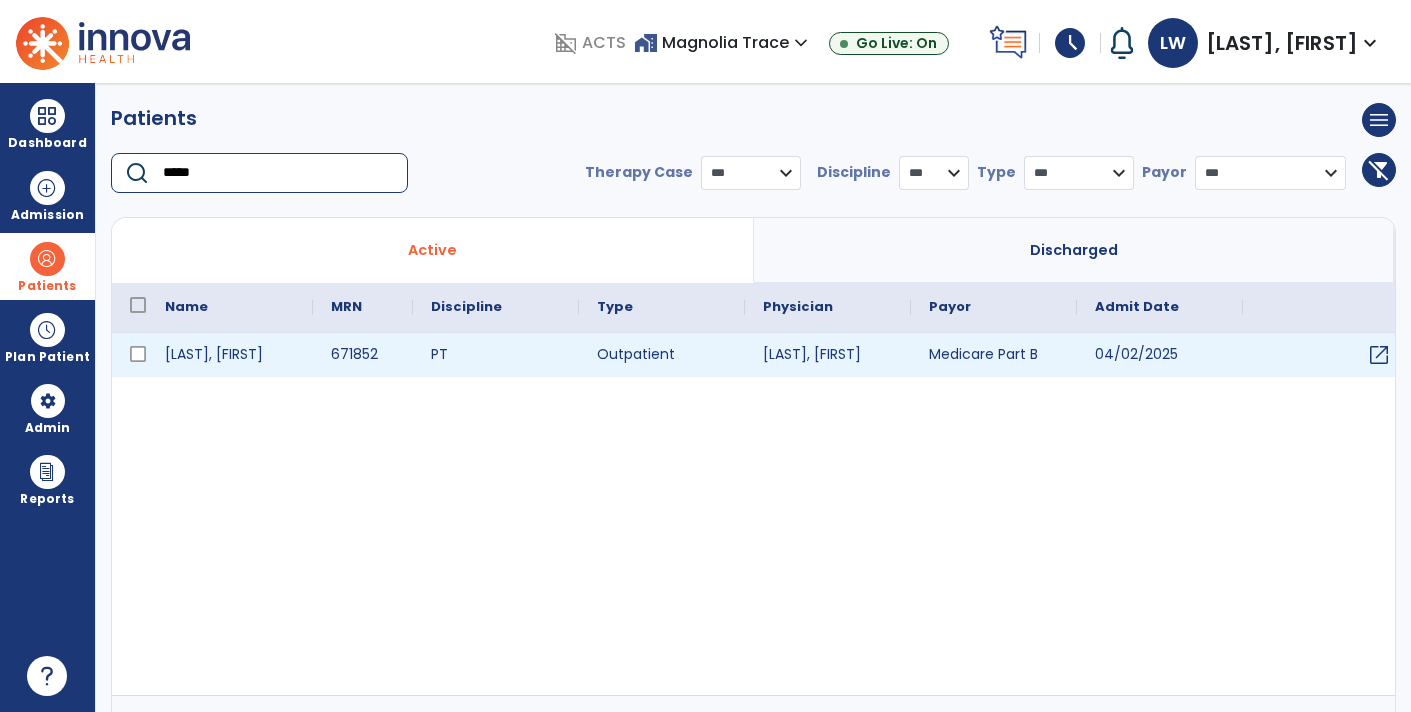 type on "*****" 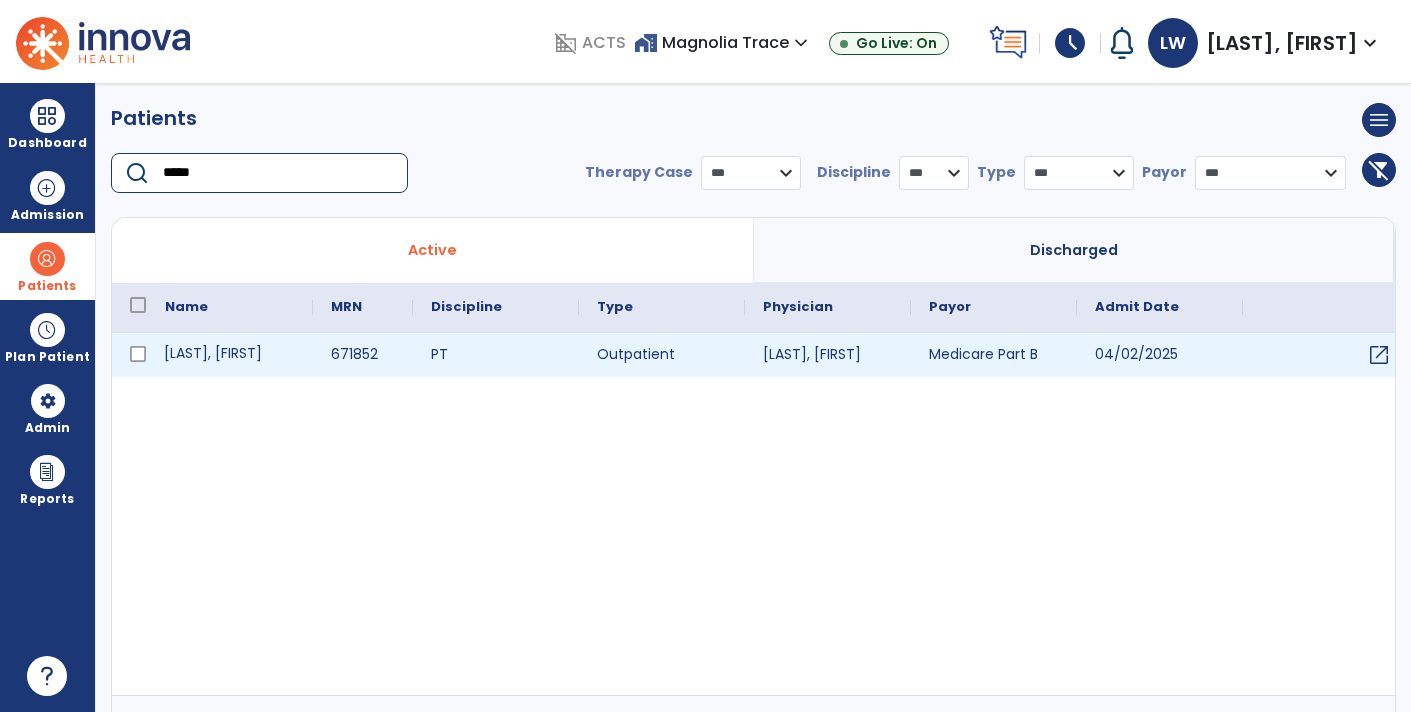 click on "[LAST], [FIRST]" at bounding box center [230, 355] 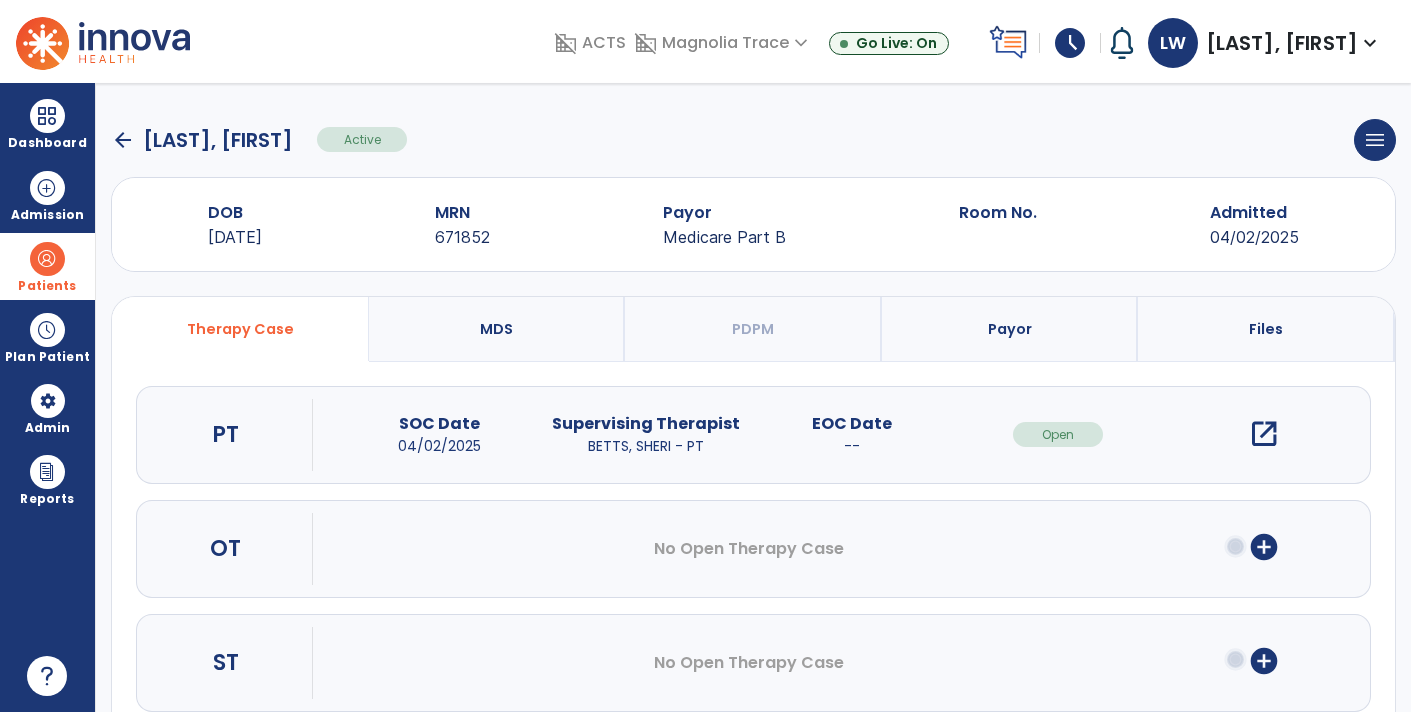 click on "open_in_new" at bounding box center (1264, 434) 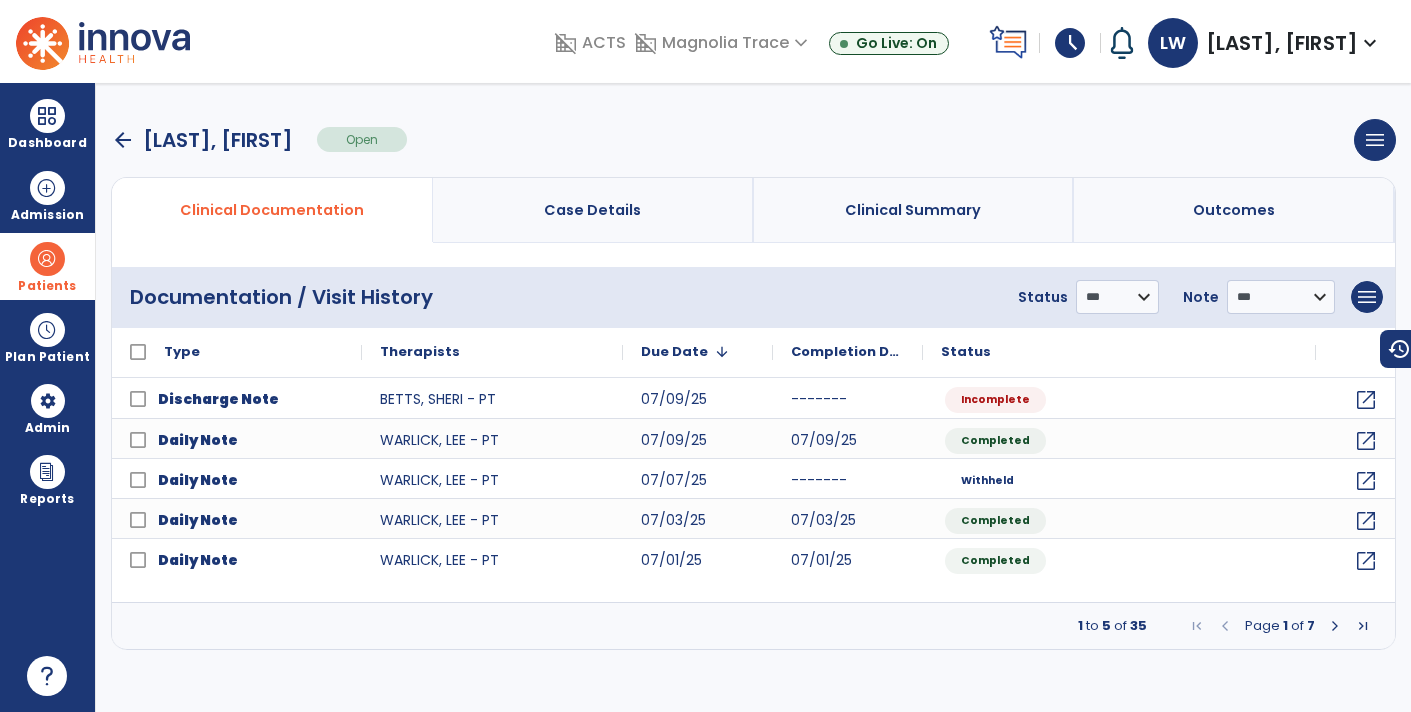 click at bounding box center [1335, 626] 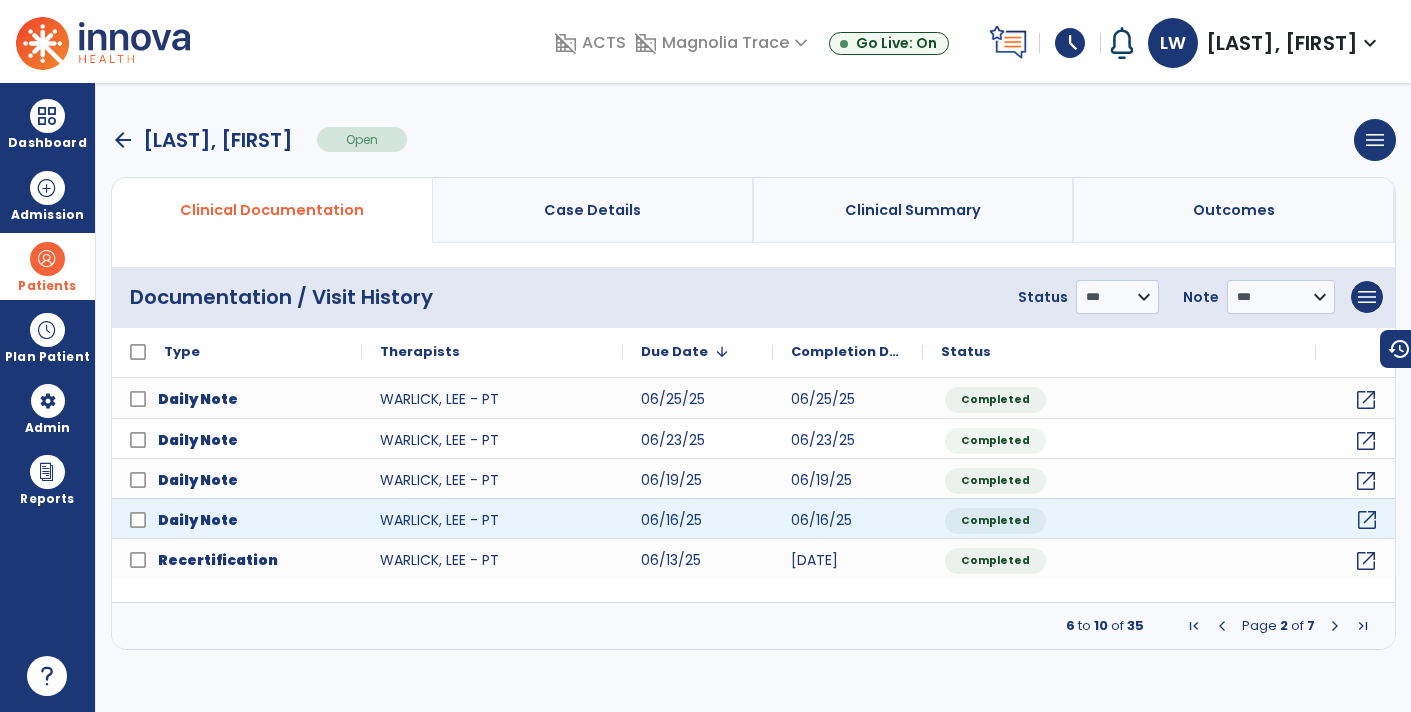 click on "open_in_new" 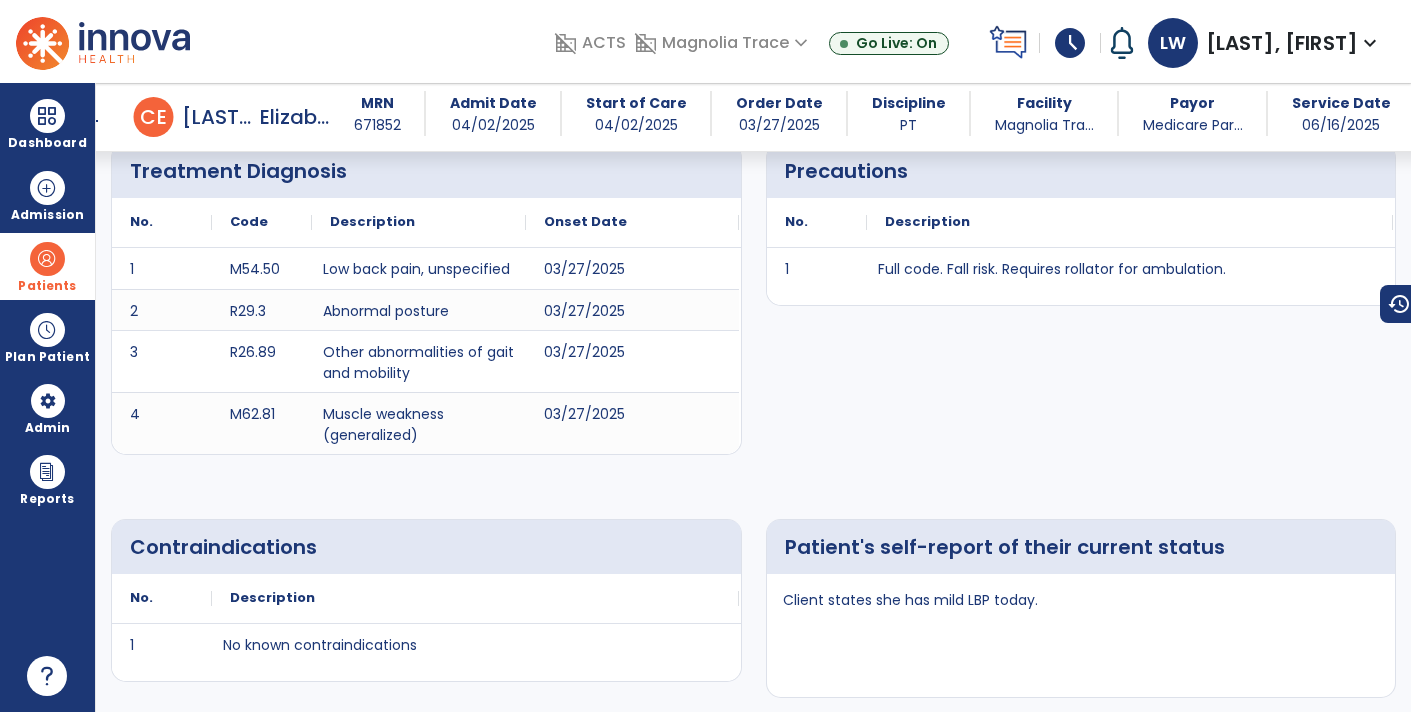 scroll, scrollTop: 271, scrollLeft: 0, axis: vertical 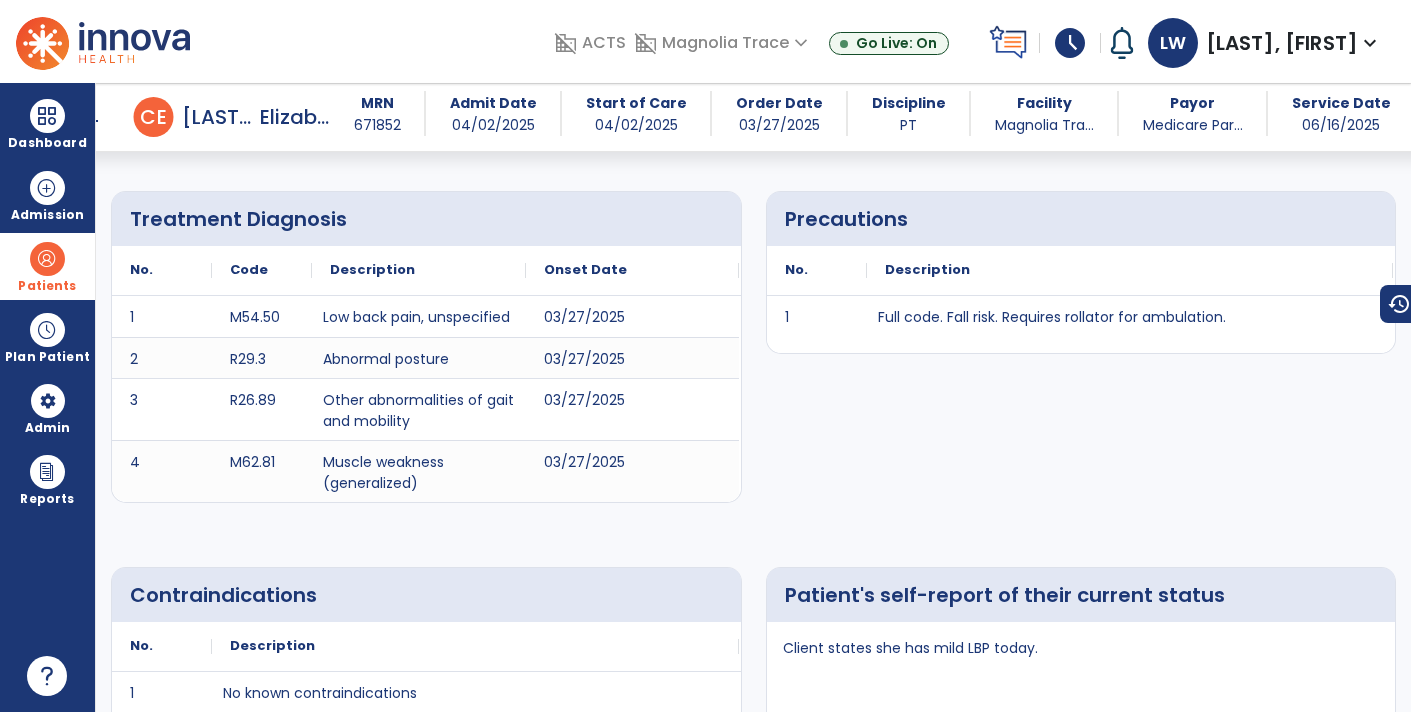 click on "arrow_back" at bounding box center (90, 121) 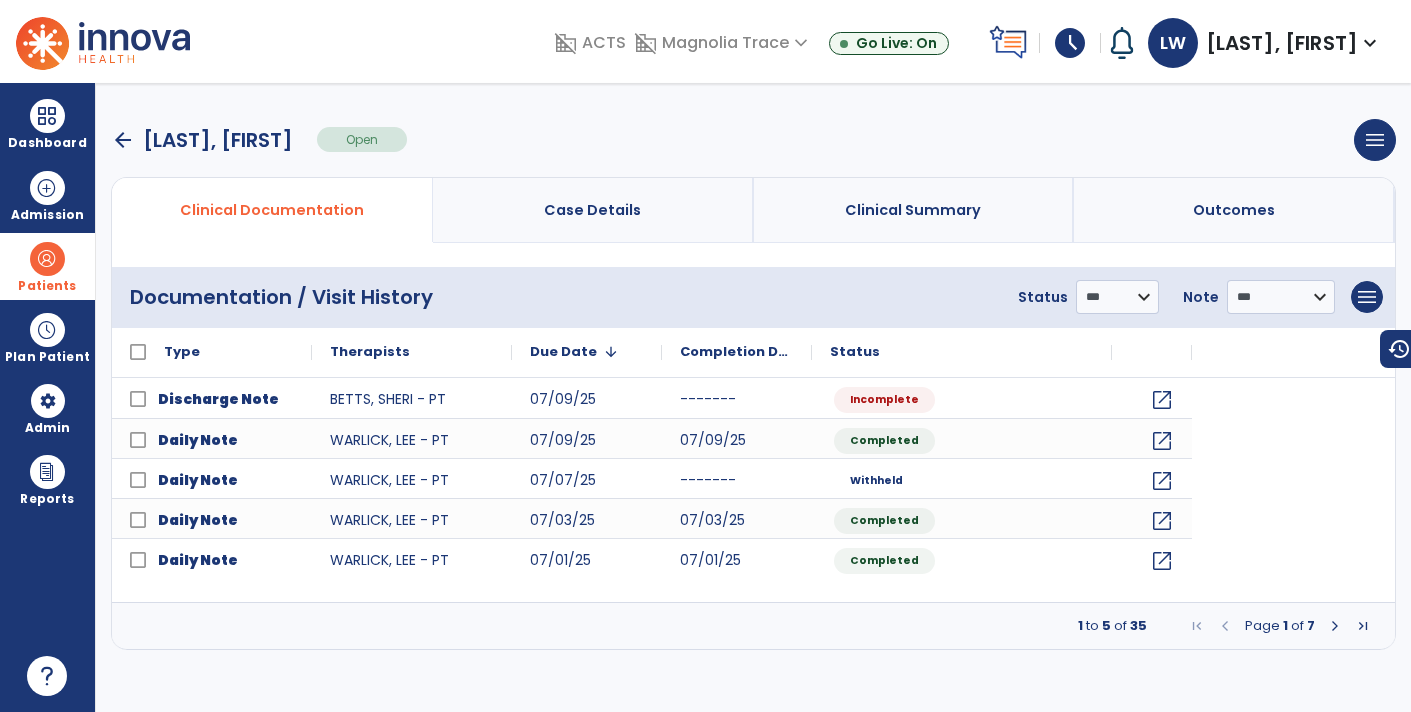 scroll, scrollTop: 0, scrollLeft: 0, axis: both 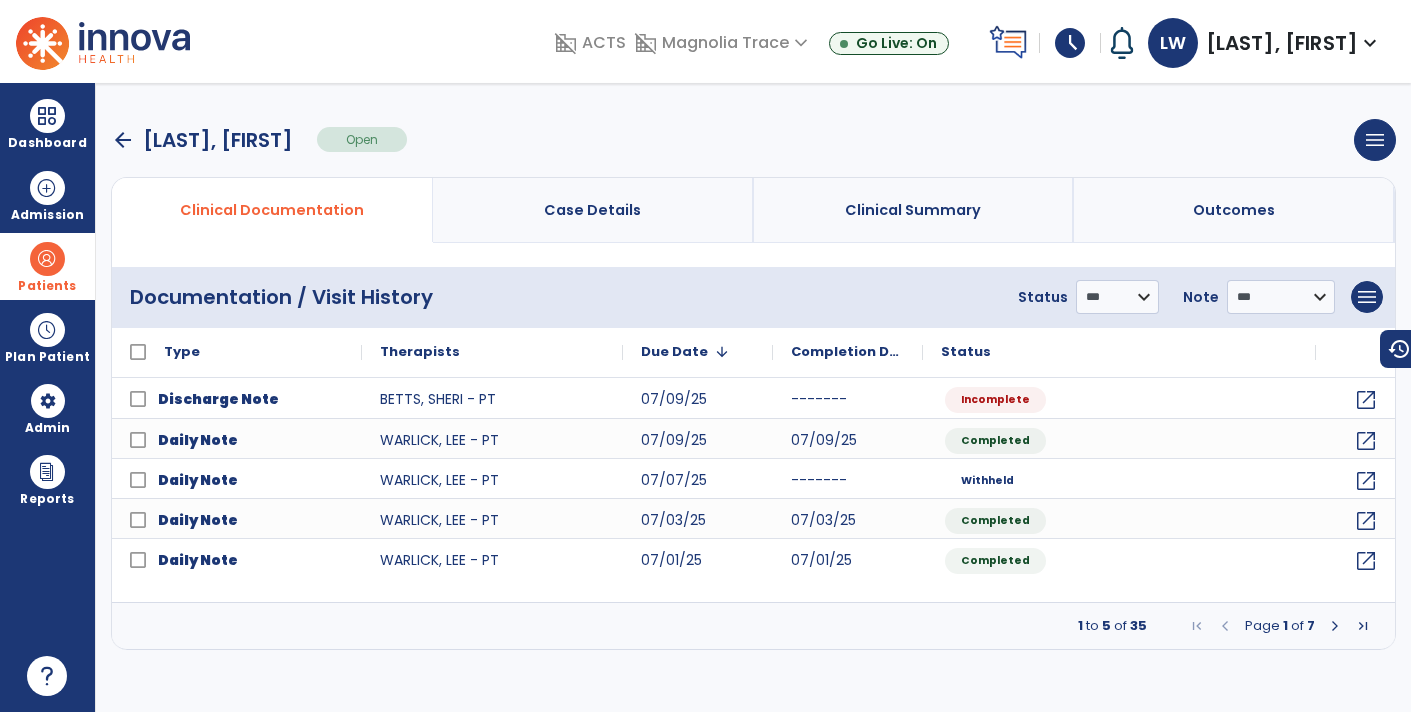 click at bounding box center [1335, 626] 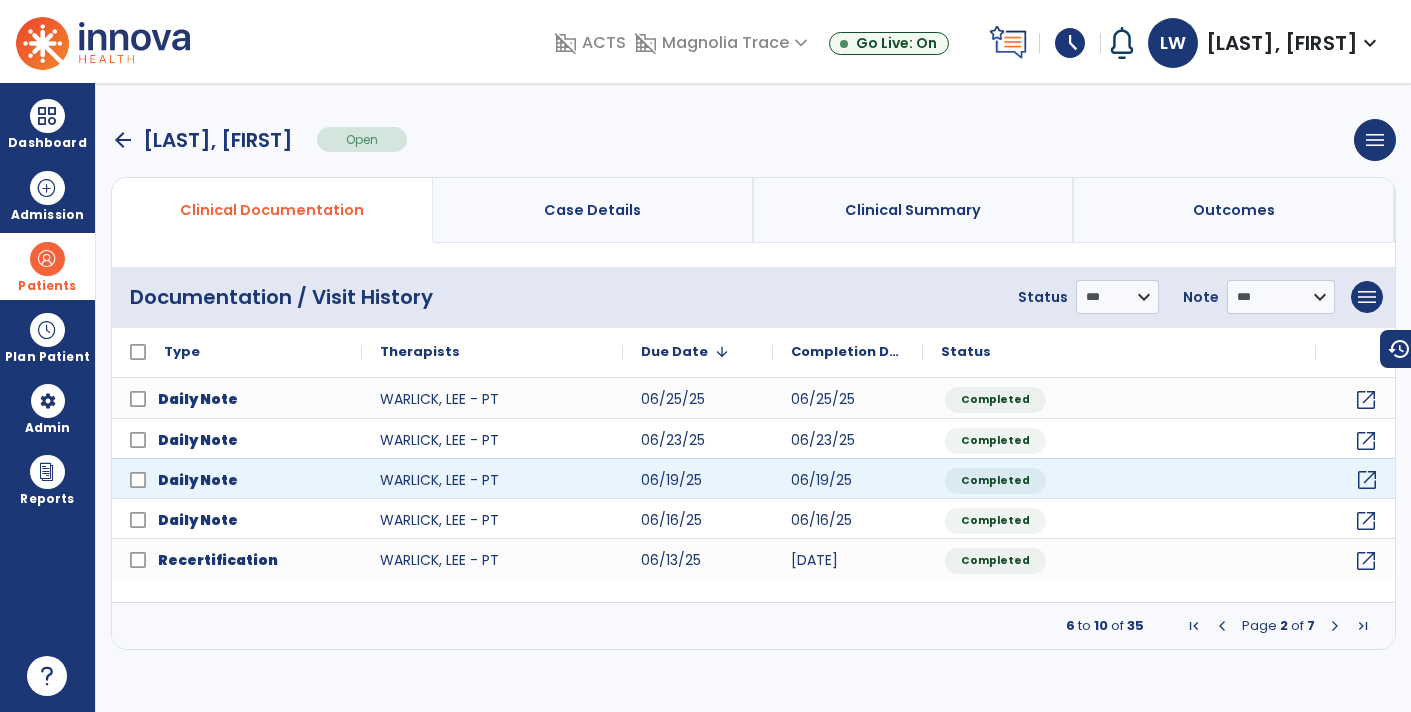 click on "open_in_new" 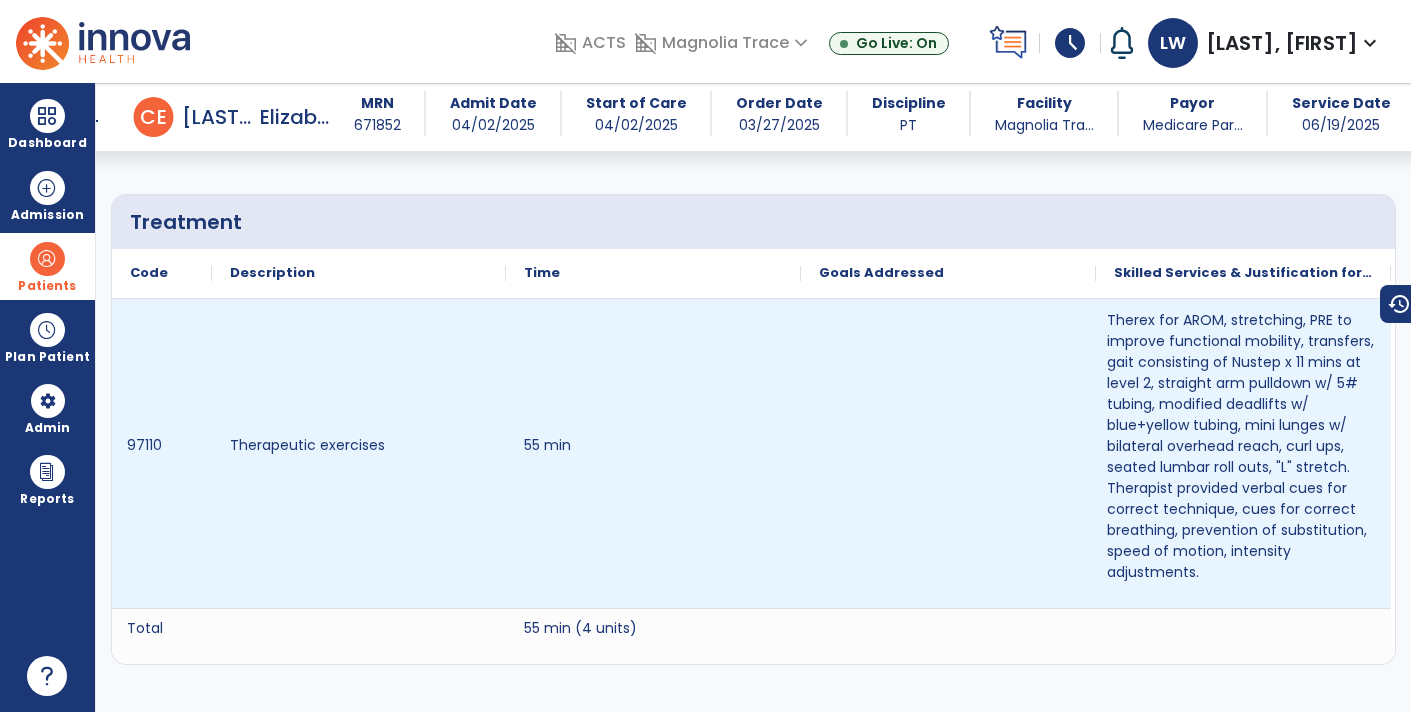 scroll, scrollTop: 1269, scrollLeft: 0, axis: vertical 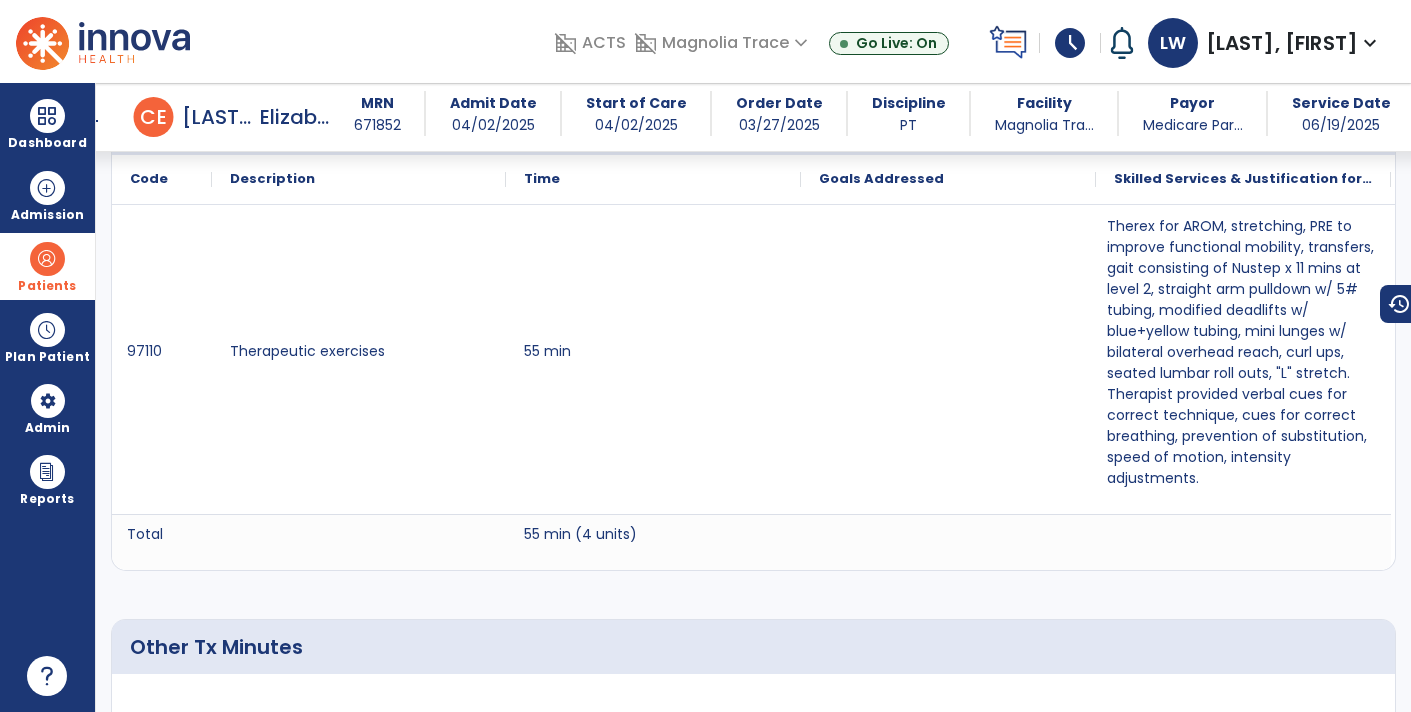 click on "arrow_back" at bounding box center [90, 121] 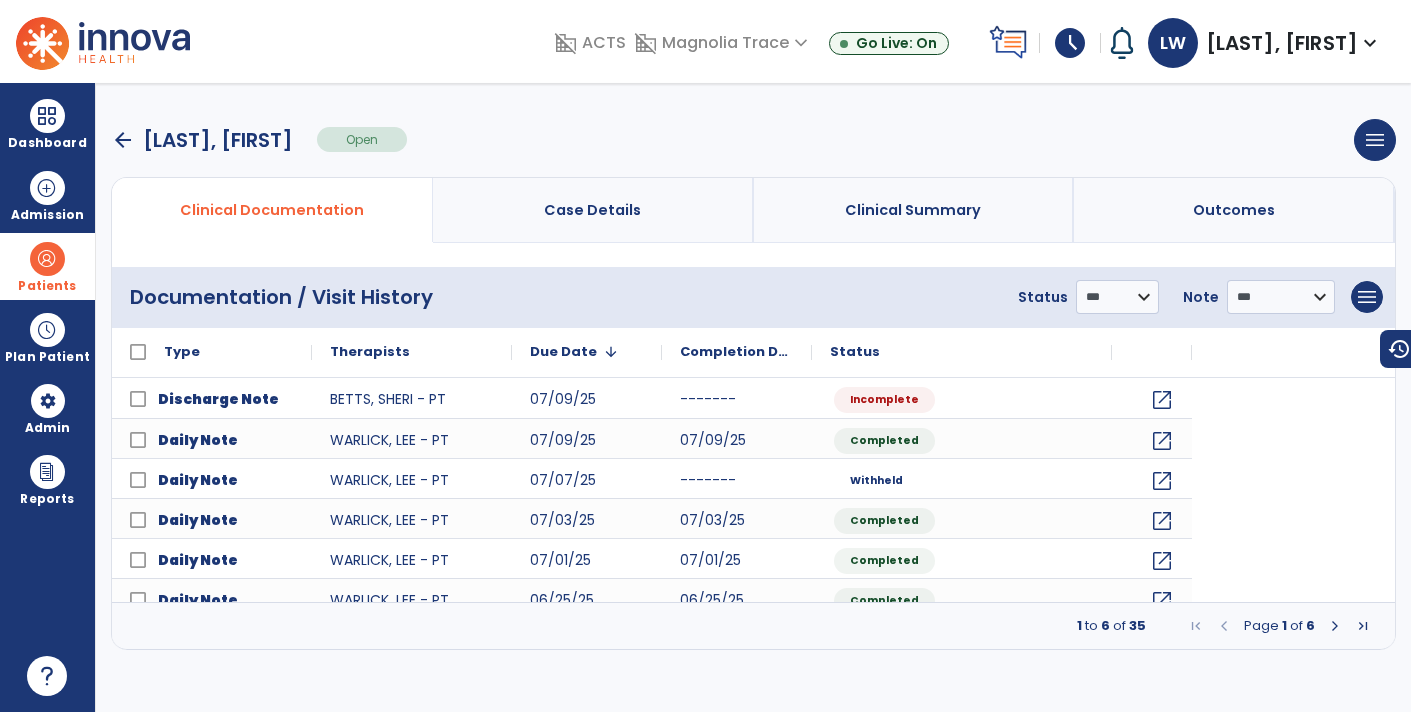 scroll, scrollTop: 0, scrollLeft: 0, axis: both 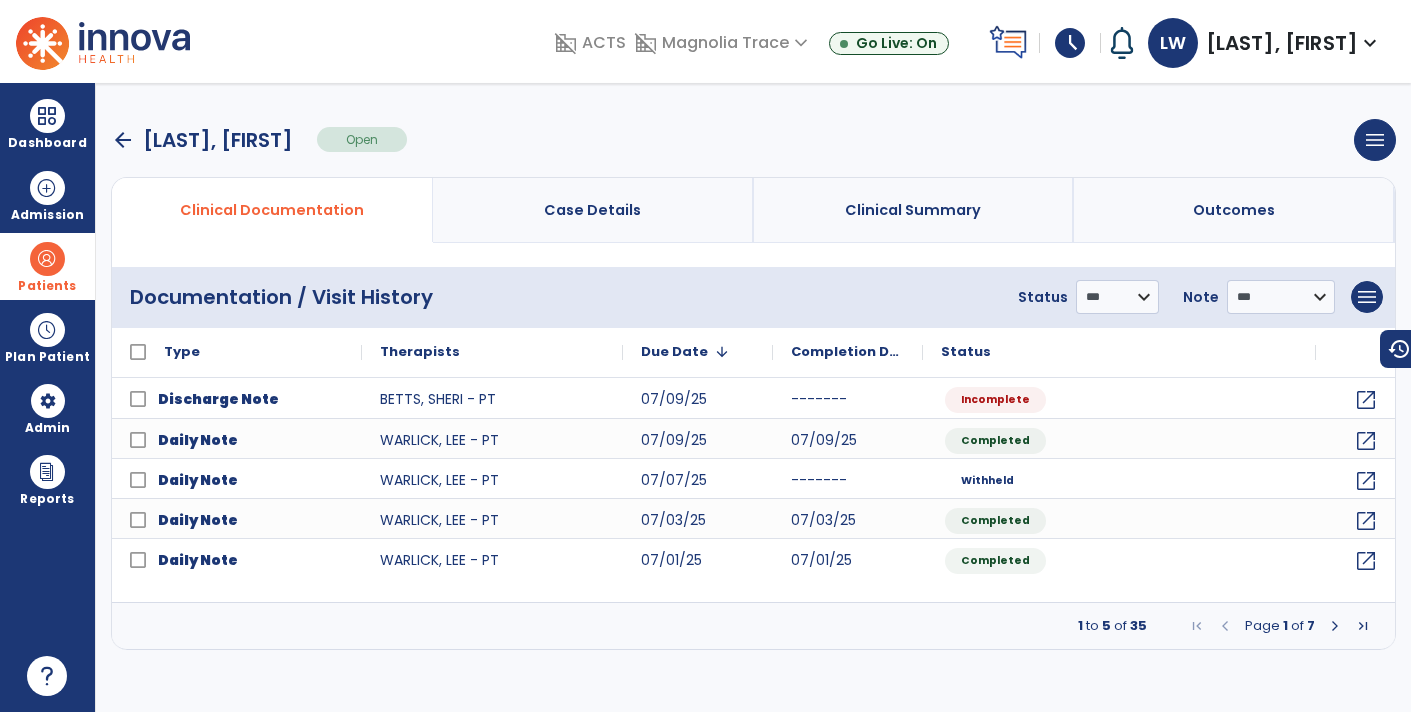 click at bounding box center (1335, 626) 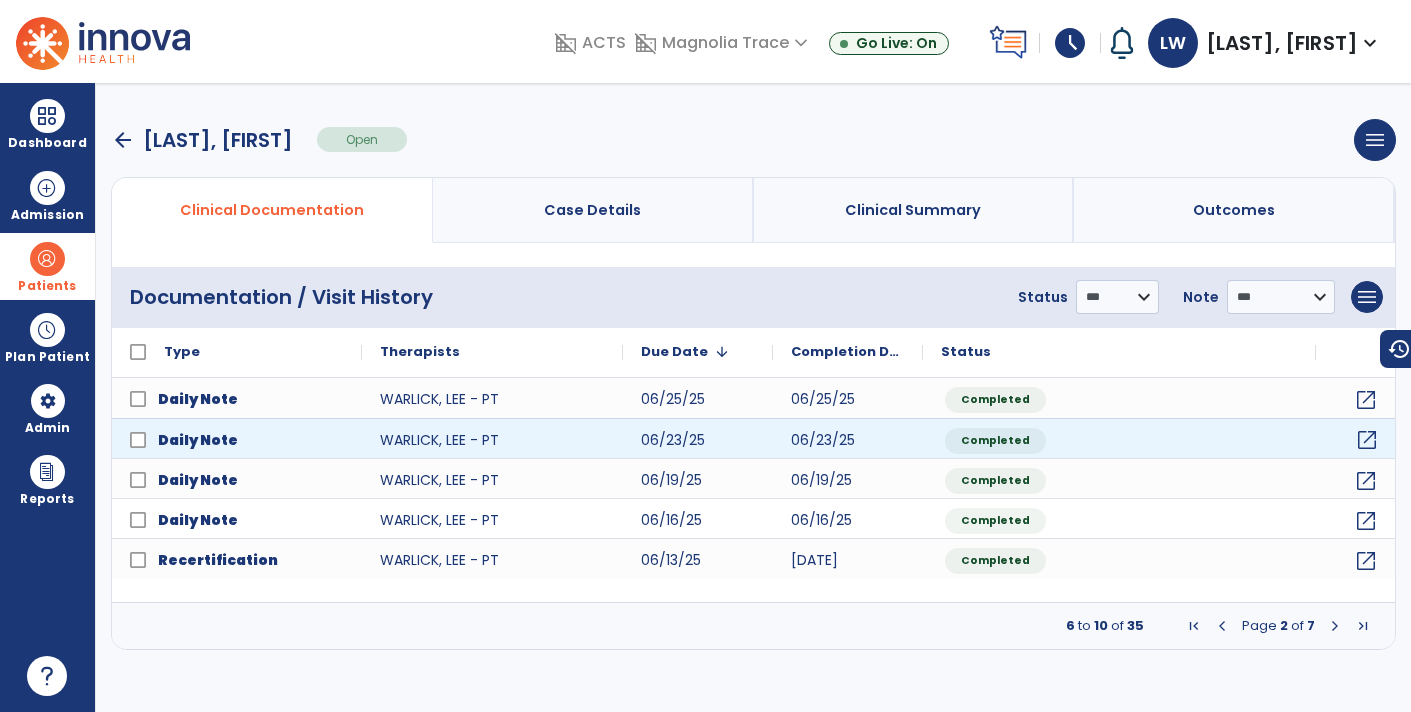 click on "open_in_new" 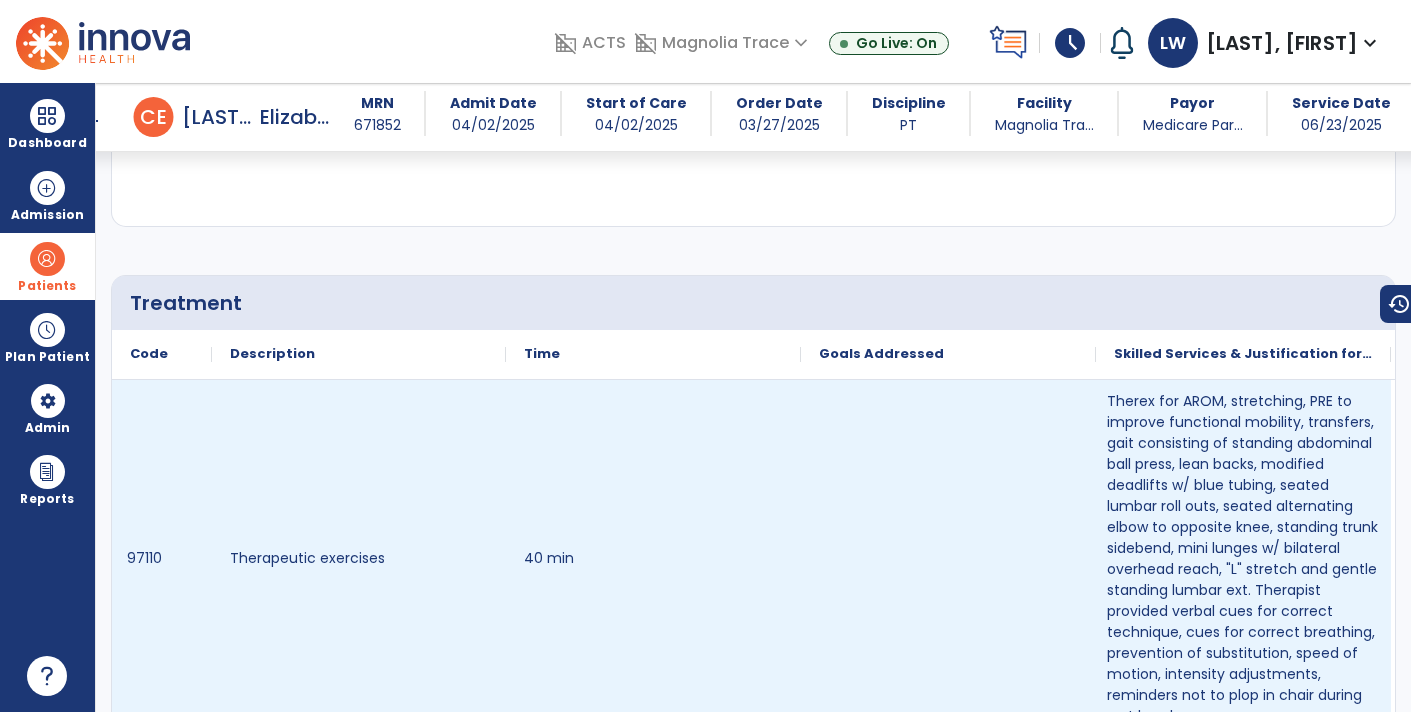 scroll, scrollTop: 1093, scrollLeft: 0, axis: vertical 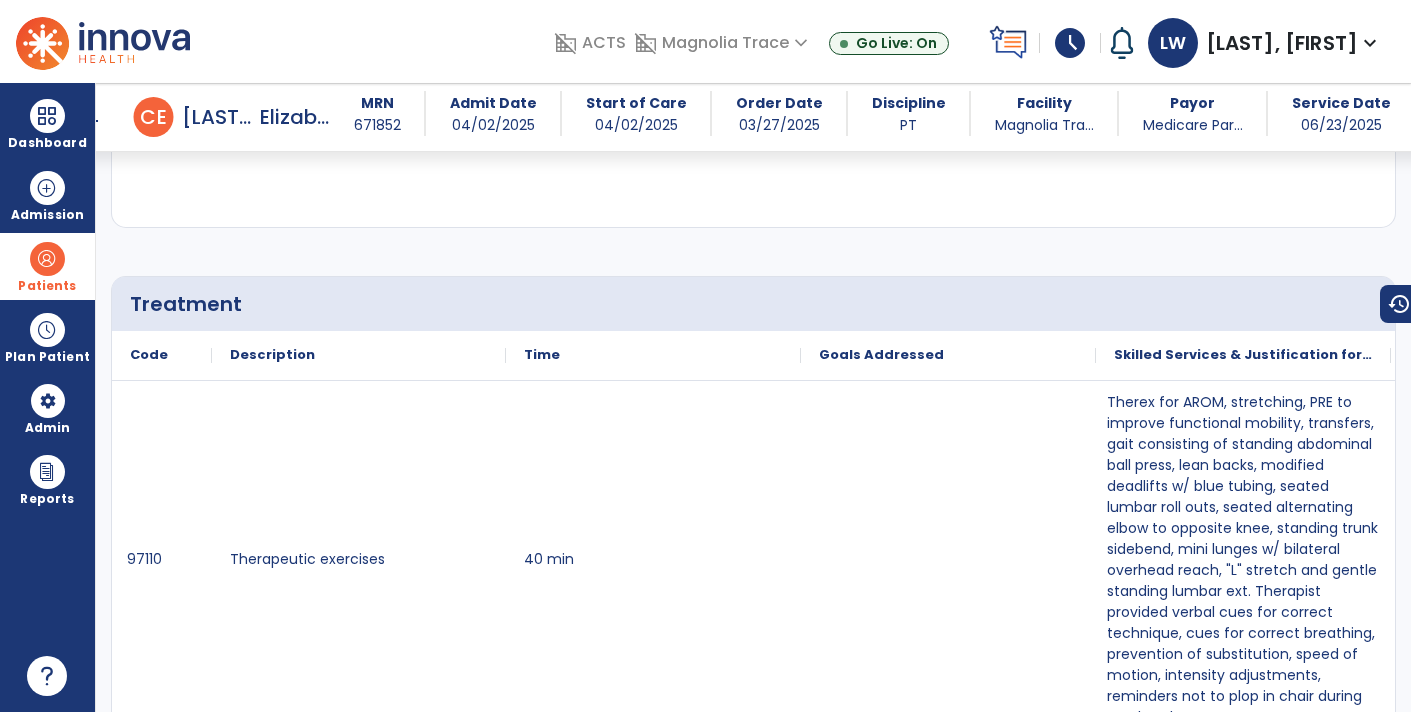 click on "arrow_back" at bounding box center (90, 121) 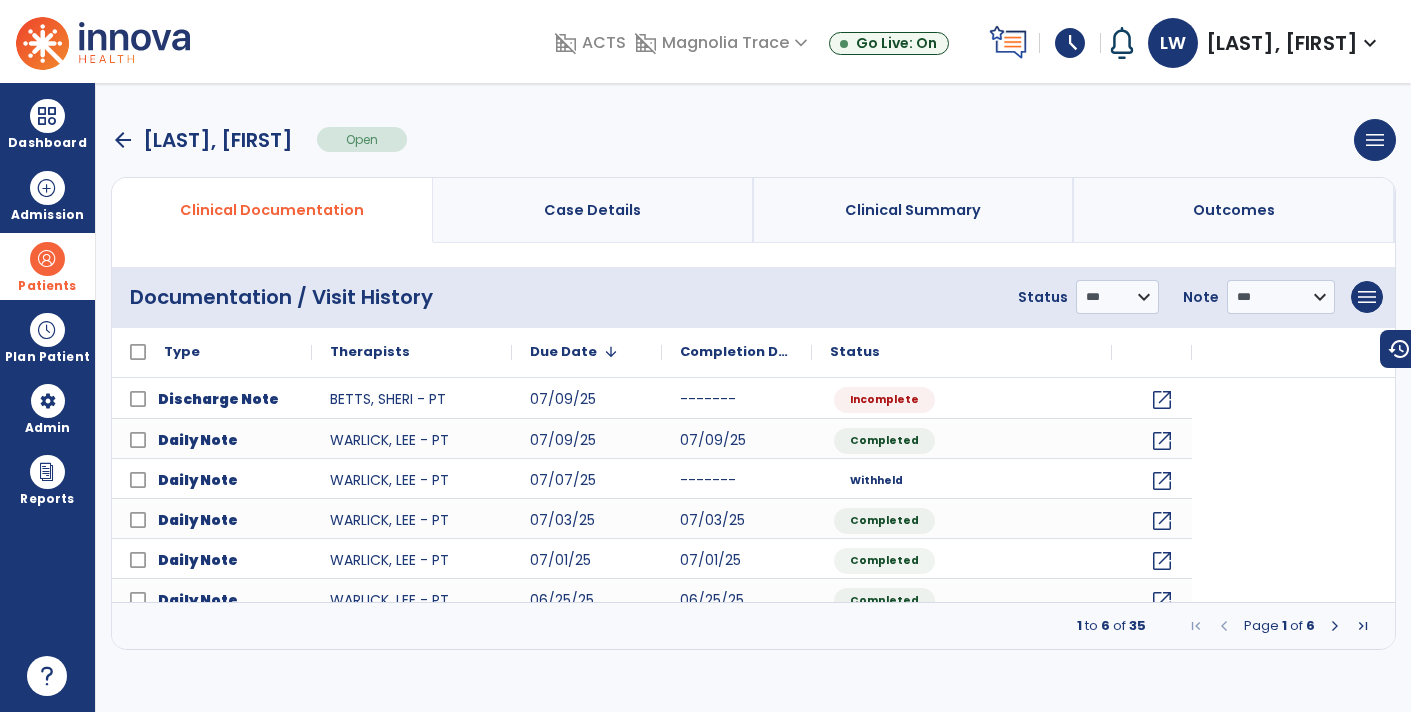 scroll, scrollTop: 0, scrollLeft: 0, axis: both 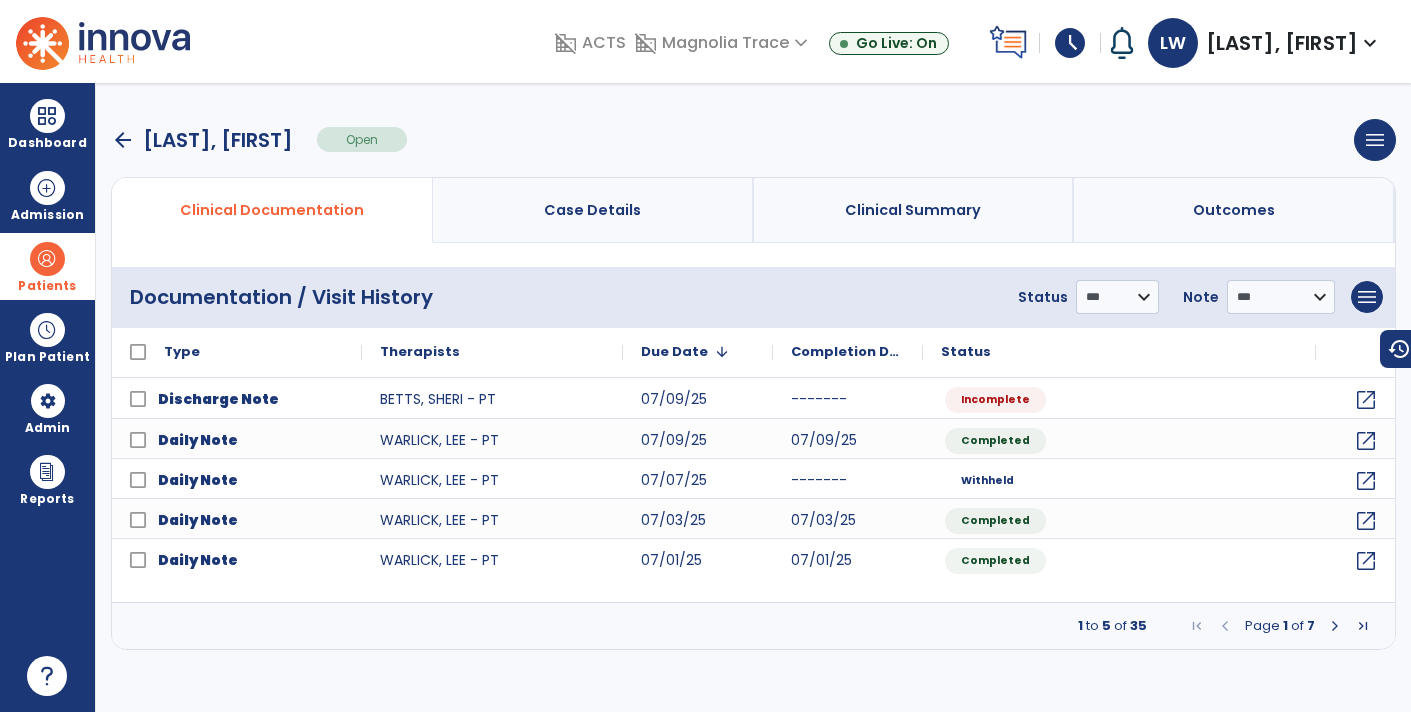 click at bounding box center (1335, 626) 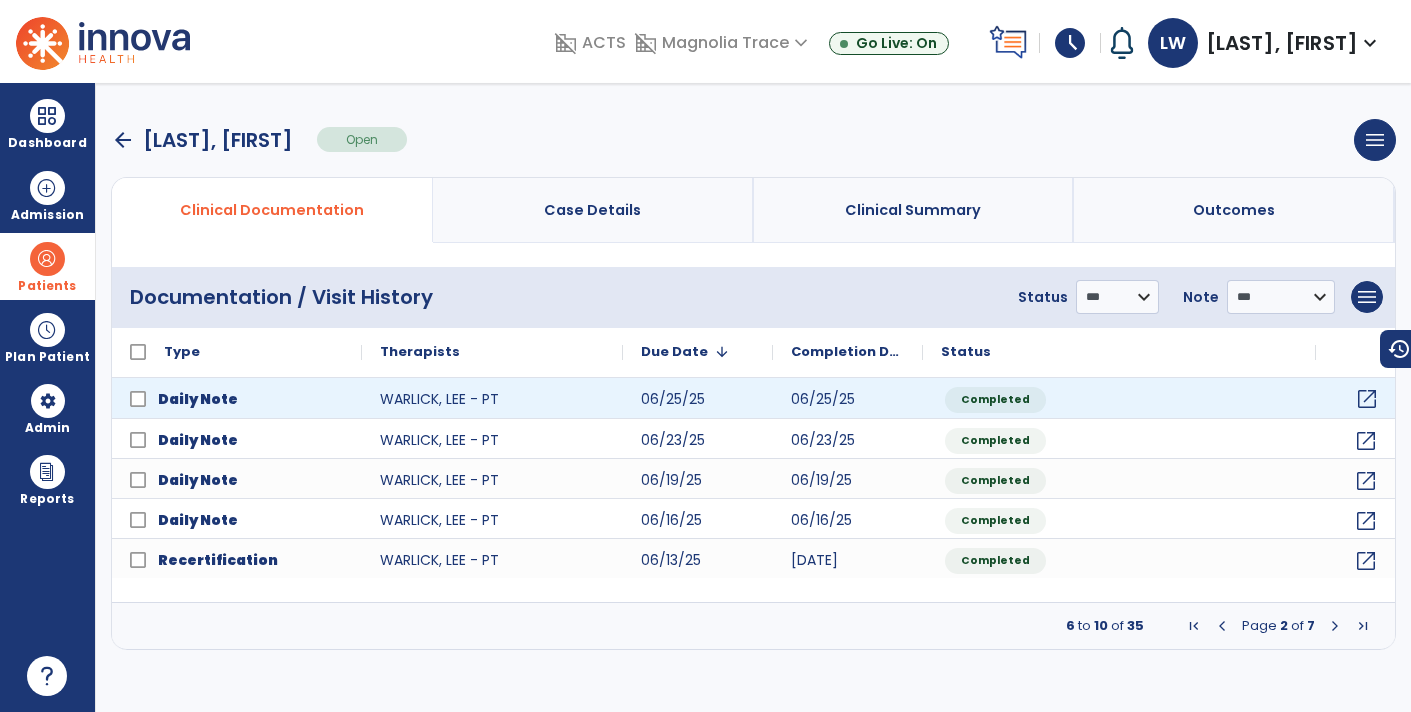 click on "open_in_new" 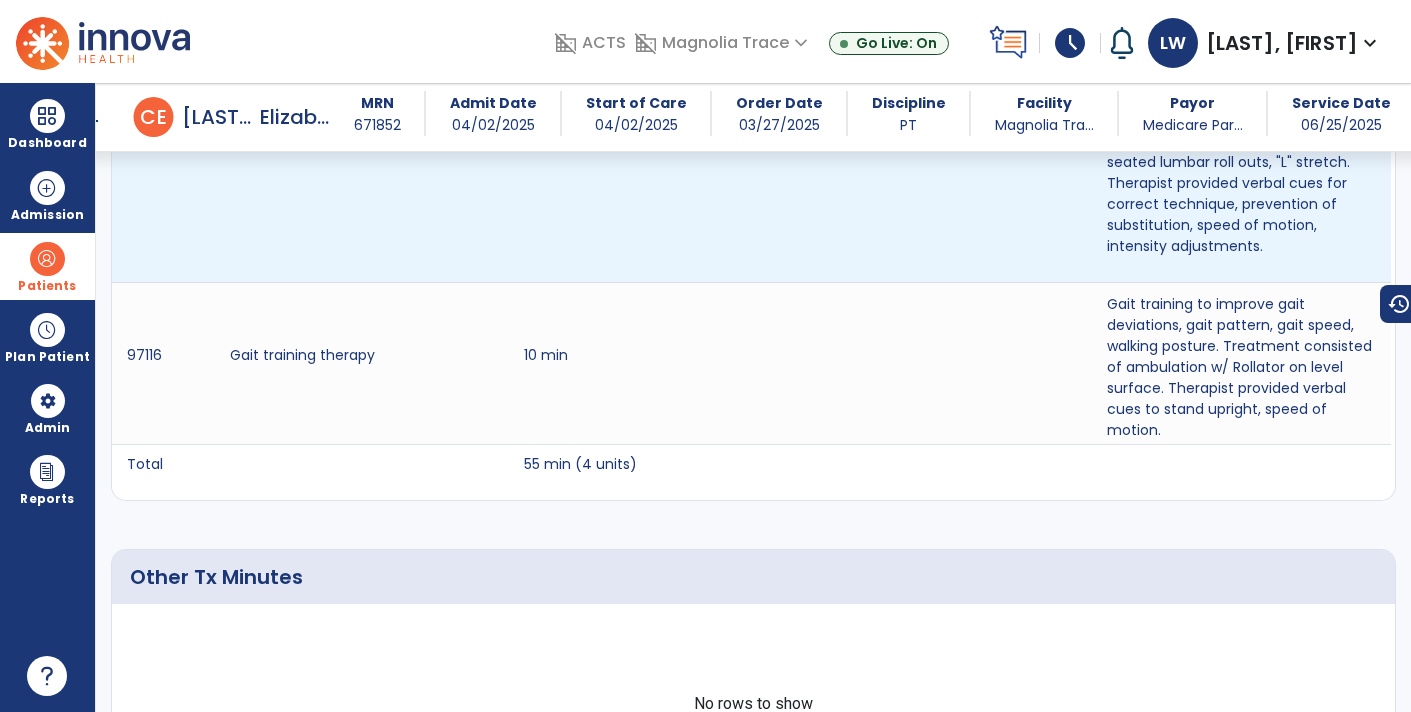 scroll, scrollTop: 1486, scrollLeft: 0, axis: vertical 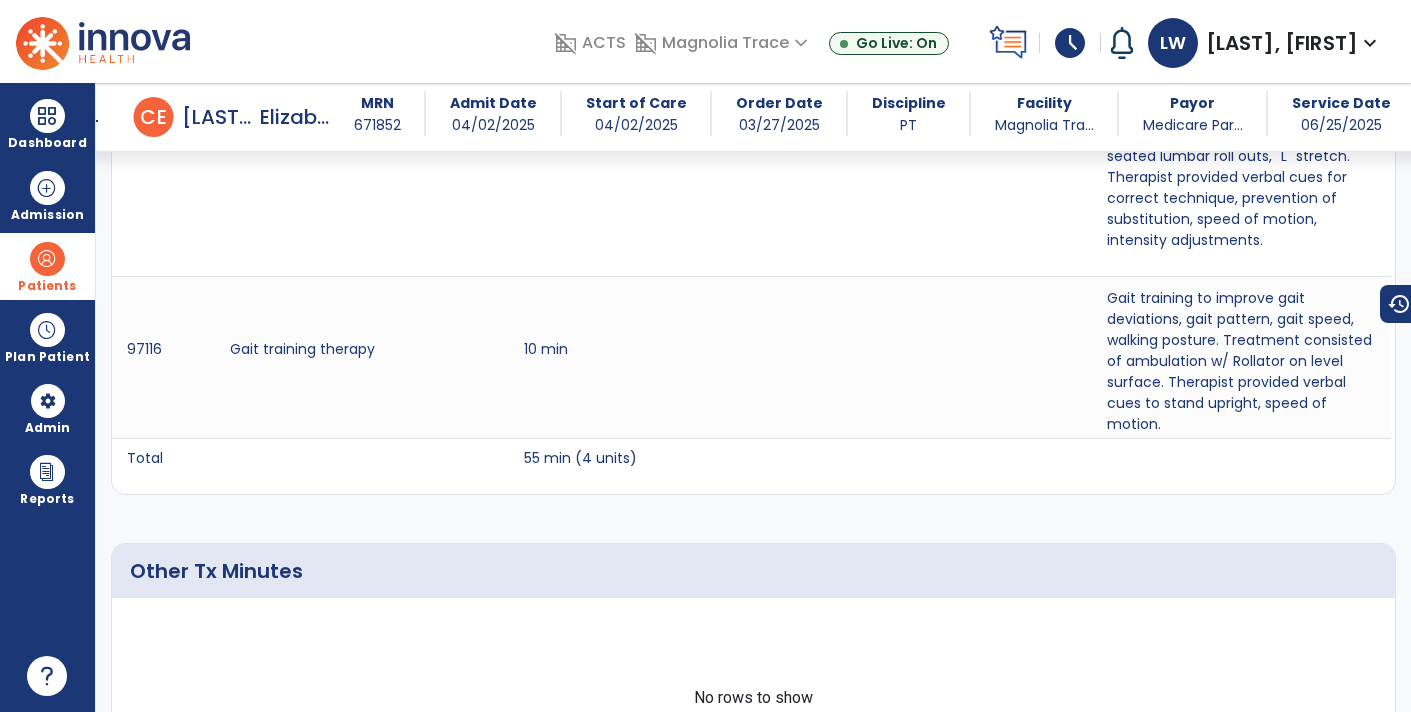 click on "arrow_back" at bounding box center [90, 121] 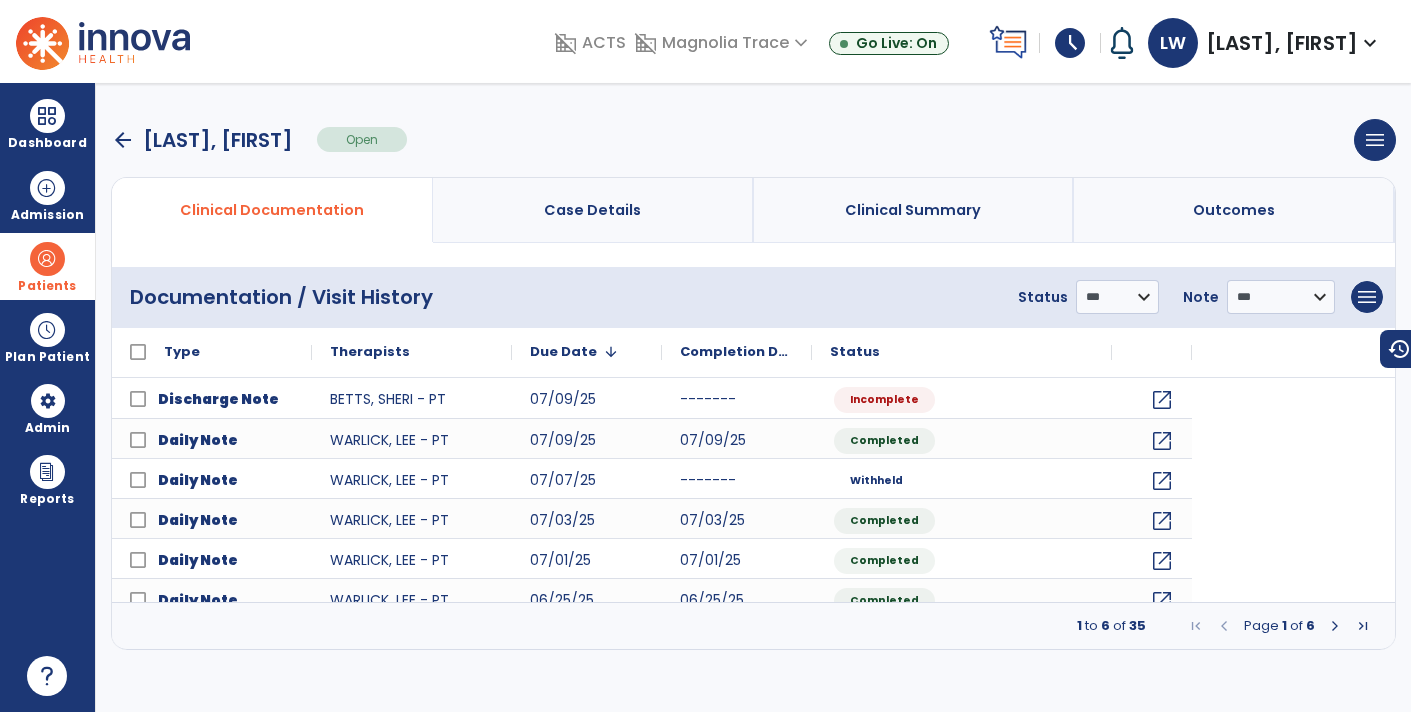 scroll, scrollTop: 0, scrollLeft: 0, axis: both 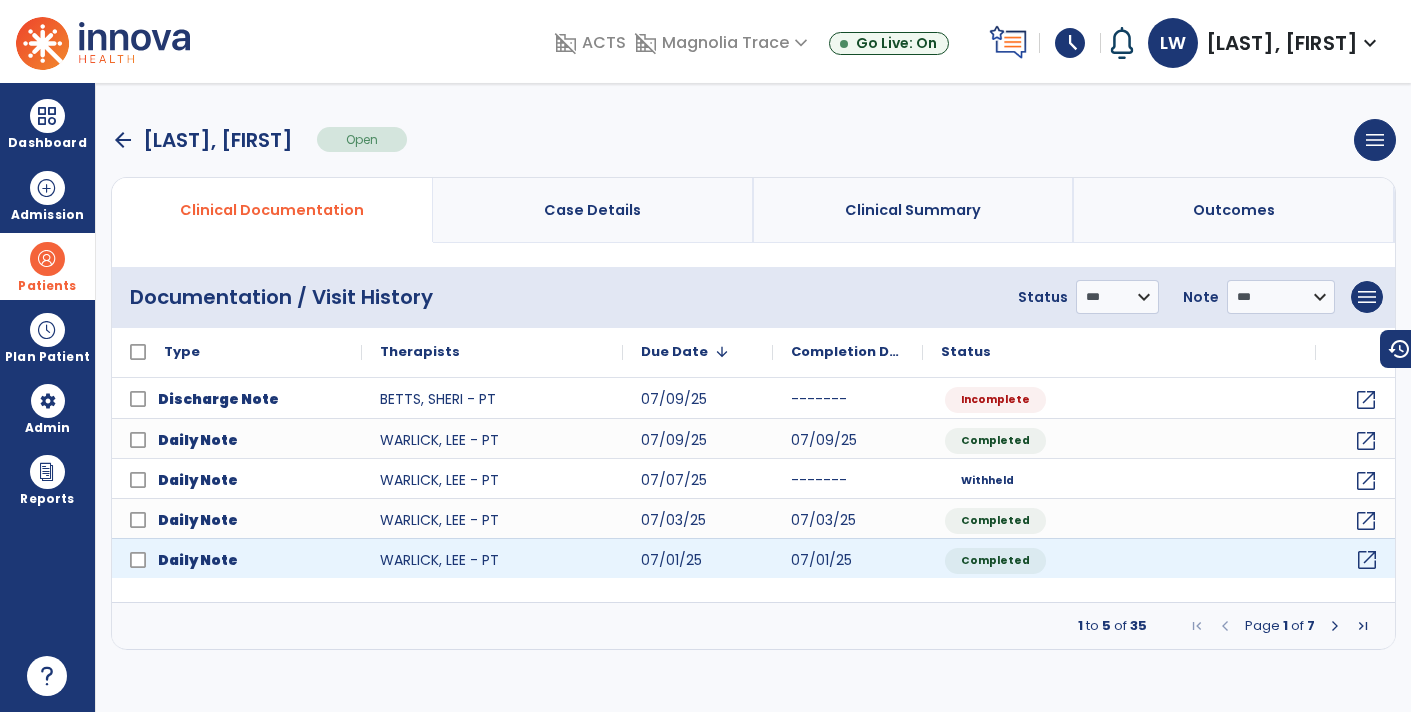 click on "open_in_new" 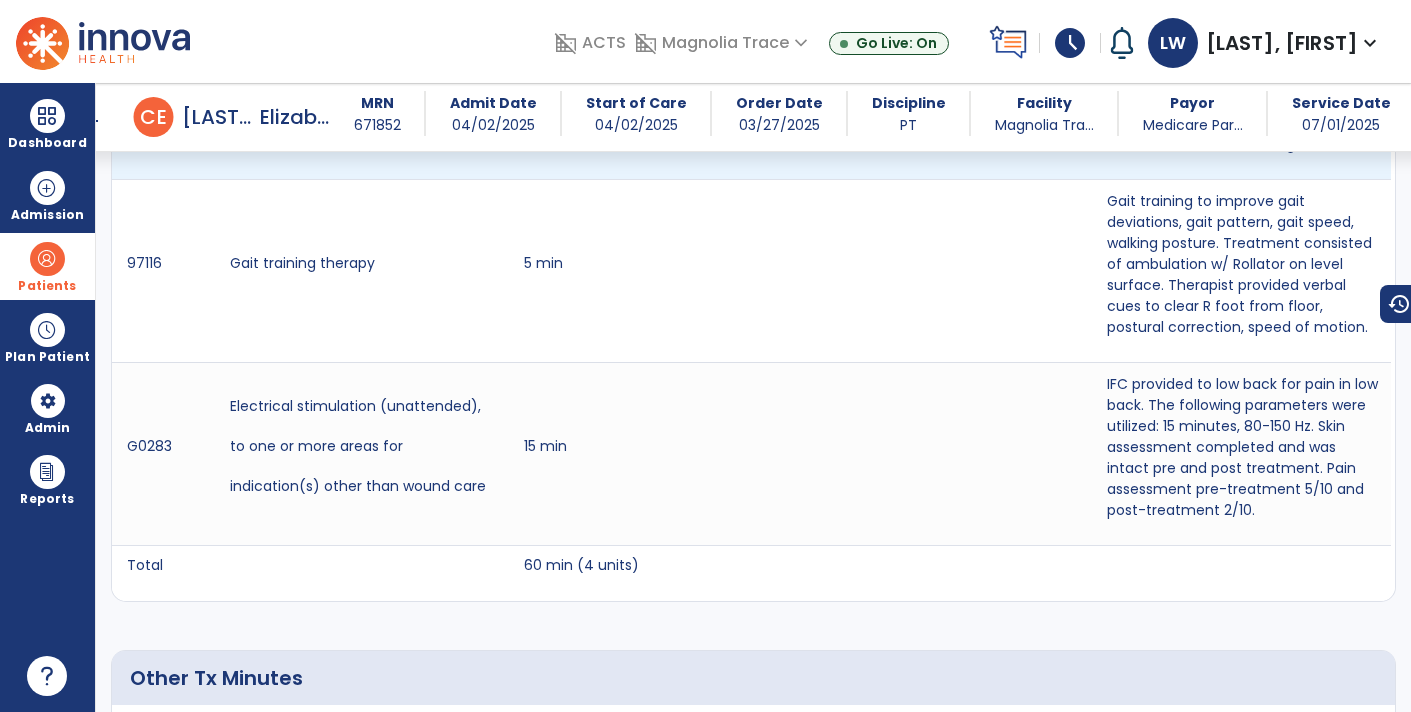 scroll, scrollTop: 1811, scrollLeft: 0, axis: vertical 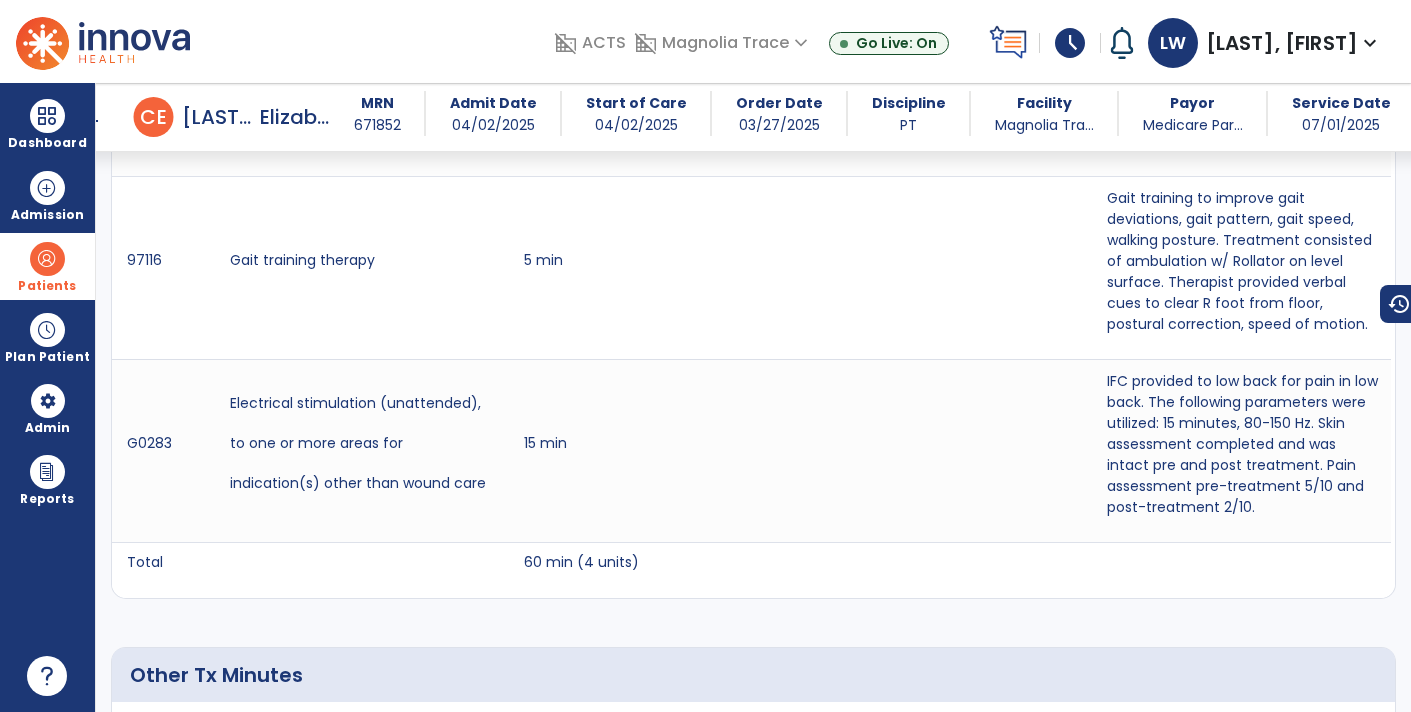 click on "arrow_back" at bounding box center (94, 121) 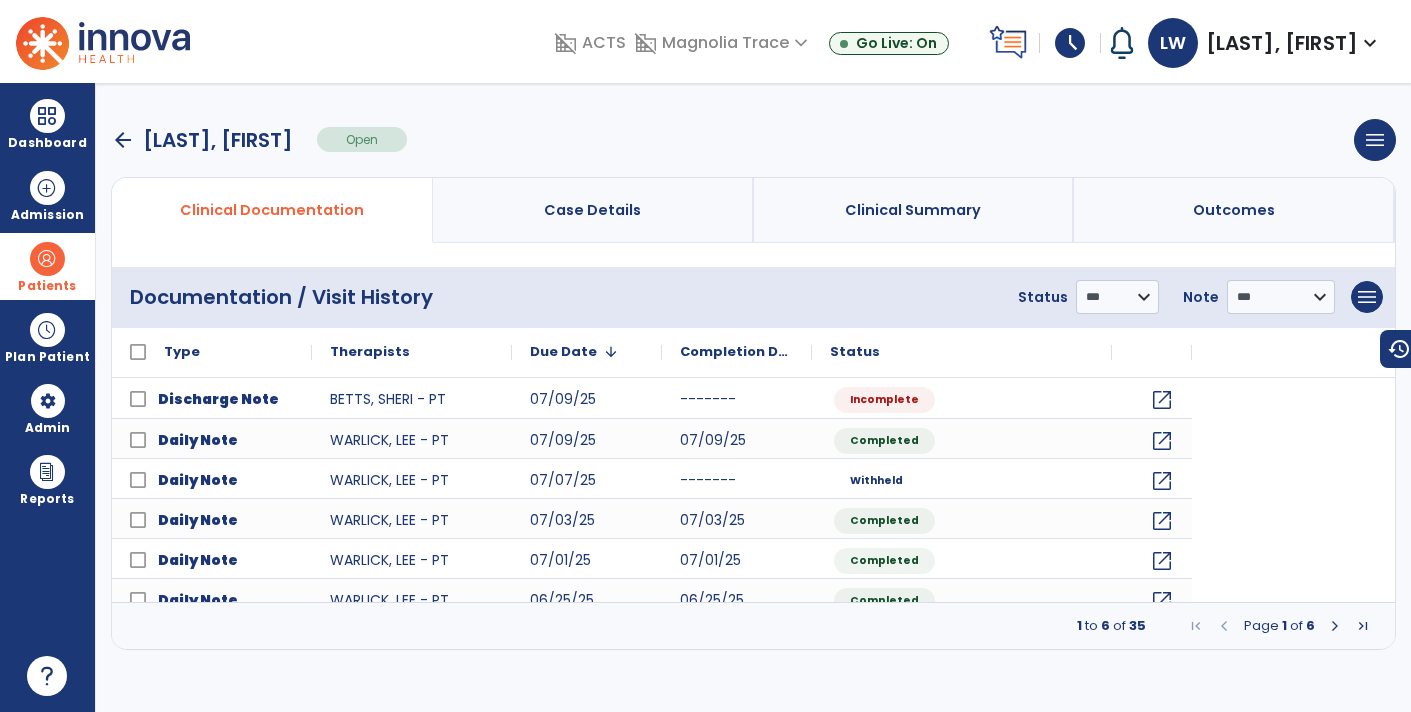 scroll, scrollTop: 0, scrollLeft: 0, axis: both 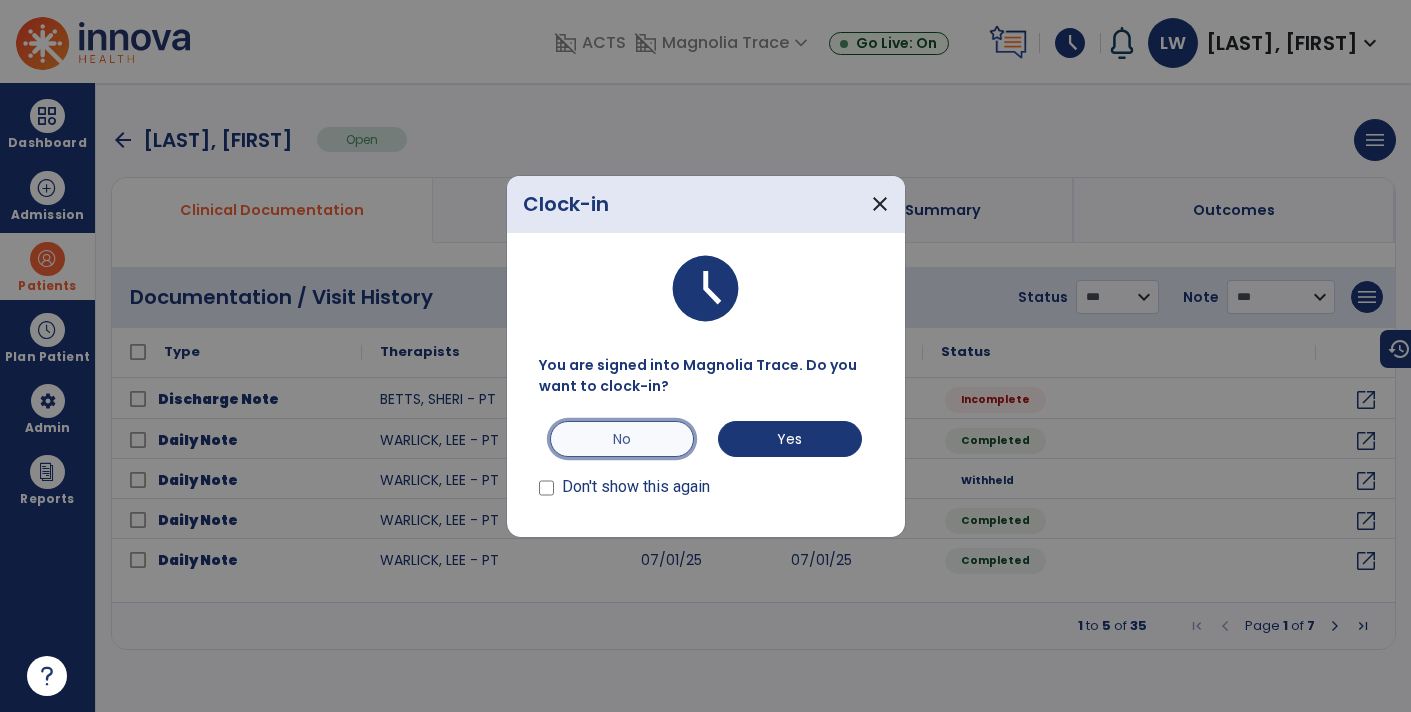click on "No" at bounding box center (622, 439) 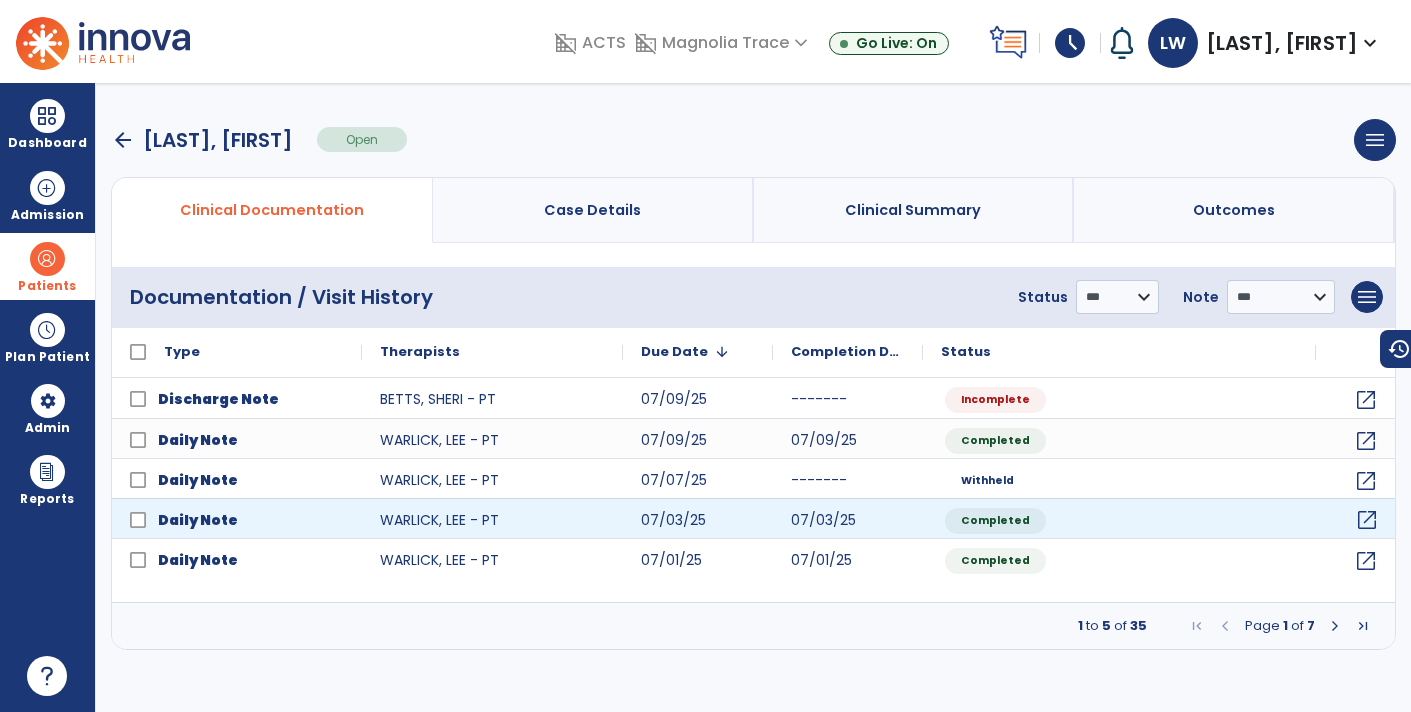 click on "open_in_new" 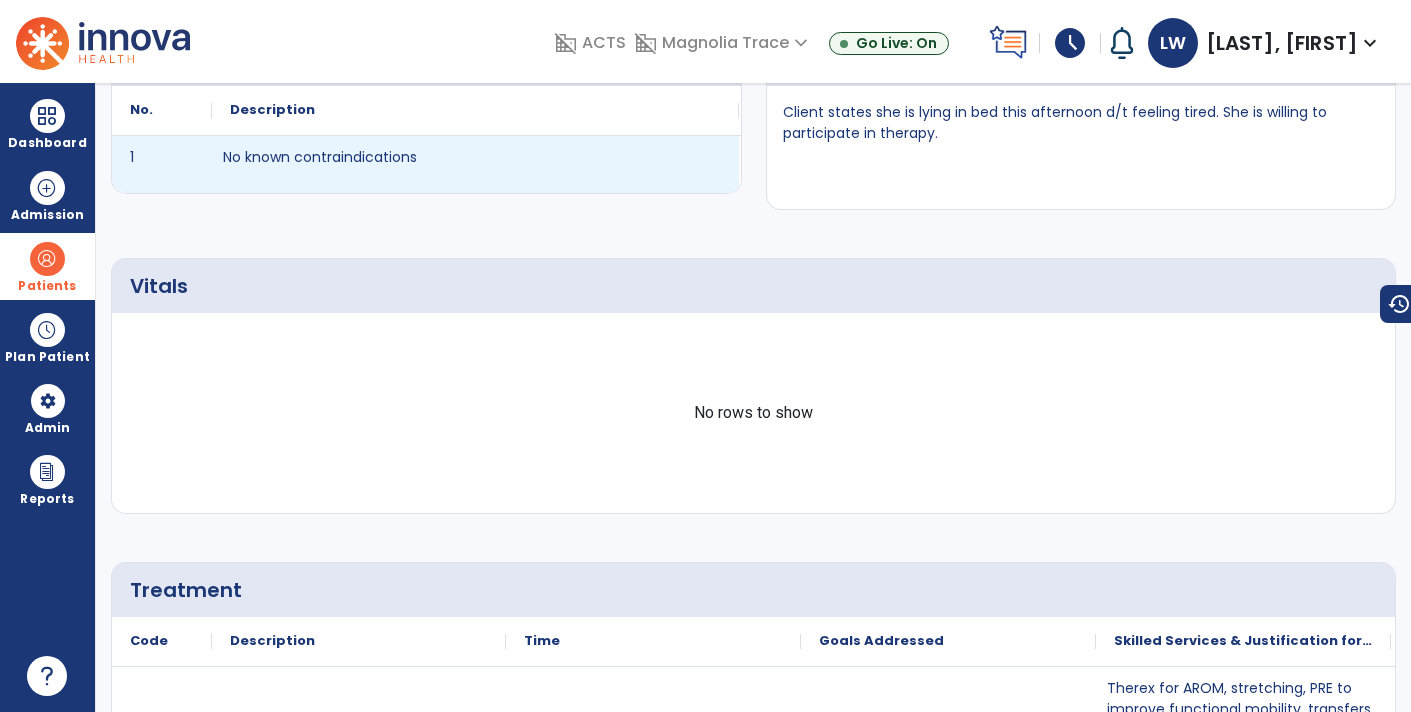 scroll, scrollTop: 0, scrollLeft: 0, axis: both 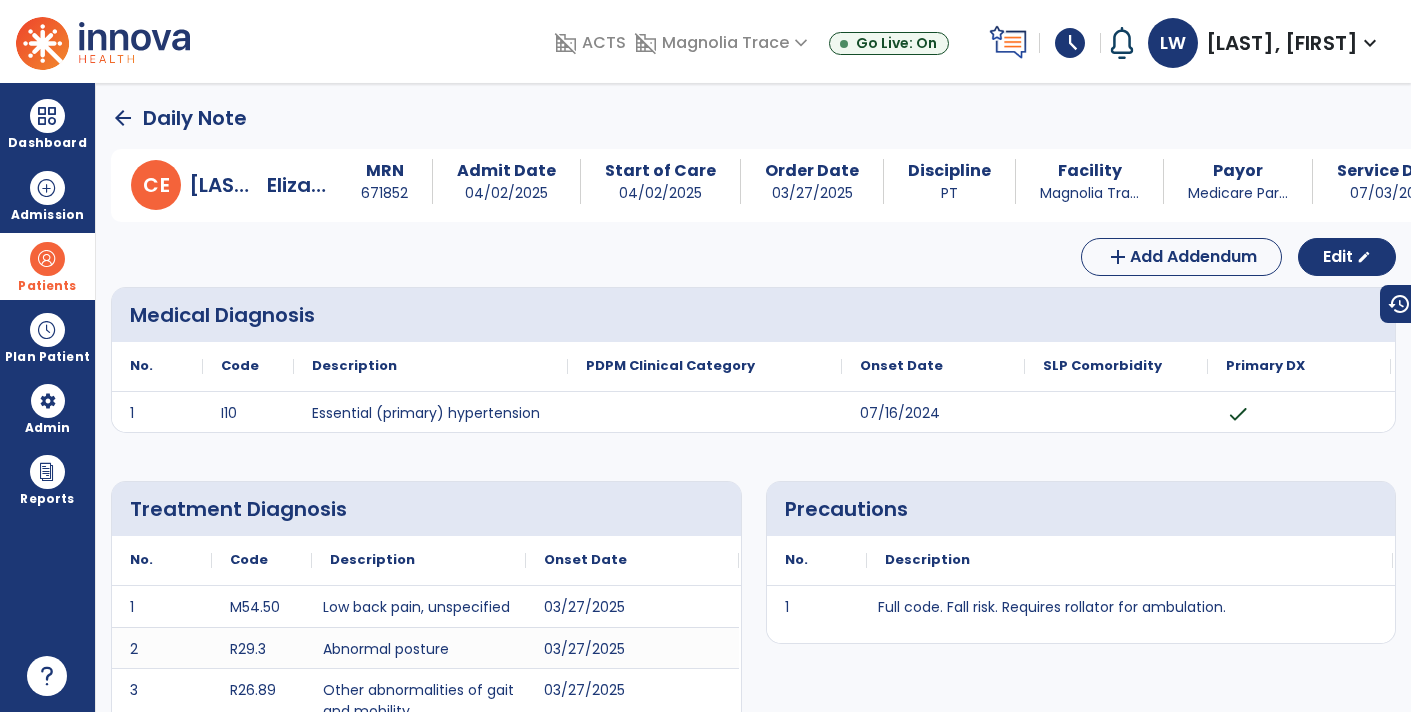 click on "arrow_back" 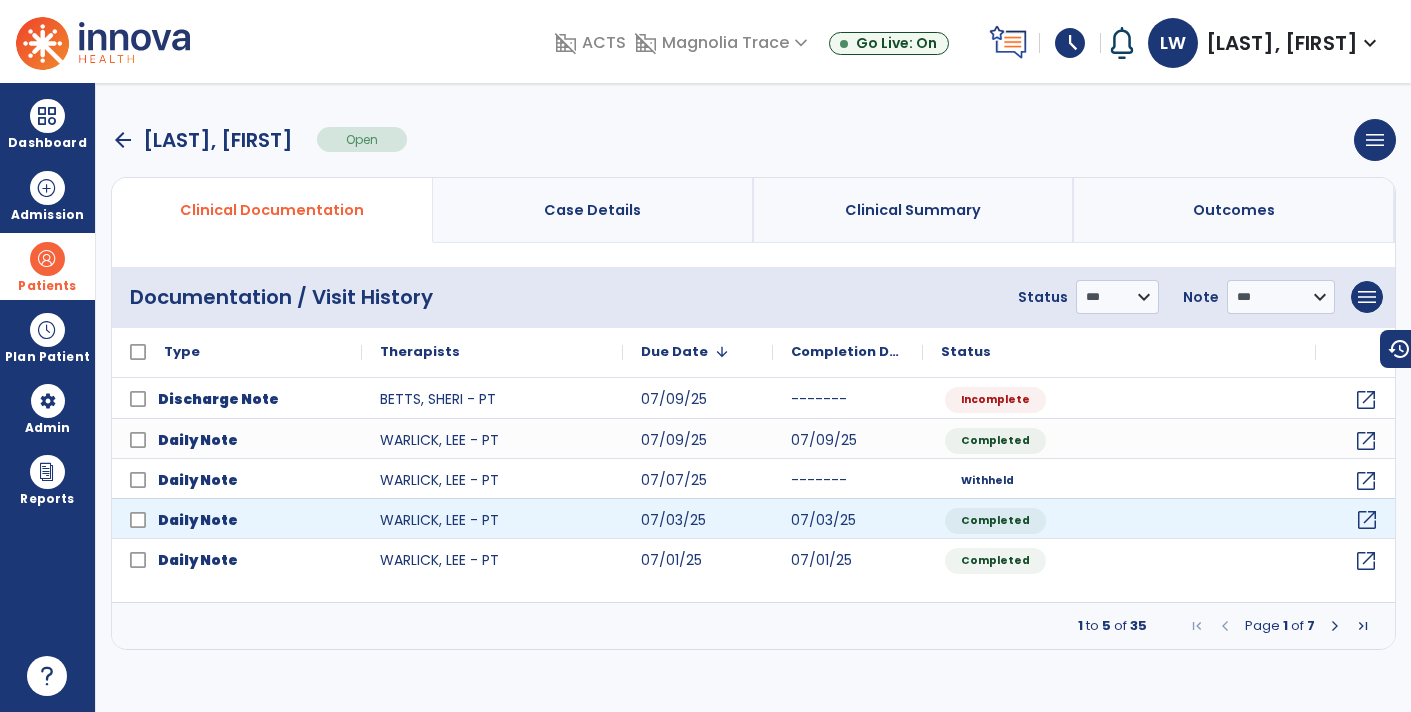 click on "open_in_new" 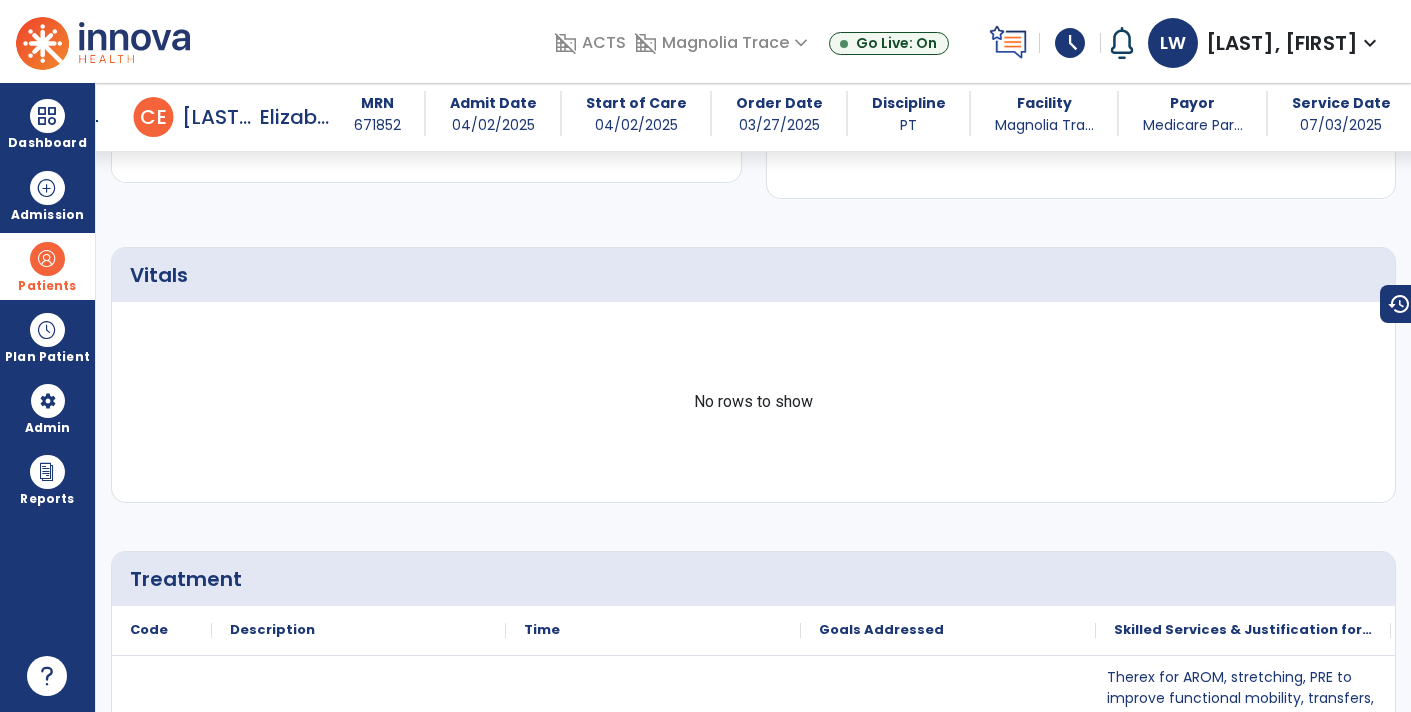 scroll, scrollTop: 0, scrollLeft: 0, axis: both 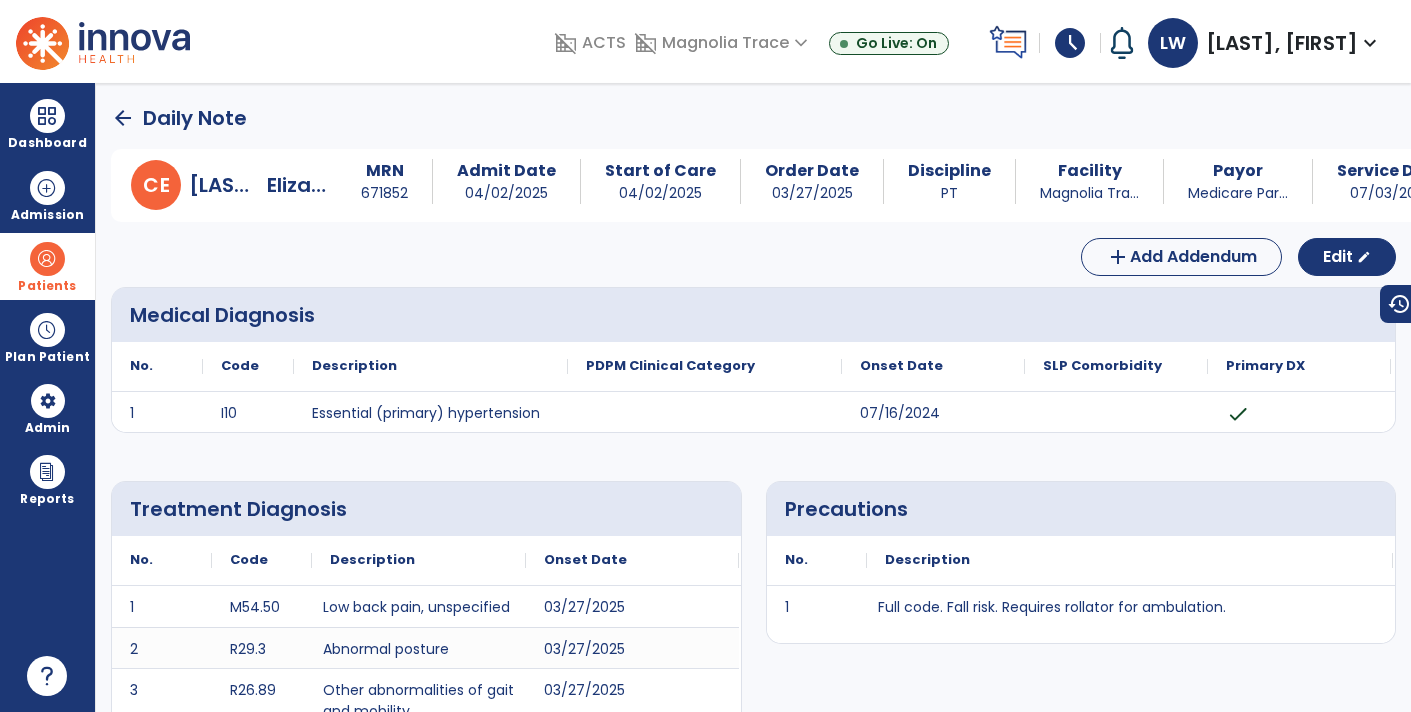 click on "arrow_back" 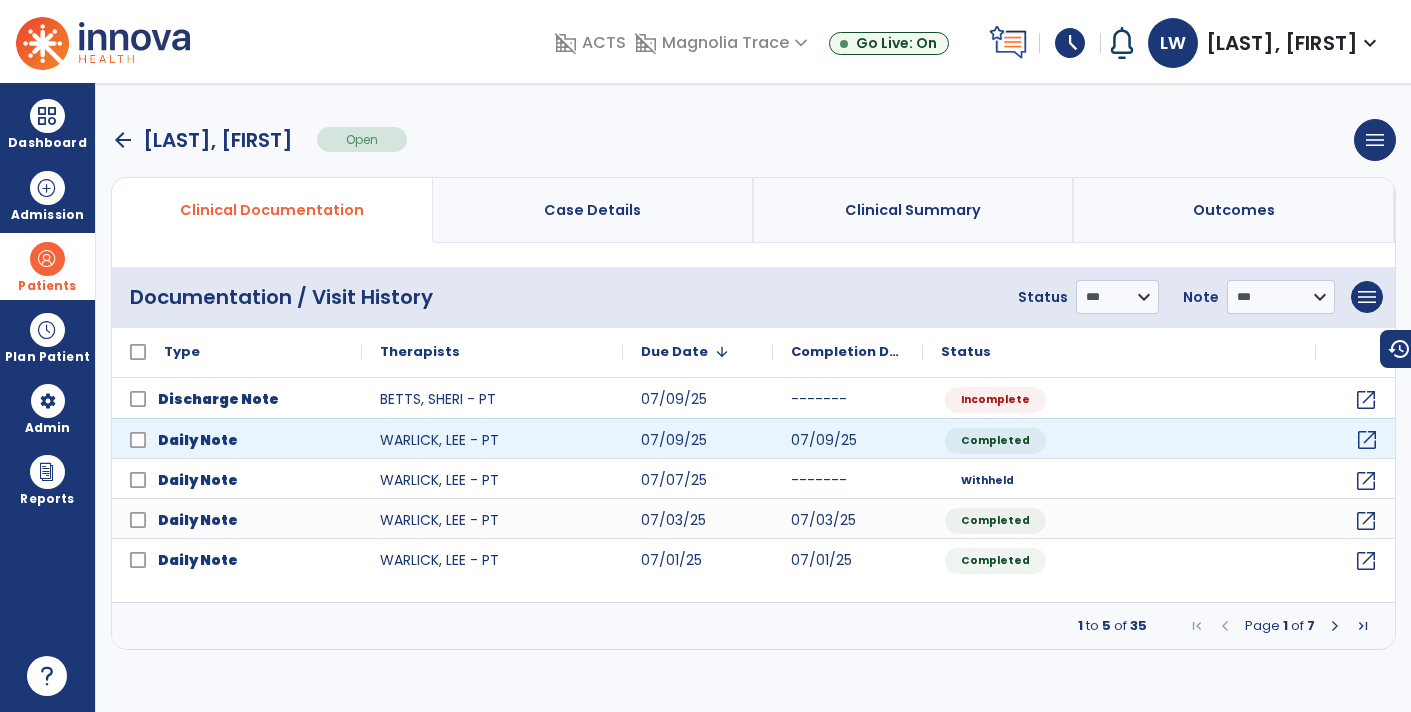 click on "open_in_new" 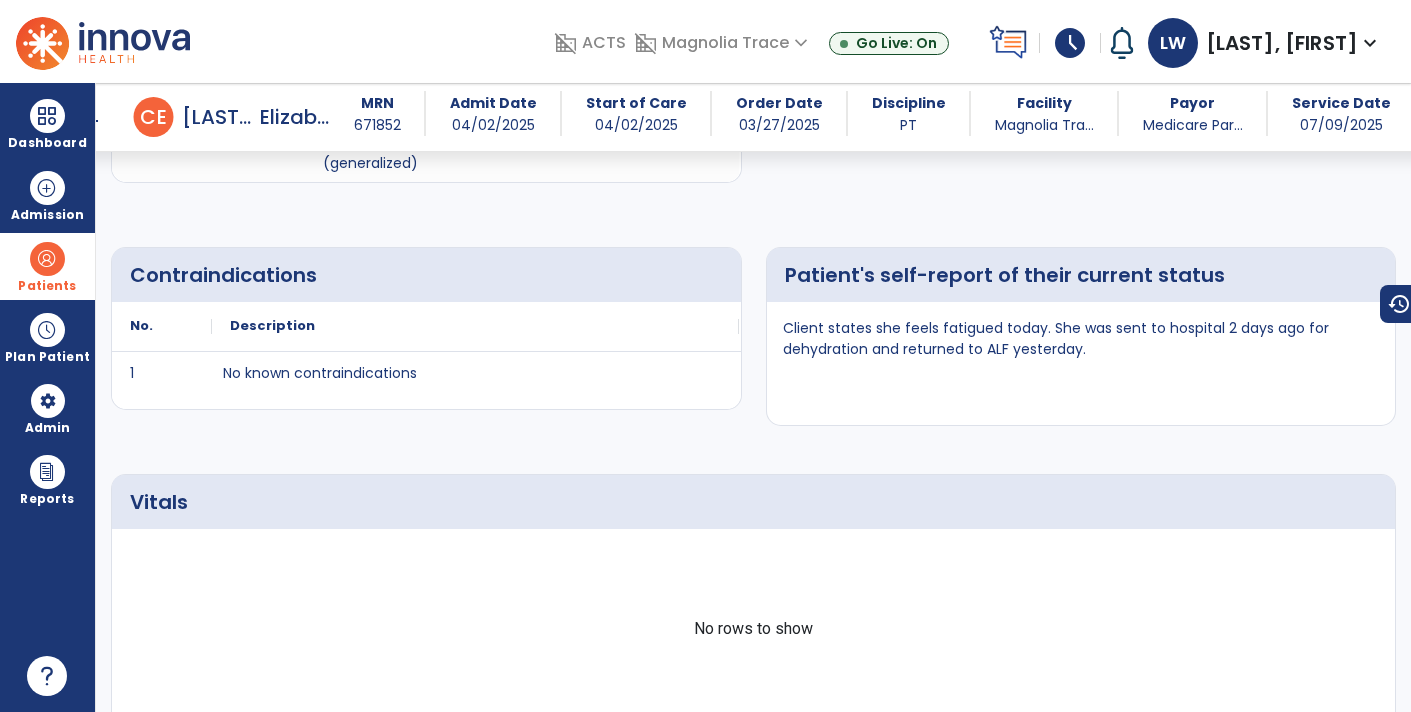 scroll, scrollTop: 0, scrollLeft: 0, axis: both 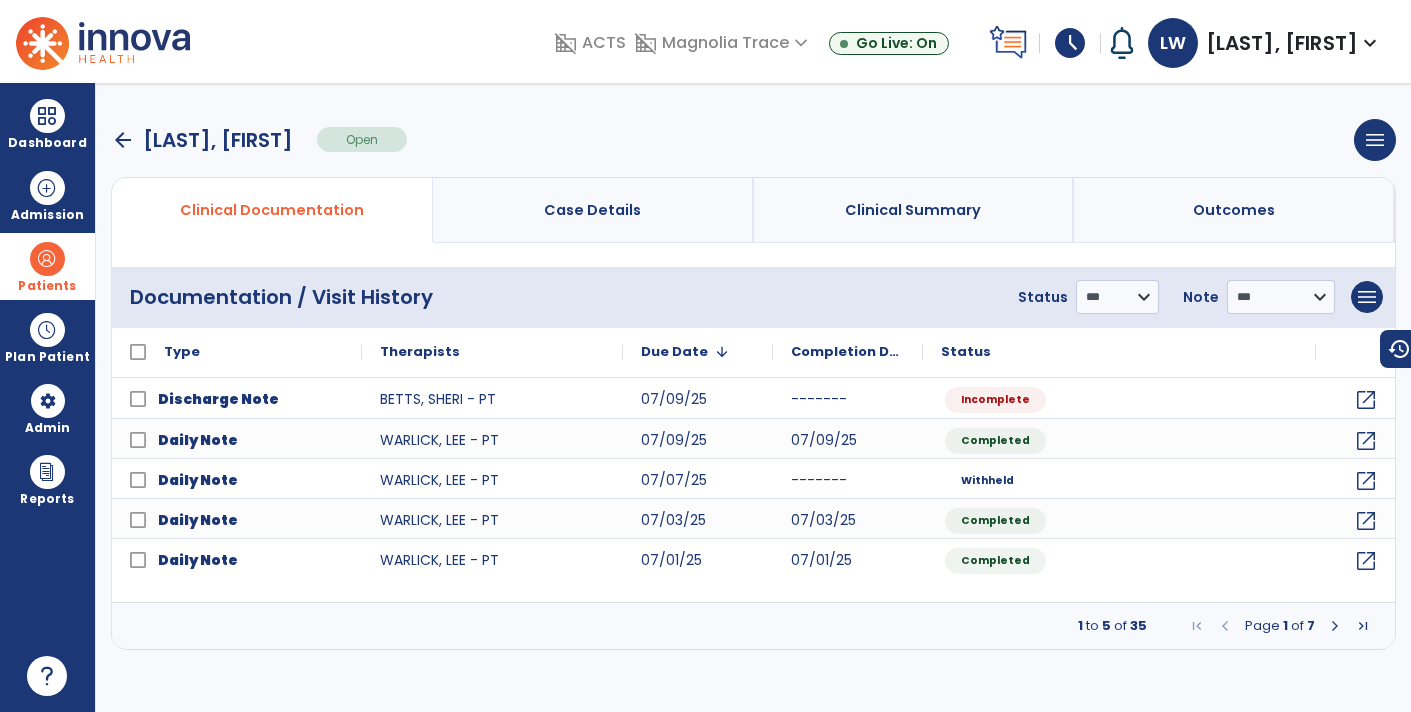 click at bounding box center (1363, 626) 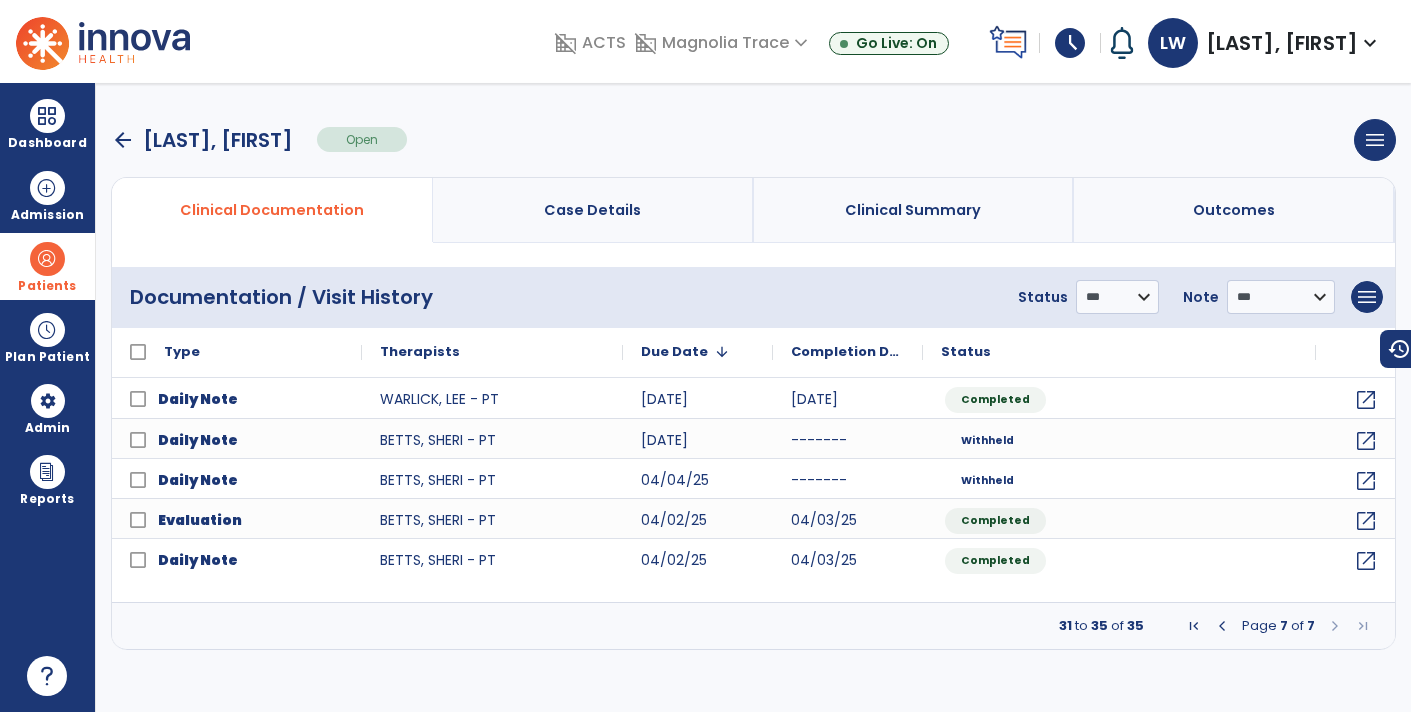 click at bounding box center (1222, 626) 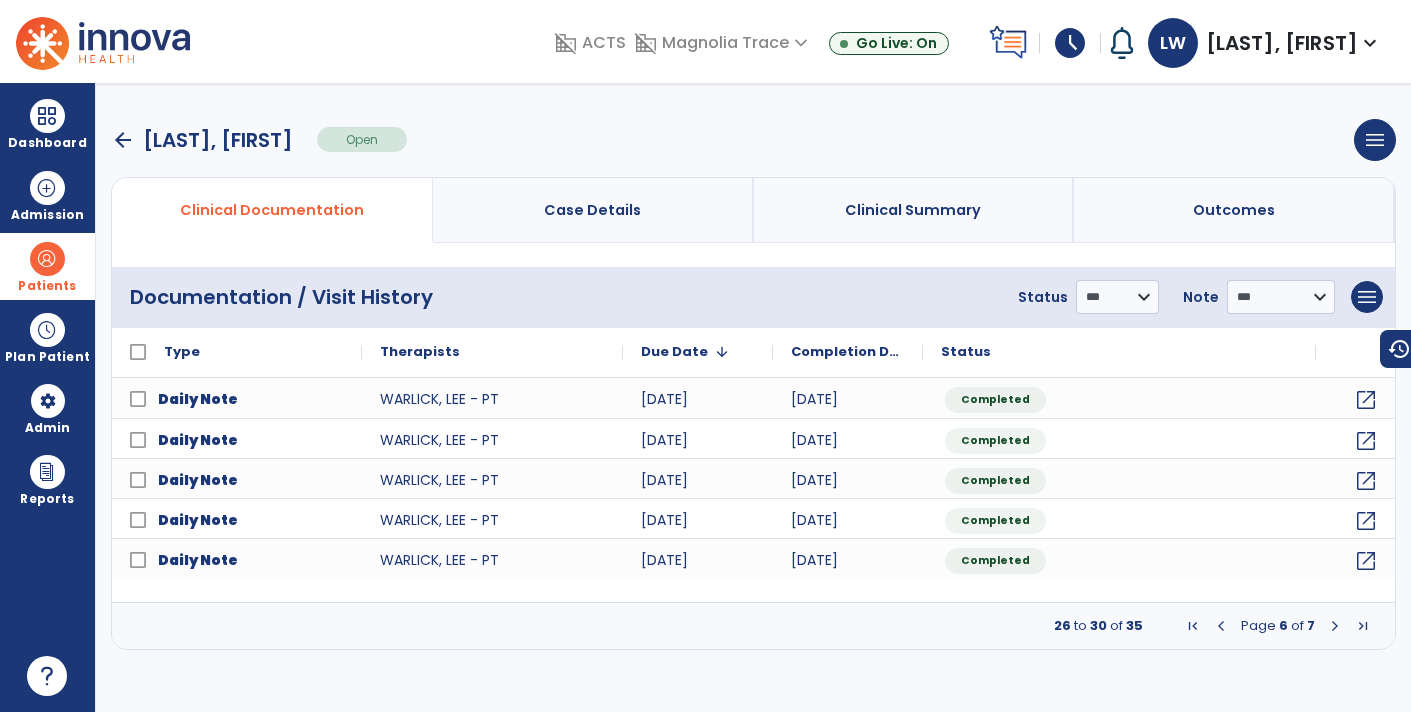 click at bounding box center (1221, 626) 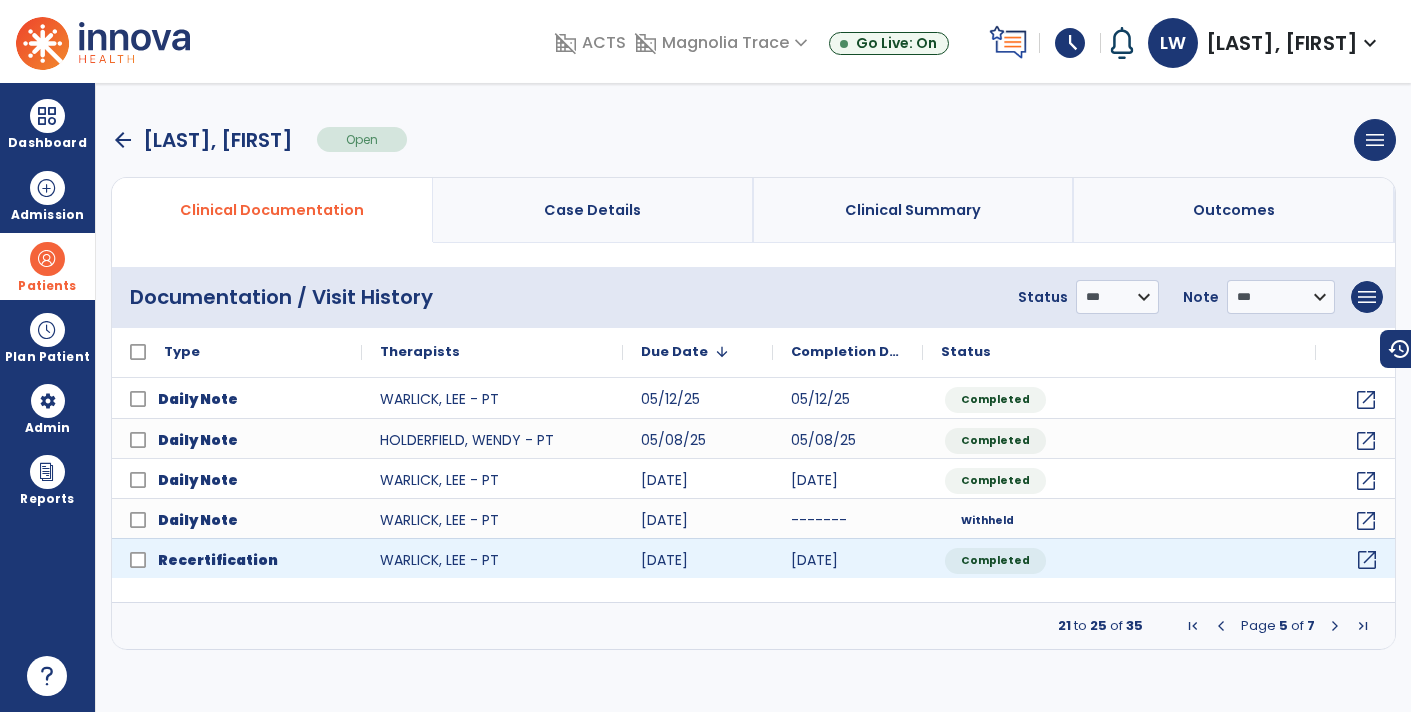 click on "open_in_new" 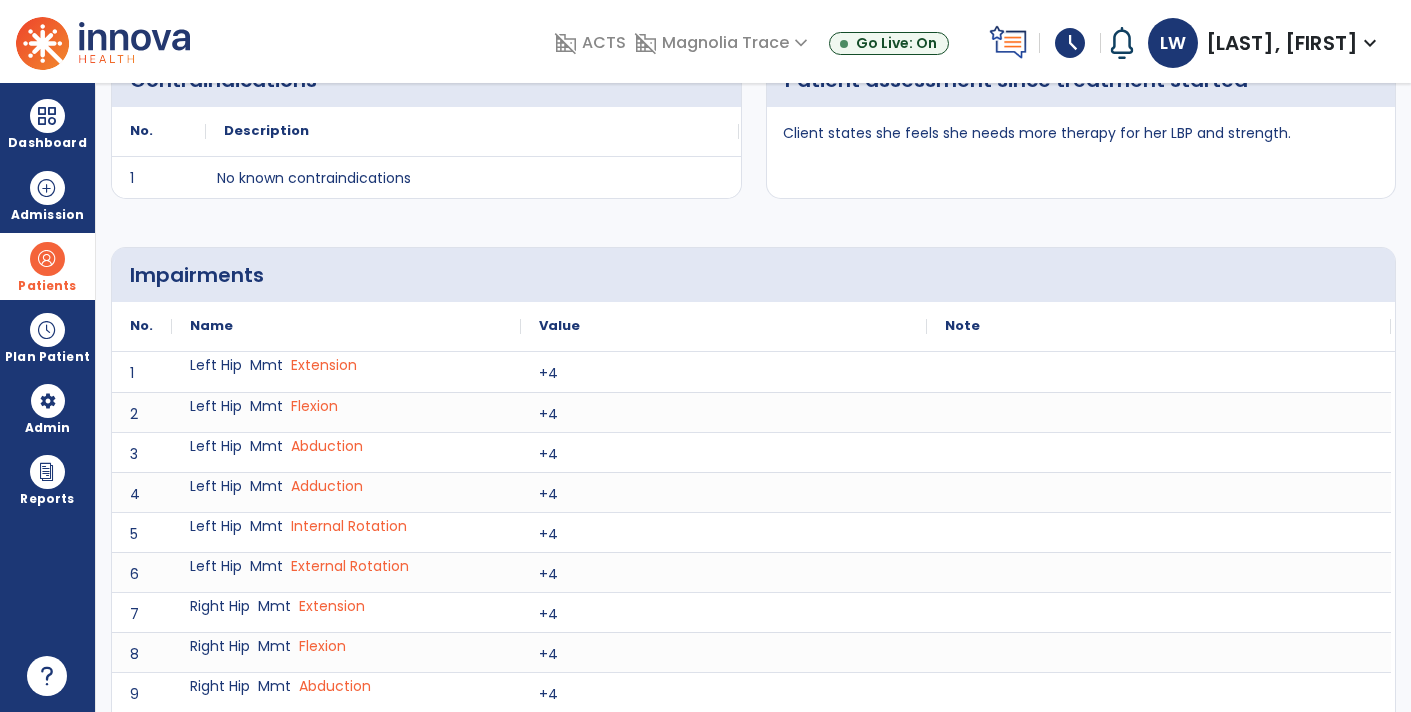 scroll, scrollTop: 0, scrollLeft: 0, axis: both 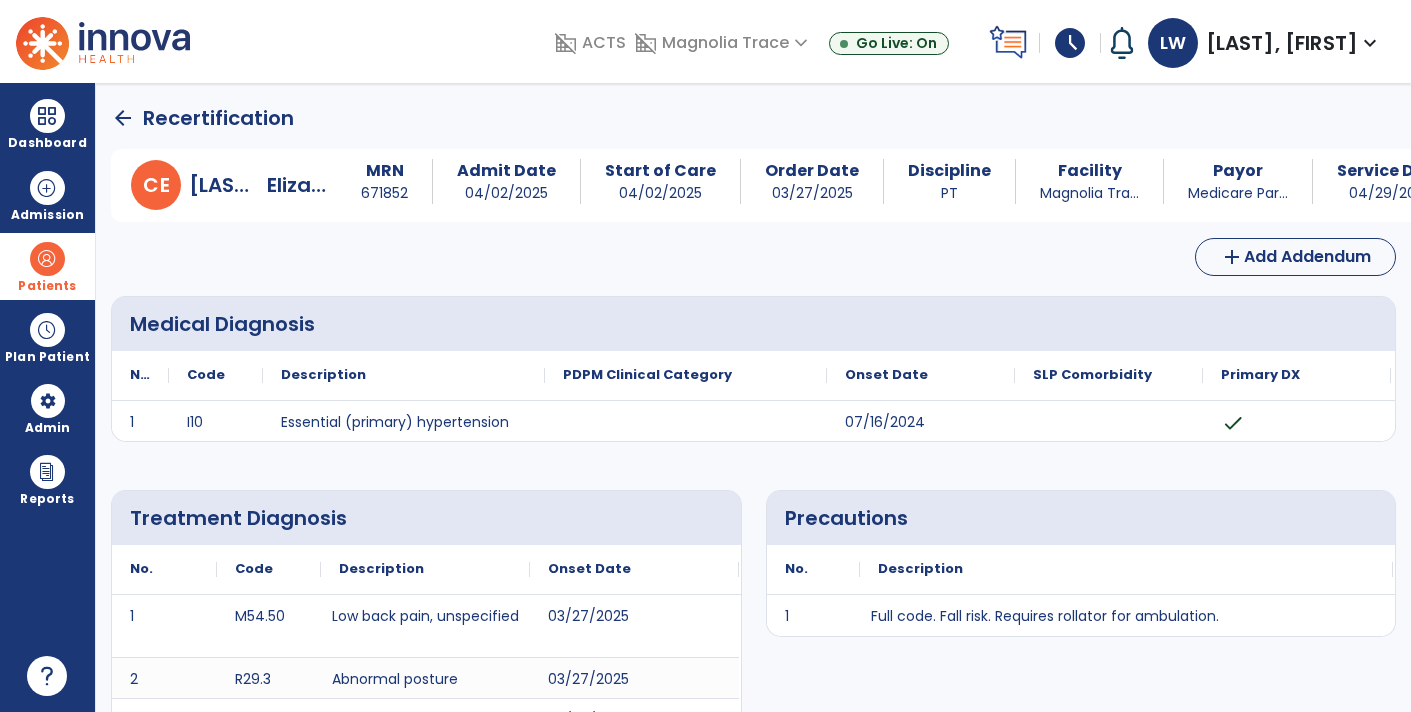 click on "arrow_back" 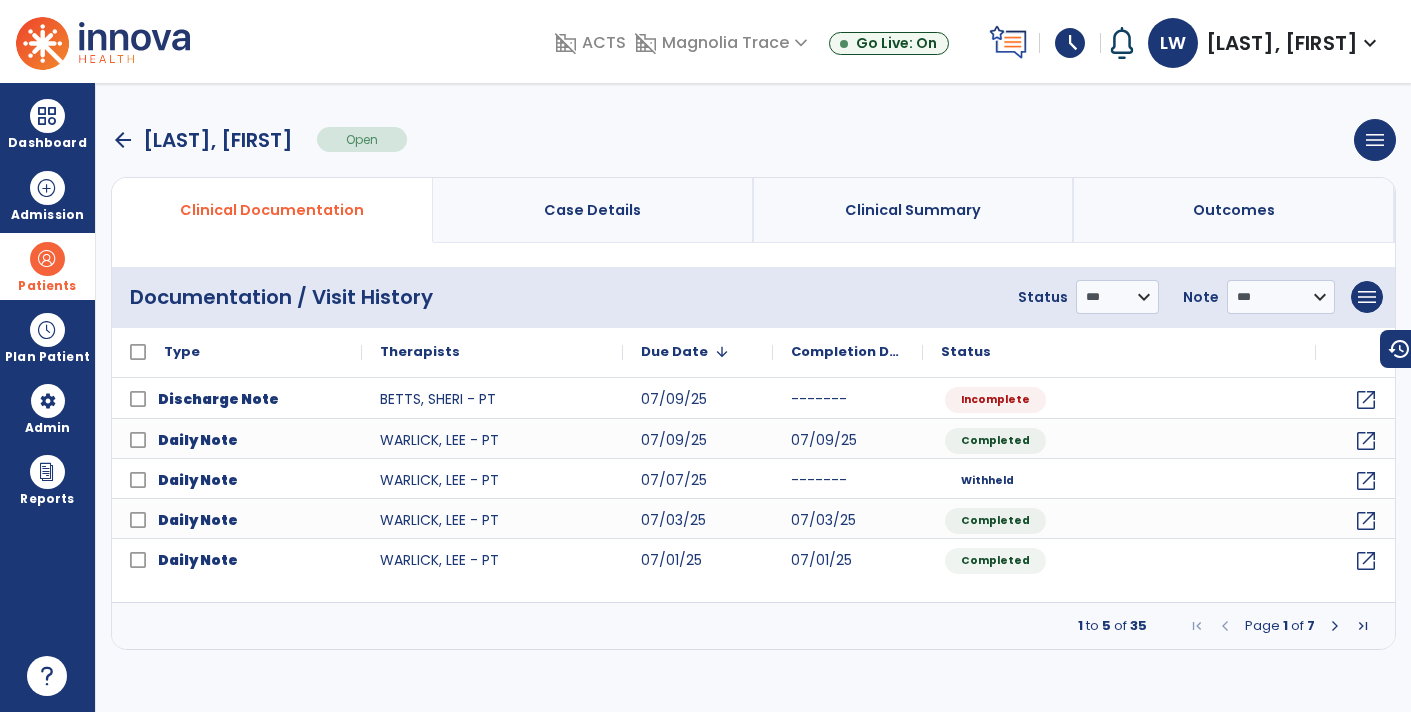click at bounding box center (1363, 626) 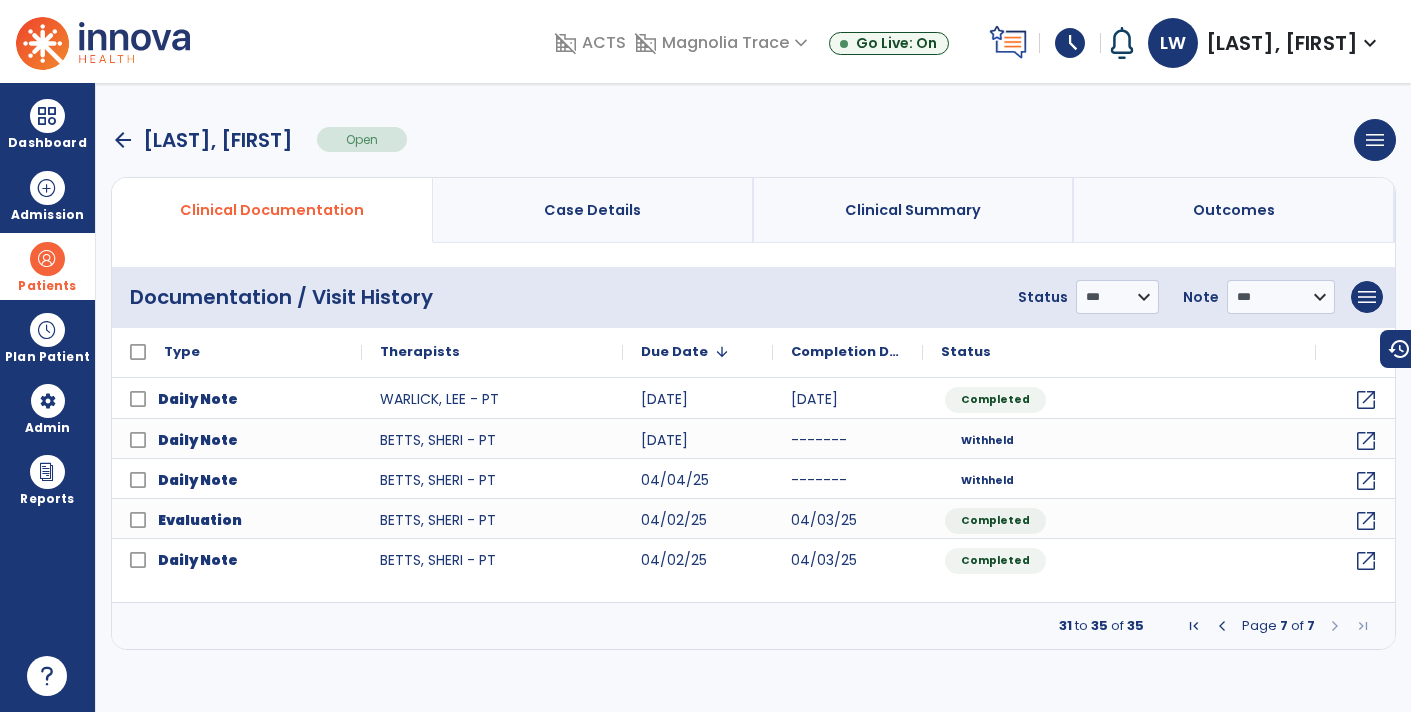 click at bounding box center [1222, 626] 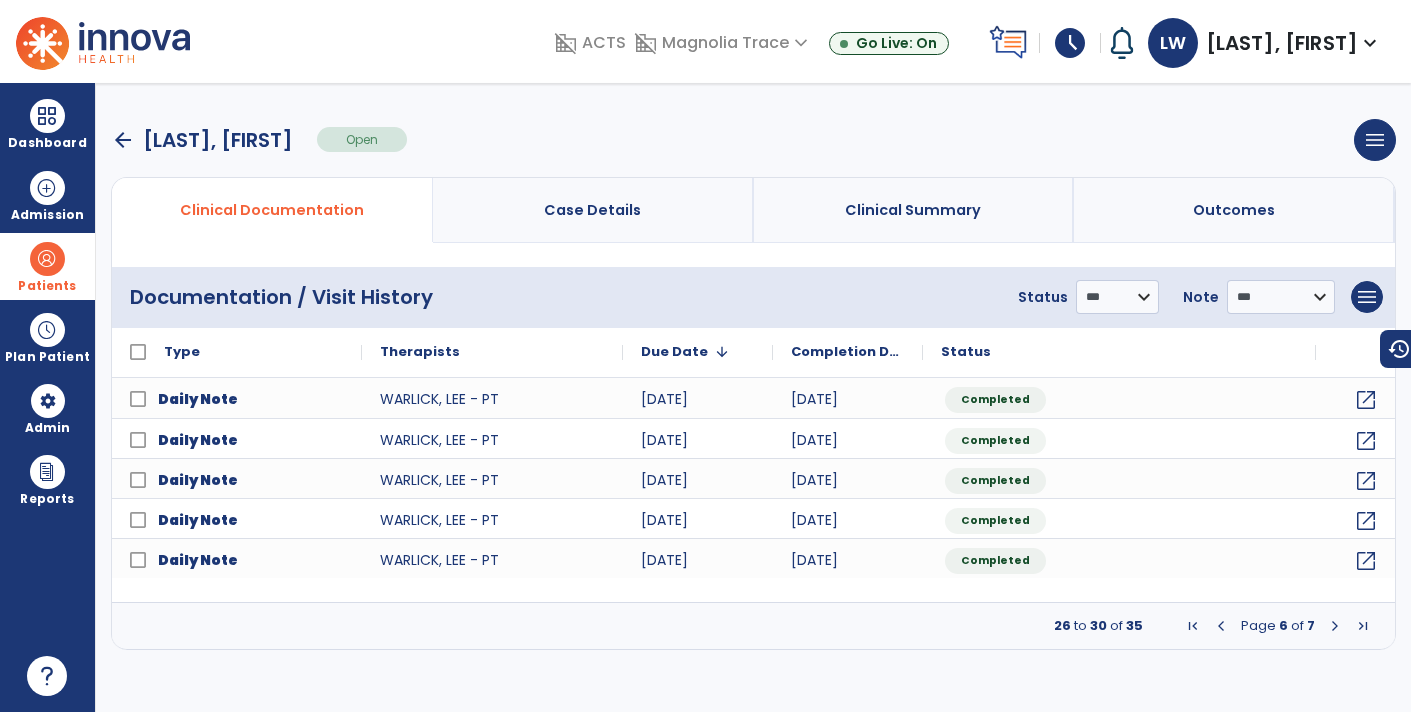 click at bounding box center (1221, 626) 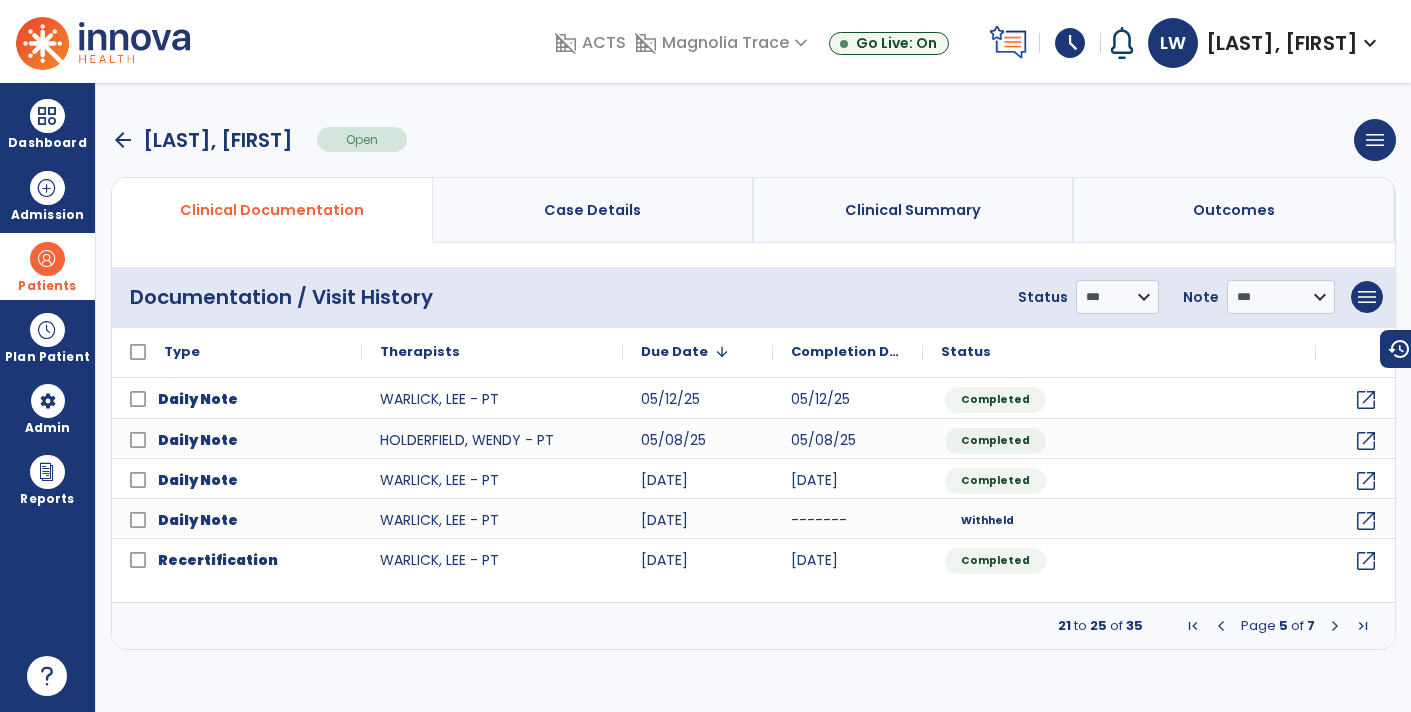click at bounding box center [1221, 626] 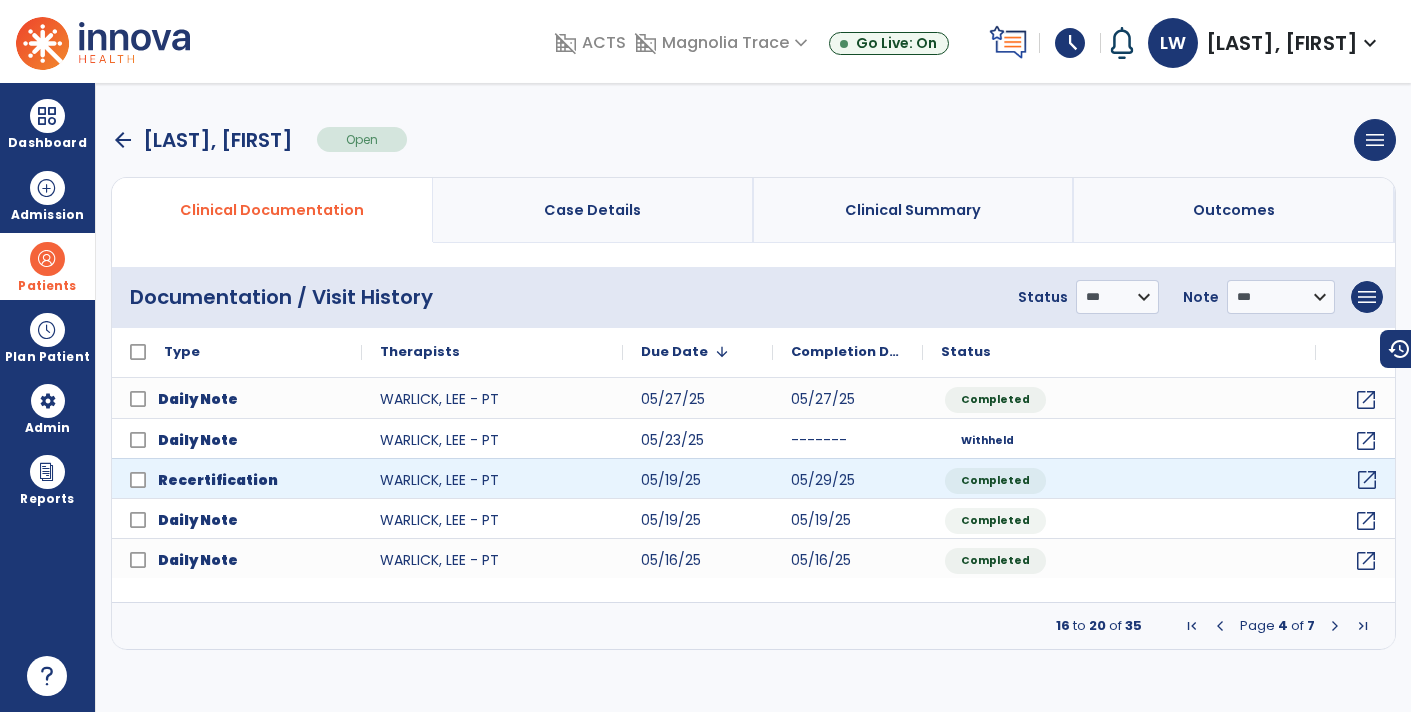click on "open_in_new" 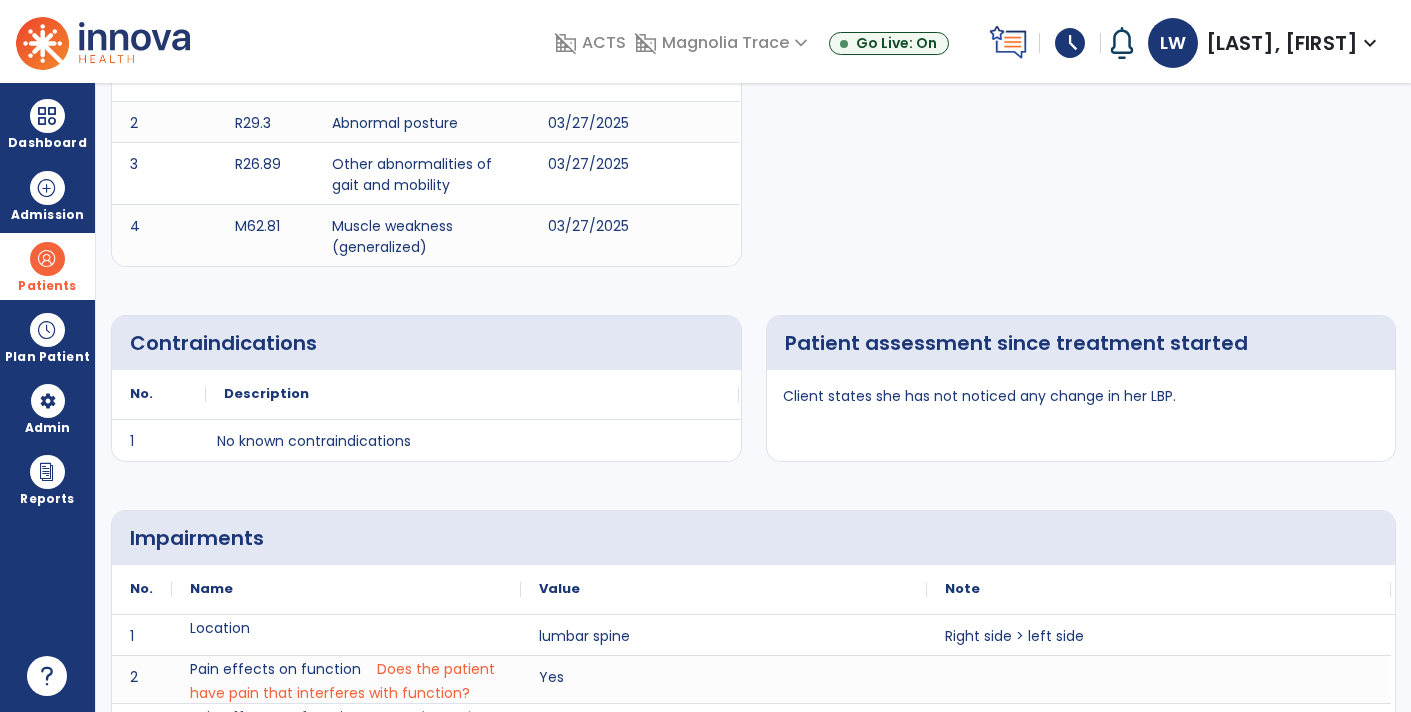 scroll, scrollTop: 0, scrollLeft: 0, axis: both 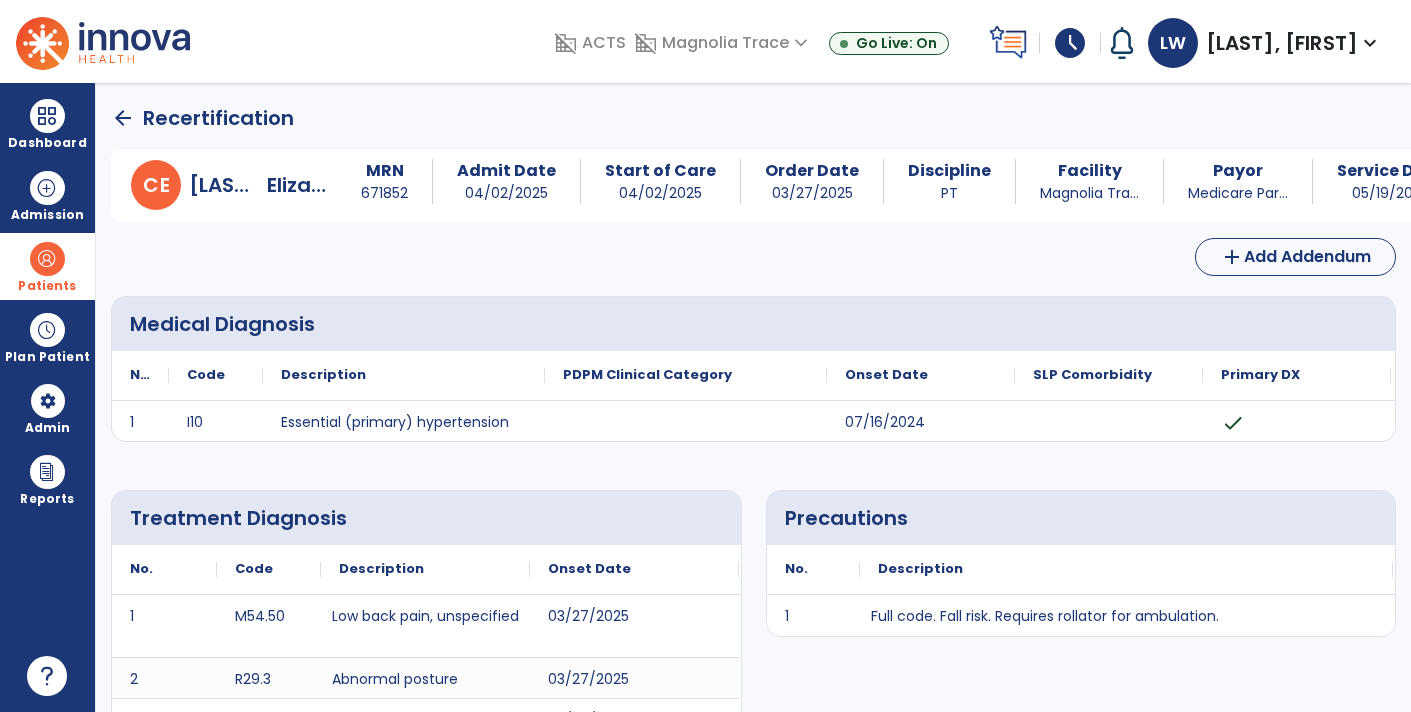 click on "arrow_back" 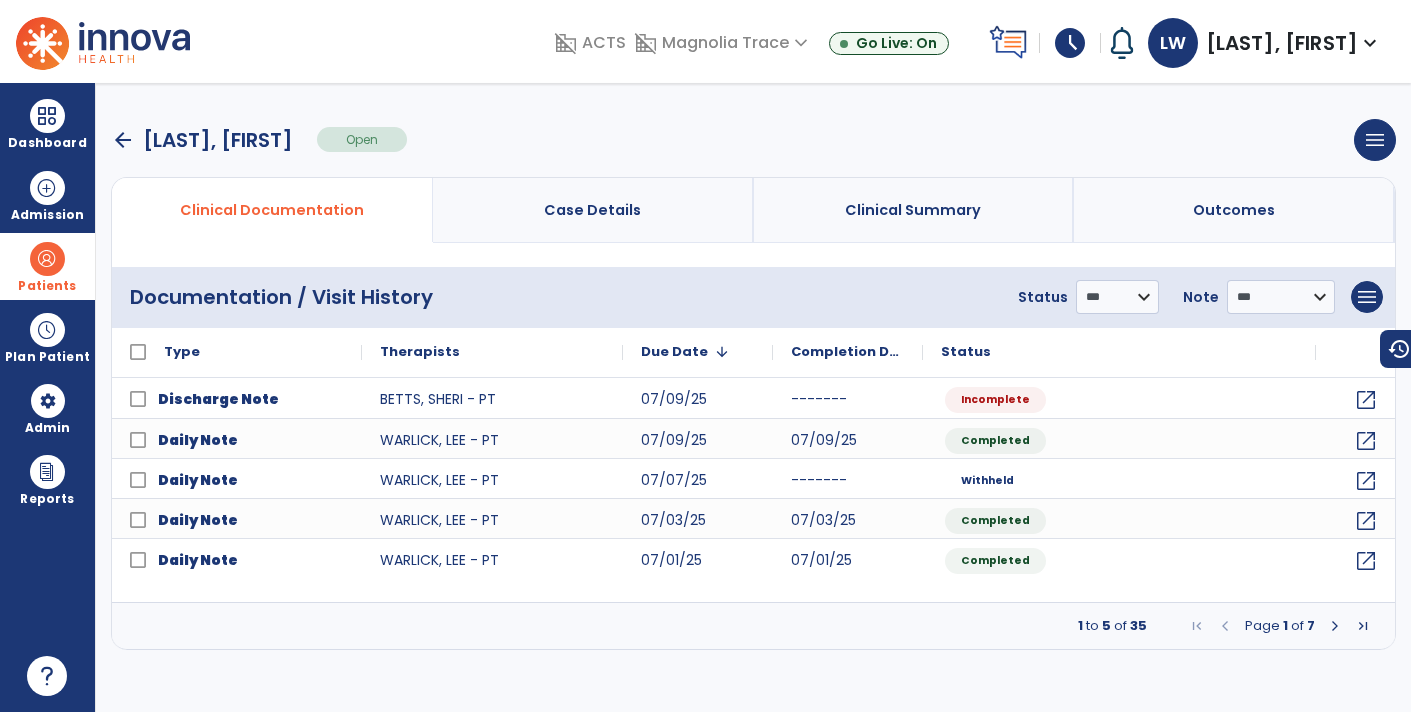 click at bounding box center (1363, 626) 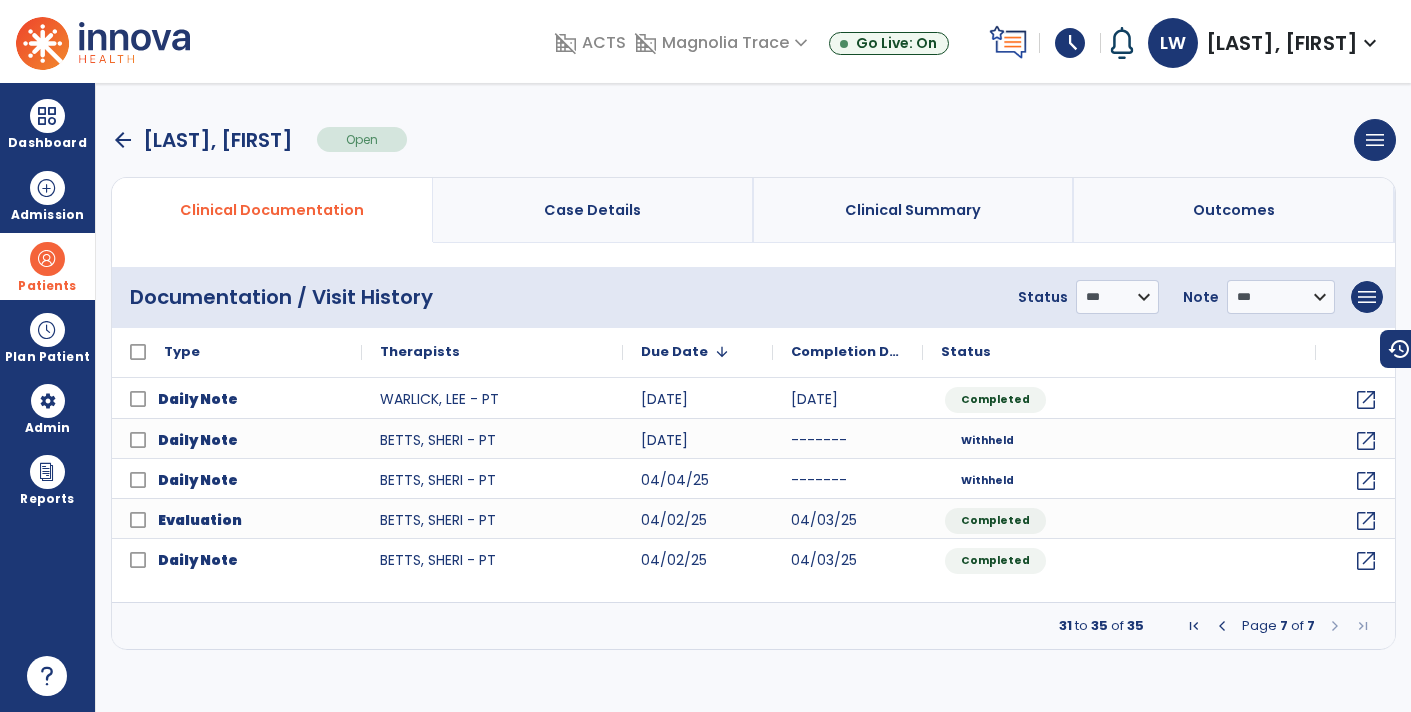 click at bounding box center (1222, 626) 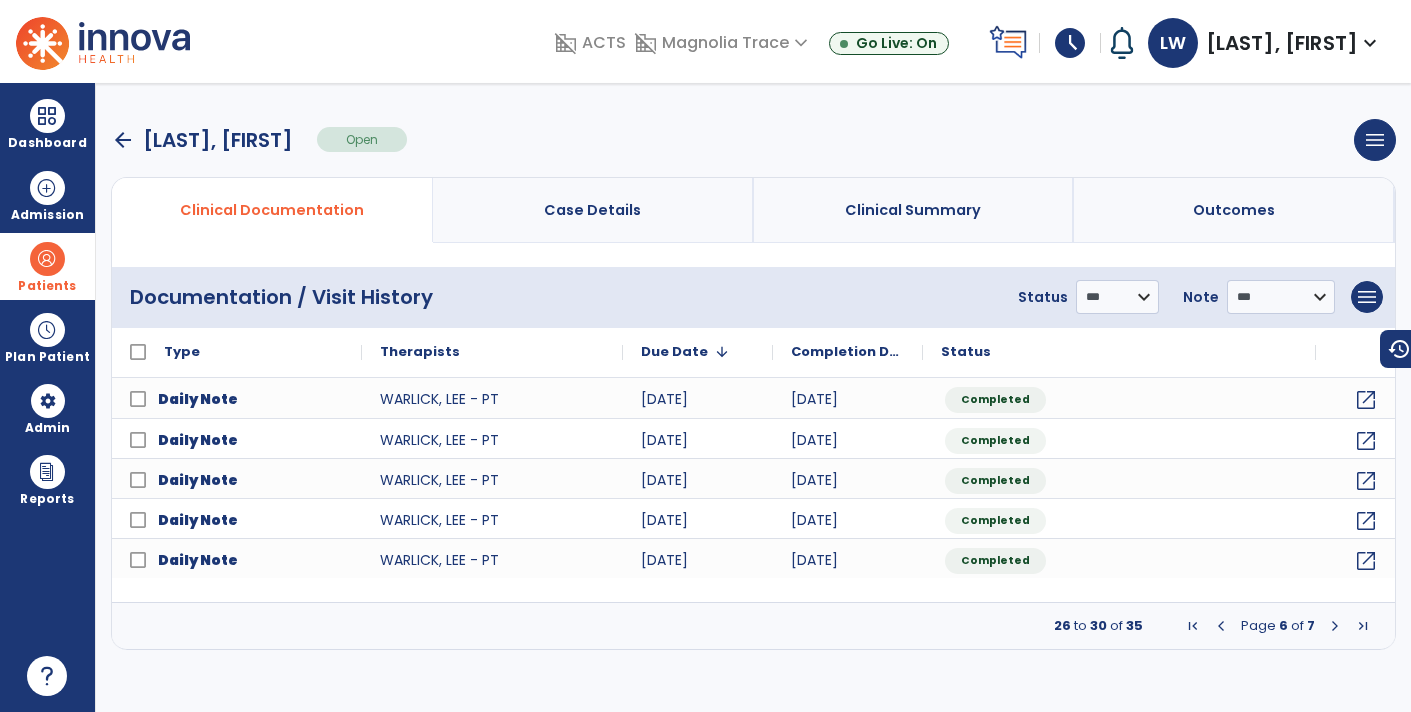 click at bounding box center [1221, 626] 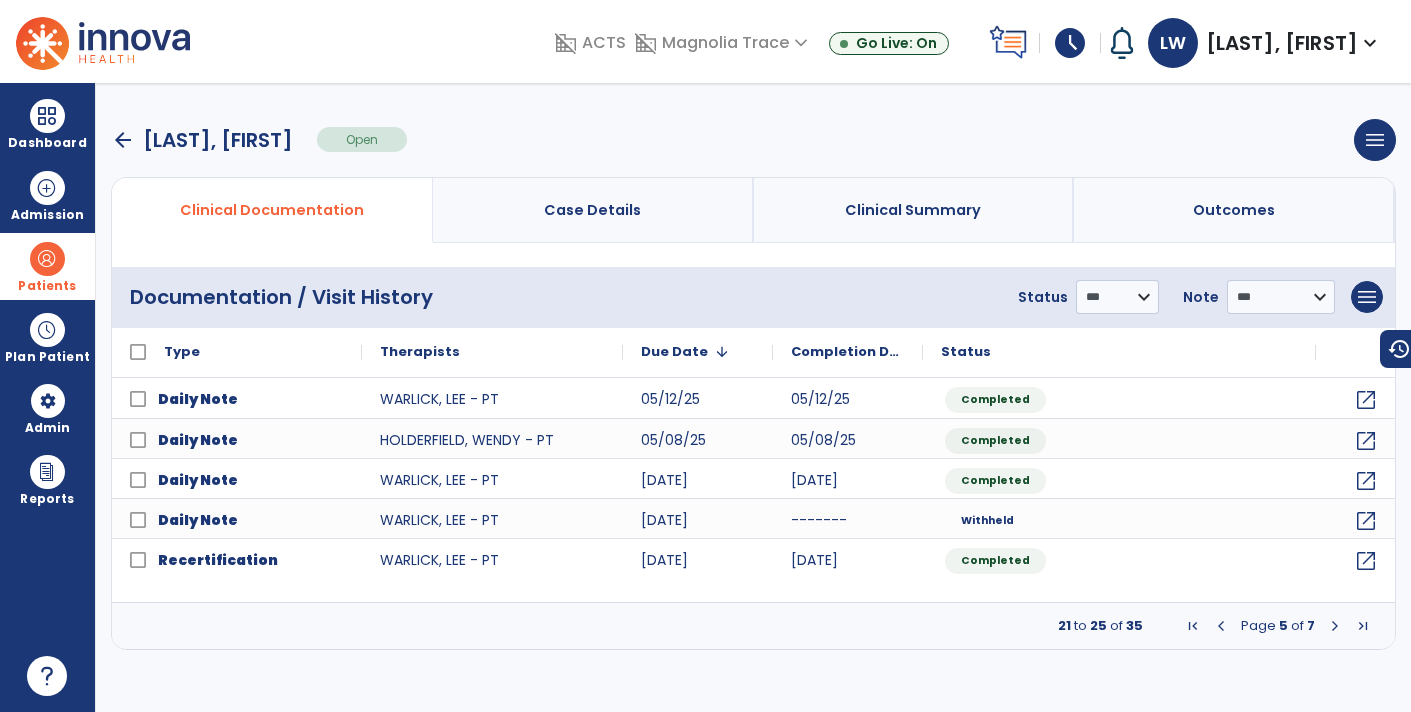 click at bounding box center [1221, 626] 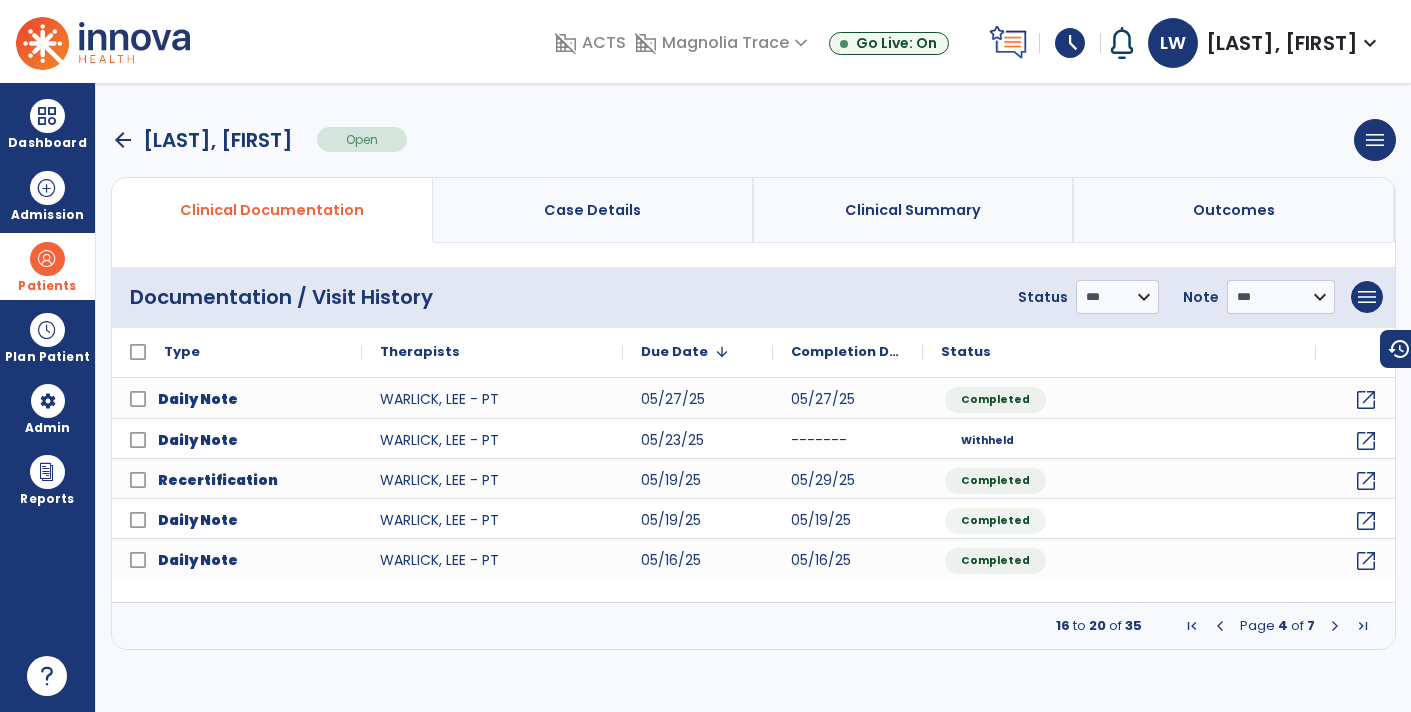 click at bounding box center (1220, 626) 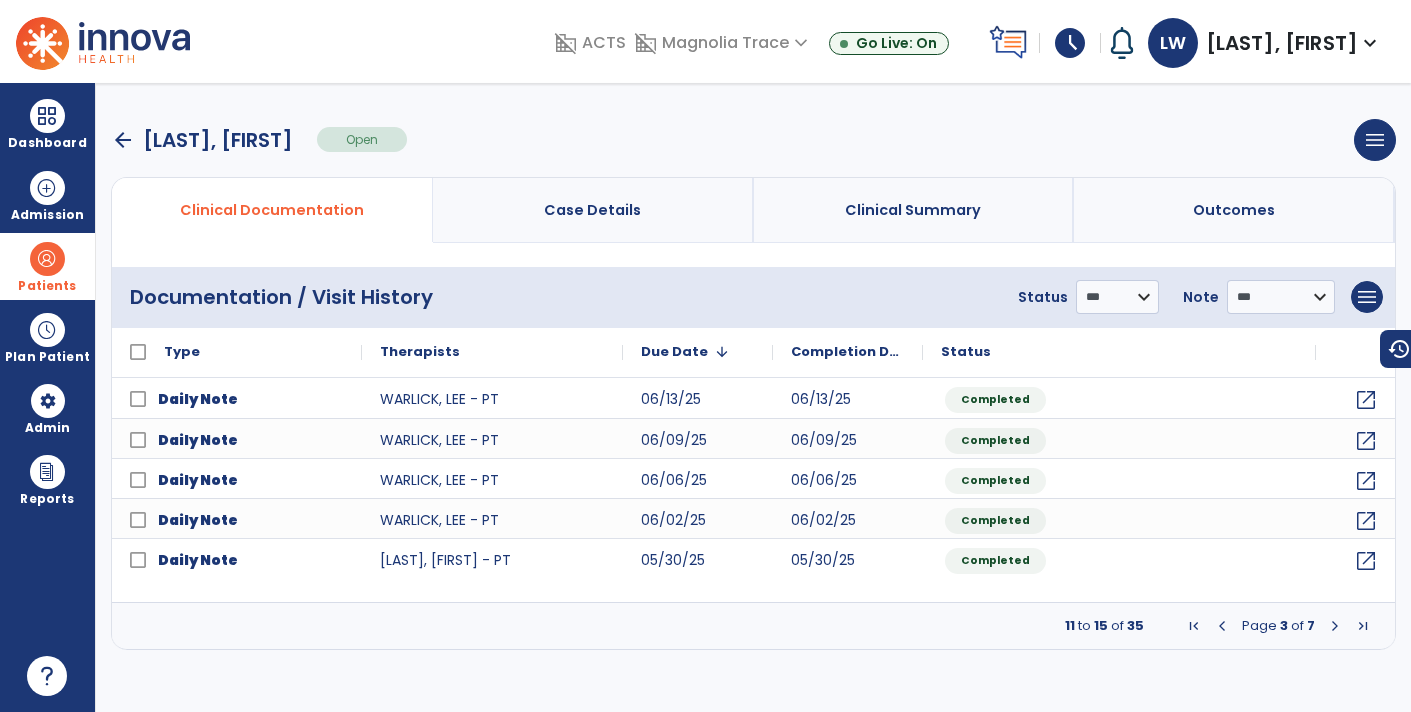 click at bounding box center (1222, 626) 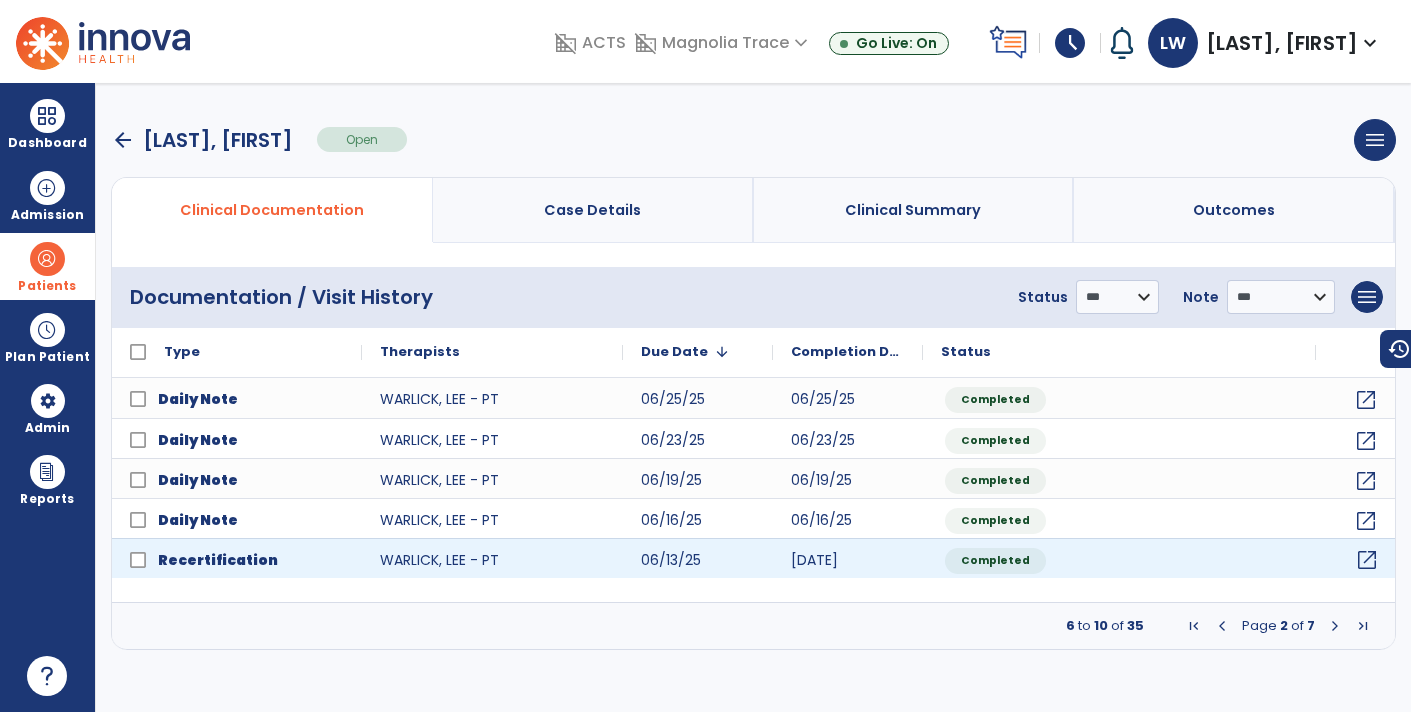 click on "open_in_new" 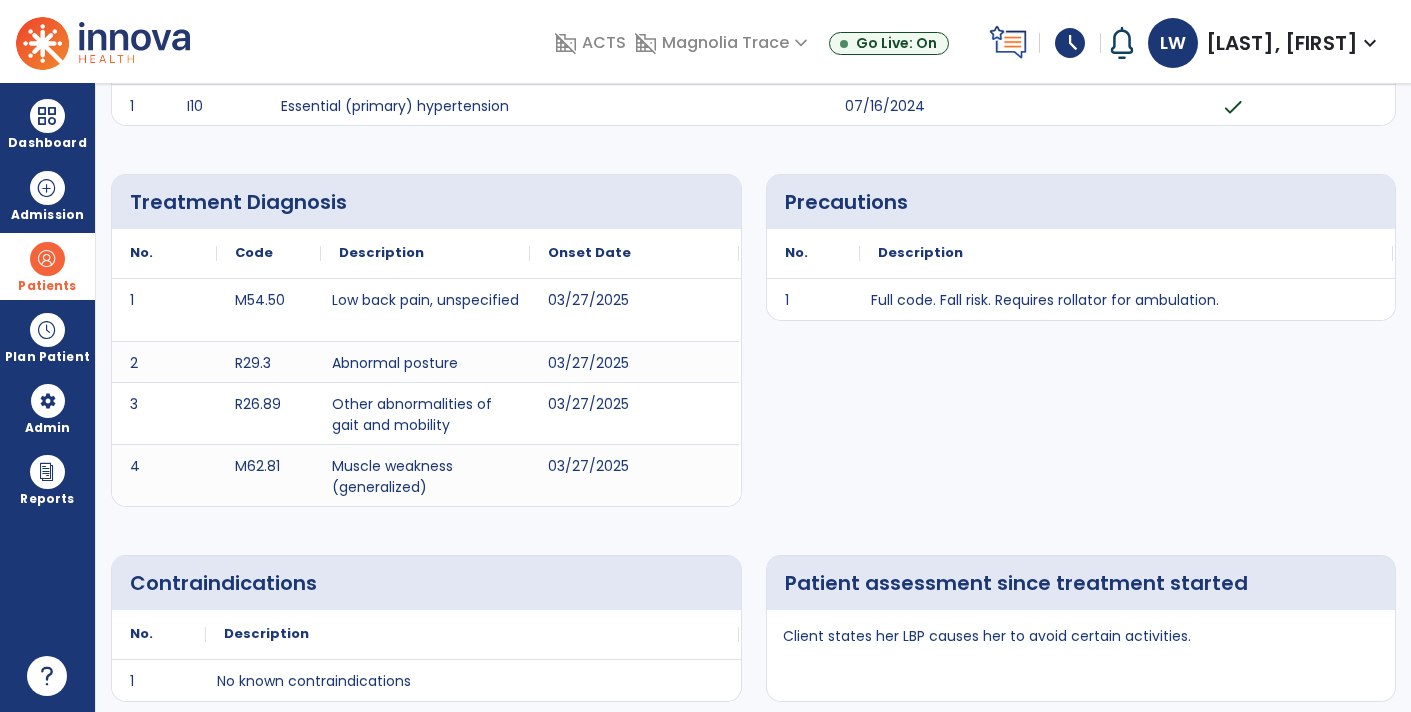 scroll, scrollTop: 0, scrollLeft: 0, axis: both 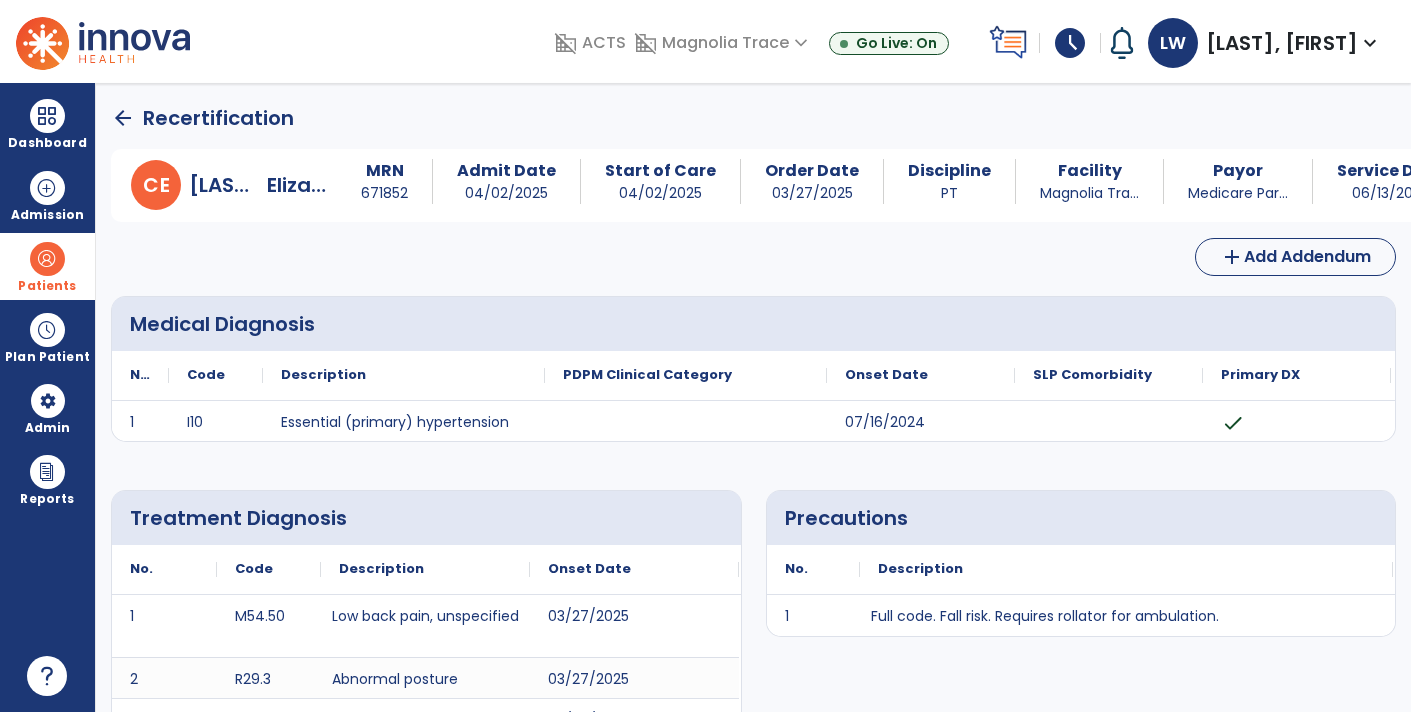 click on "arrow_back" 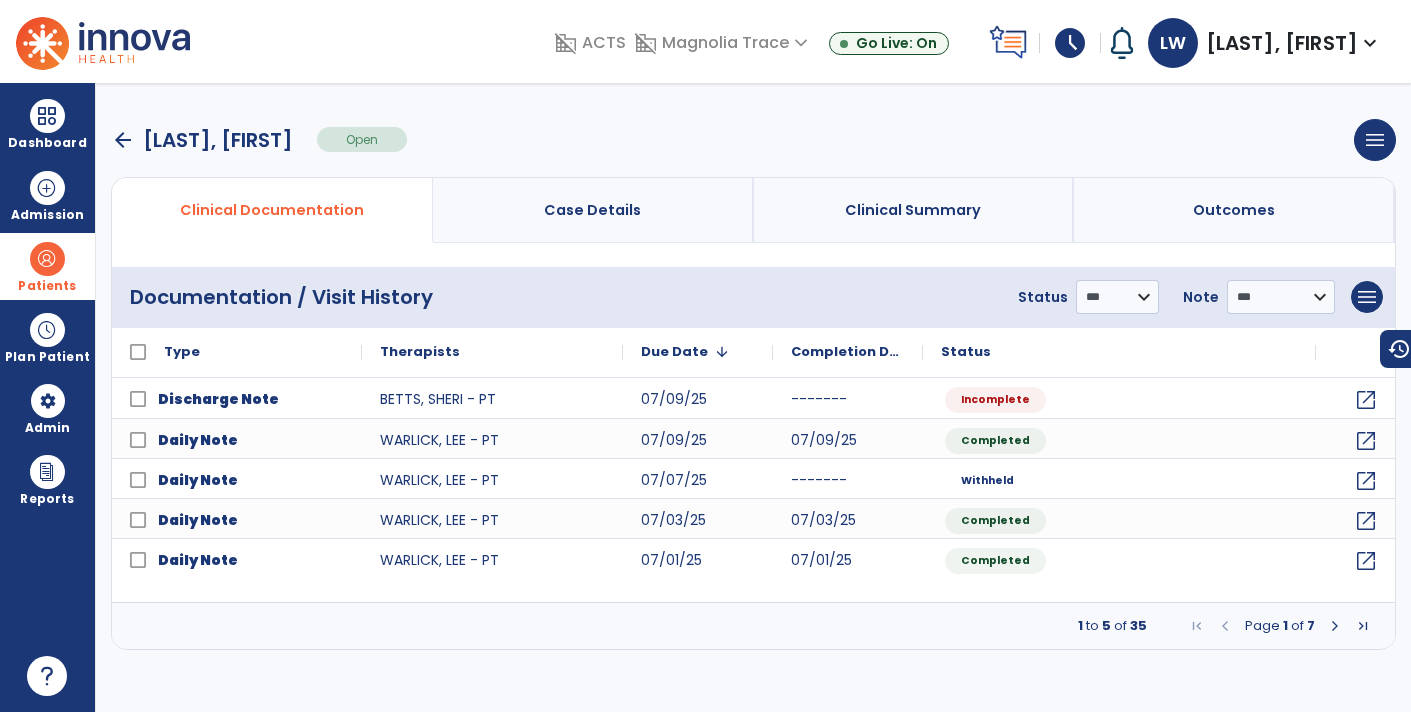 click at bounding box center [1335, 626] 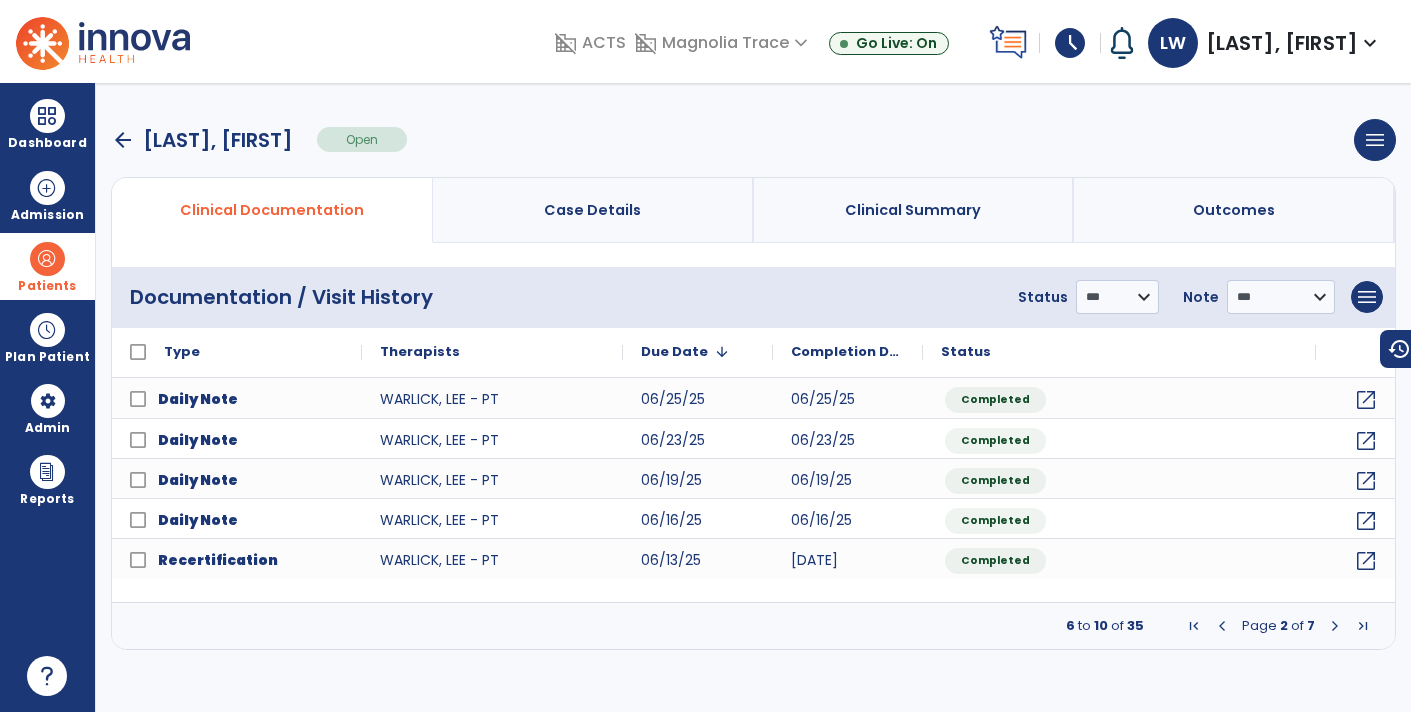 click on "arrow_back" at bounding box center [123, 140] 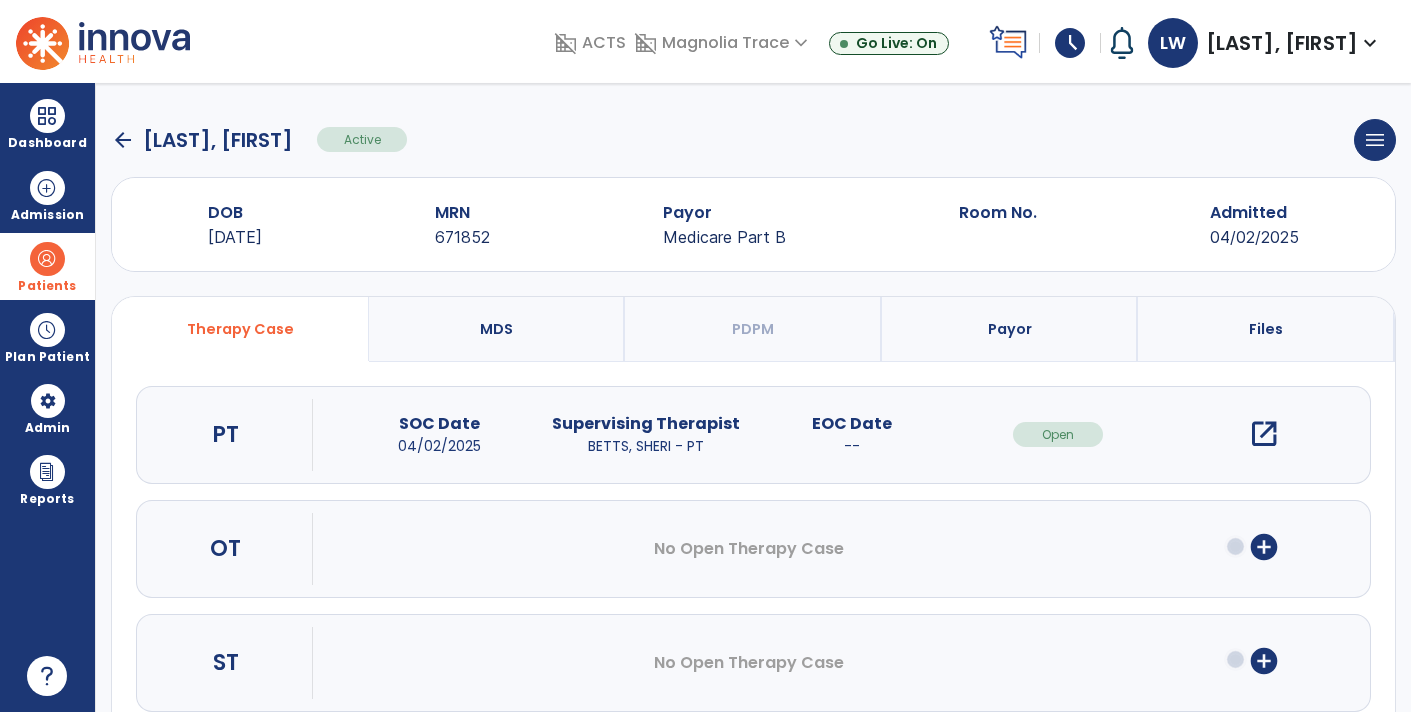 click on "arrow_back" 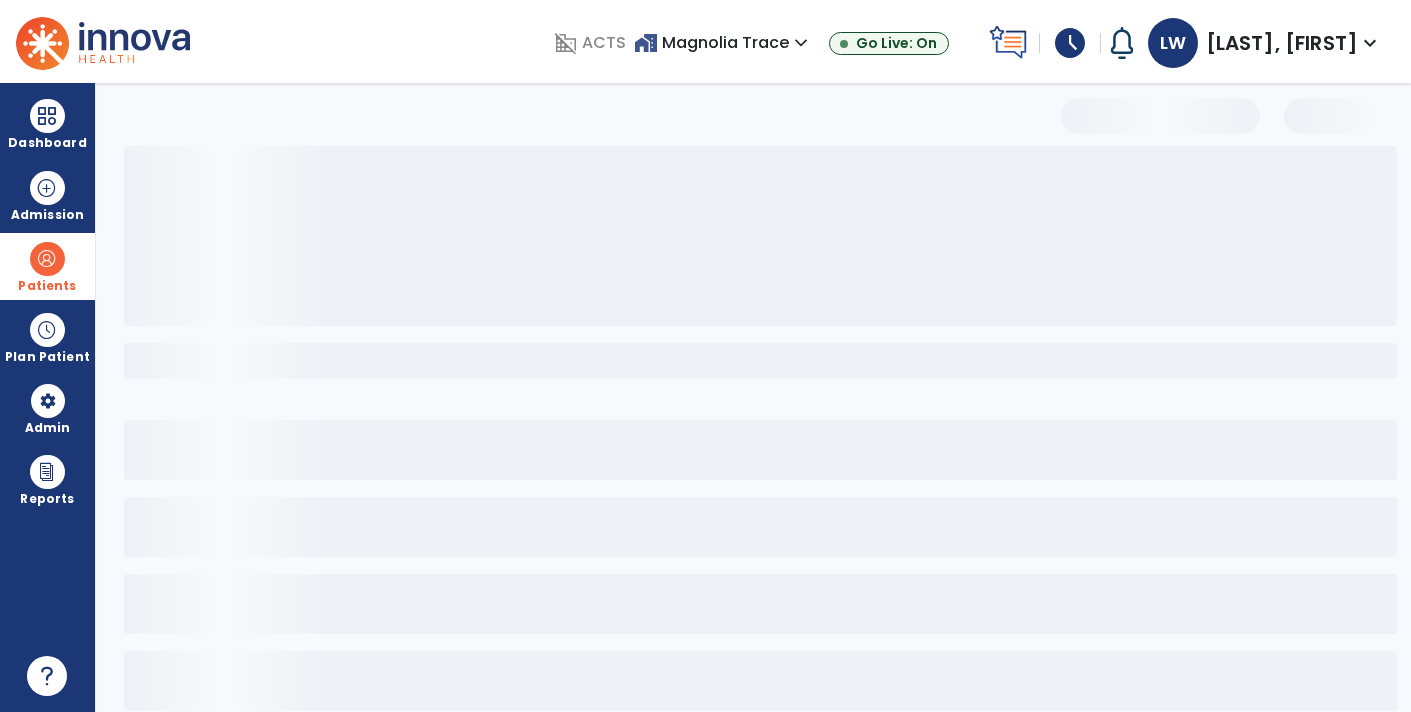 select on "***" 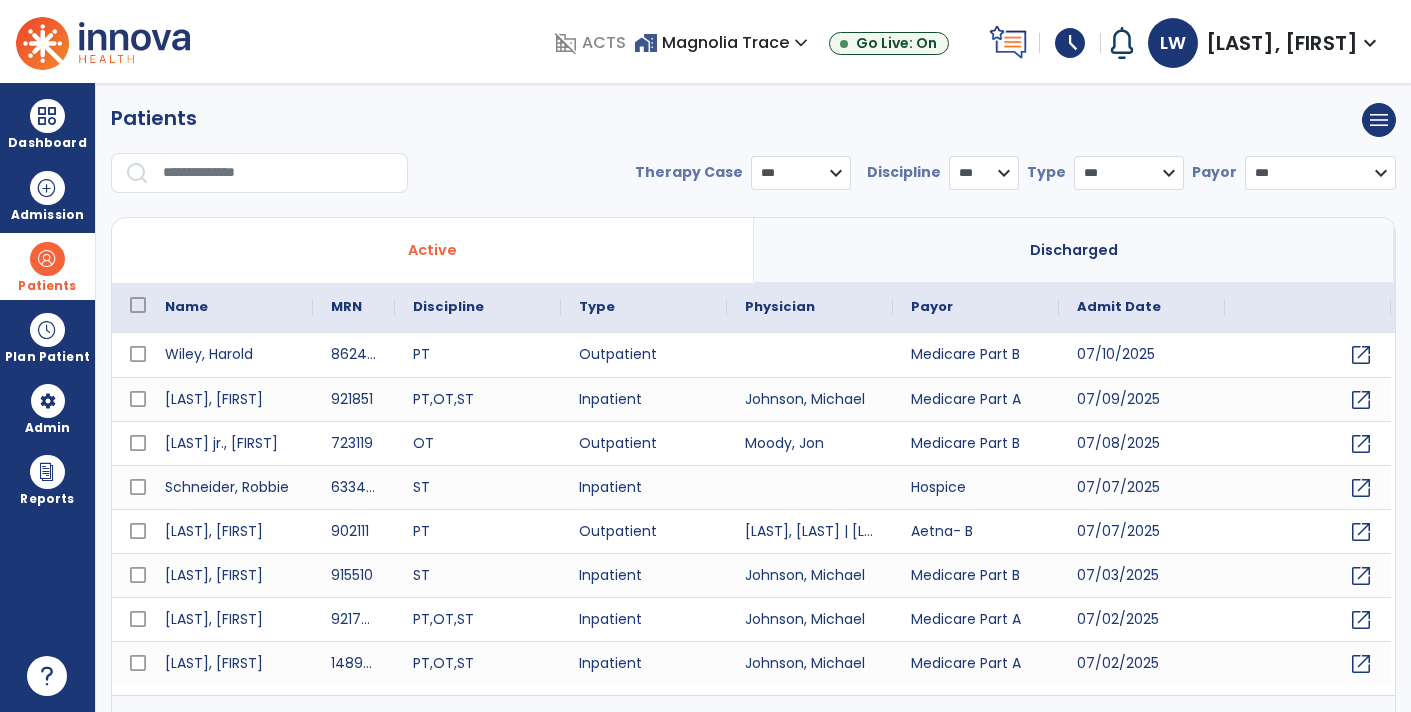 click at bounding box center [278, 173] 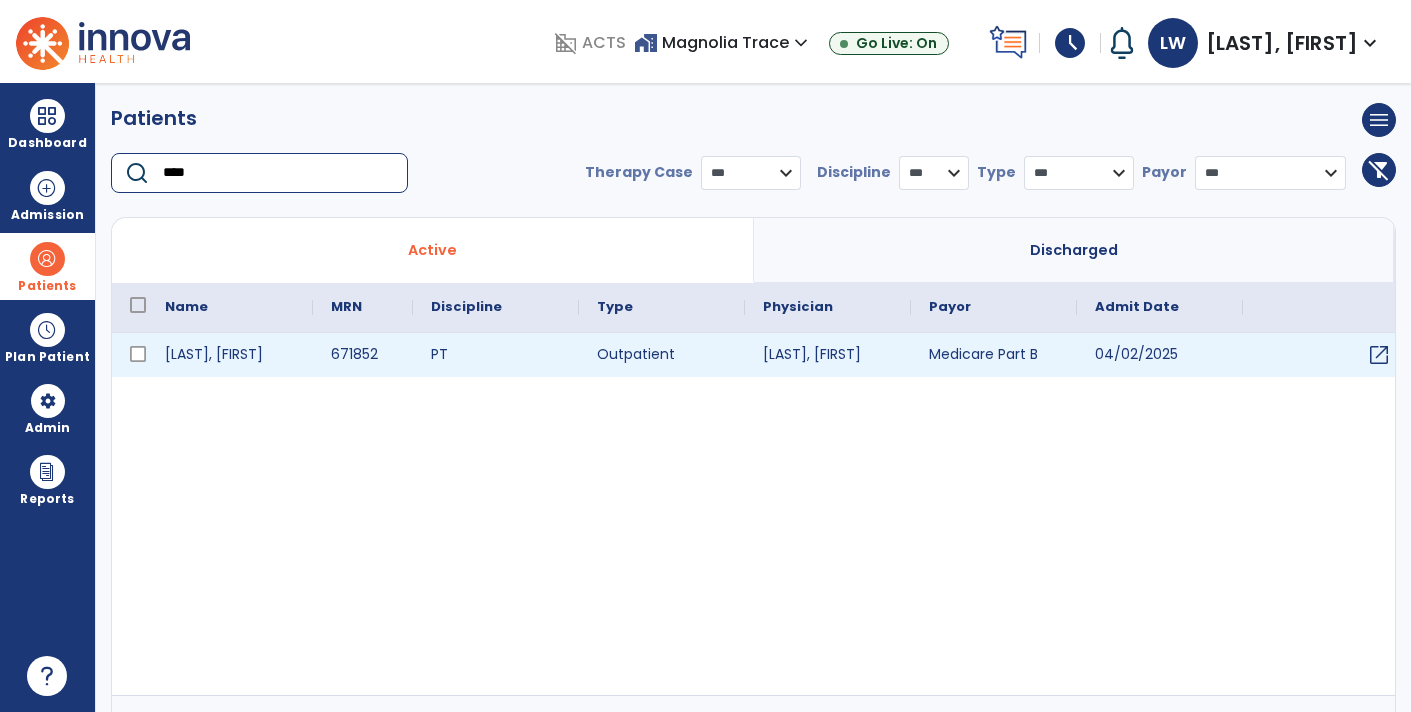 type on "****" 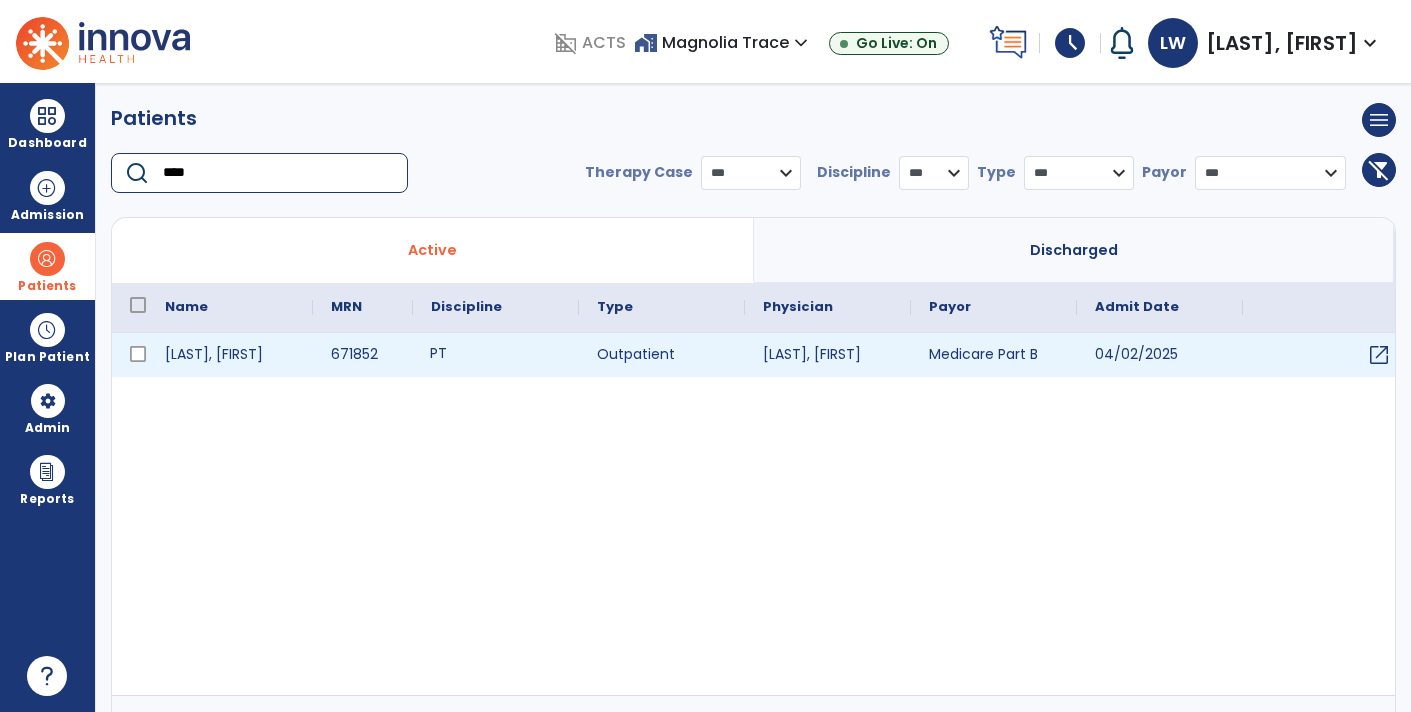 click on "PT" at bounding box center [496, 355] 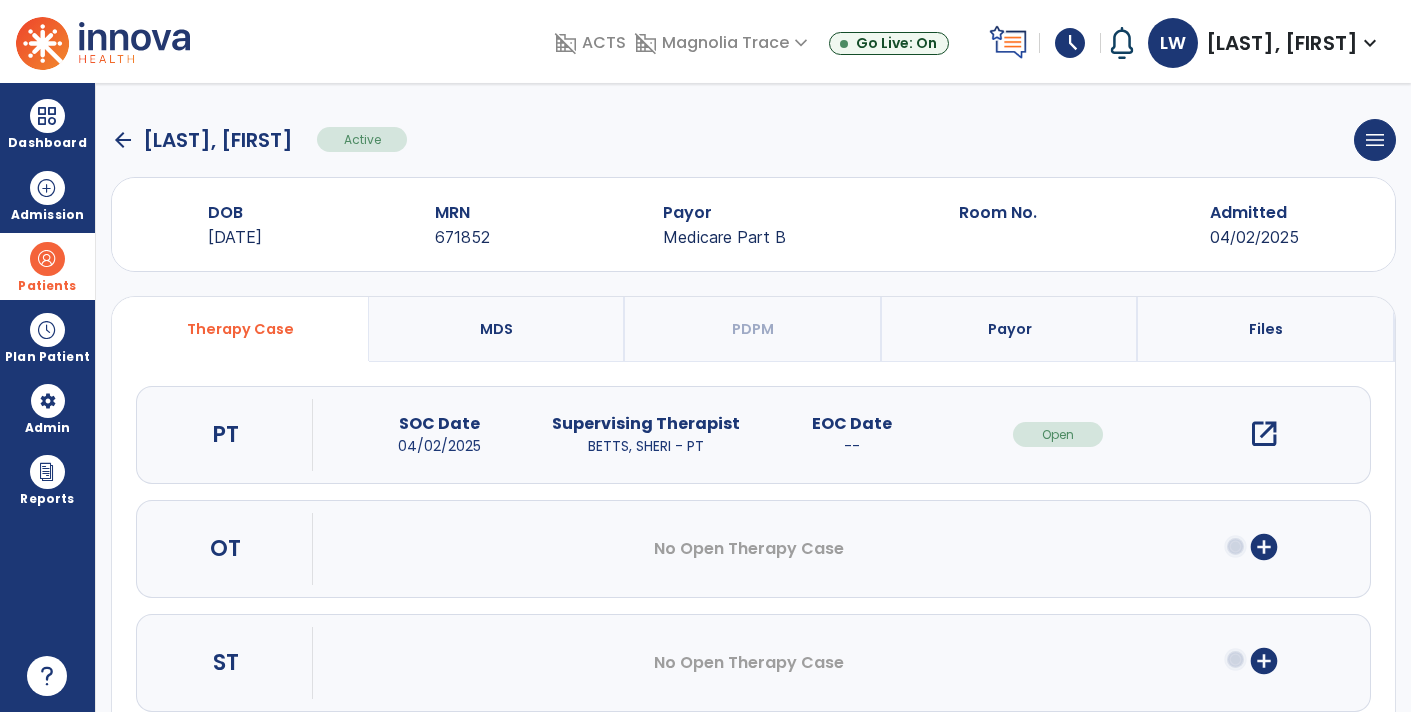 click on "open_in_new" at bounding box center (1264, 434) 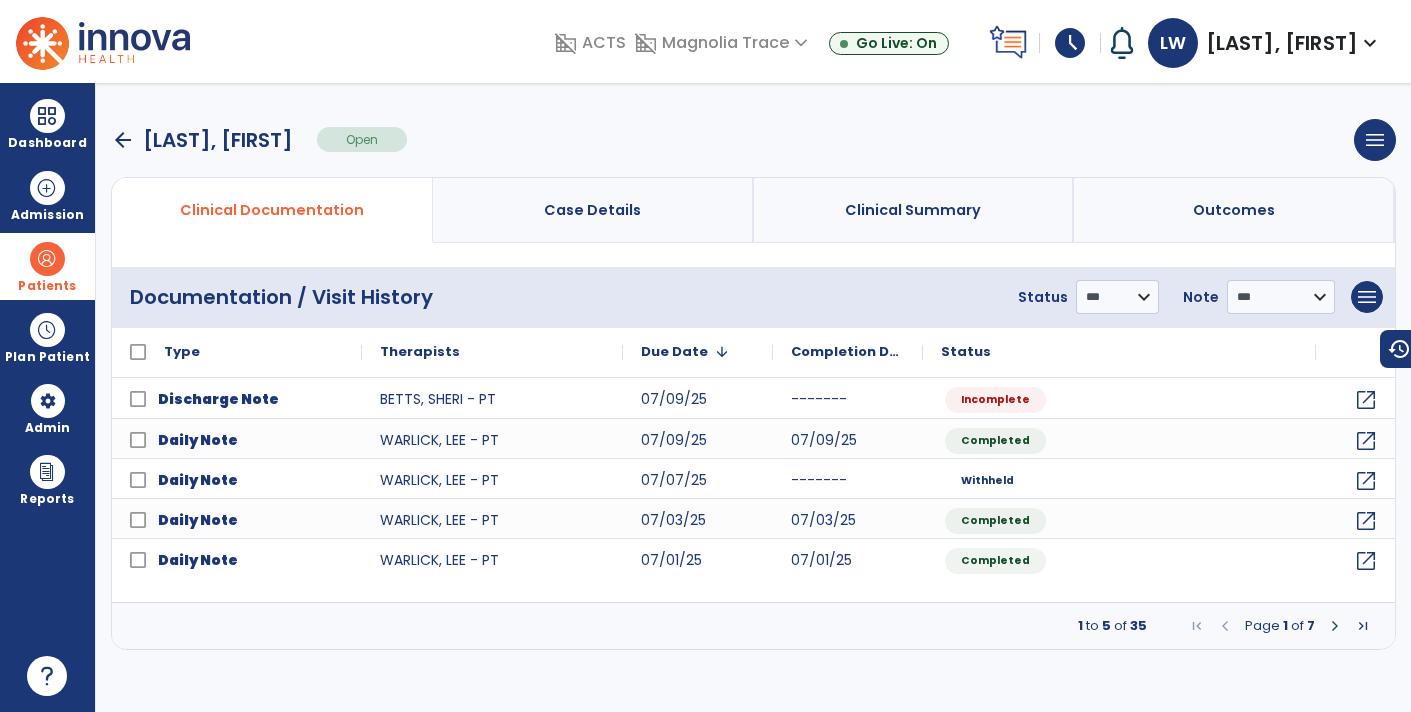 click on "1
to
5
of
35
Page
1
of
7" at bounding box center (753, 626) 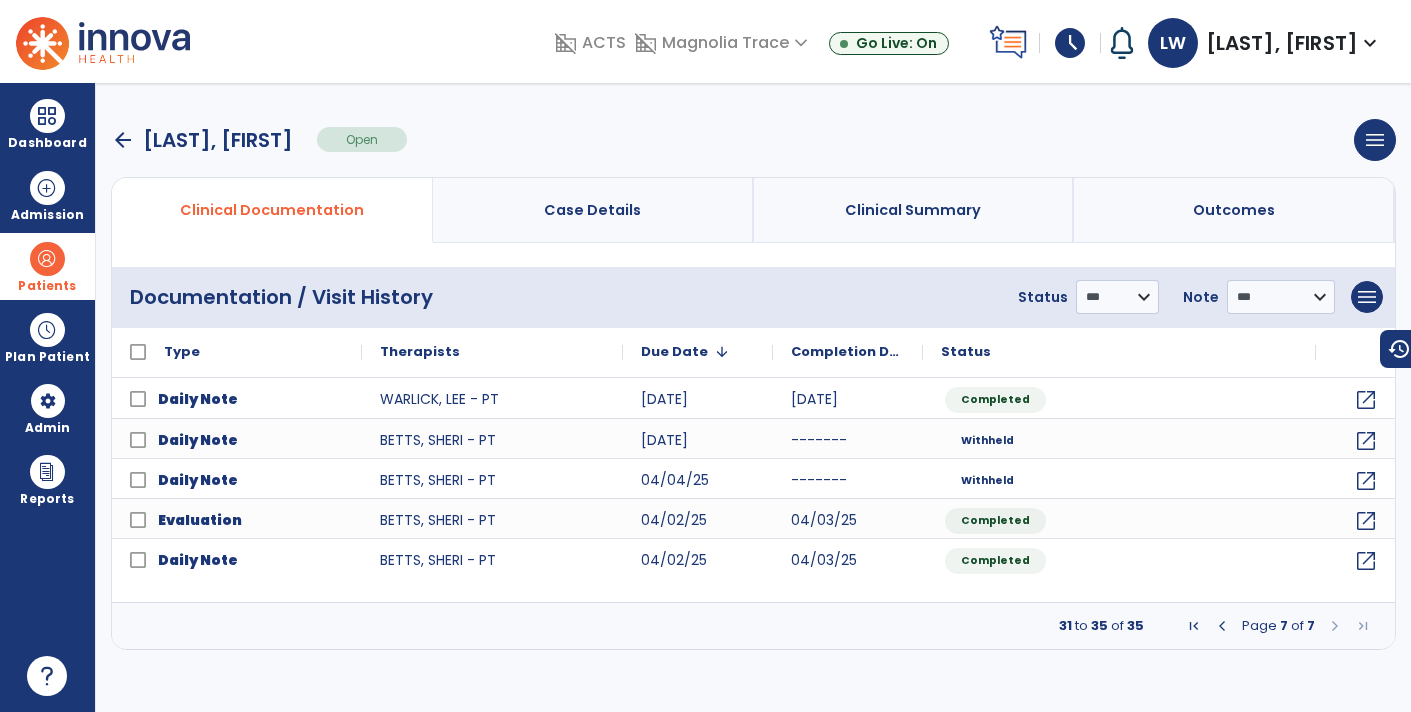 click at bounding box center (1222, 626) 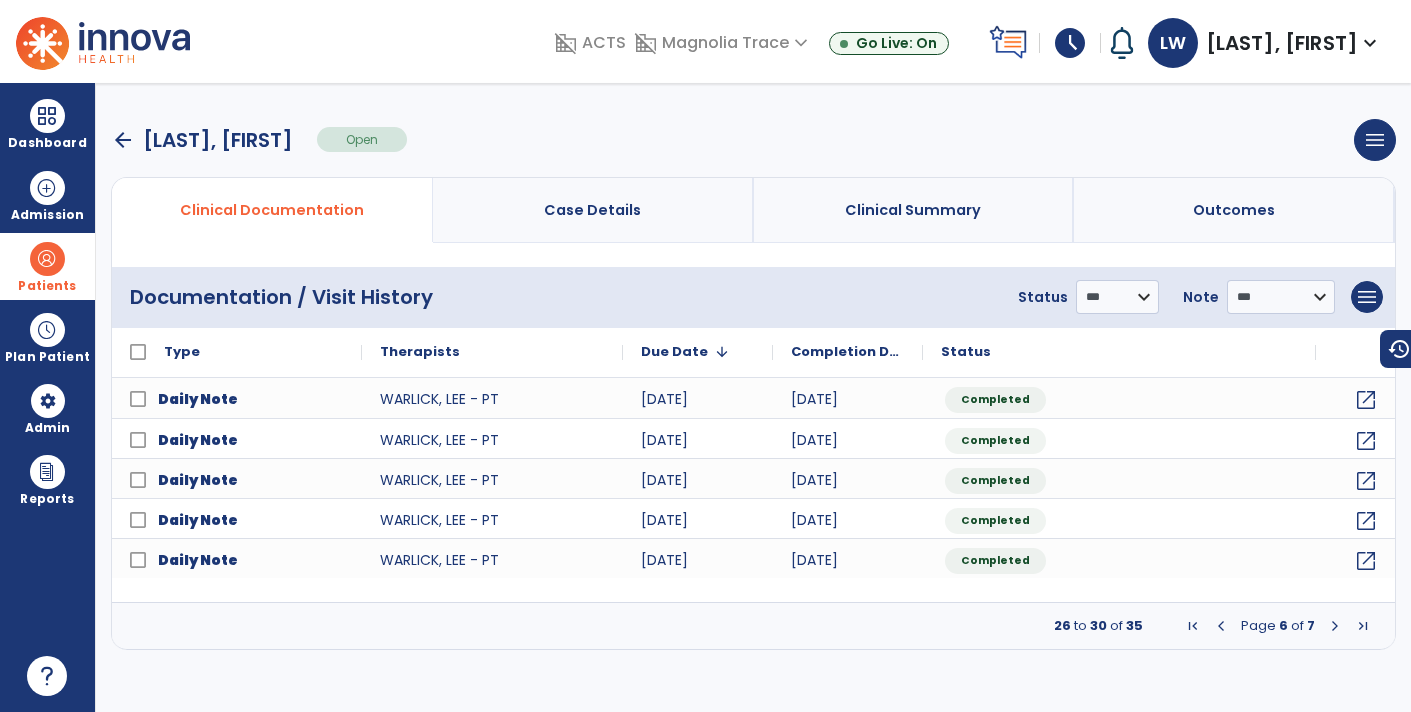 click at bounding box center [1221, 626] 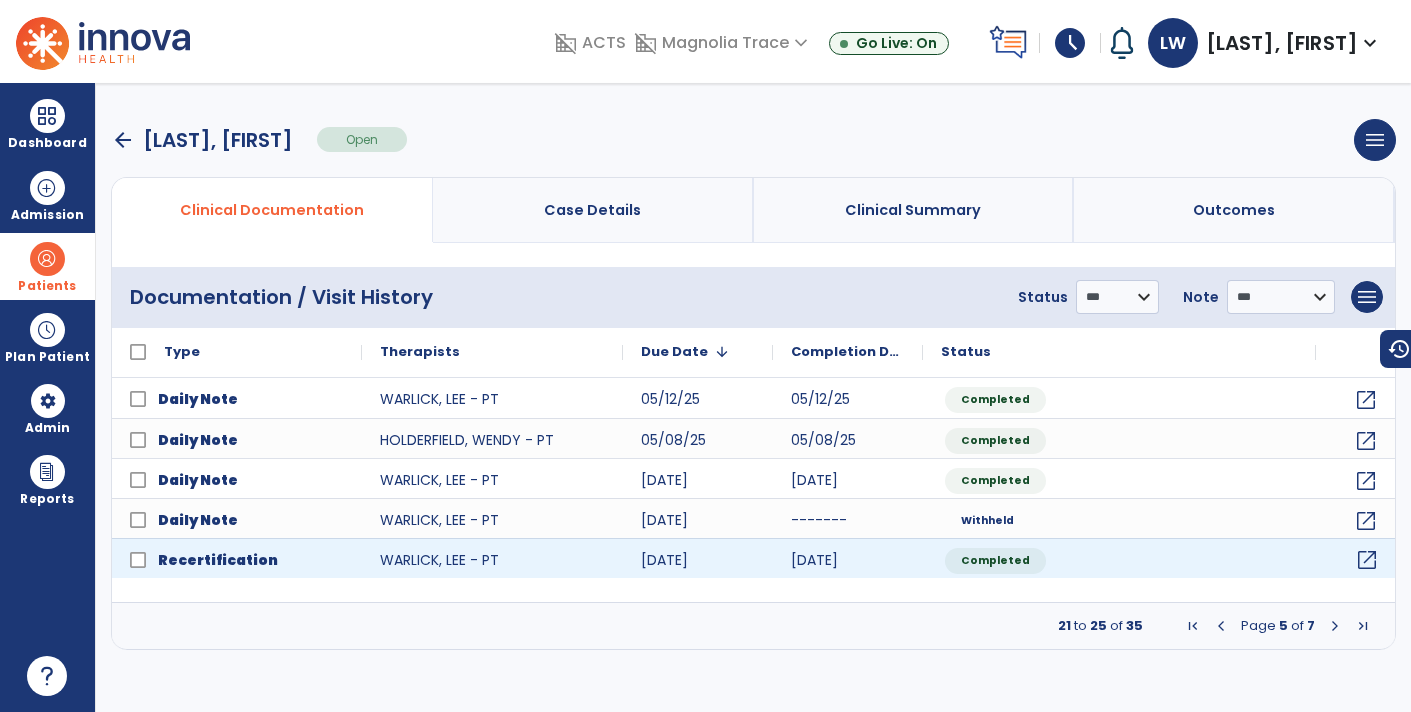 click on "open_in_new" 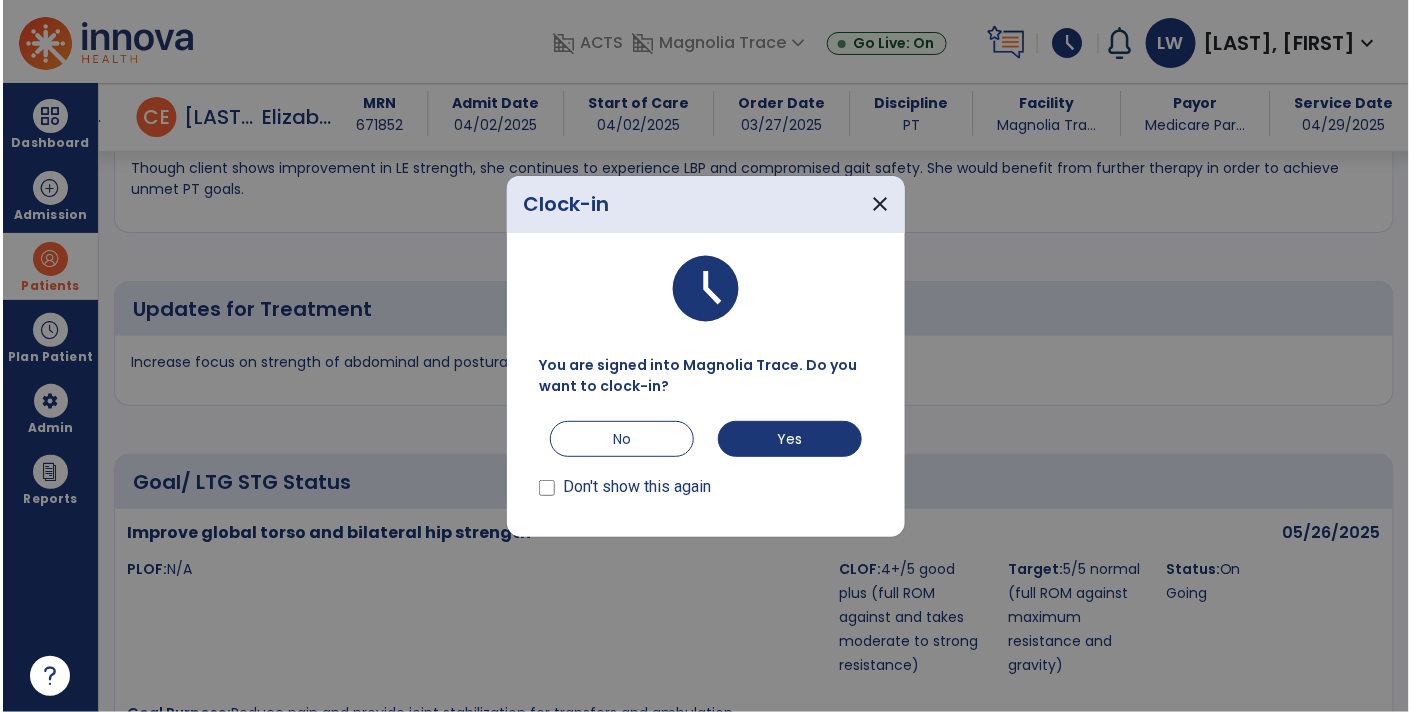 scroll, scrollTop: 3029, scrollLeft: 0, axis: vertical 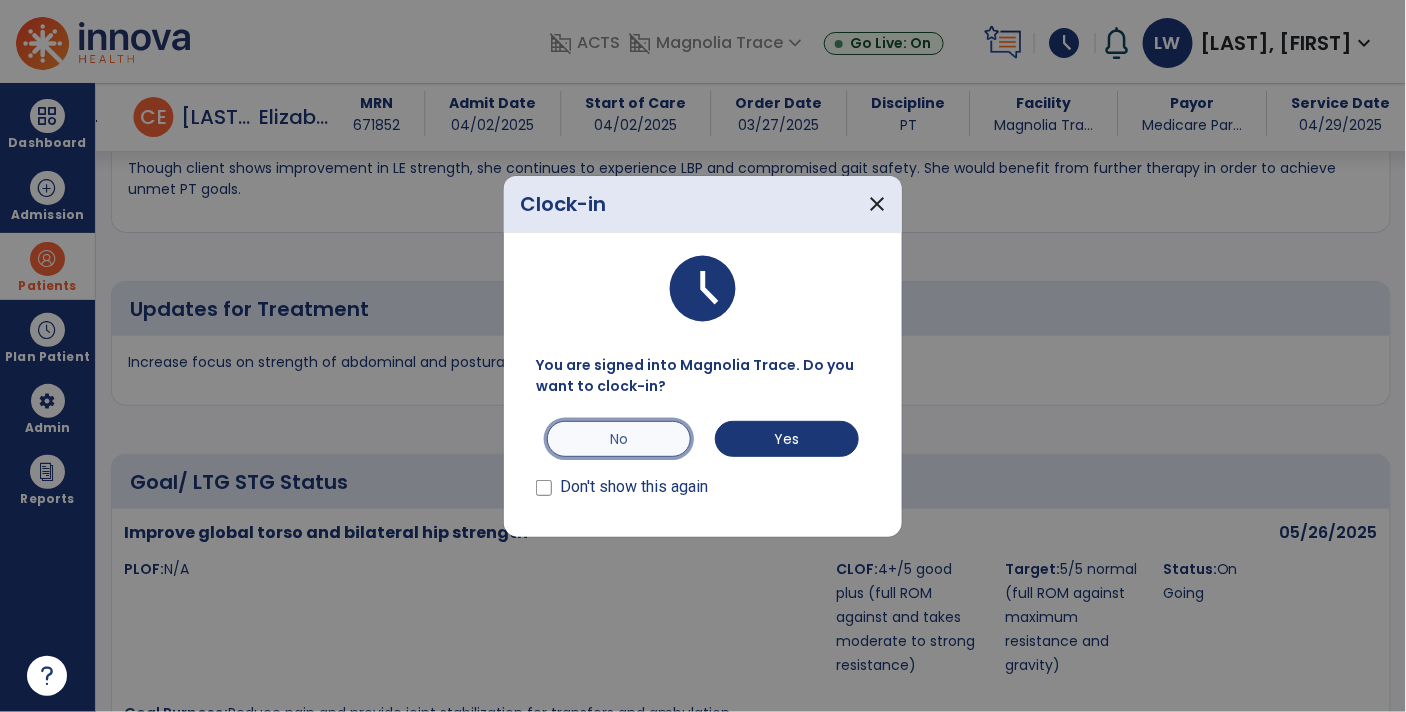 click on "No" at bounding box center (619, 439) 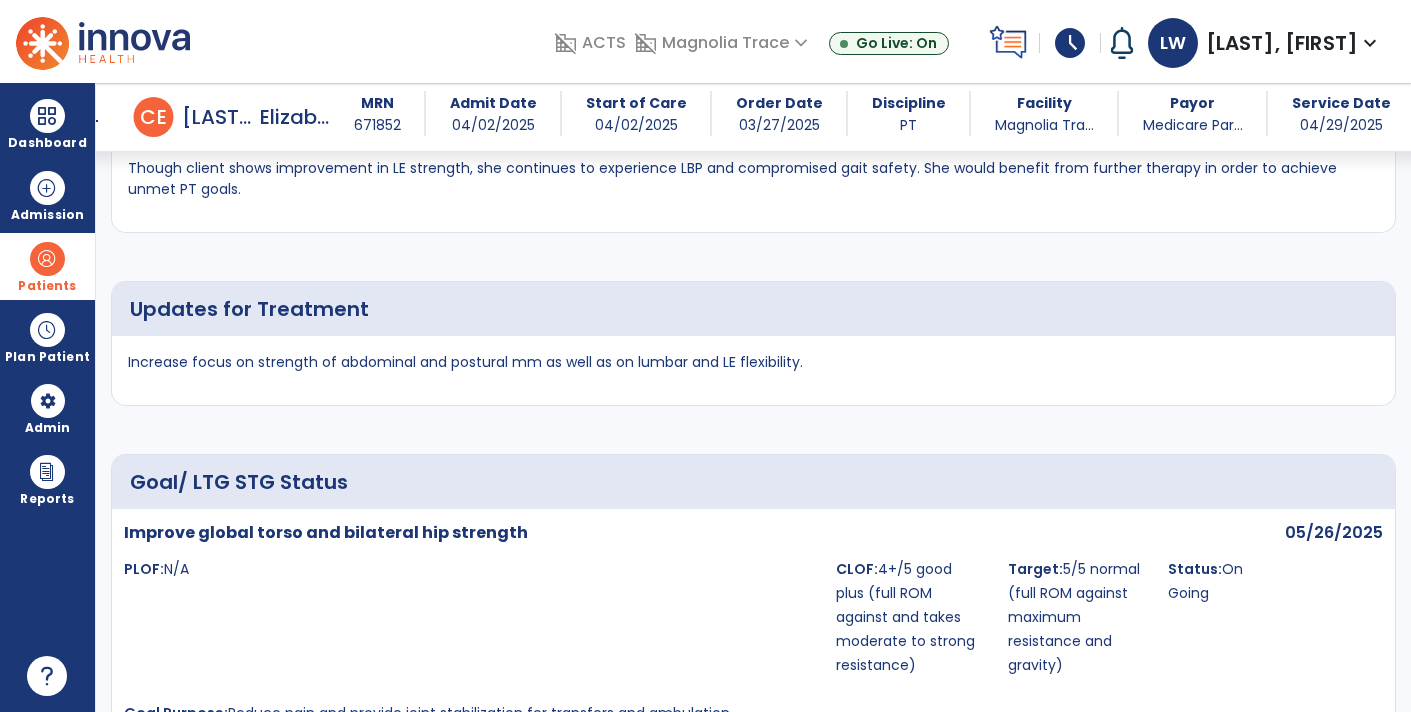 click on "arrow_back" at bounding box center [90, 121] 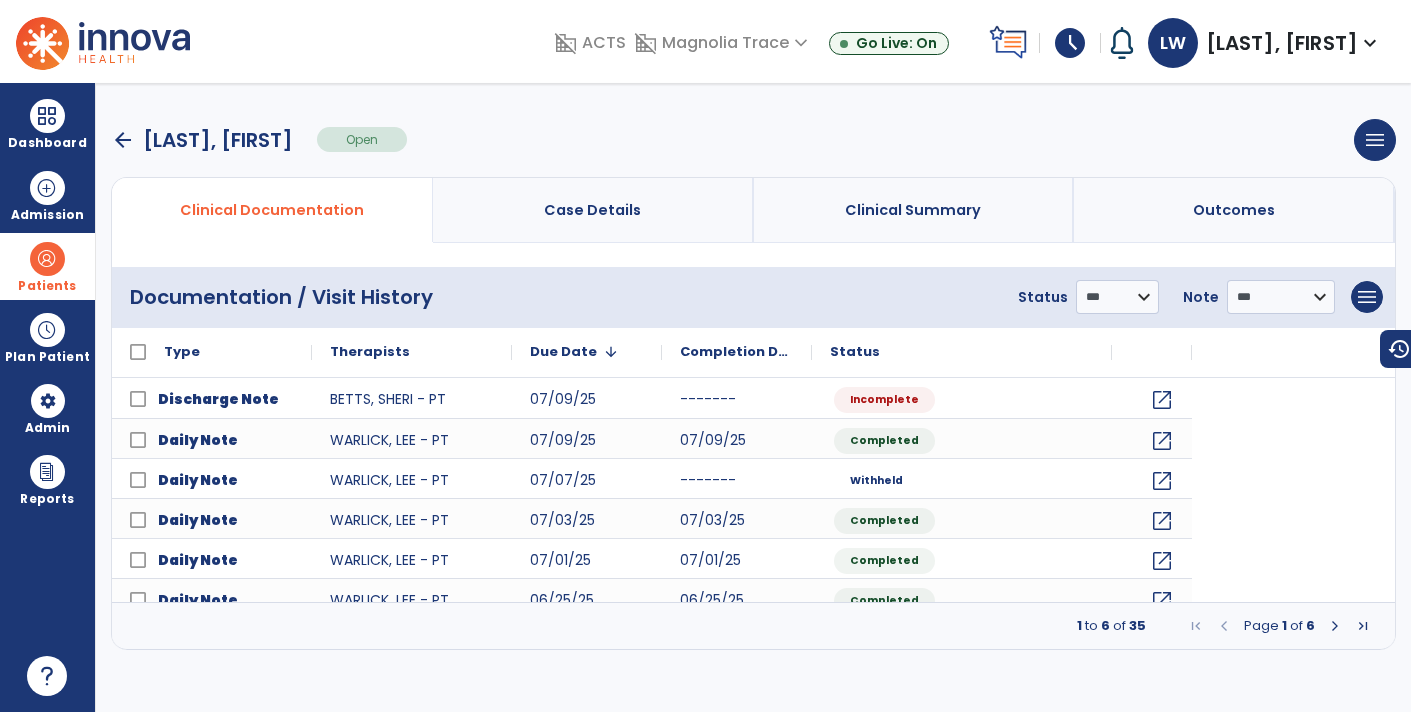 scroll, scrollTop: 0, scrollLeft: 0, axis: both 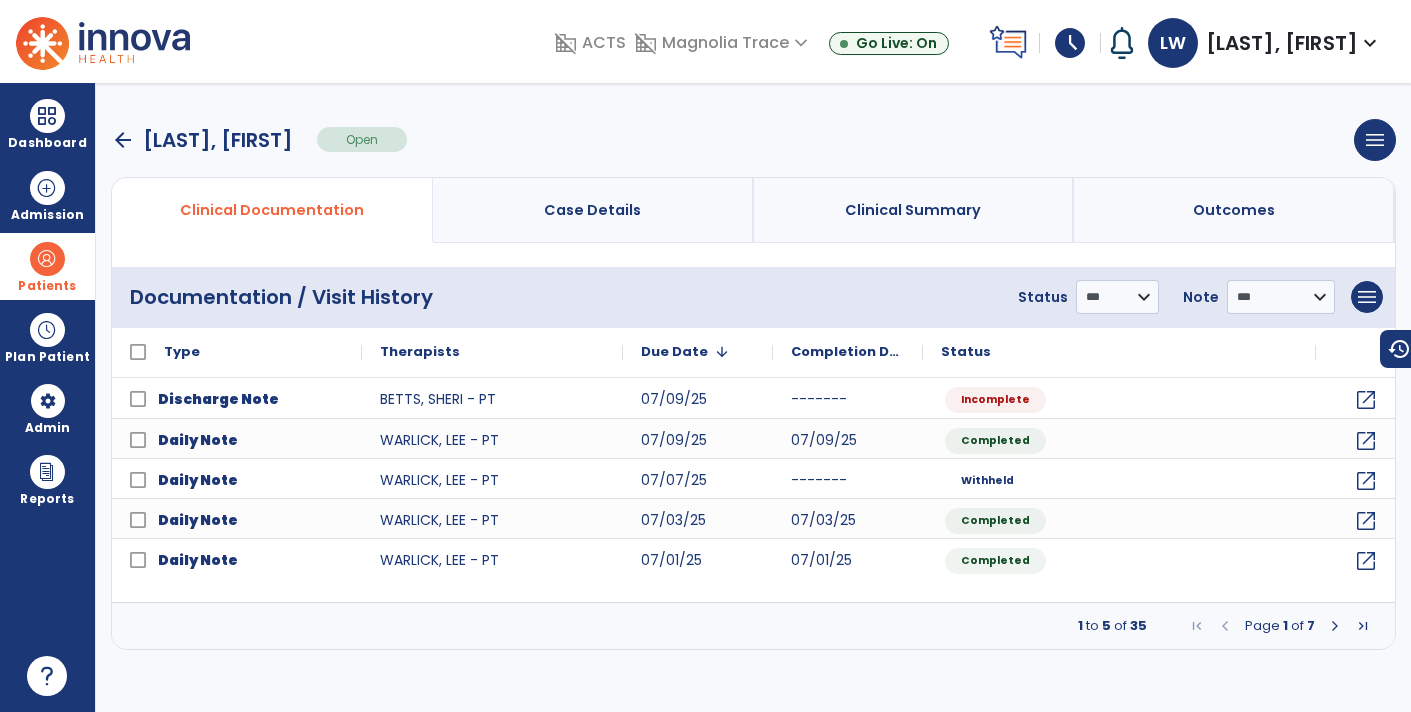 click at bounding box center [1363, 626] 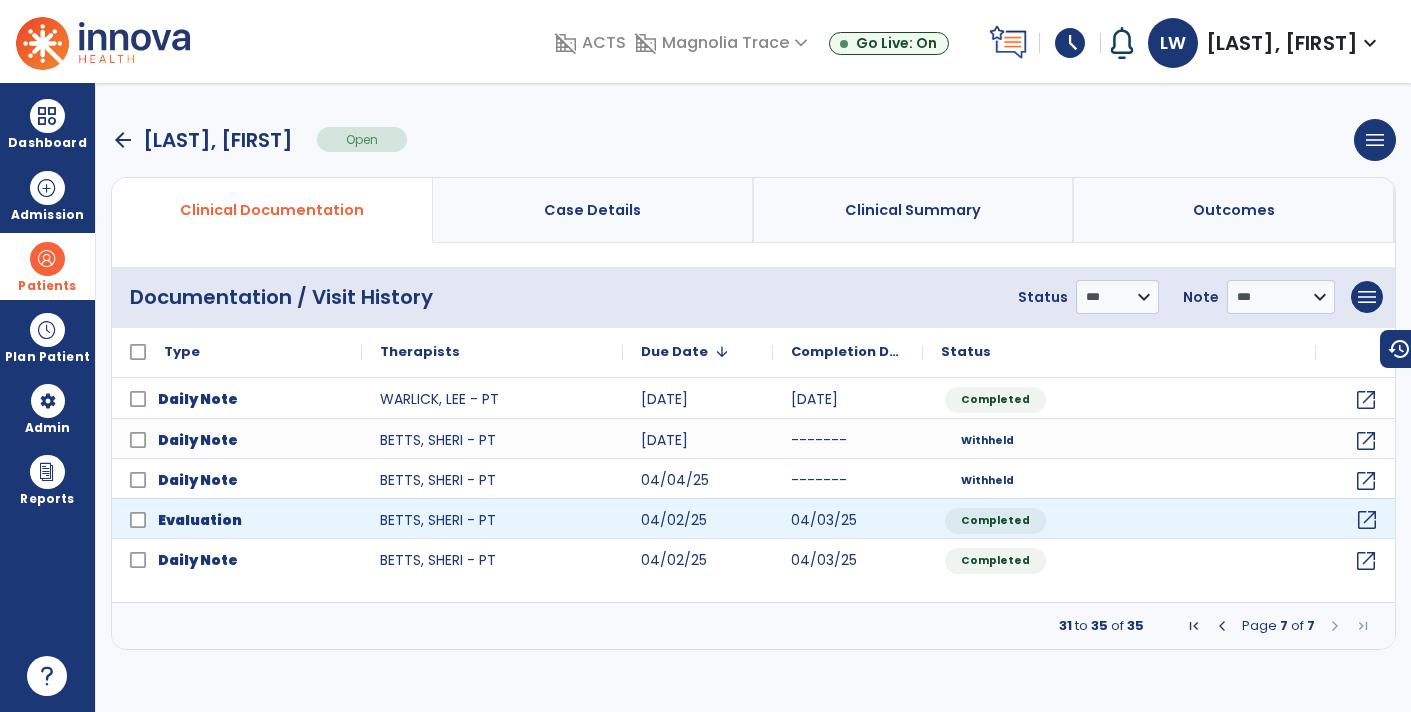 click on "open_in_new" 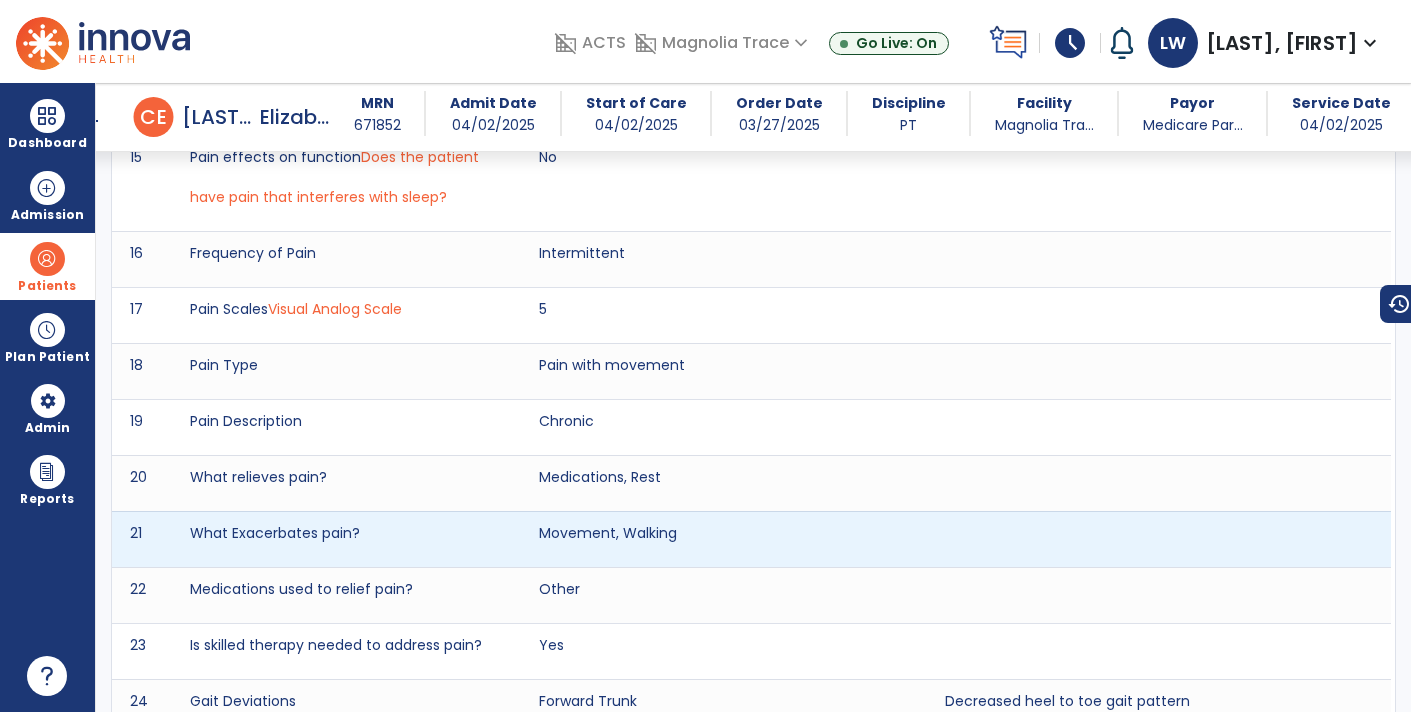 scroll, scrollTop: 3351, scrollLeft: 0, axis: vertical 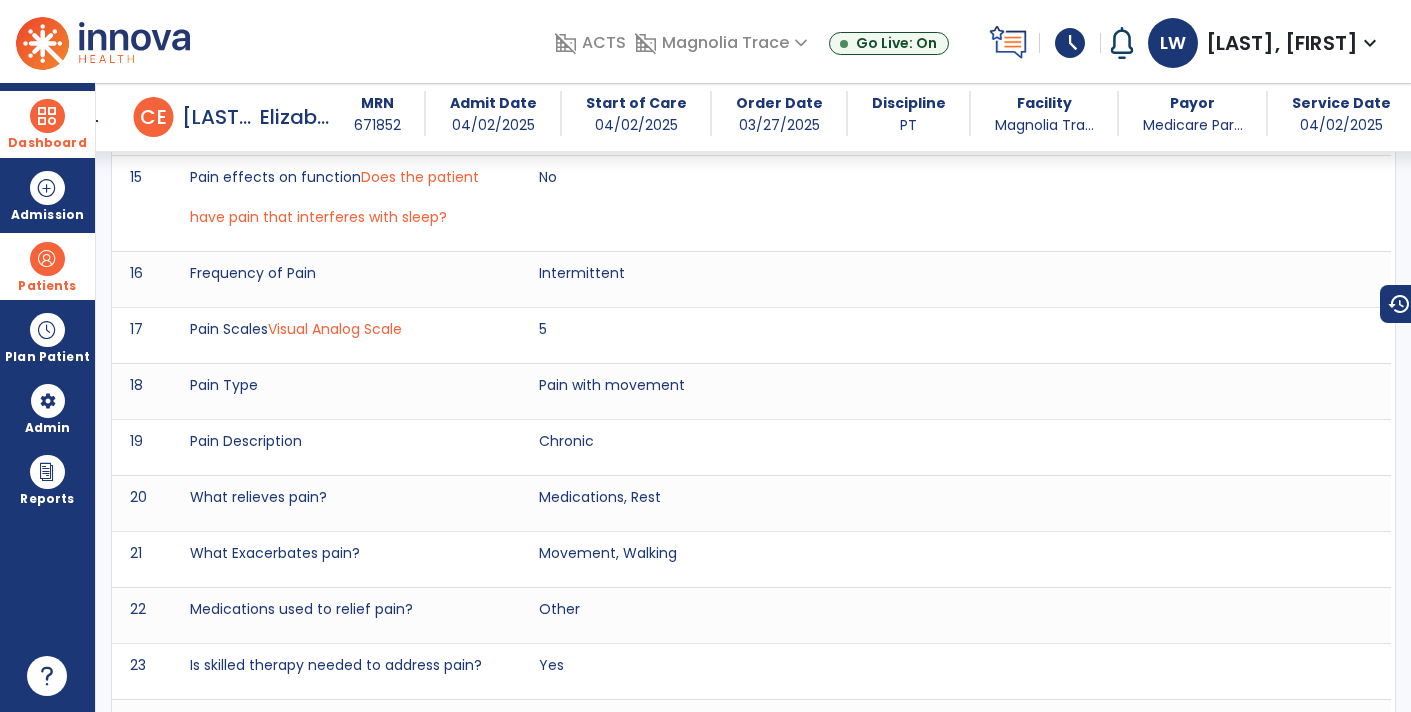 click on "Dashboard" at bounding box center [47, 143] 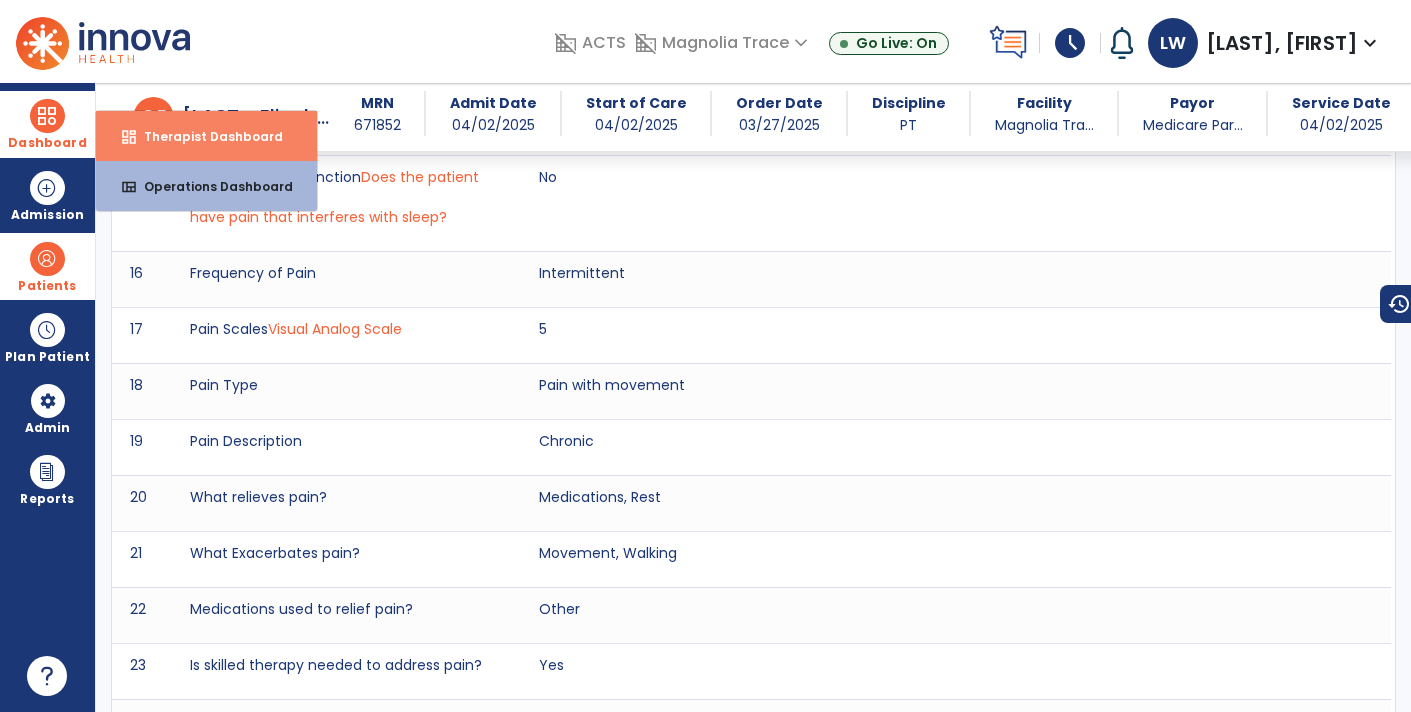click on "Therapist Dashboard" at bounding box center (205, 136) 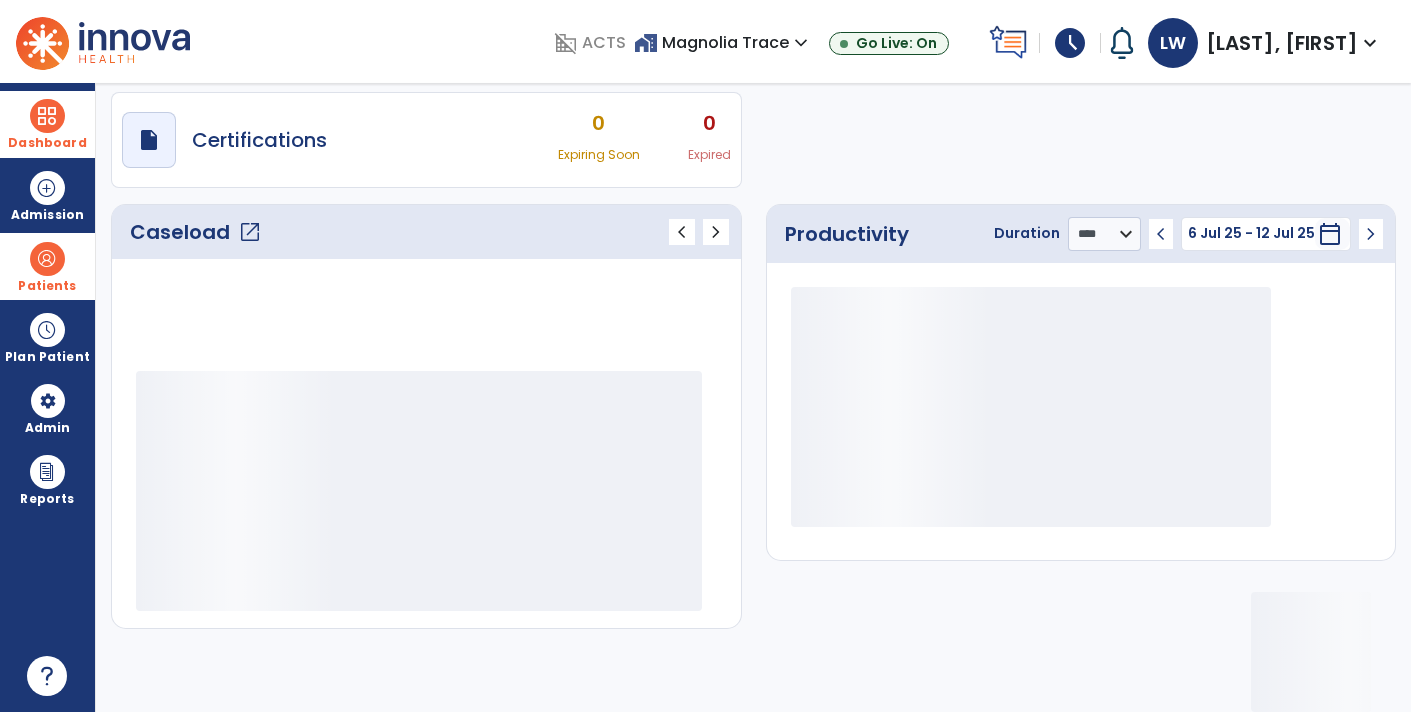 scroll, scrollTop: 162, scrollLeft: 0, axis: vertical 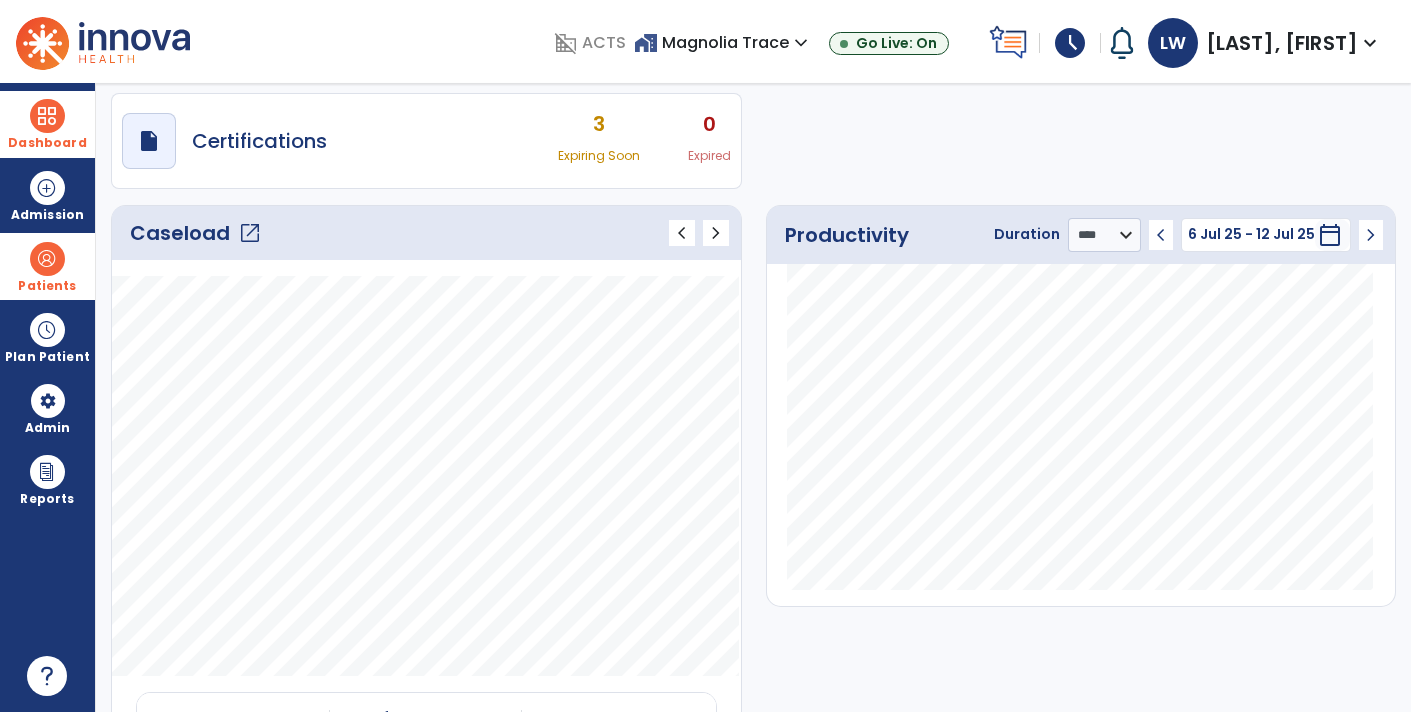 click on "chevron_left" 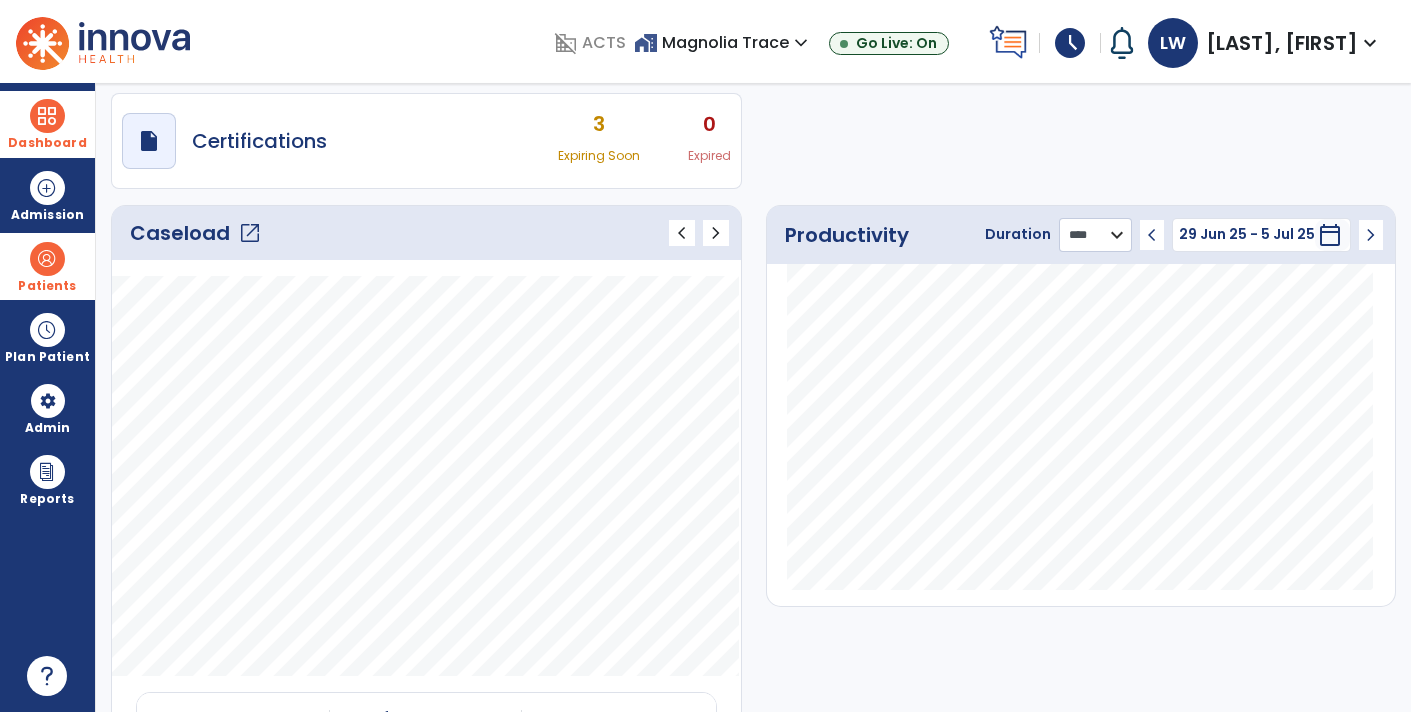 click on "******** **** ***" 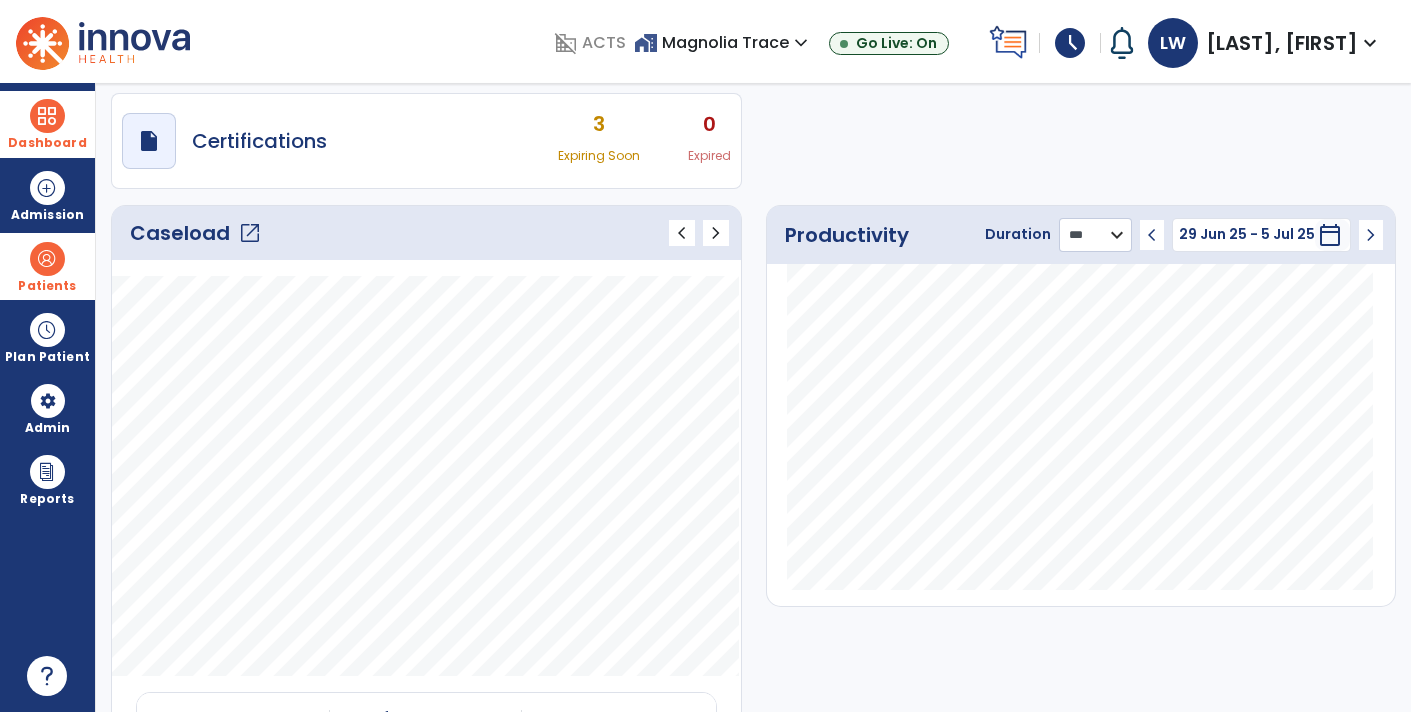 click on "******** **** ***" 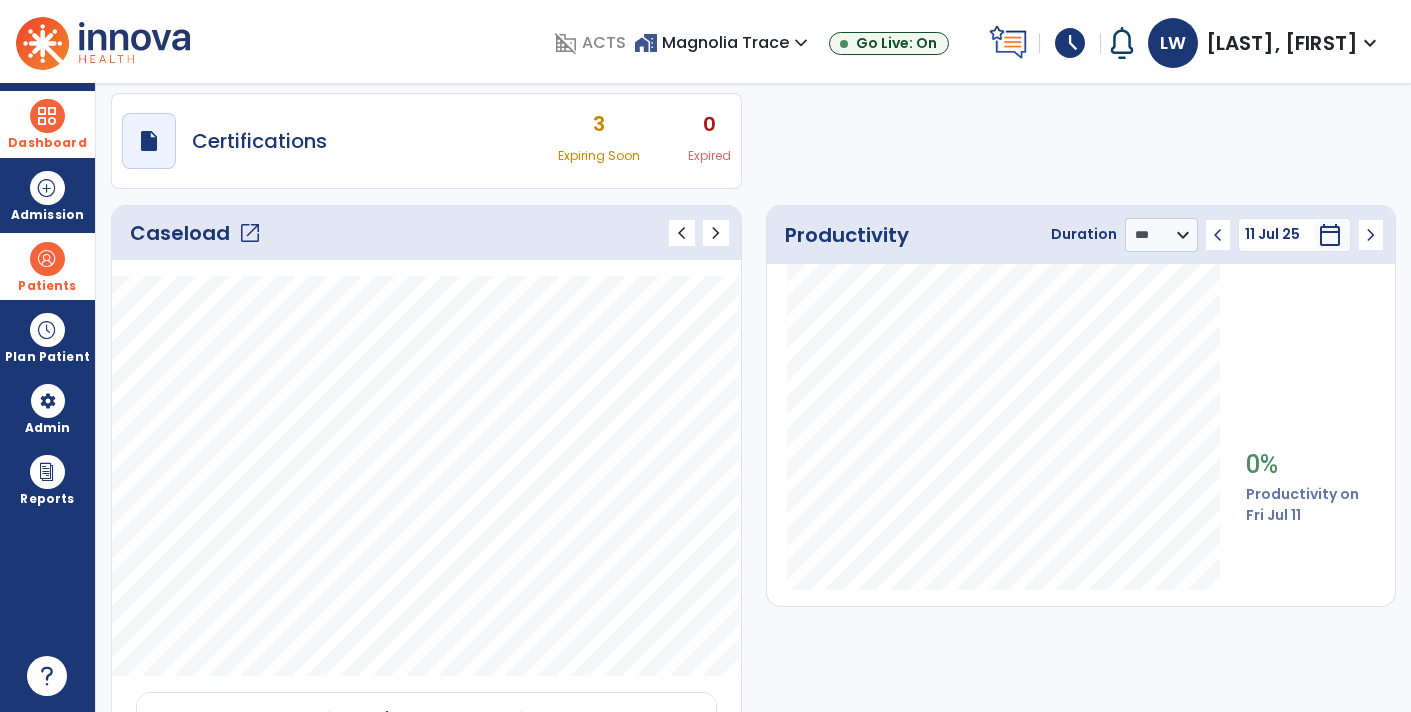 click on "chevron_left" 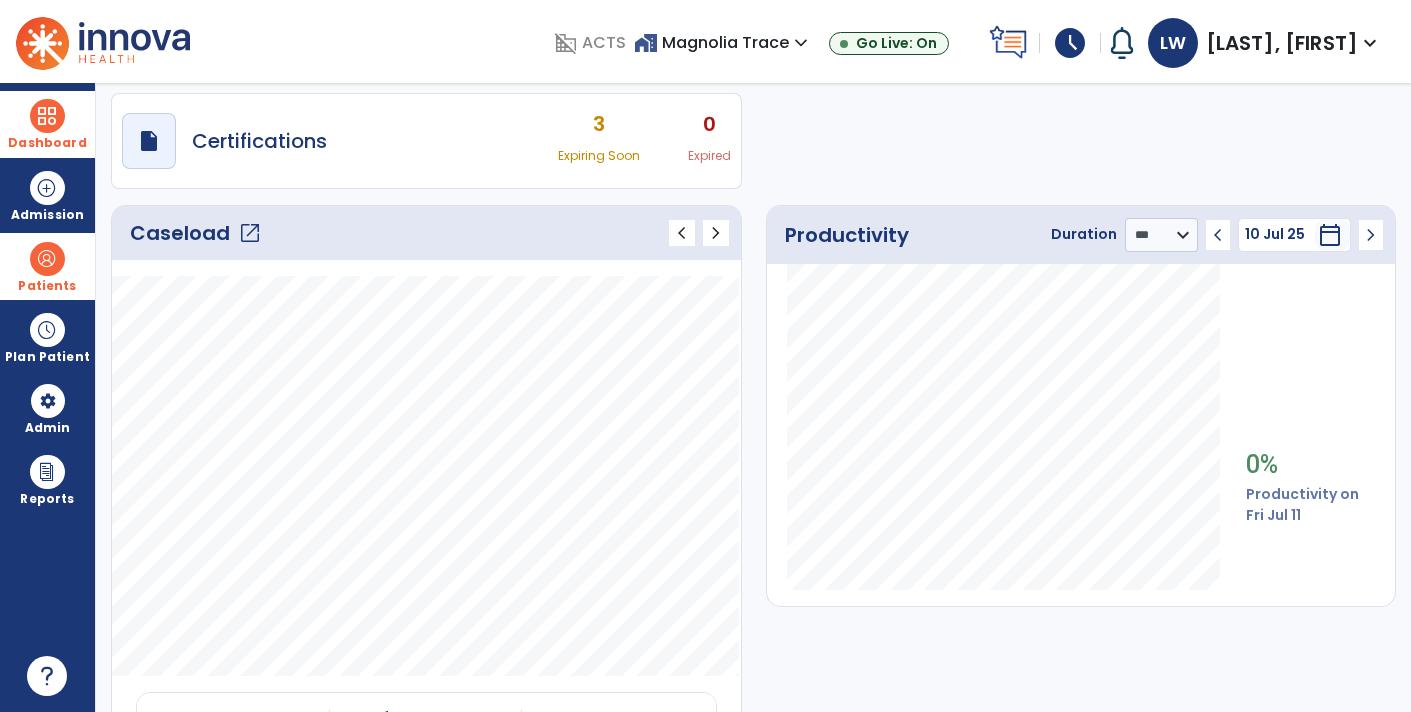 click on "chevron_left" 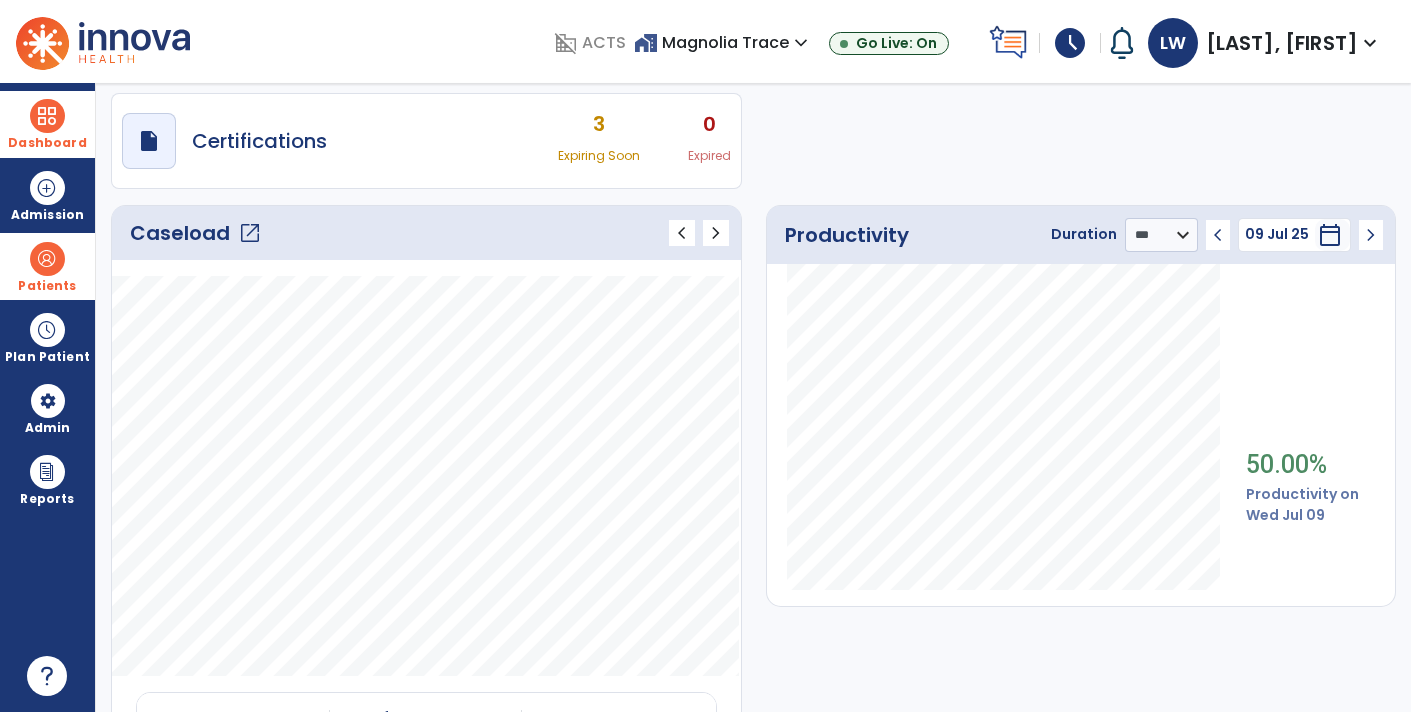 click on "chevron_left" 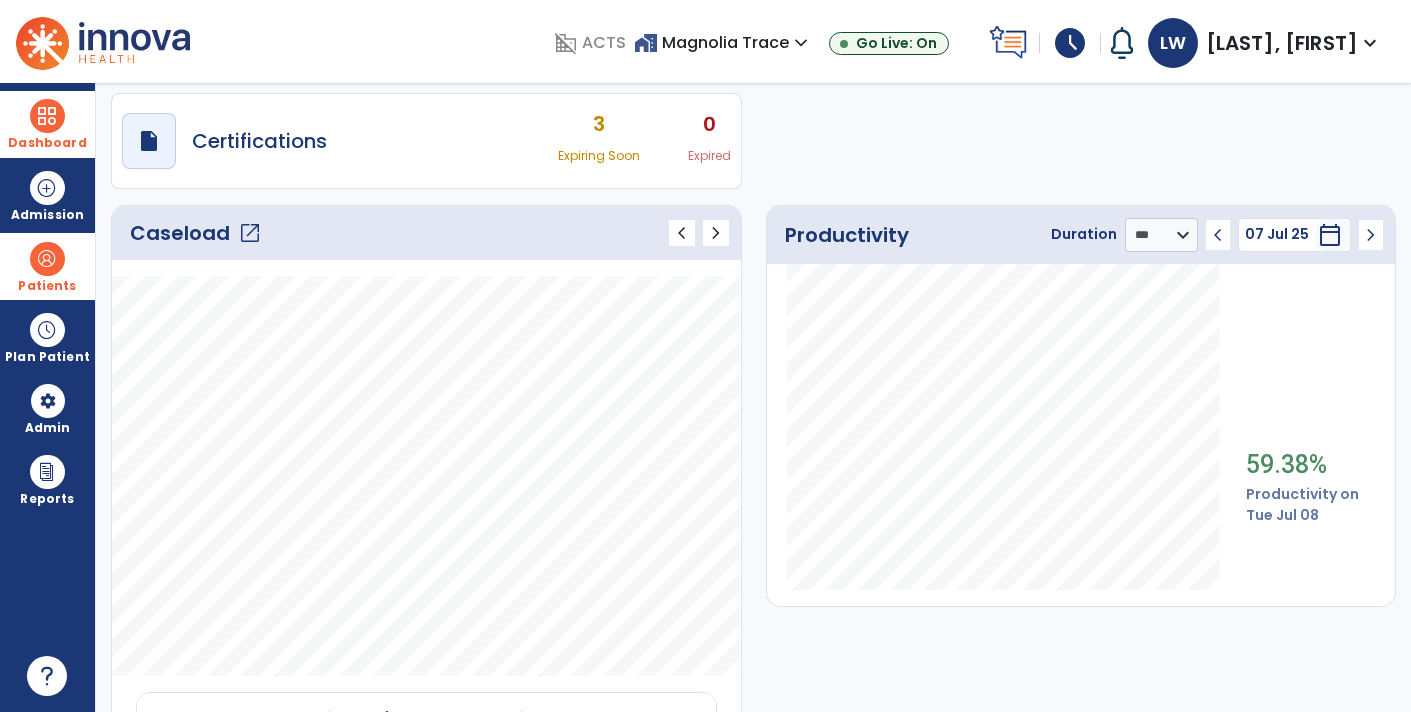 click on "chevron_left" 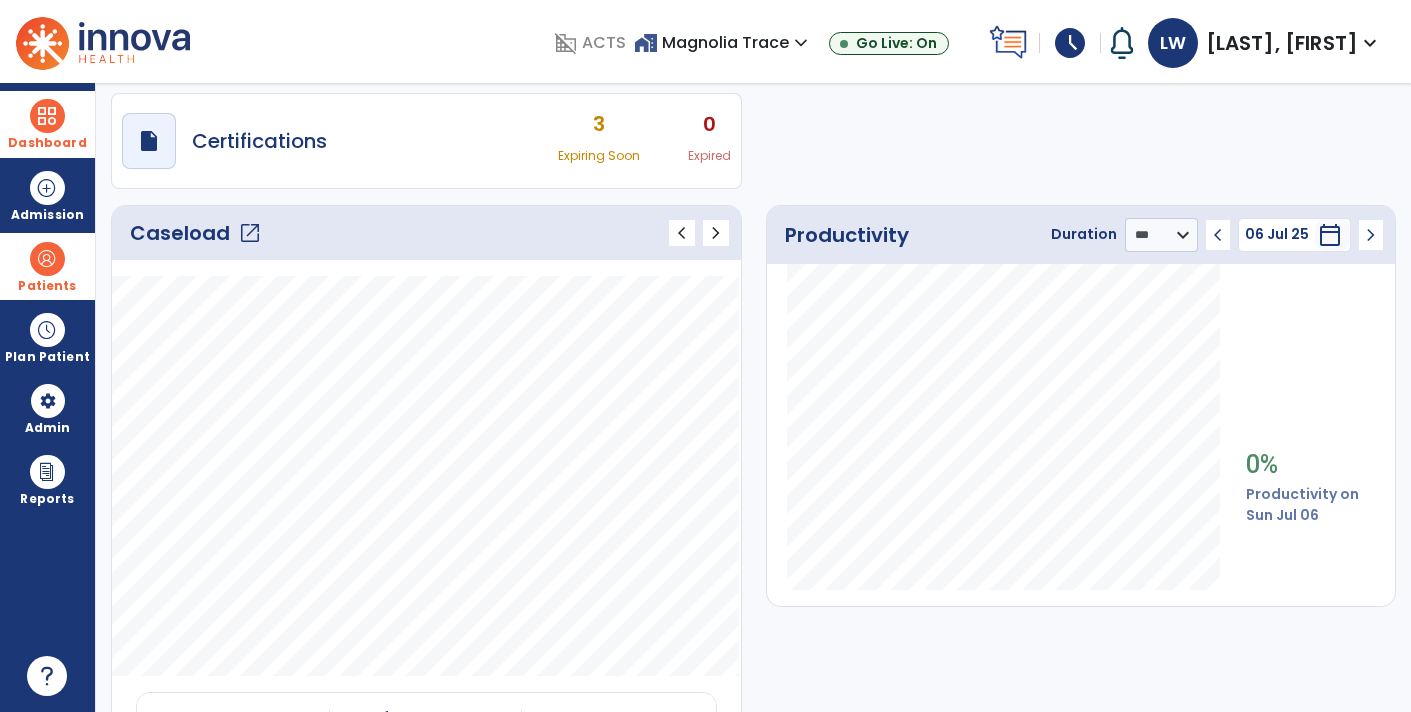 click on "chevron_left" 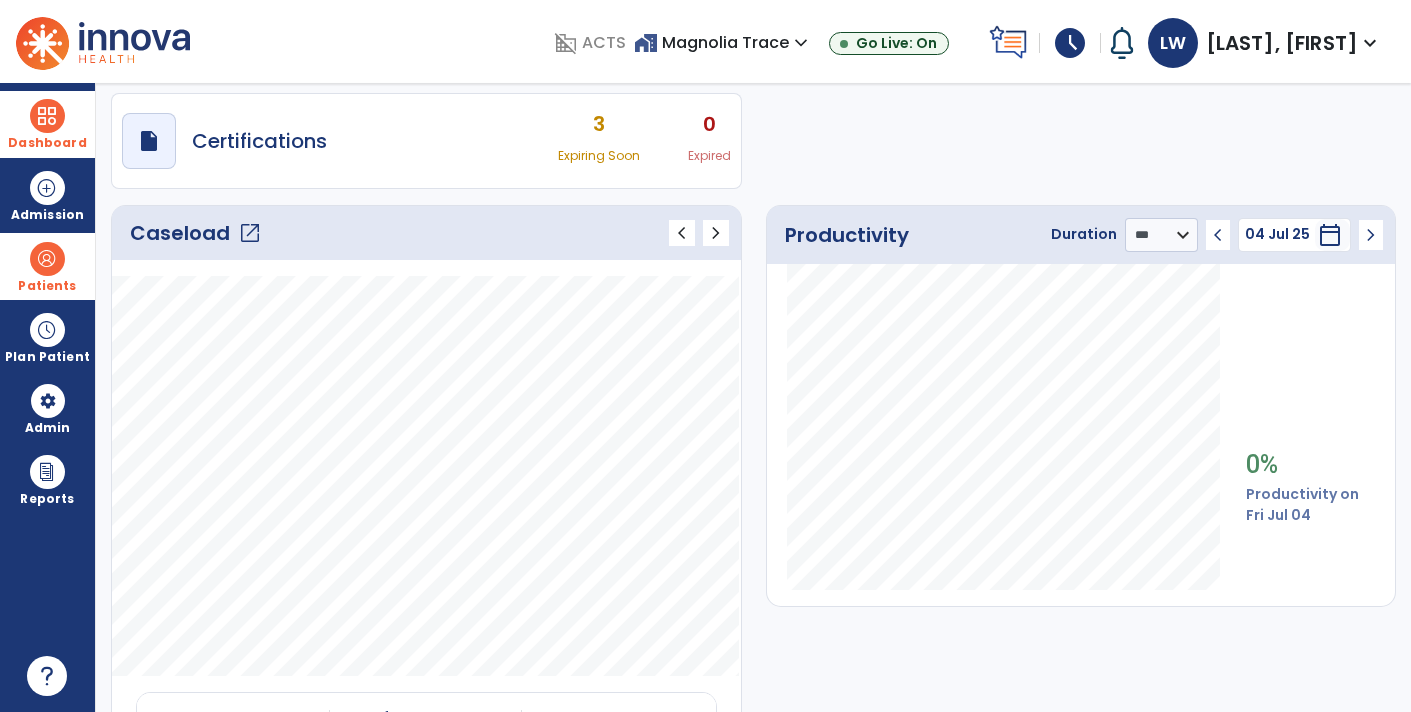 click on "chevron_left" 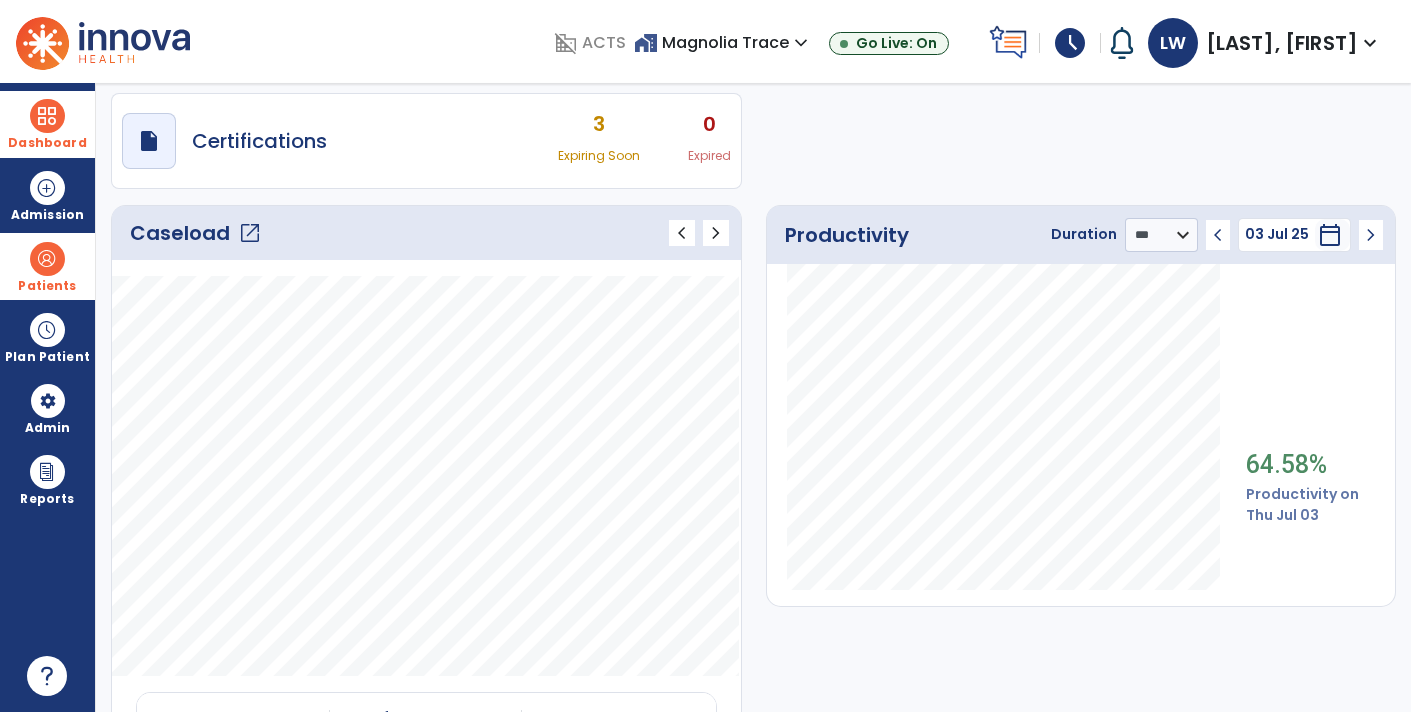 click on "chevron_left" 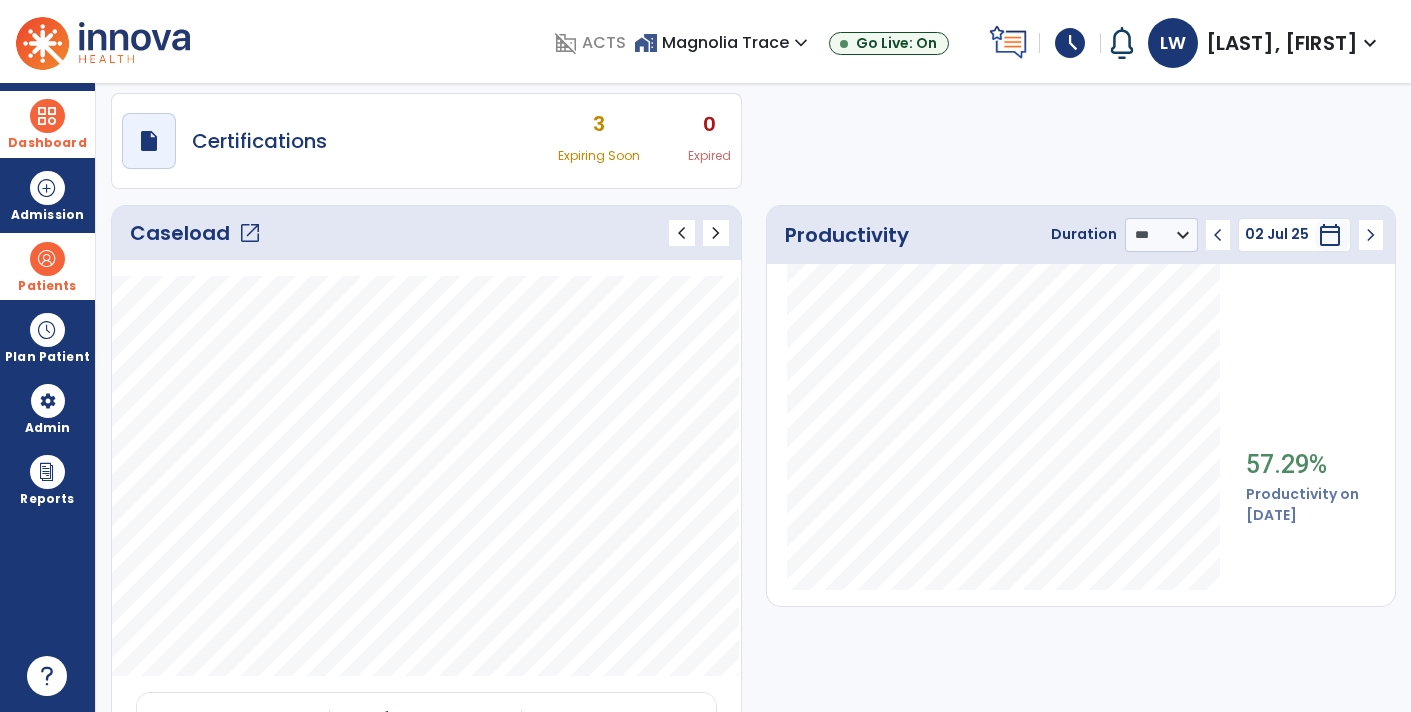 click on "chevron_left" 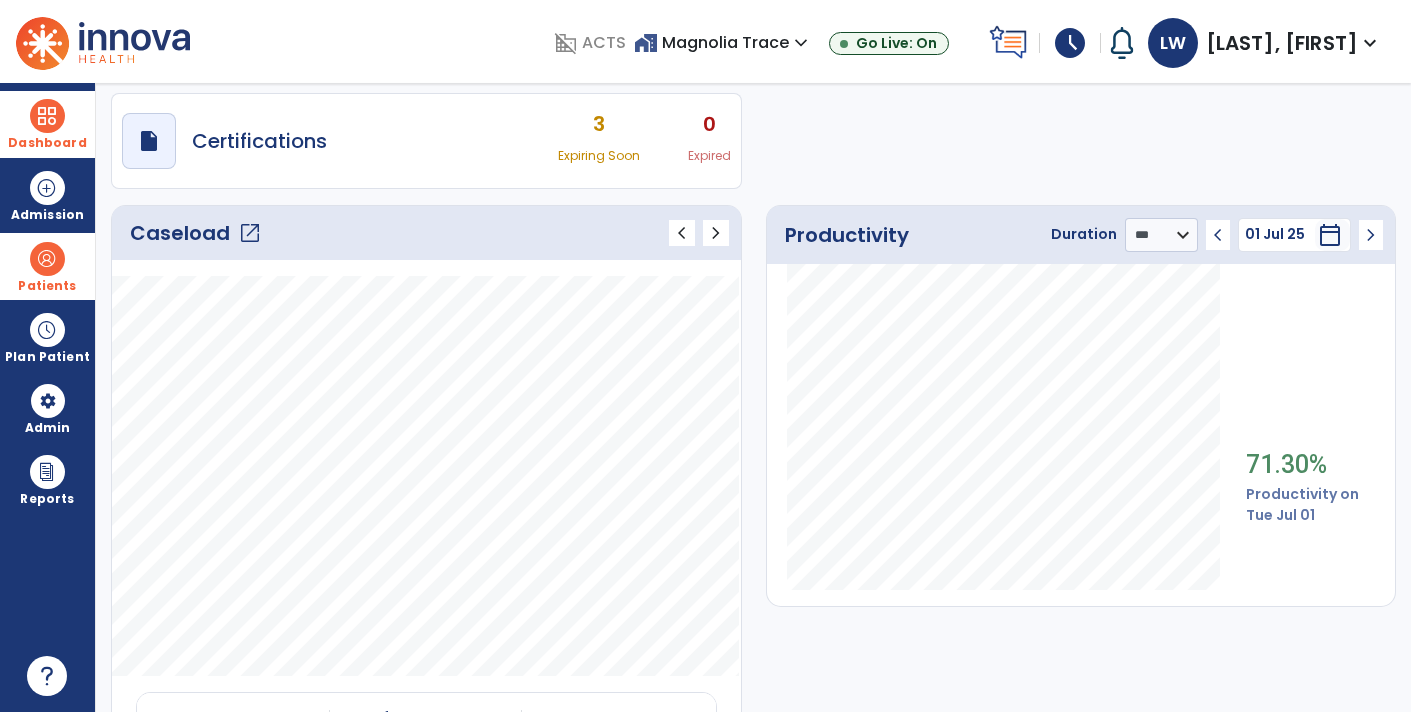 click on "chevron_left" 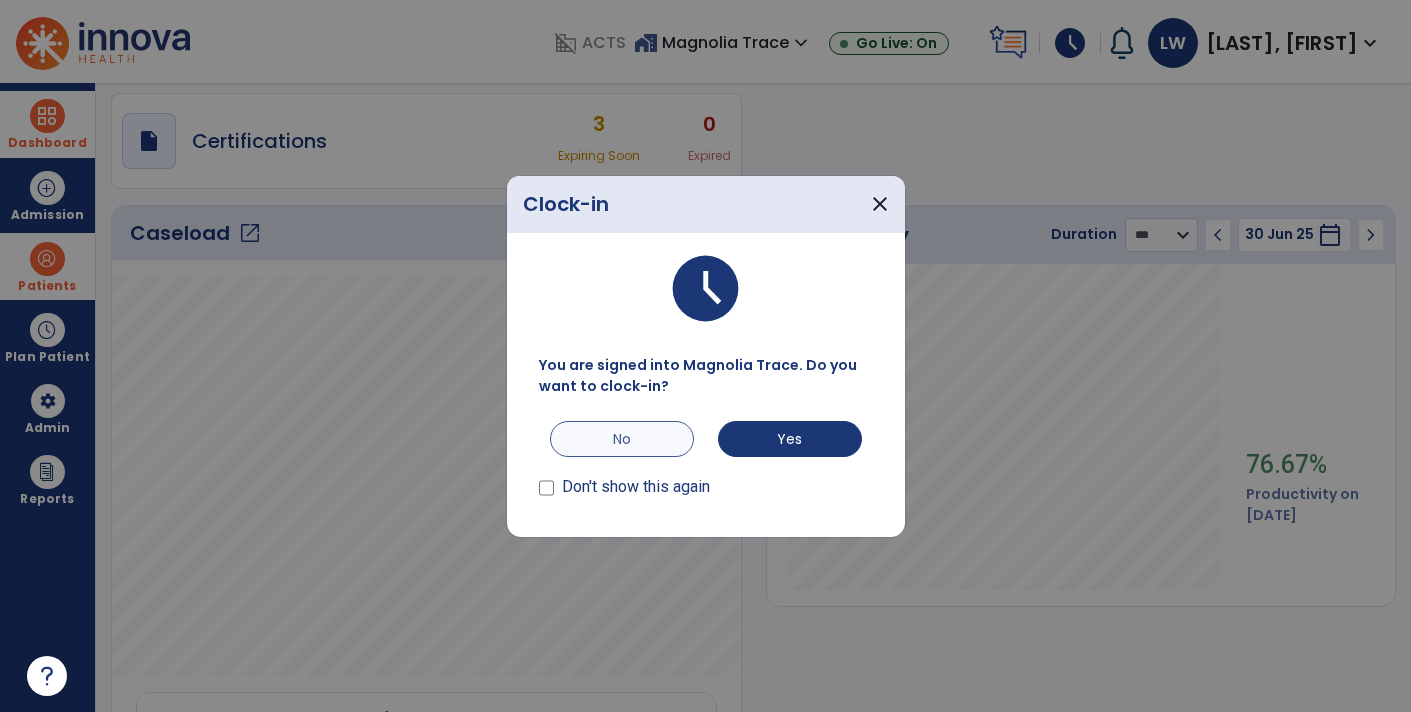 click on "No" at bounding box center (622, 439) 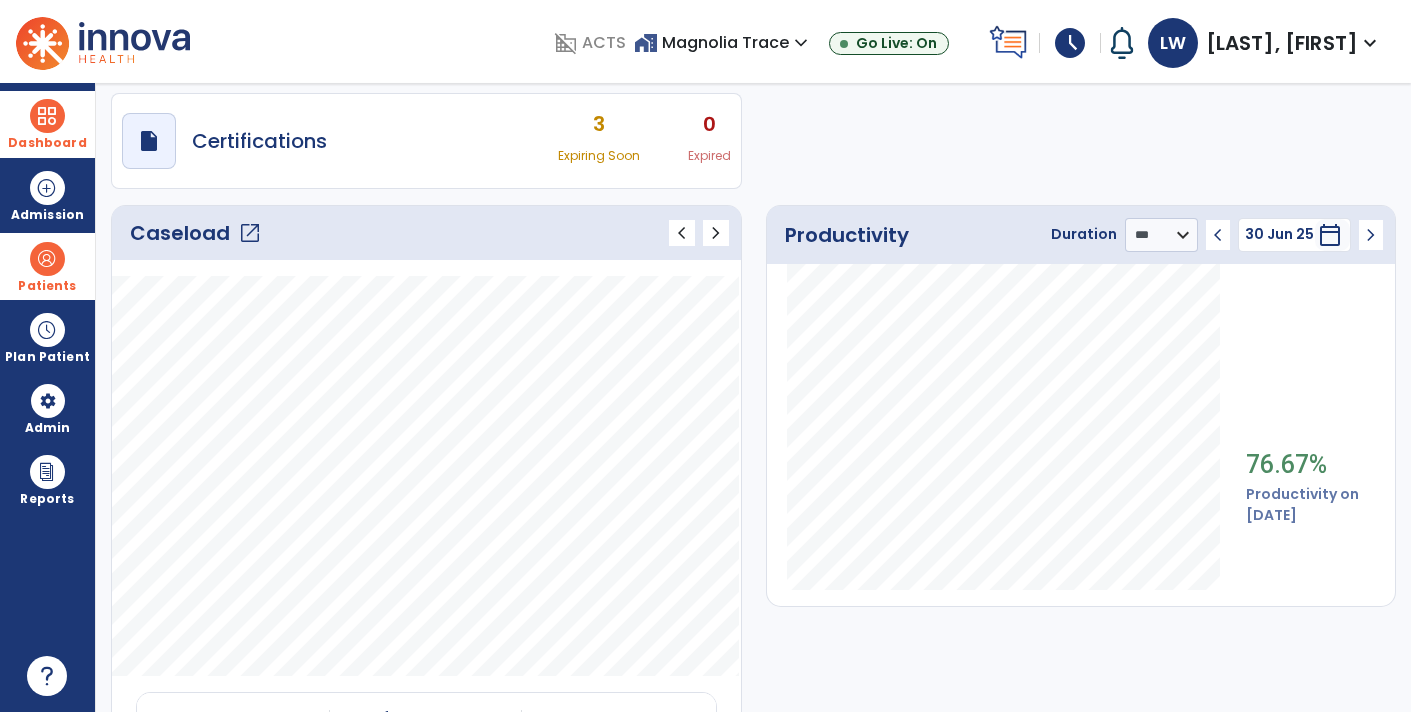click on "chevron_right" 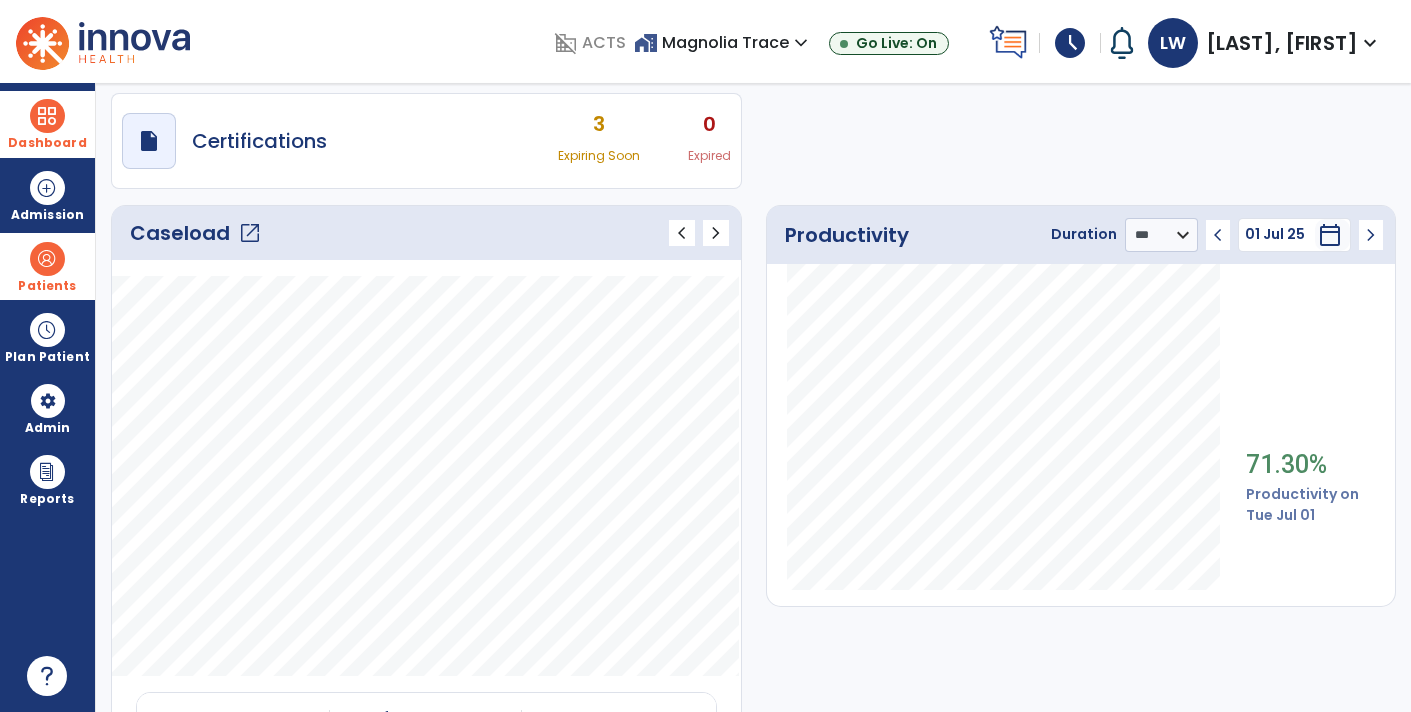 click on "chevron_right" 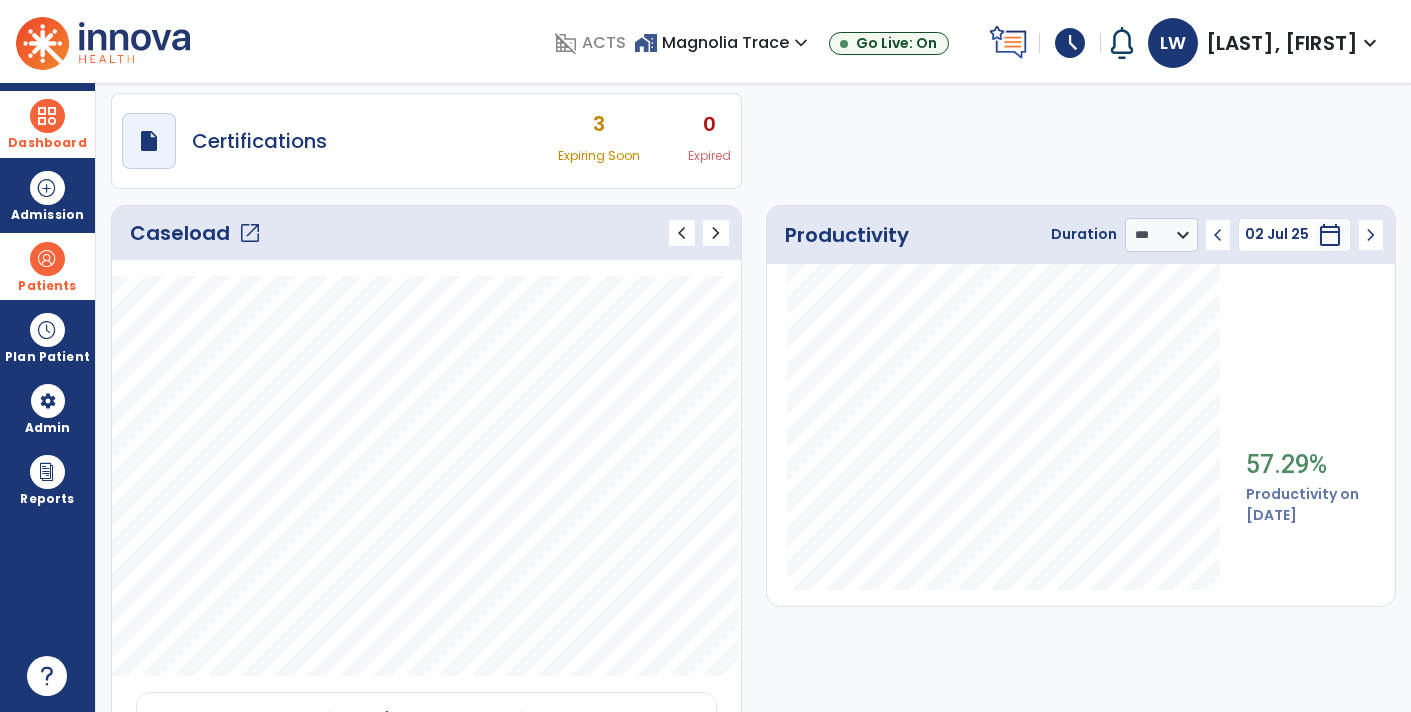 click on "chevron_right" 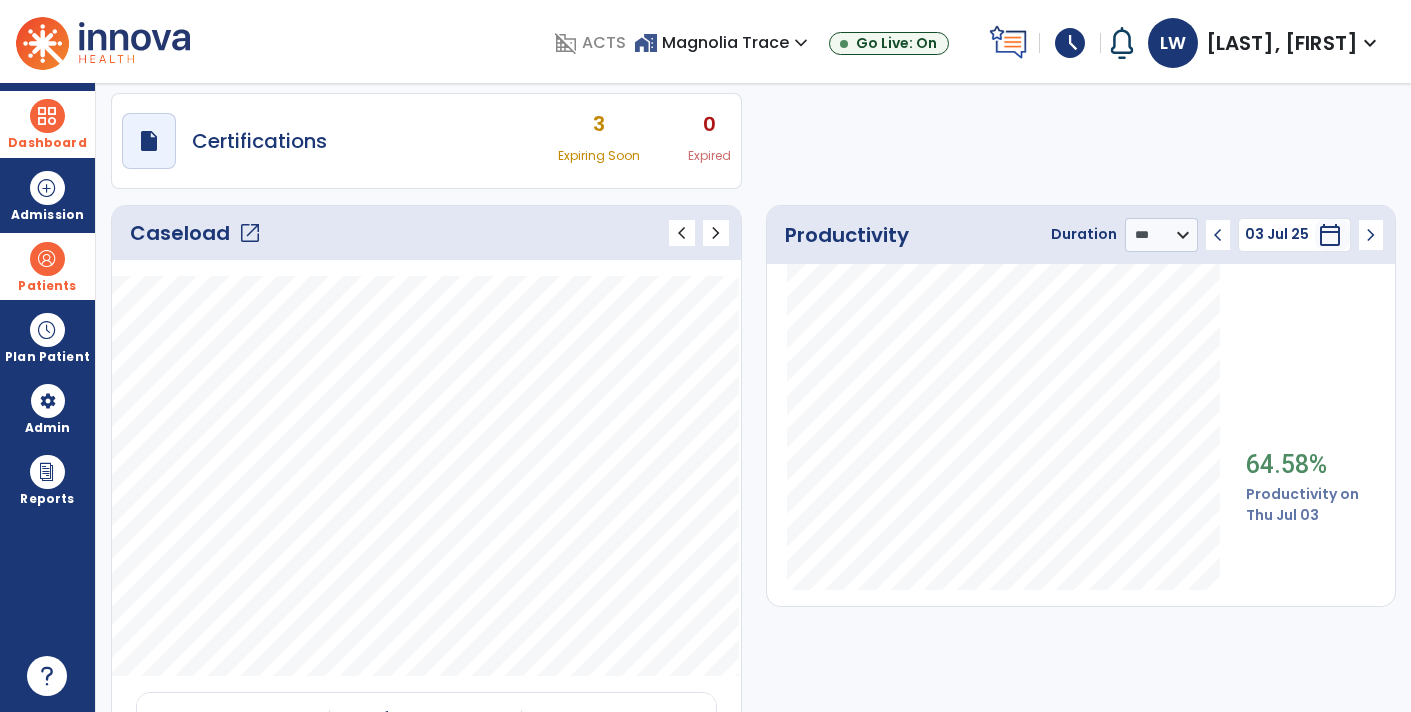 click on "chevron_right" 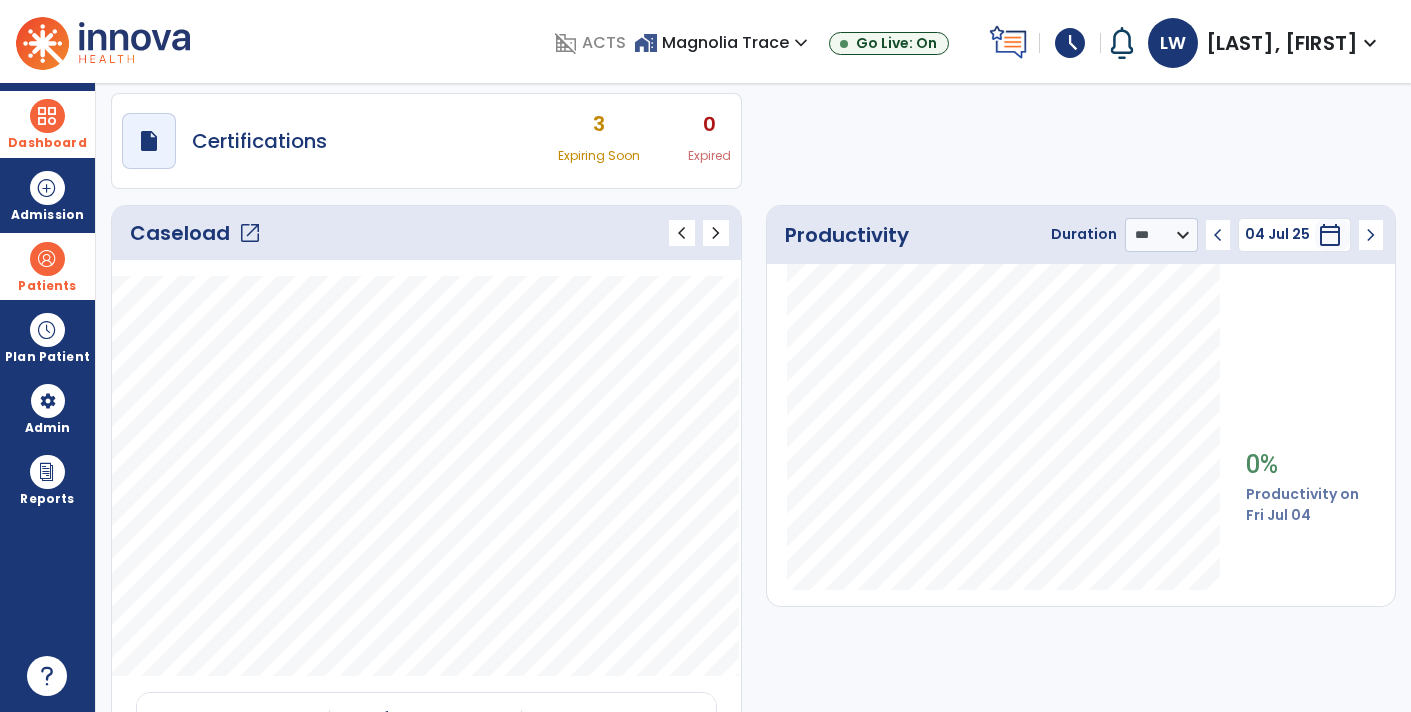 click on "chevron_right" 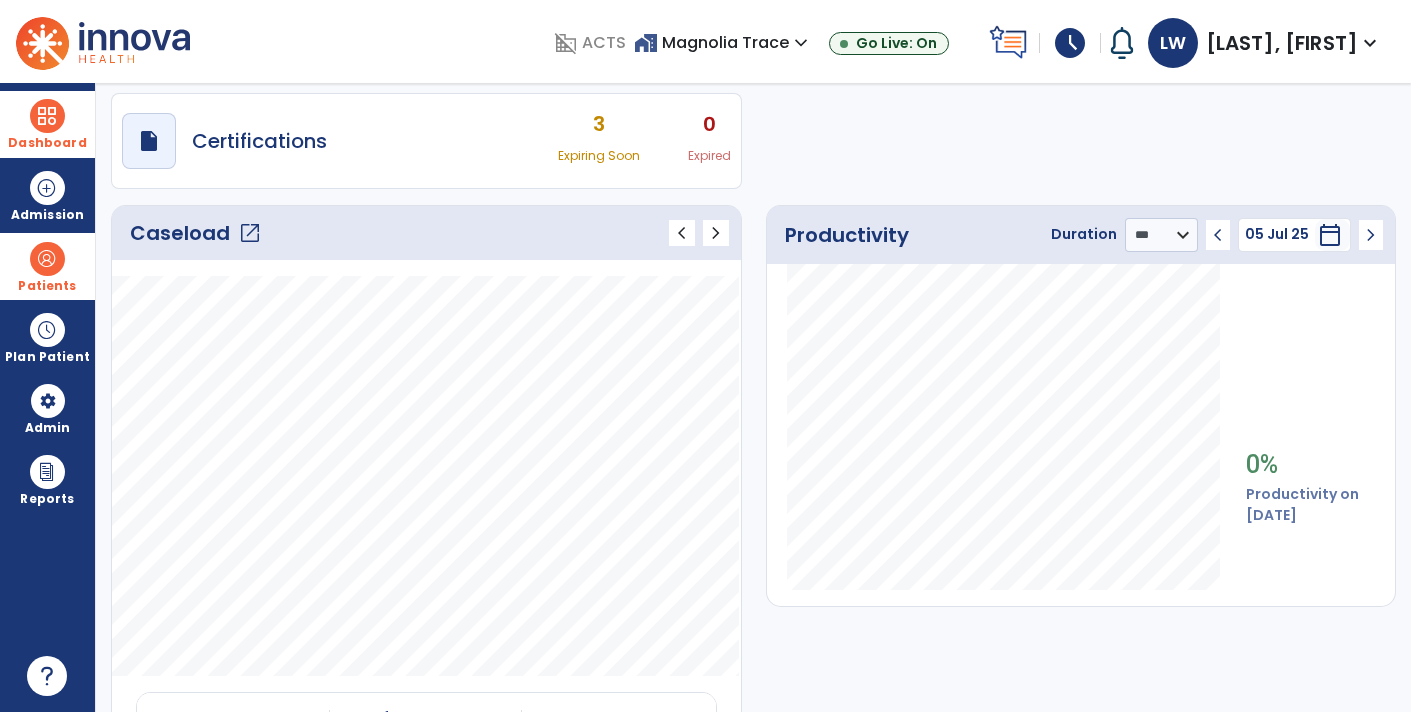click on "chevron_right" 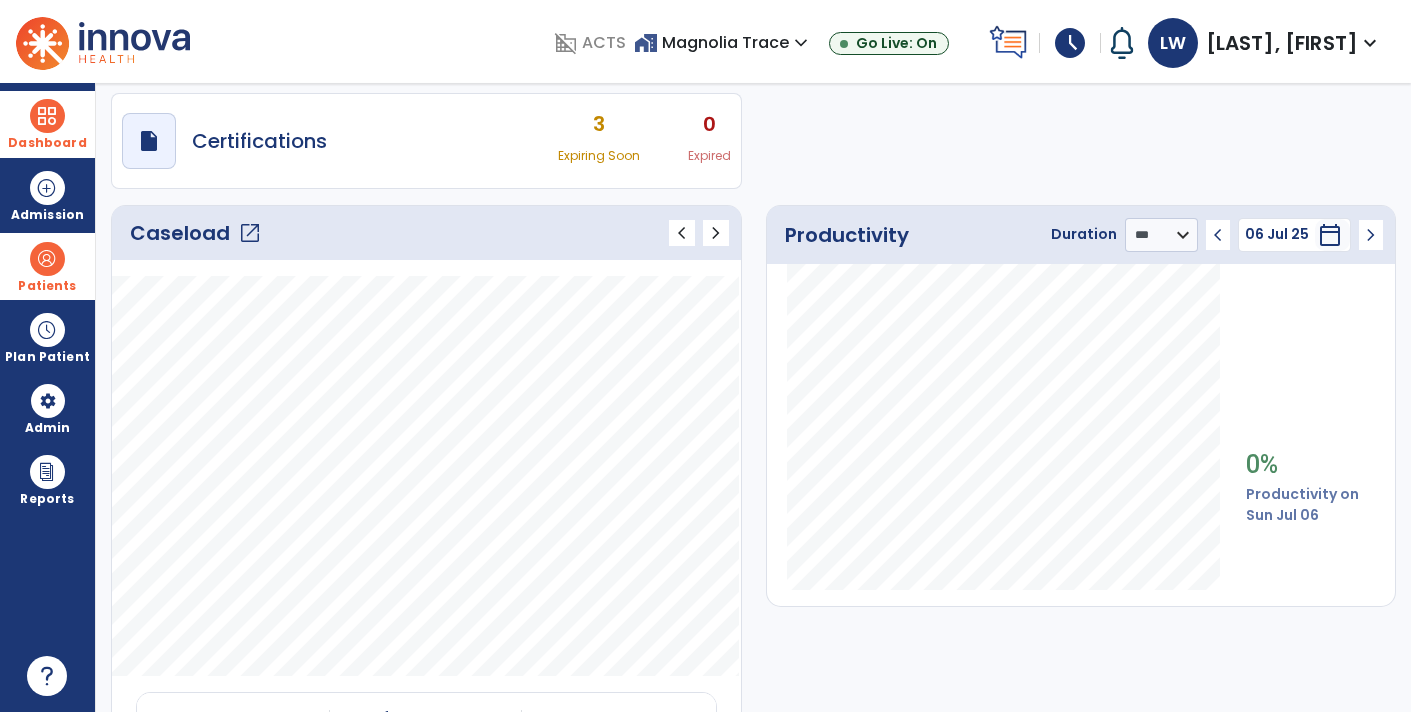click on "chevron_right" 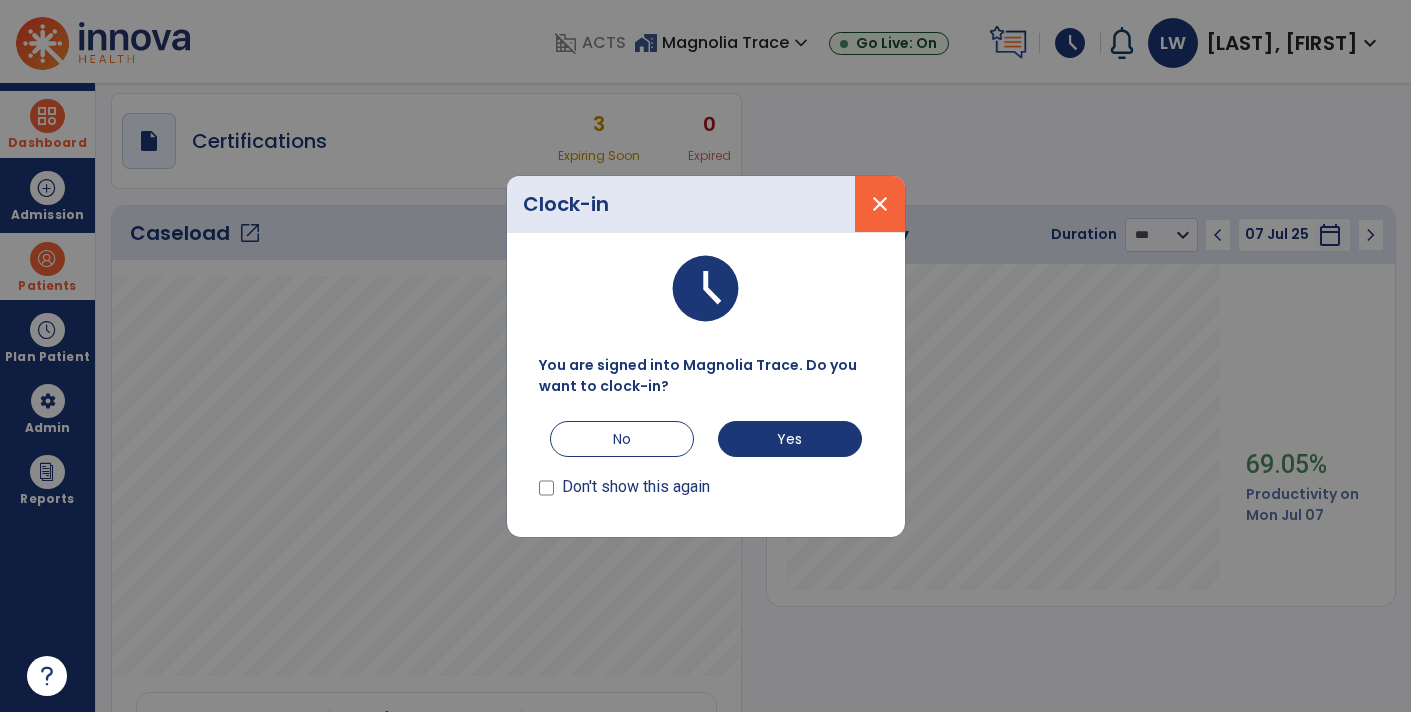 click on "close" at bounding box center [880, 204] 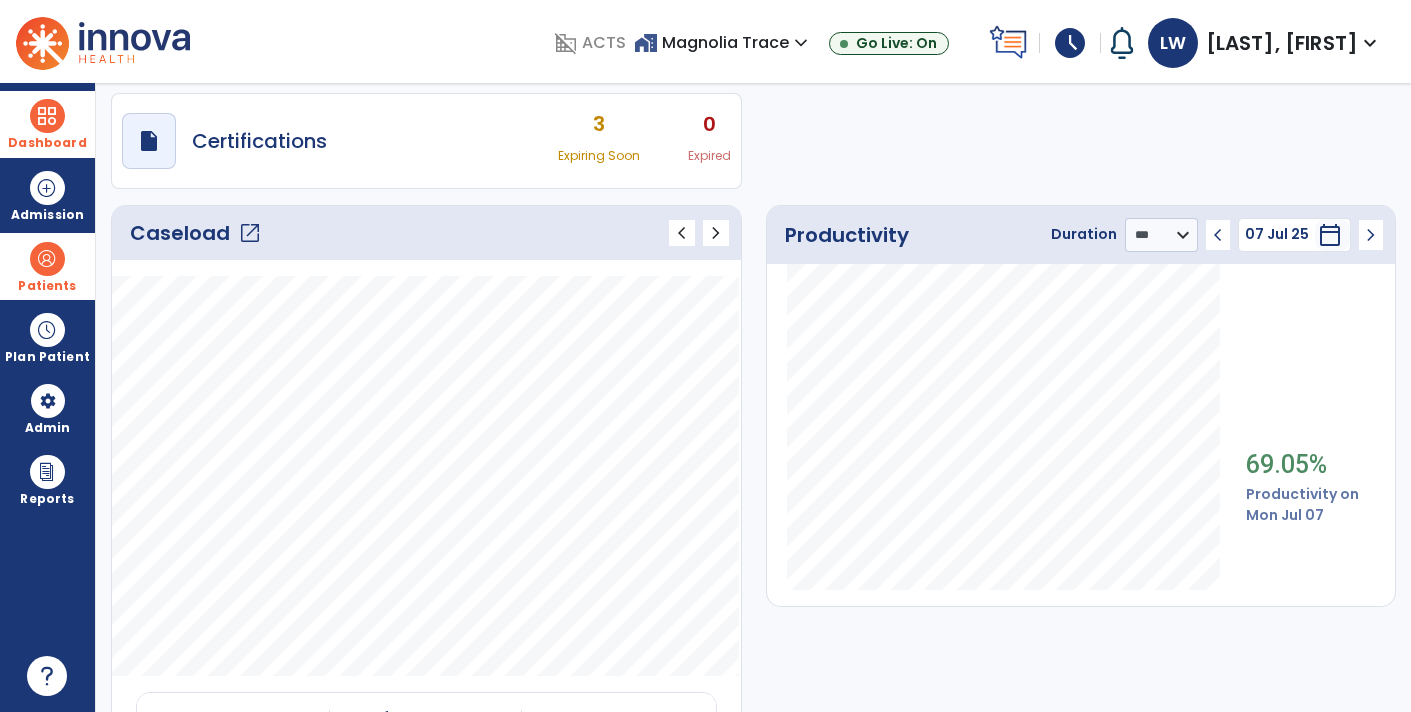 click on "chevron_right" 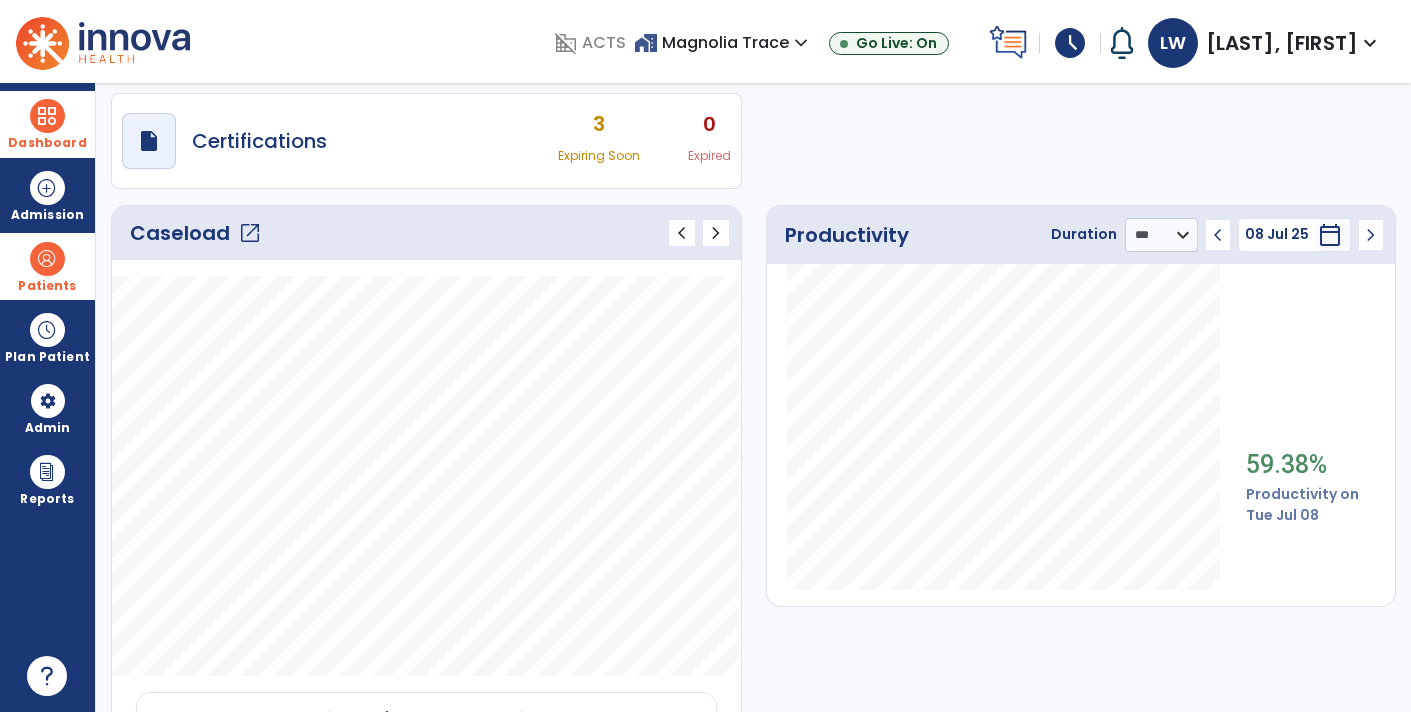 click on "chevron_right" 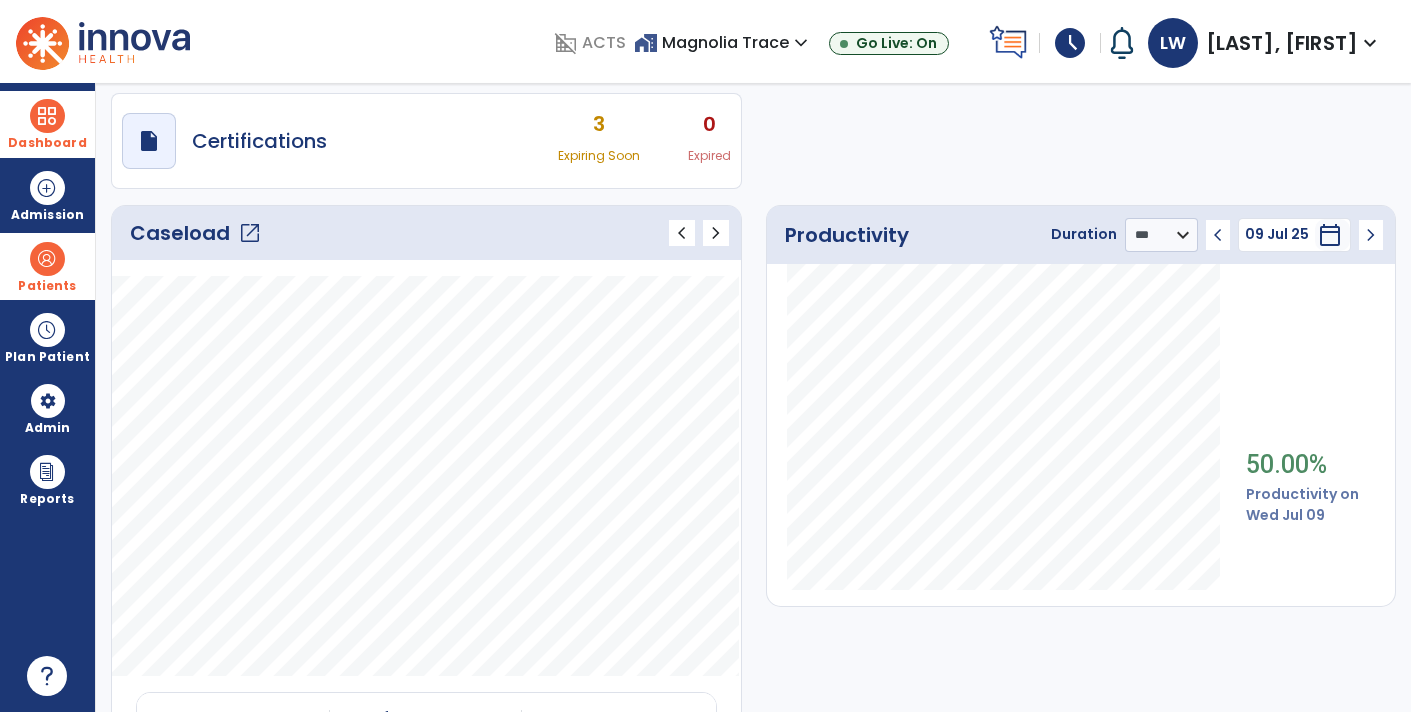 click on "chevron_right" 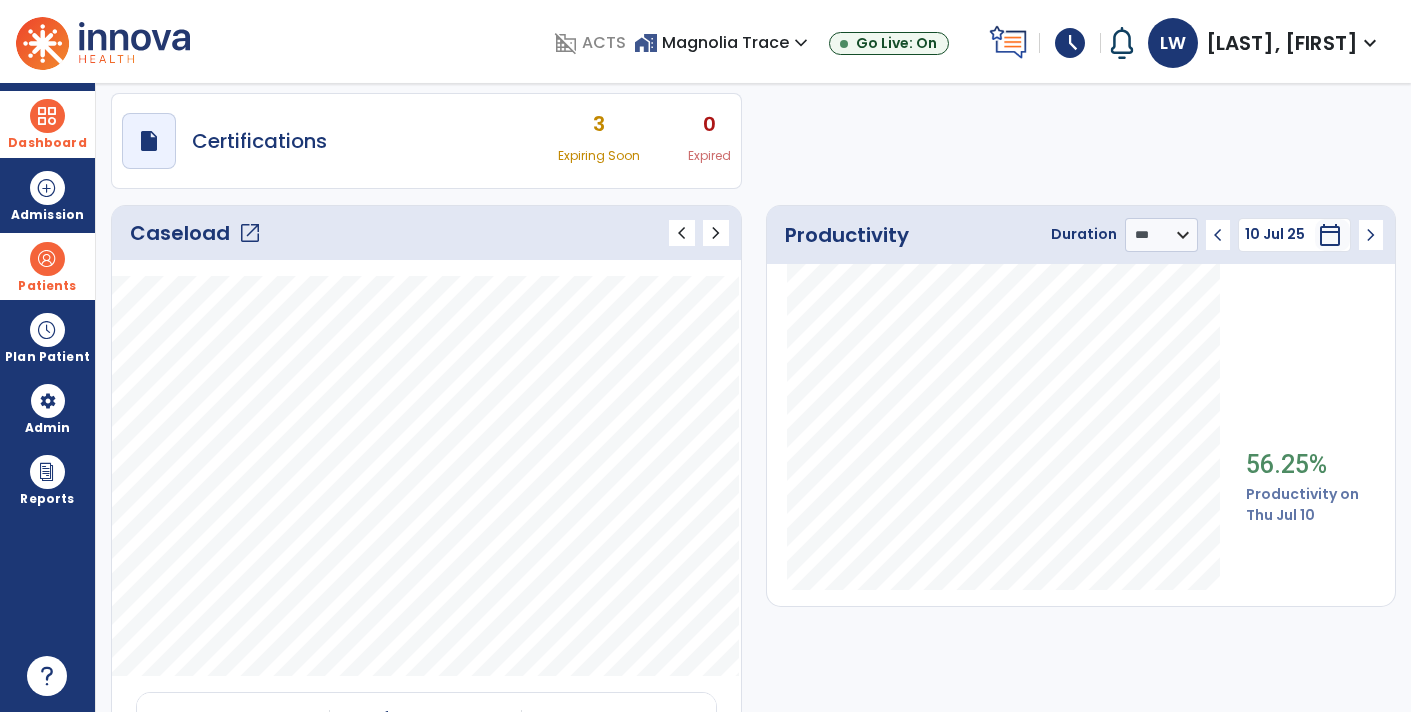 click on "chevron_right" 